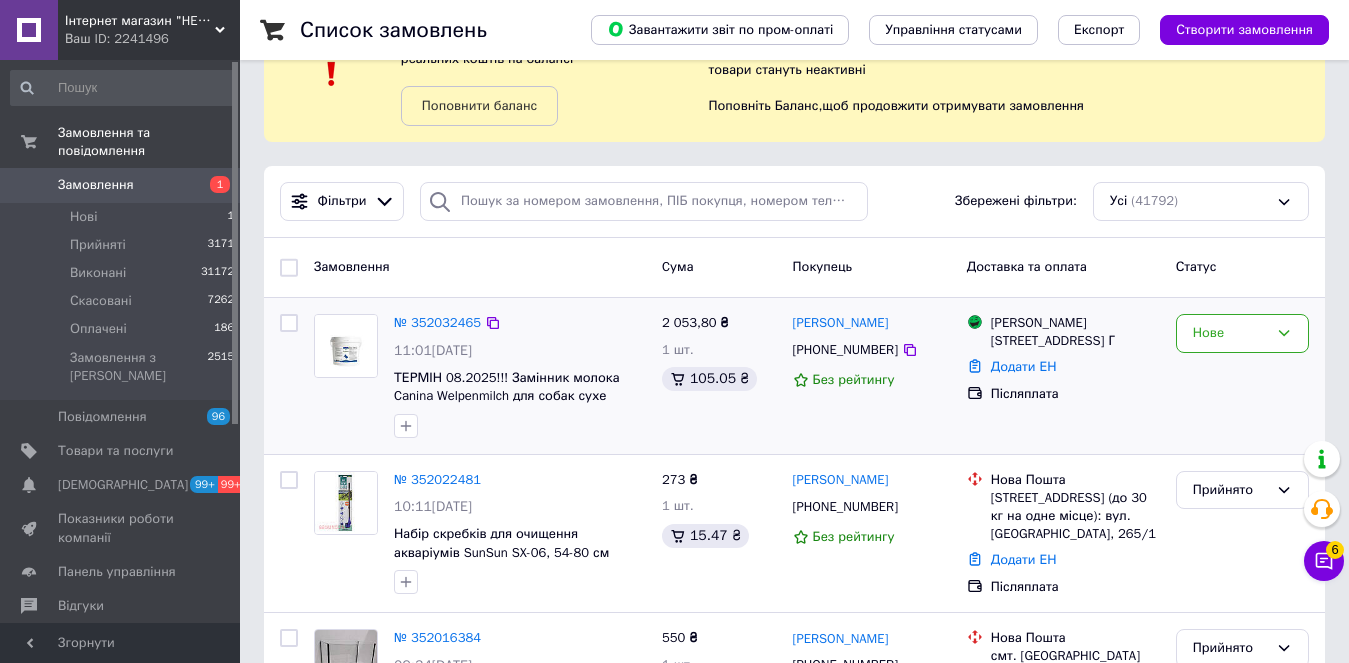 scroll, scrollTop: 100, scrollLeft: 0, axis: vertical 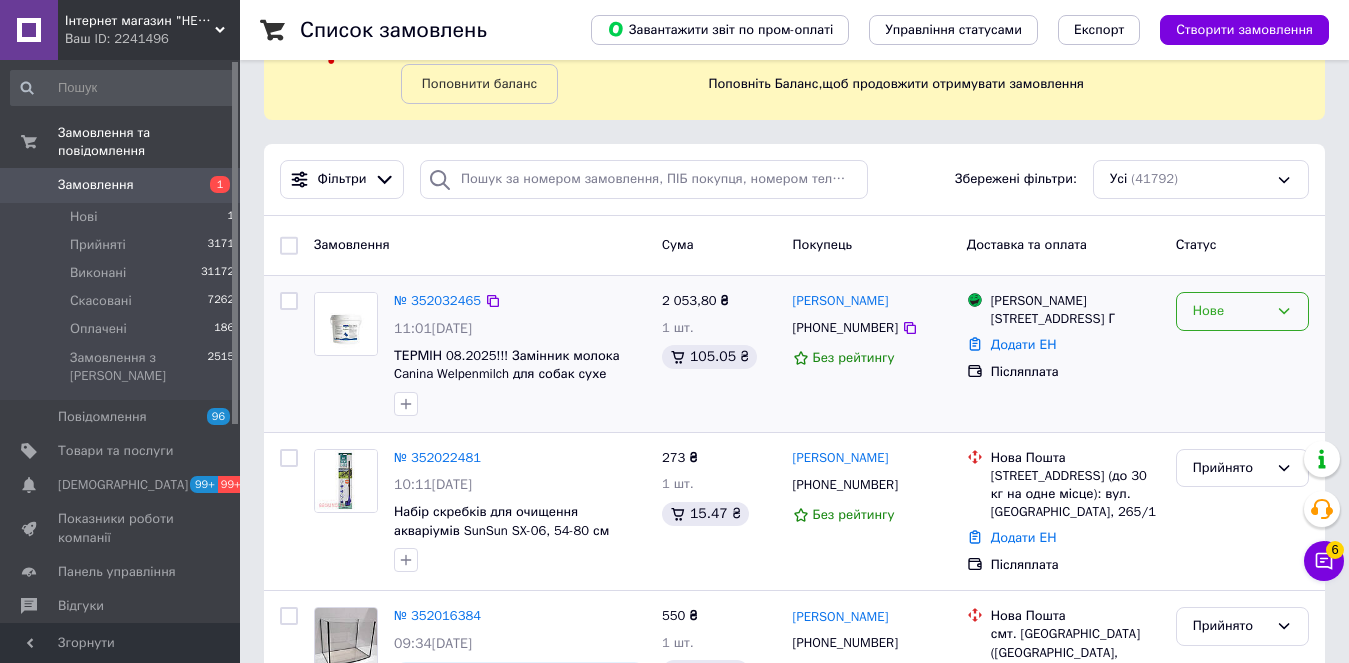 click on "Нове" at bounding box center (1230, 311) 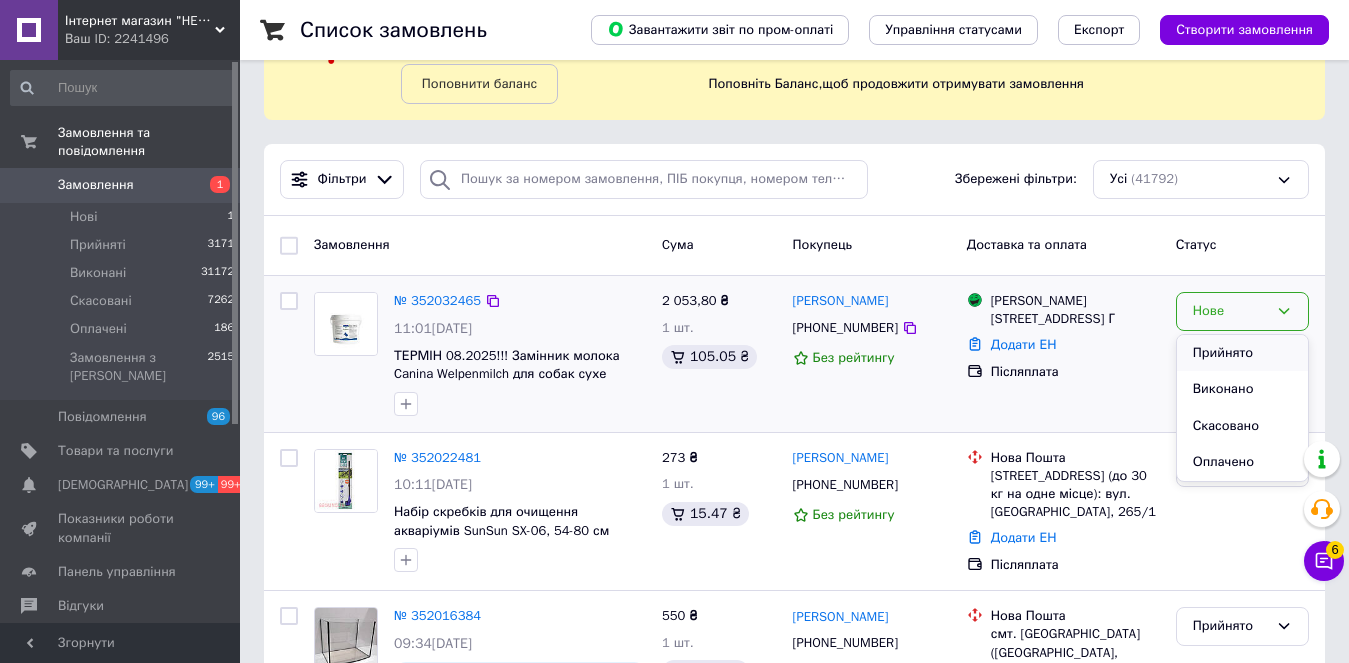 click on "Прийнято" at bounding box center [1242, 353] 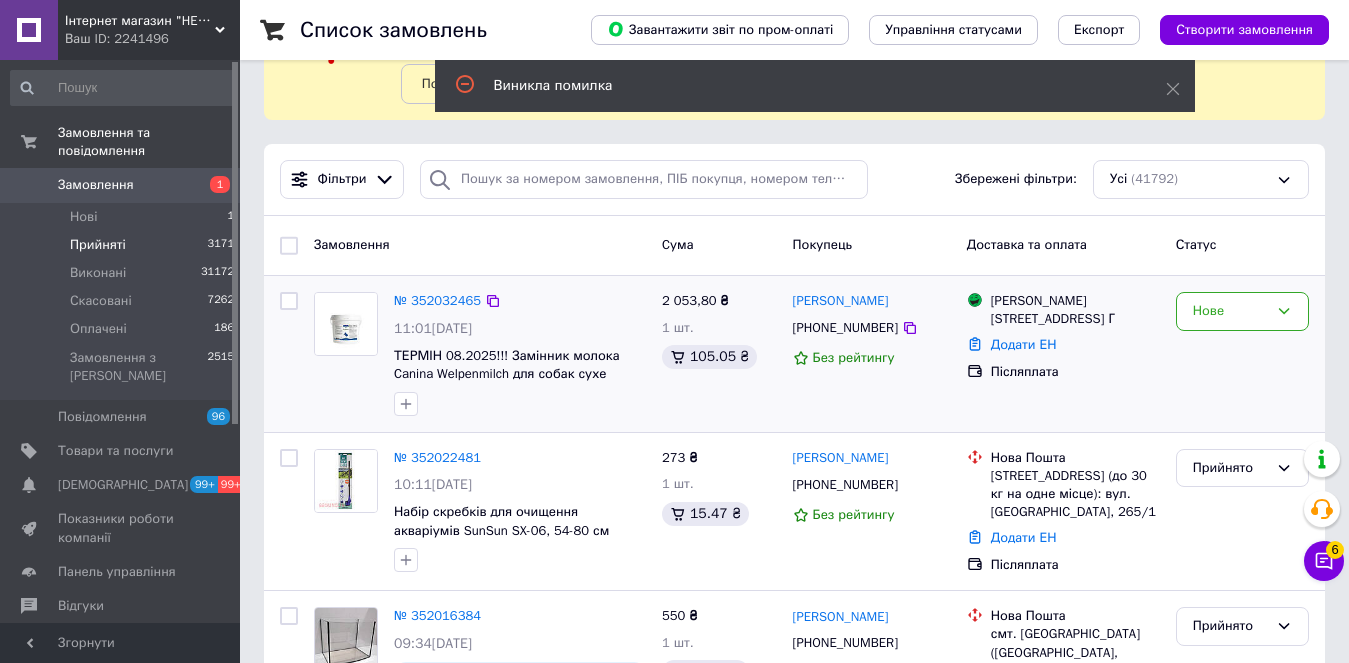 click on "Прийняті" at bounding box center (98, 245) 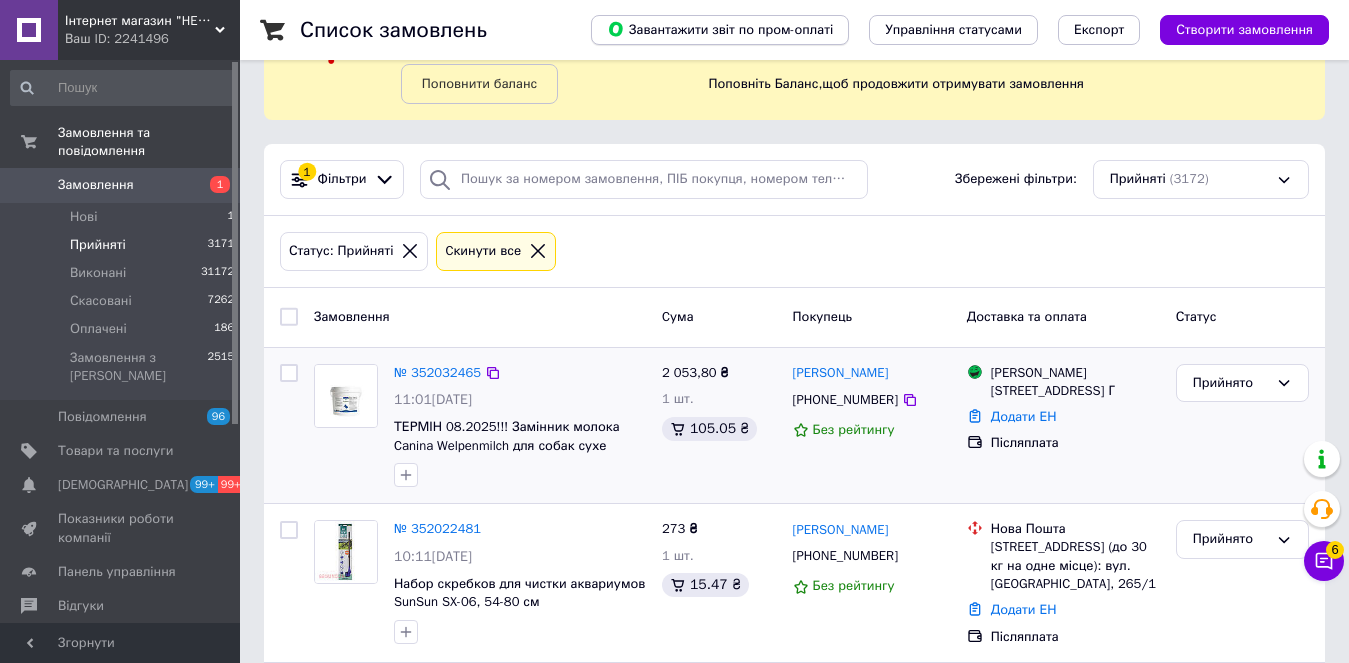 scroll, scrollTop: 0, scrollLeft: 0, axis: both 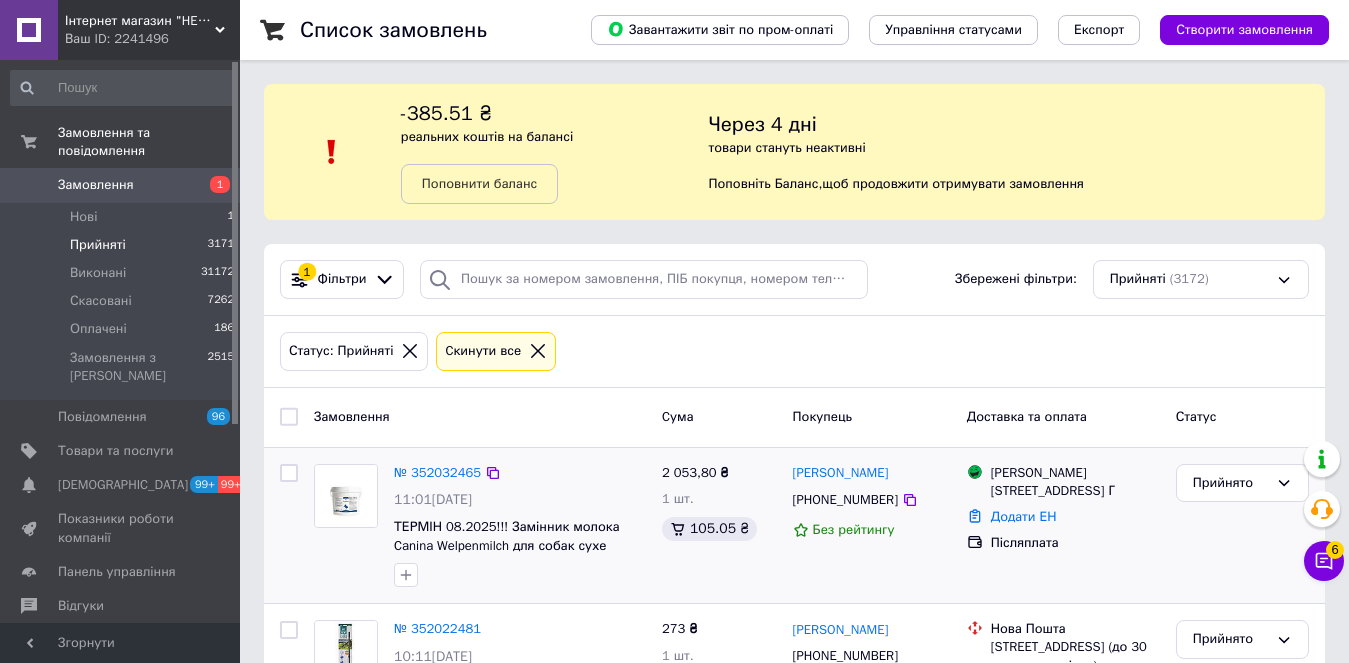 click on "Інтернет магазин "HELMON"" at bounding box center [140, 21] 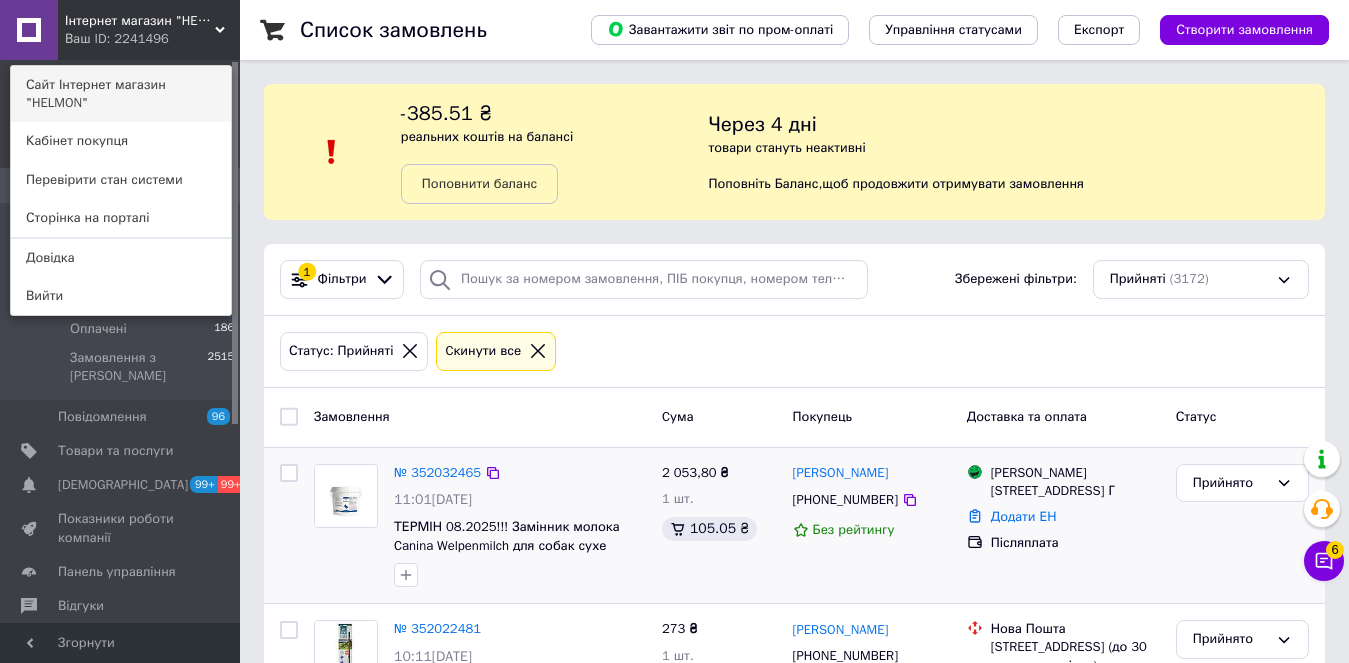 click on "Сайт Інтернет магазин "HELMON"" at bounding box center [121, 94] 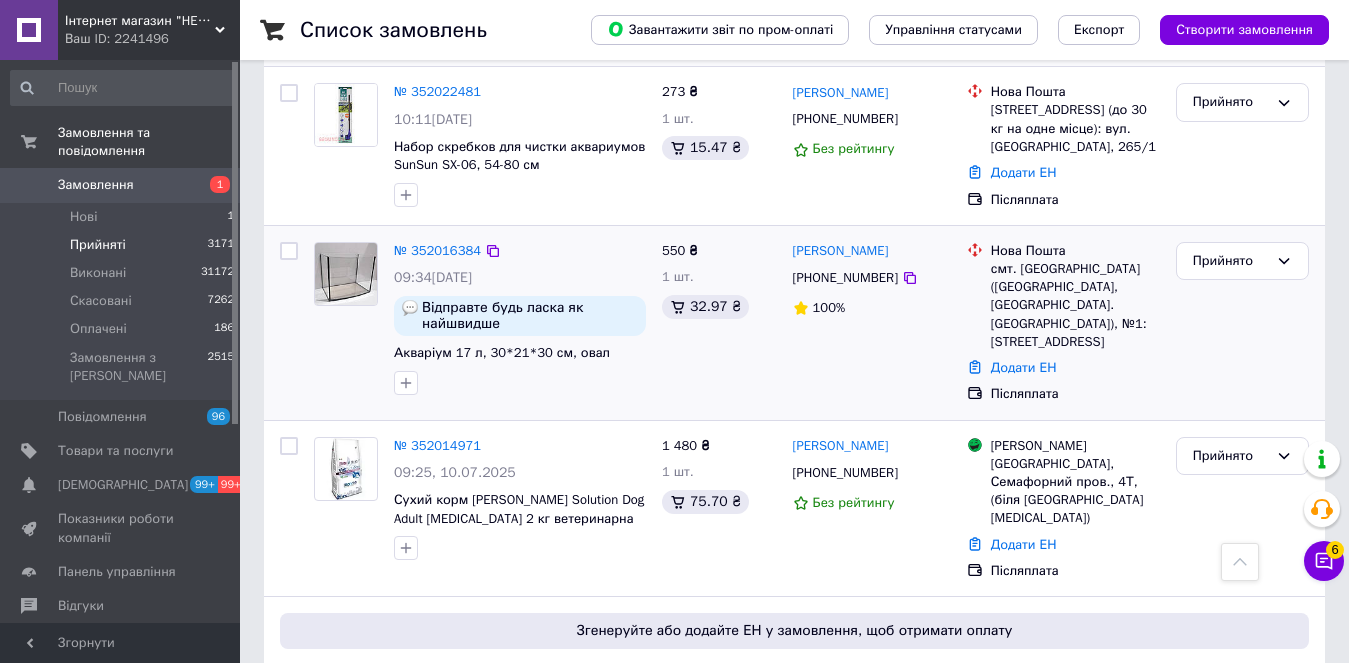 scroll, scrollTop: 800, scrollLeft: 0, axis: vertical 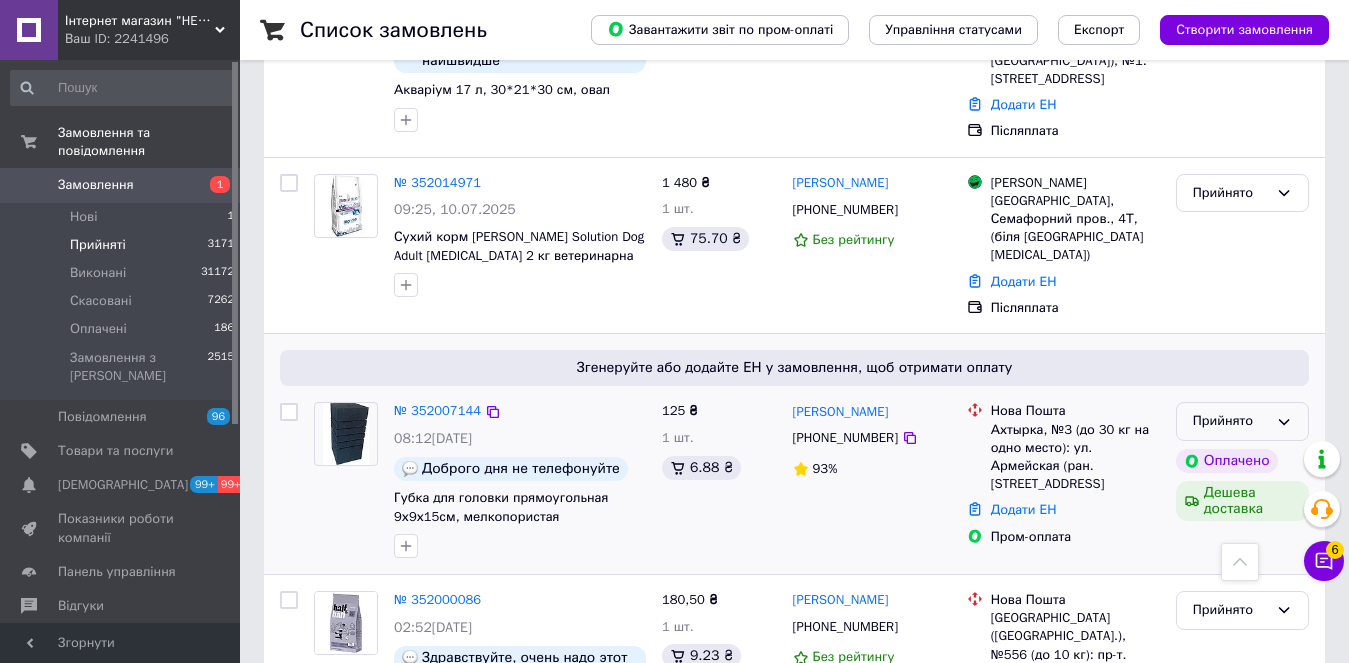 click on "Прийнято" at bounding box center (1230, 421) 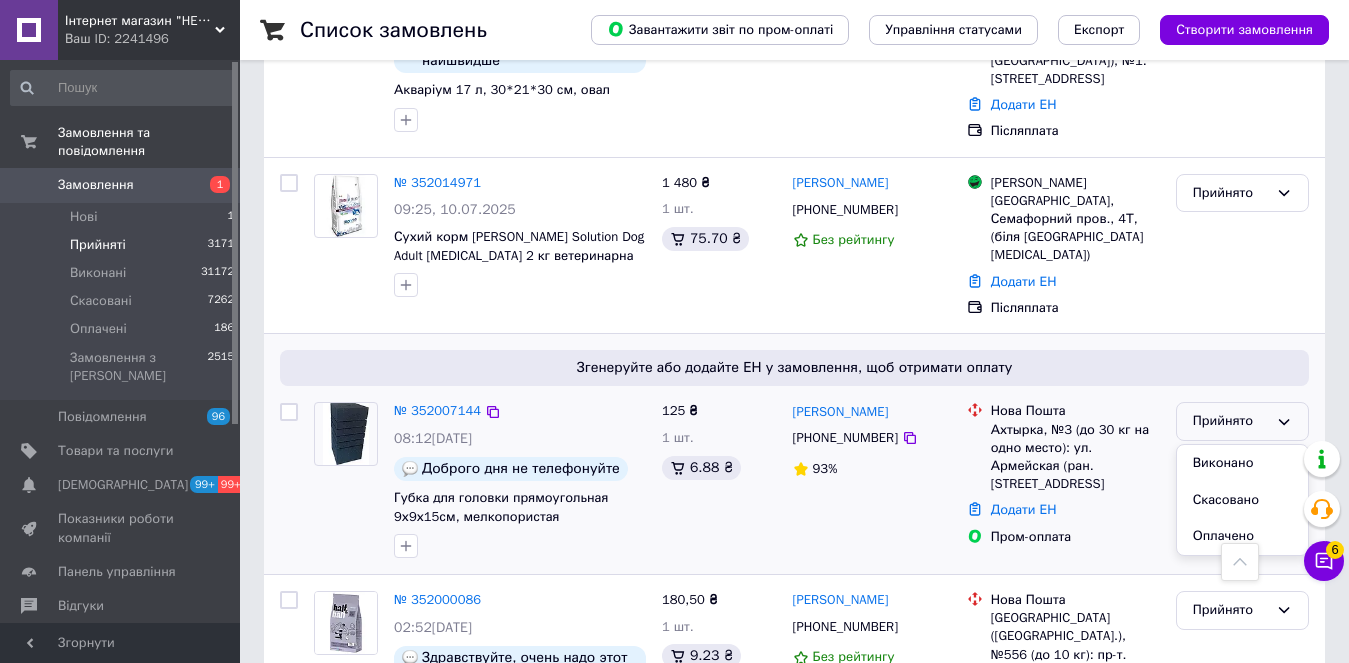 click on "Оплачено" at bounding box center (1242, 536) 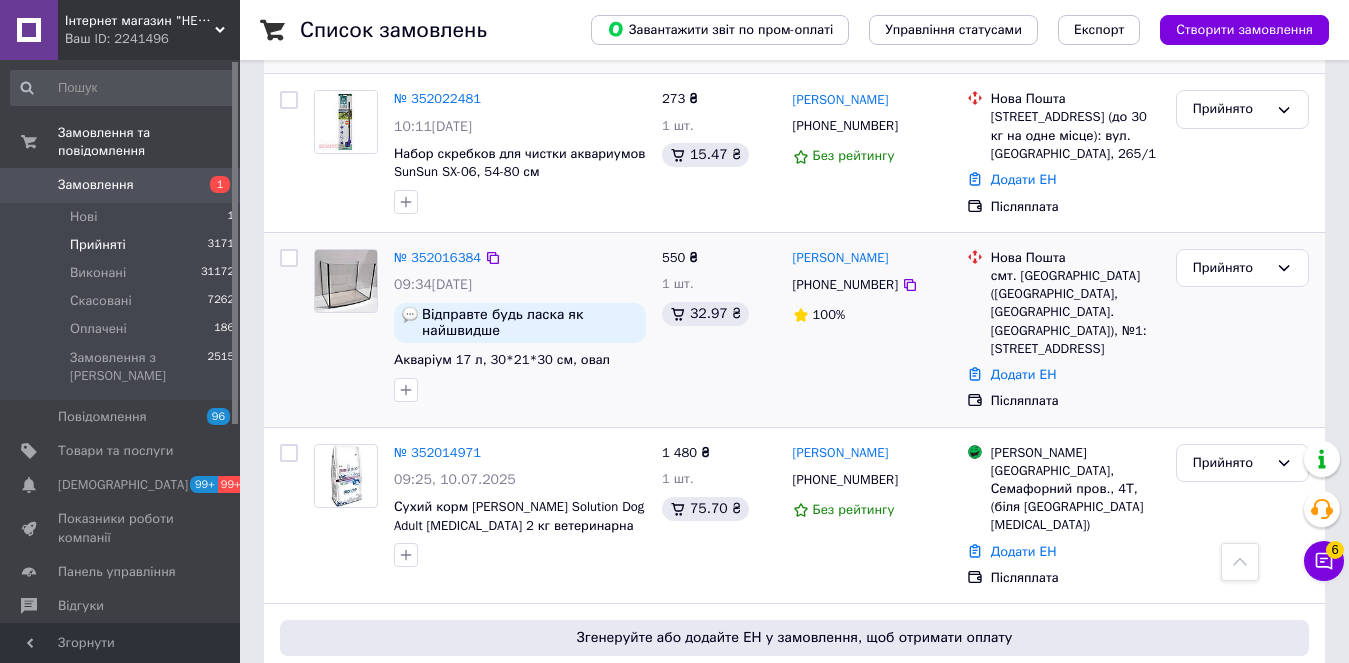 scroll, scrollTop: 500, scrollLeft: 0, axis: vertical 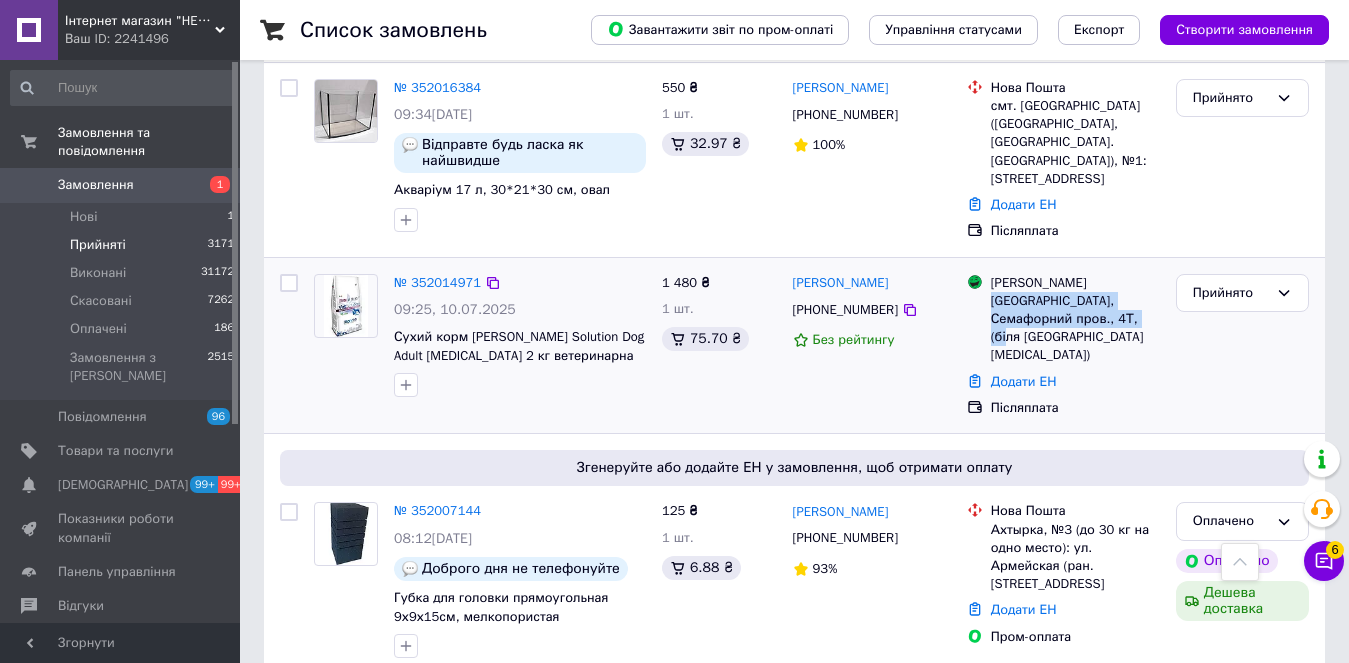 drag, startPoint x: 1012, startPoint y: 299, endPoint x: 1100, endPoint y: 327, distance: 92.34717 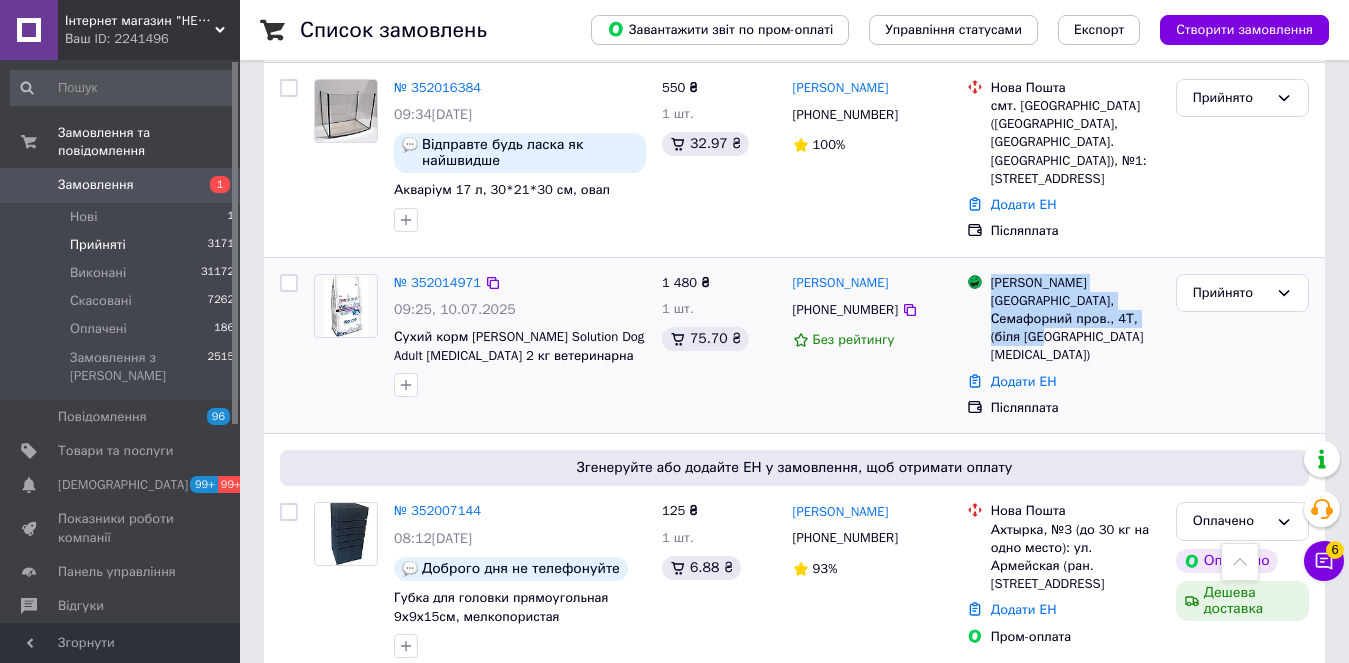 drag, startPoint x: 1062, startPoint y: 315, endPoint x: 980, endPoint y: 296, distance: 84.17244 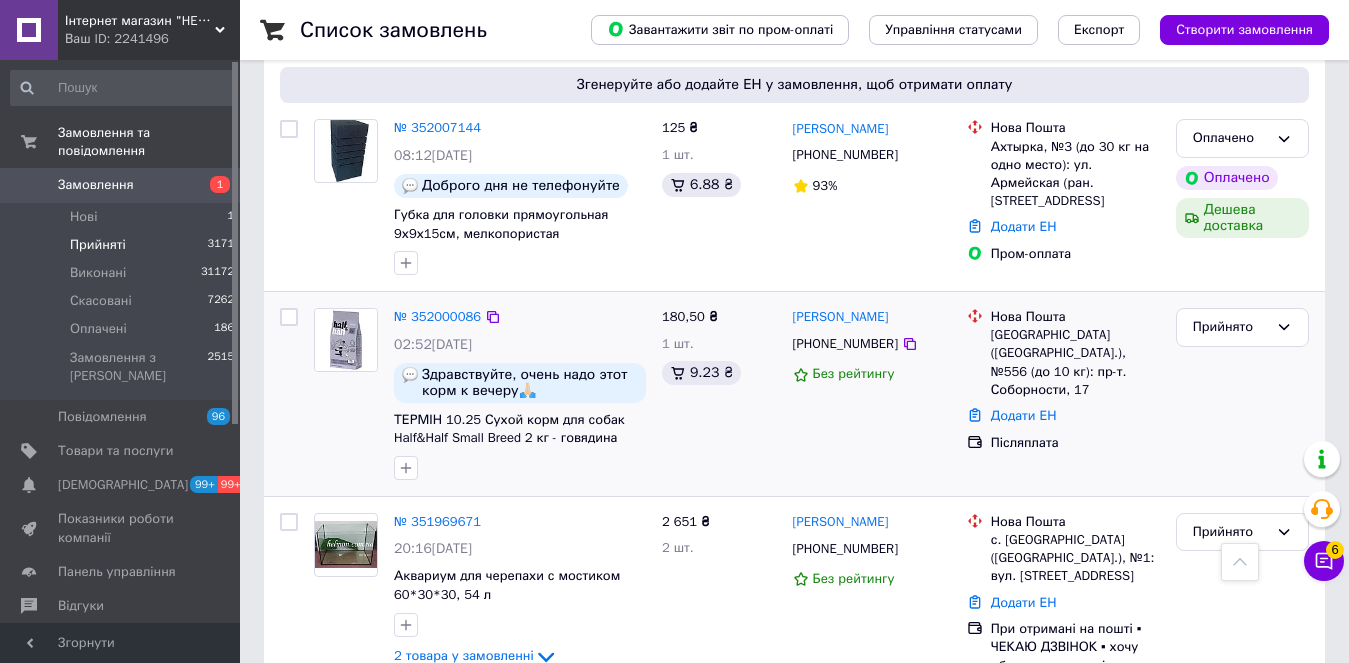 scroll, scrollTop: 1200, scrollLeft: 0, axis: vertical 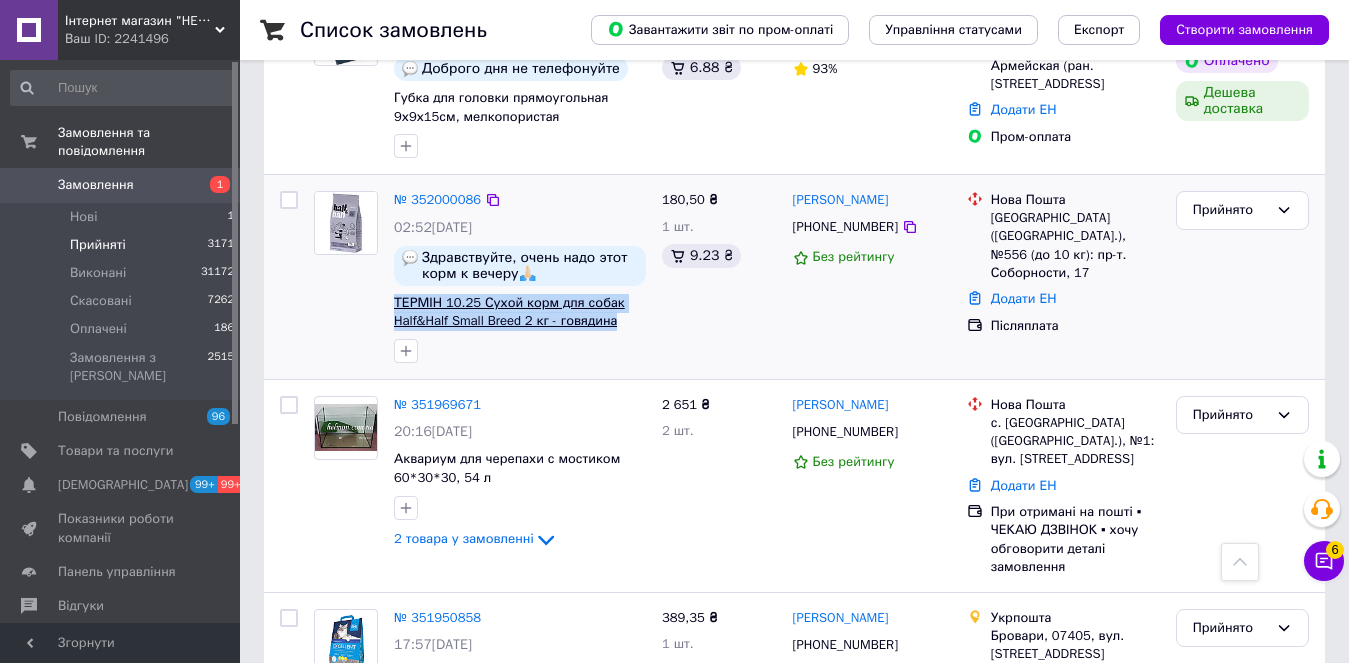 drag, startPoint x: 545, startPoint y: 301, endPoint x: 488, endPoint y: 284, distance: 59.48109 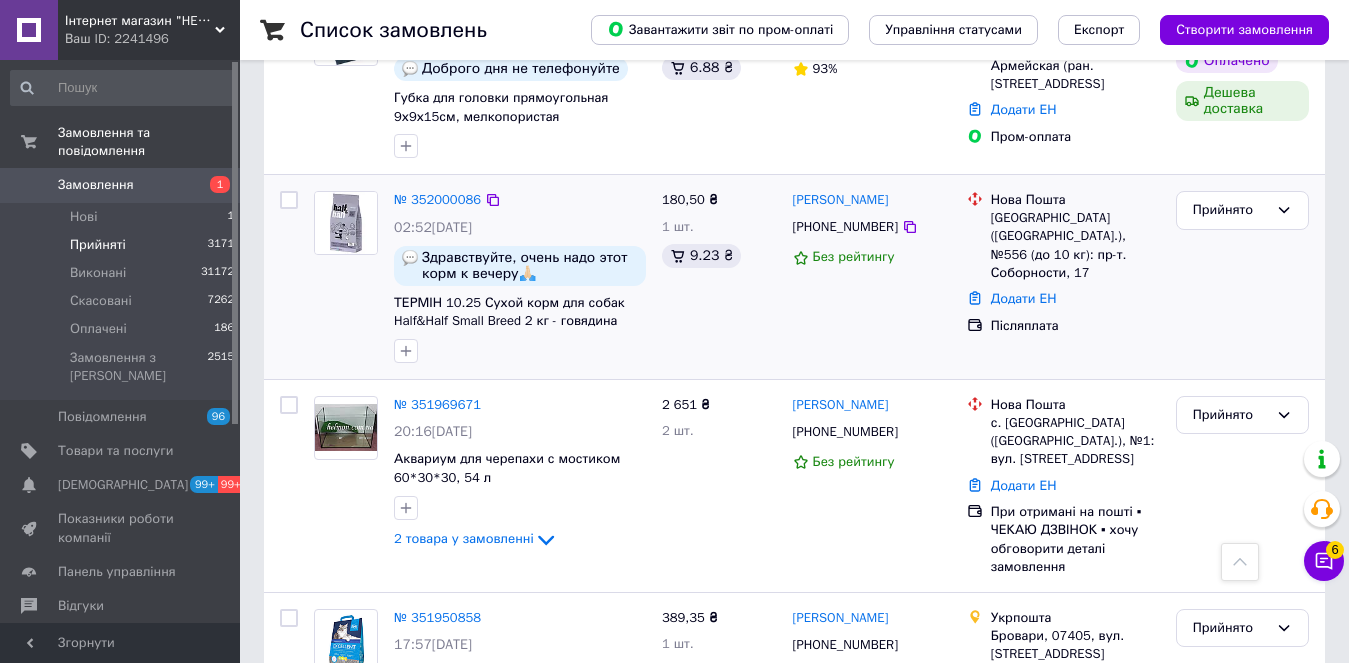click on "180,50 ₴ 1 шт. 9.23 ₴" at bounding box center [719, 277] 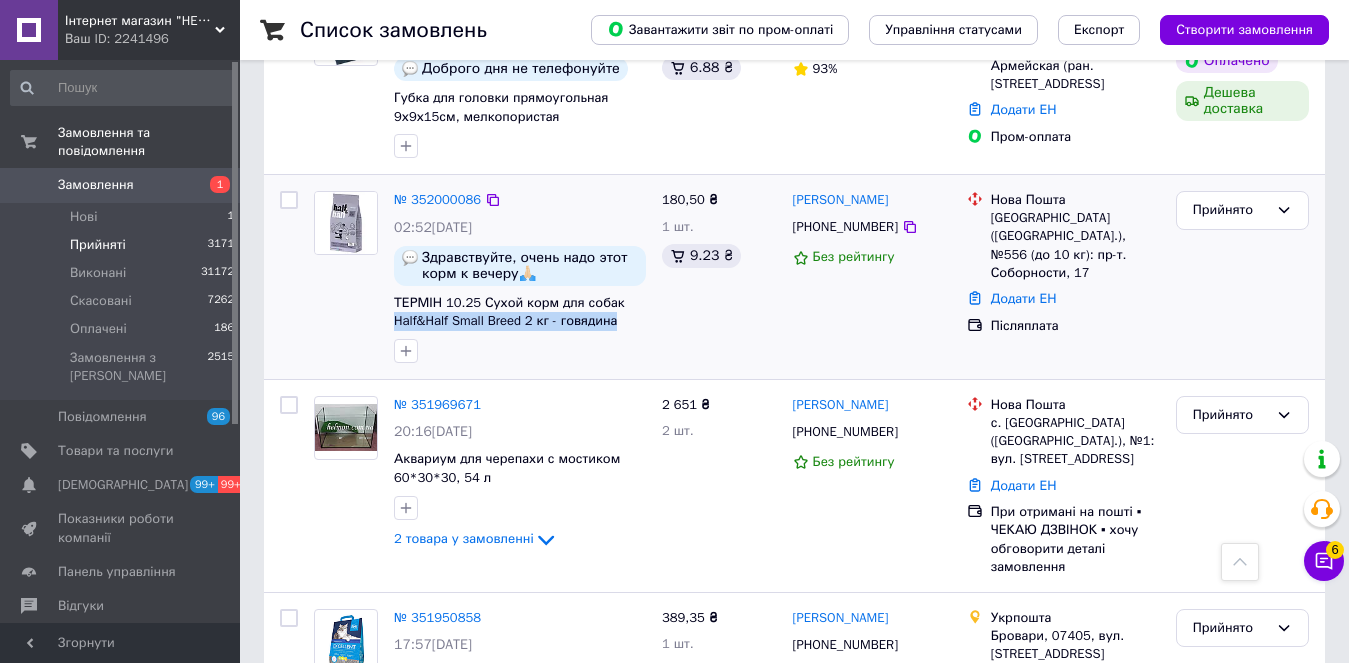 drag, startPoint x: 634, startPoint y: 303, endPoint x: 387, endPoint y: 293, distance: 247.20235 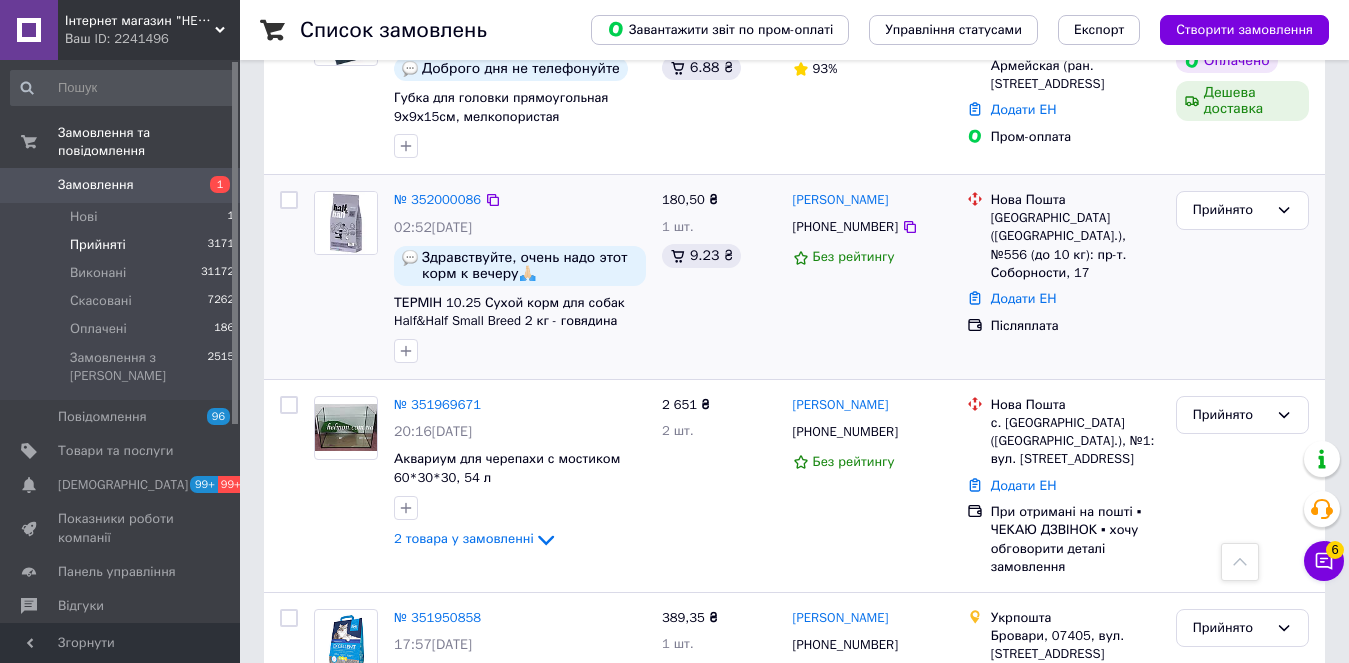 click on "180,50 ₴ 1 шт. 9.23 ₴" at bounding box center [719, 277] 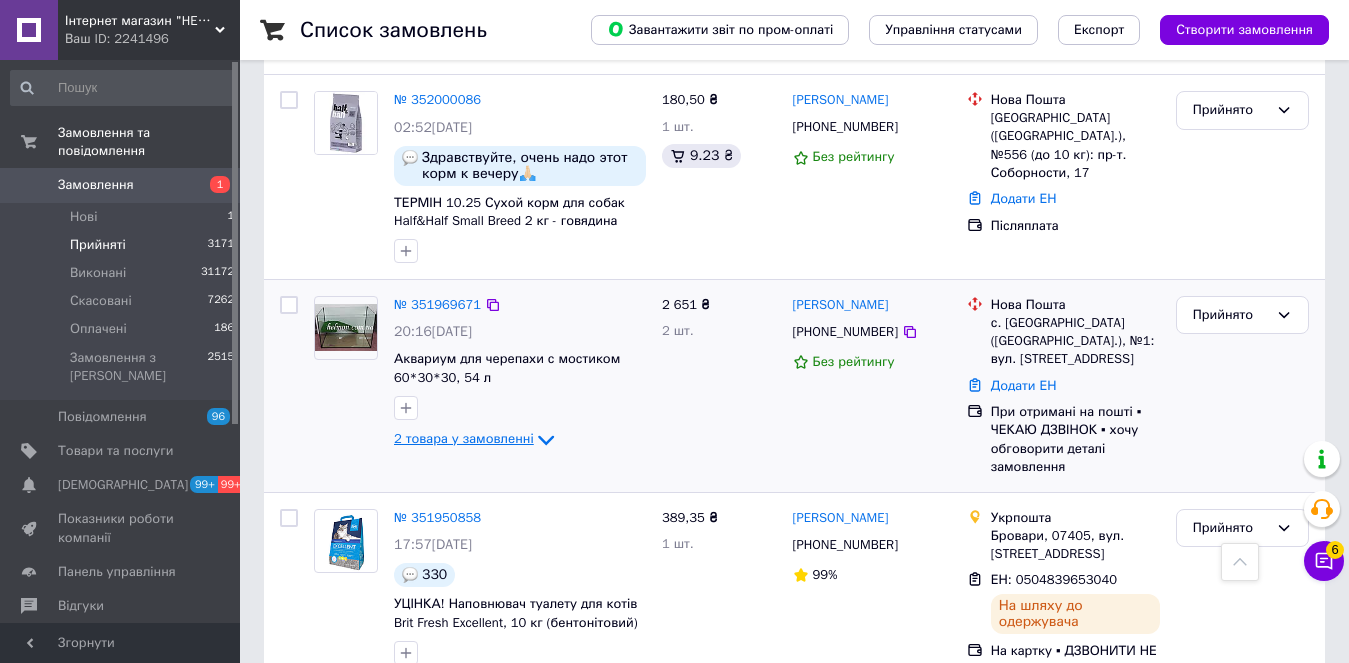 click on "2 товара у замовленні" at bounding box center [464, 438] 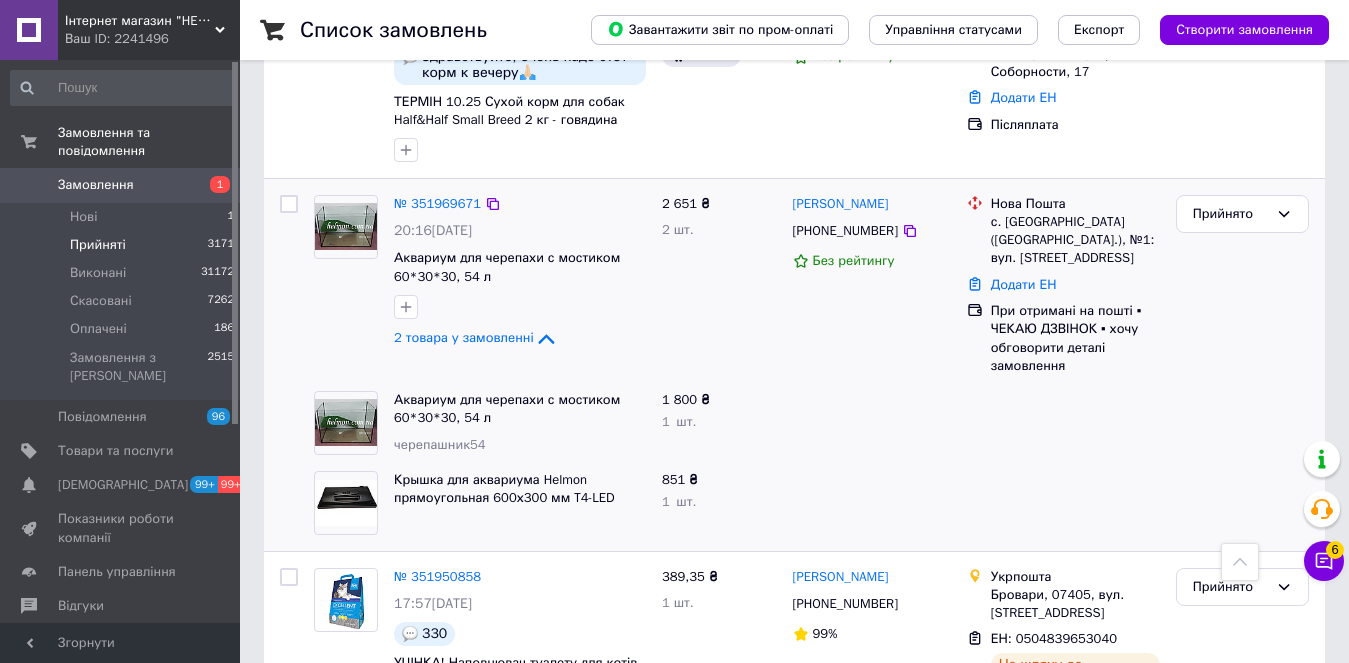 scroll, scrollTop: 1500, scrollLeft: 0, axis: vertical 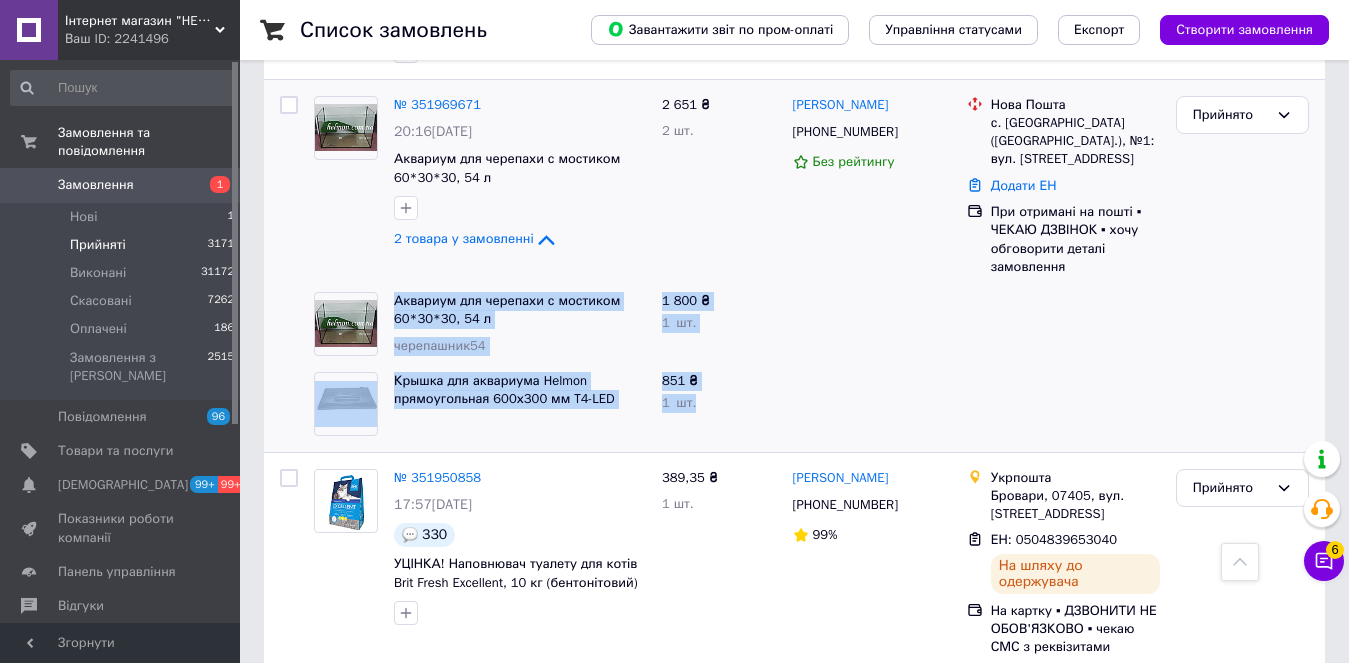 drag, startPoint x: 626, startPoint y: 380, endPoint x: 324, endPoint y: 284, distance: 316.89114 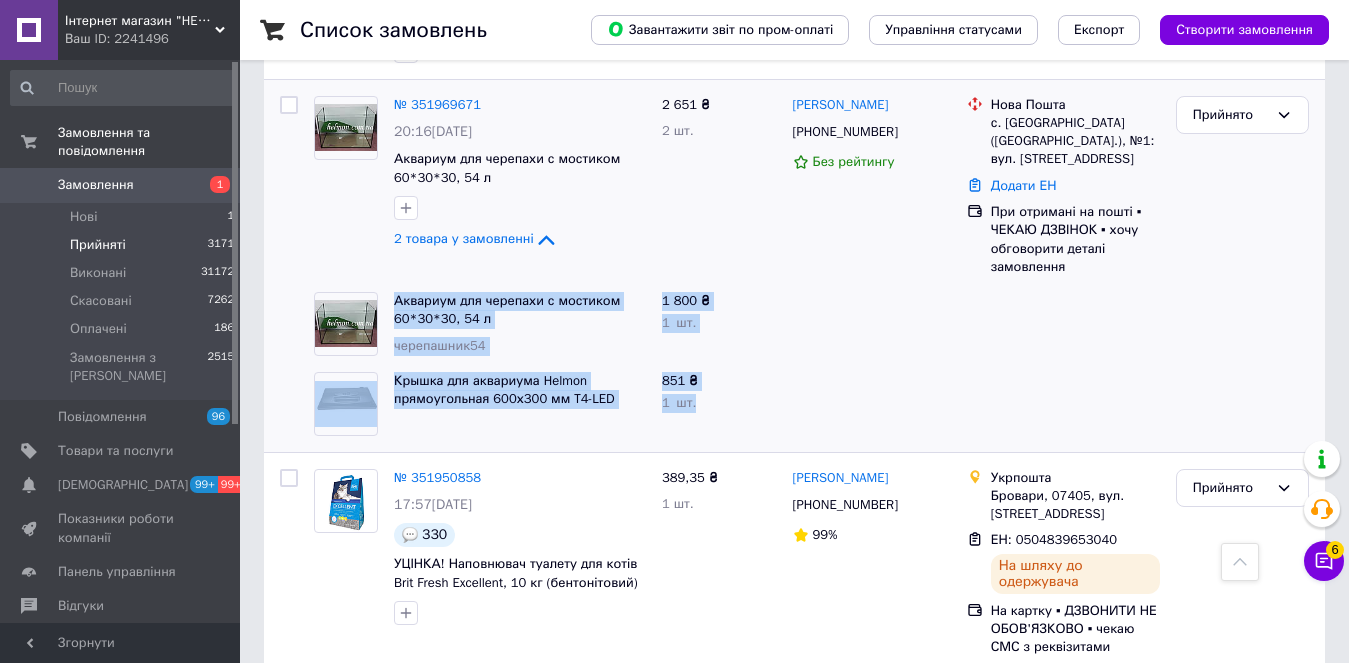 click on "№ 351969671 20:16, 09.07.2025 Аквариум для черепахи с мостиком 60*30*30, 54 л 2 товара у замовленні 2 651 ₴ 2 шт. Марина Білас +380992501881 Без рейтингу Нова Пошта с. Іванівці (Закарпатська обл.), №1: вул. Миру, 29А Додати ЕН При отримані на пошті ▪ ЧЕКАЮ ДЗВІНОК ▪ хочу обговорити деталі замовлення Прийнято Аквариум для черепахи с мостиком 60*30*30, 54 л черепашник54 1 800 ₴ 1   шт. Крышка для аквариума  Helmon прямоугольная 600х300 мм T4-LED синий 851 ₴ 1   шт." at bounding box center [794, 266] 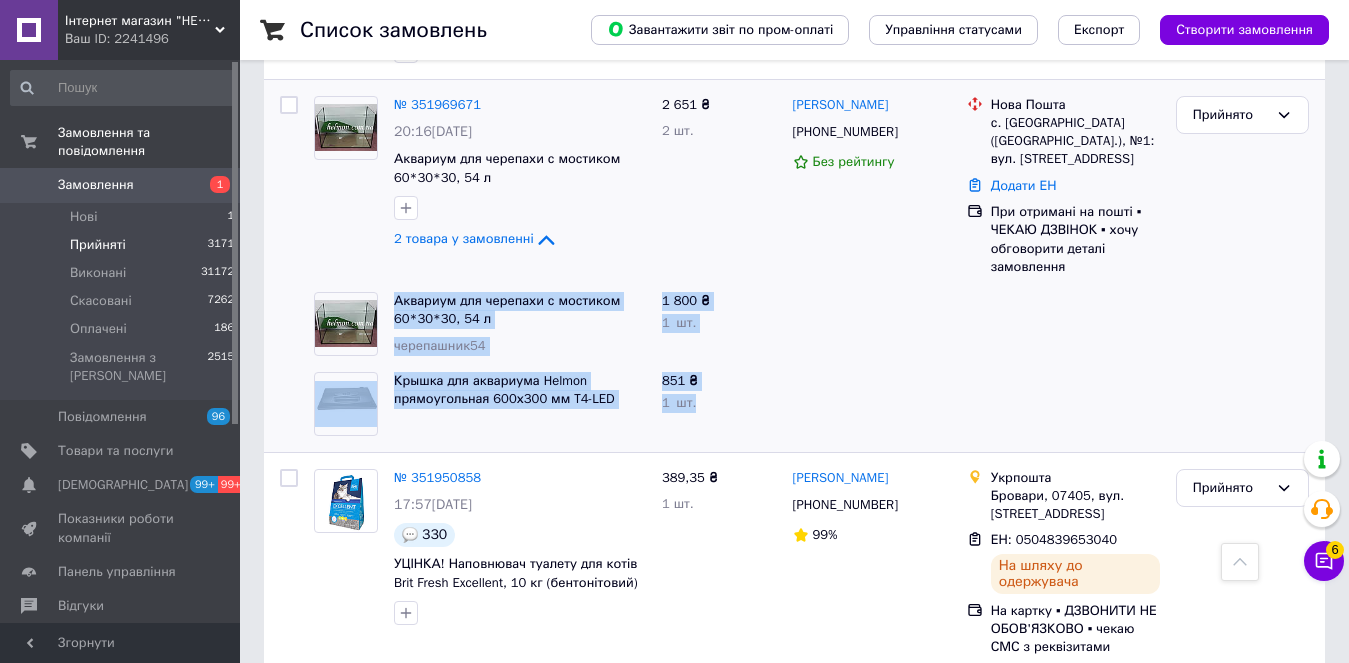 drag, startPoint x: 711, startPoint y: 372, endPoint x: 377, endPoint y: 279, distance: 346.70593 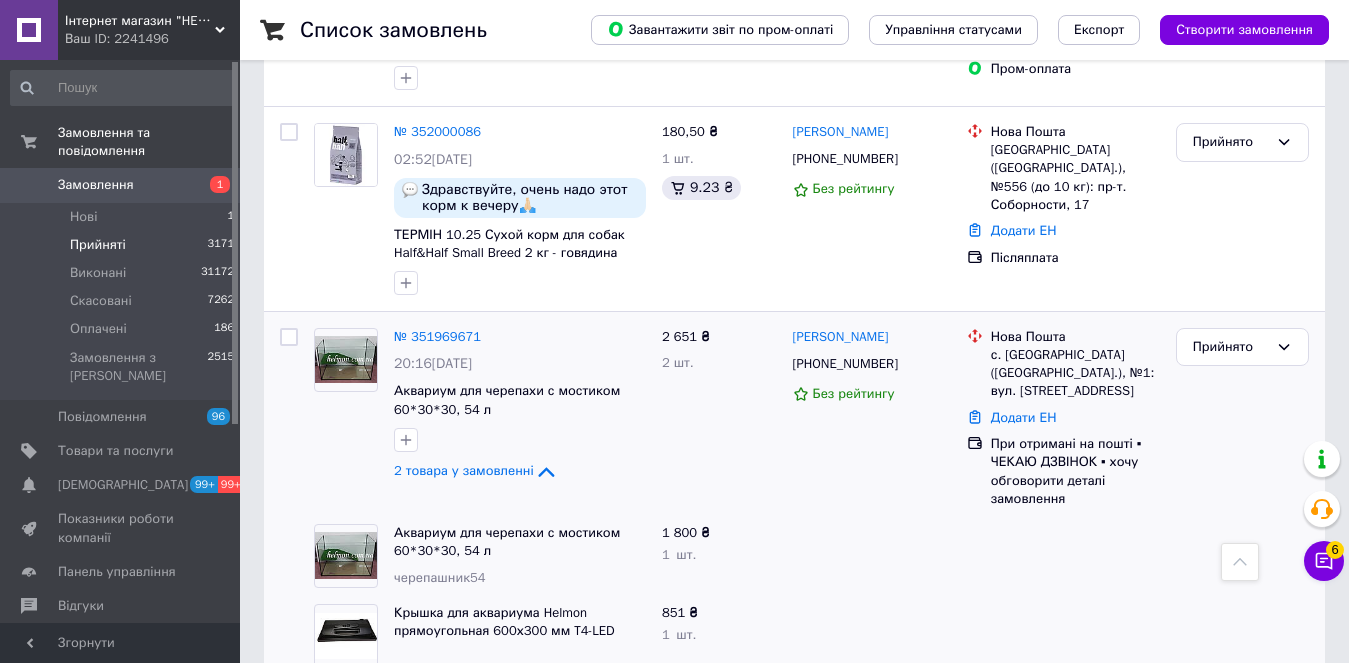 scroll, scrollTop: 1000, scrollLeft: 0, axis: vertical 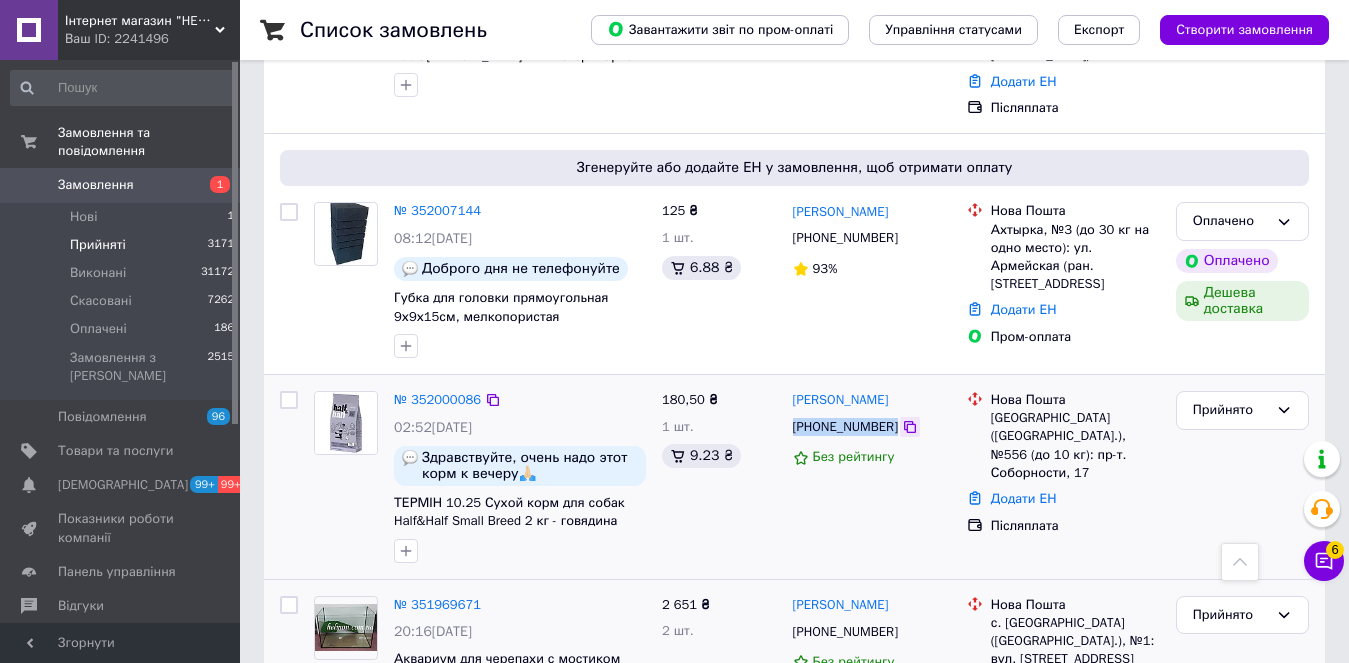 drag, startPoint x: 790, startPoint y: 407, endPoint x: 893, endPoint y: 400, distance: 103.23759 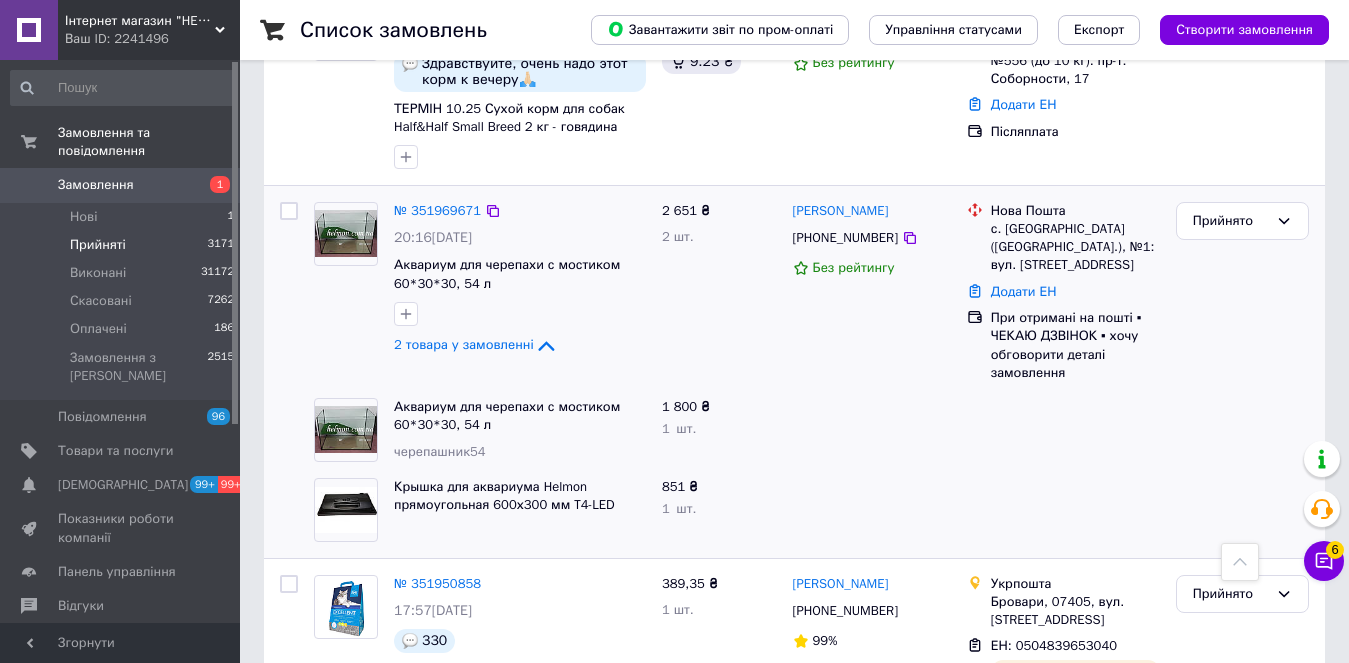 scroll, scrollTop: 1400, scrollLeft: 0, axis: vertical 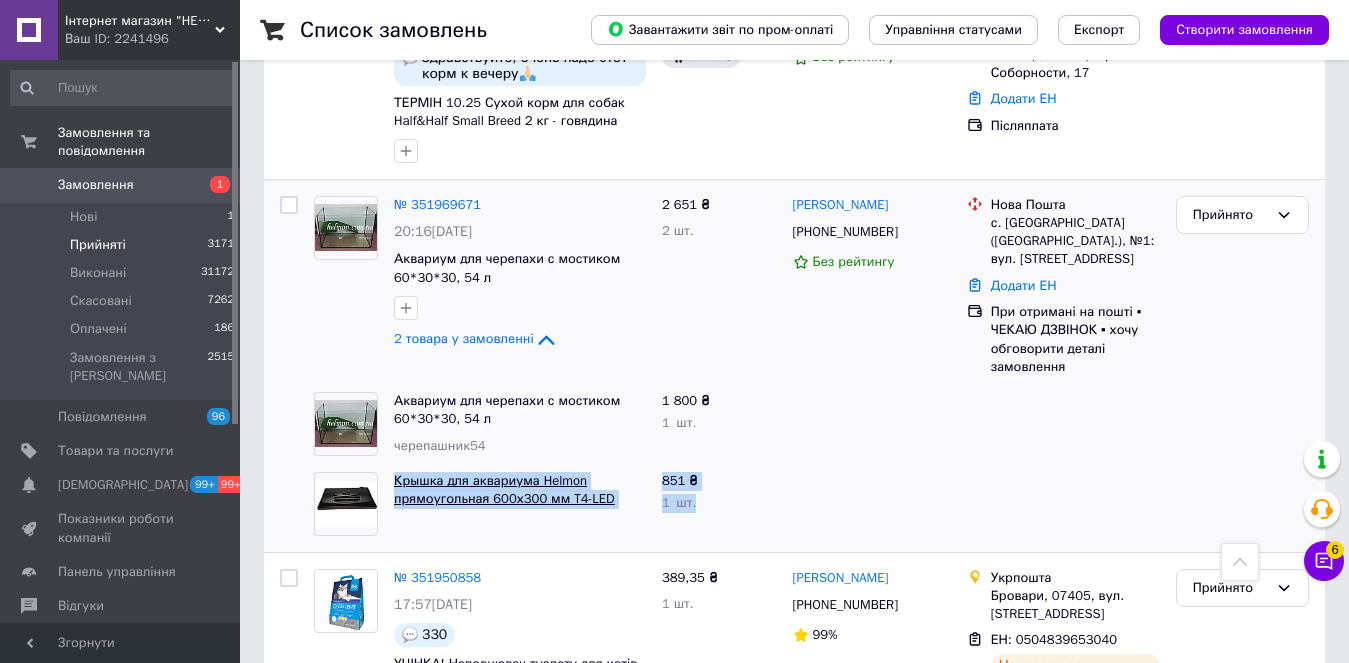 drag, startPoint x: 672, startPoint y: 467, endPoint x: 399, endPoint y: 452, distance: 273.41177 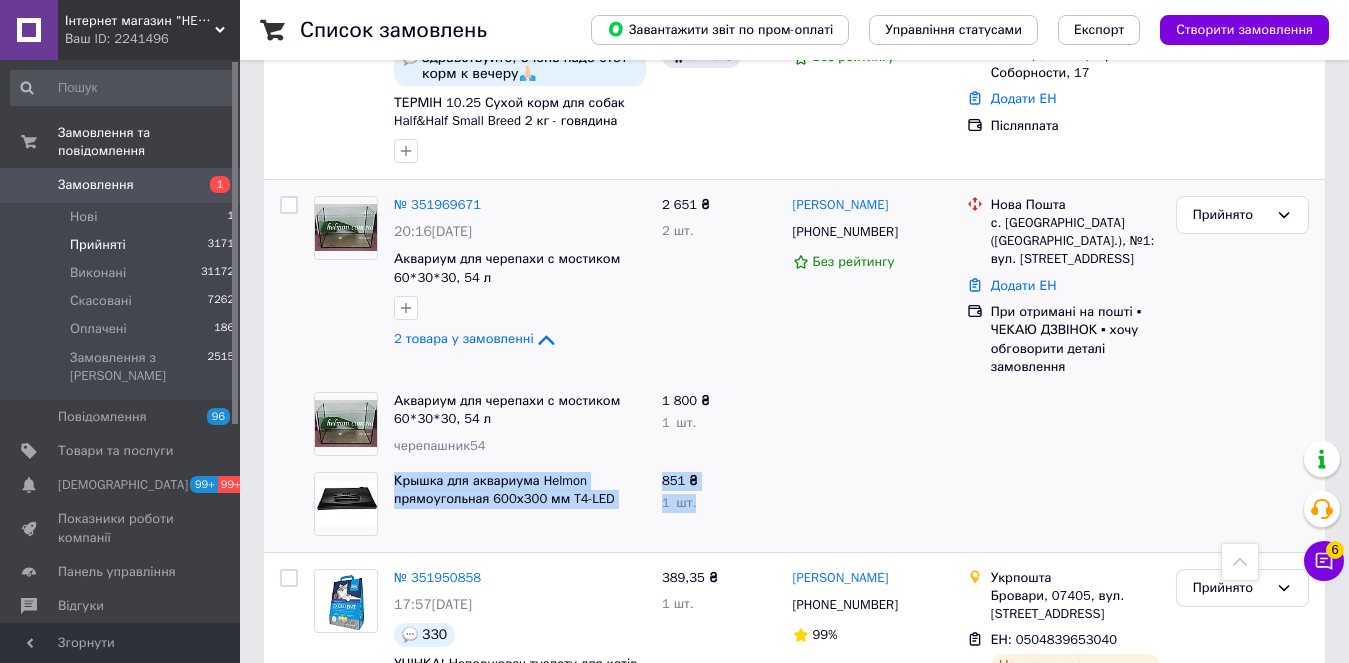 click on "851 ₴ 1   шт." at bounding box center [719, 504] 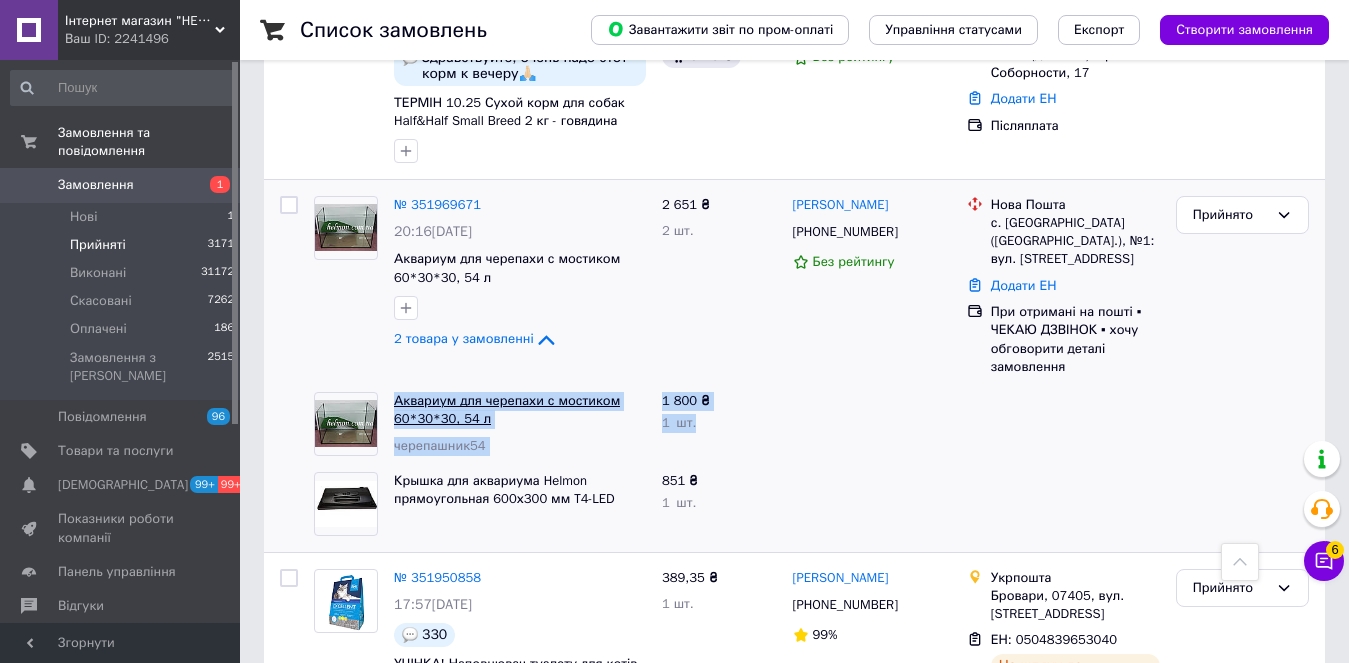 drag, startPoint x: 589, startPoint y: 400, endPoint x: 443, endPoint y: 384, distance: 146.8741 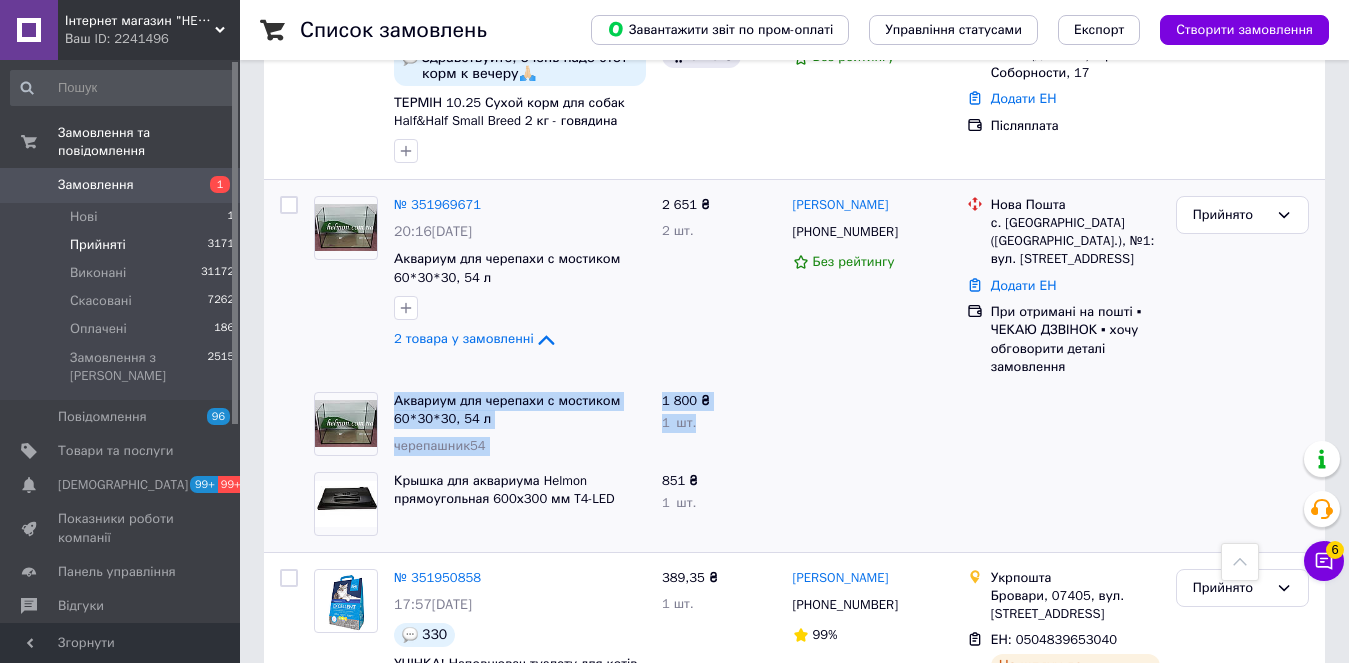 click on "1 800 ₴" at bounding box center [719, 401] 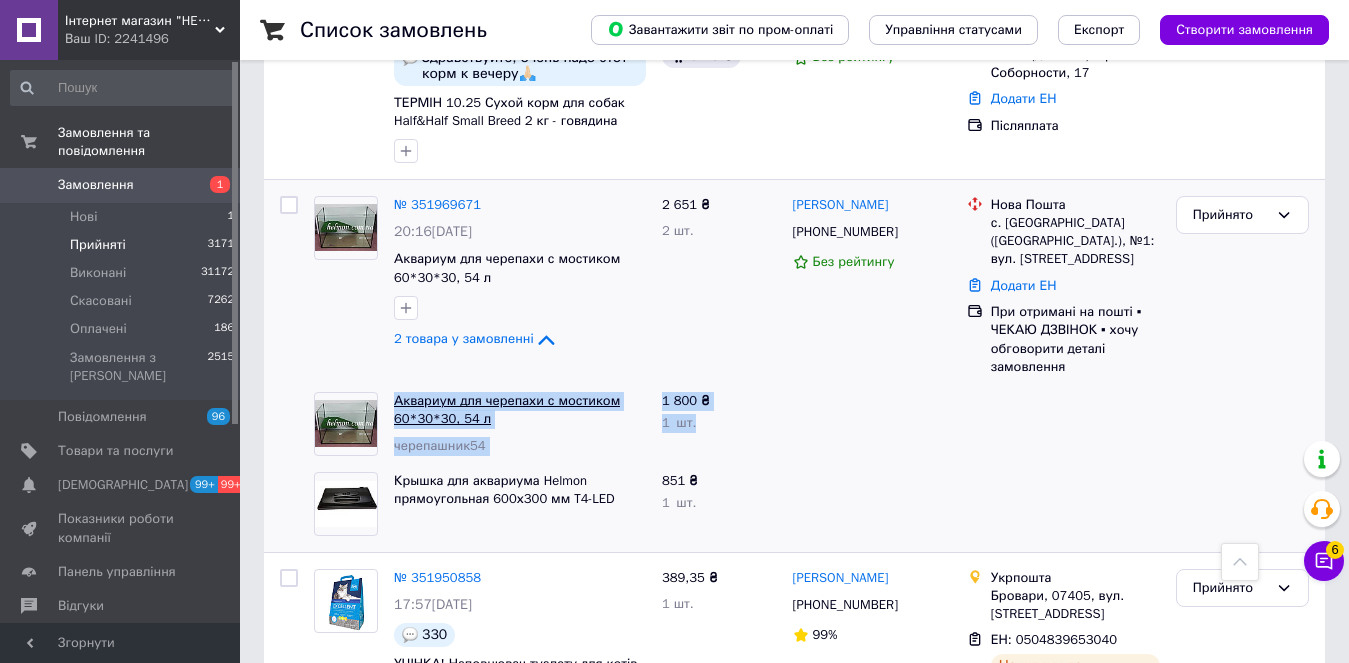 drag, startPoint x: 487, startPoint y: 398, endPoint x: 444, endPoint y: 378, distance: 47.423622 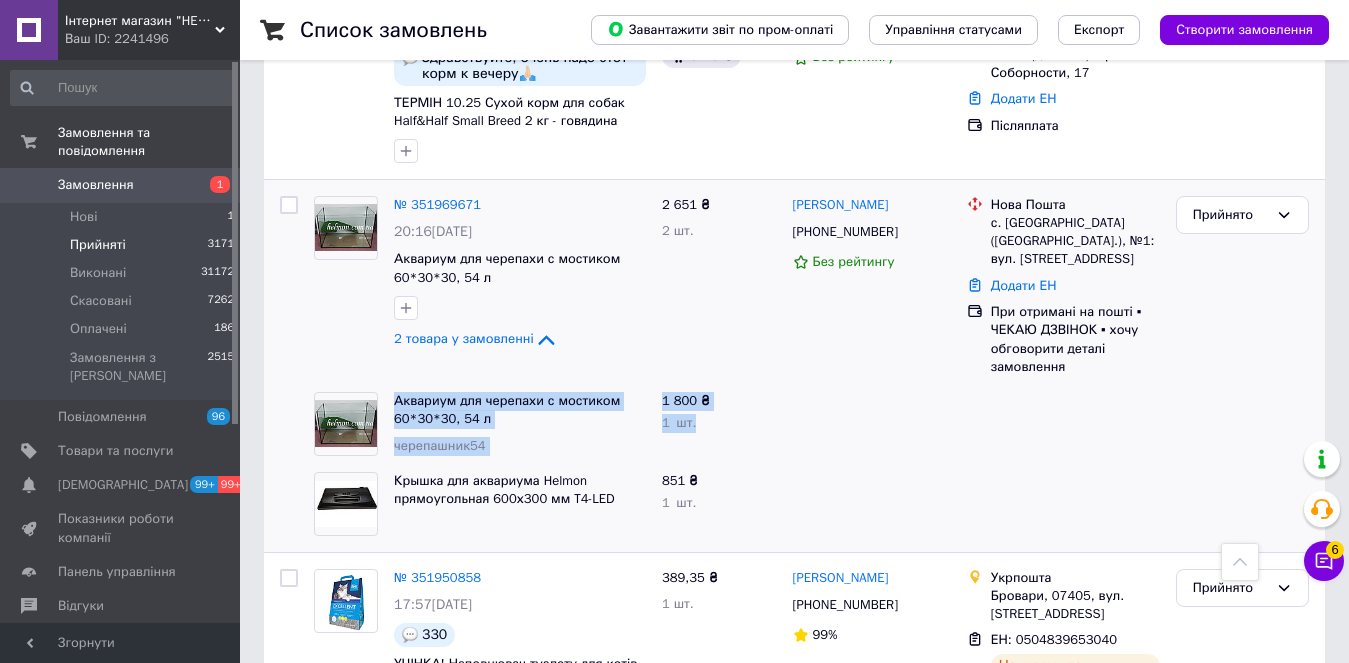 click on "1 800 ₴" at bounding box center (719, 401) 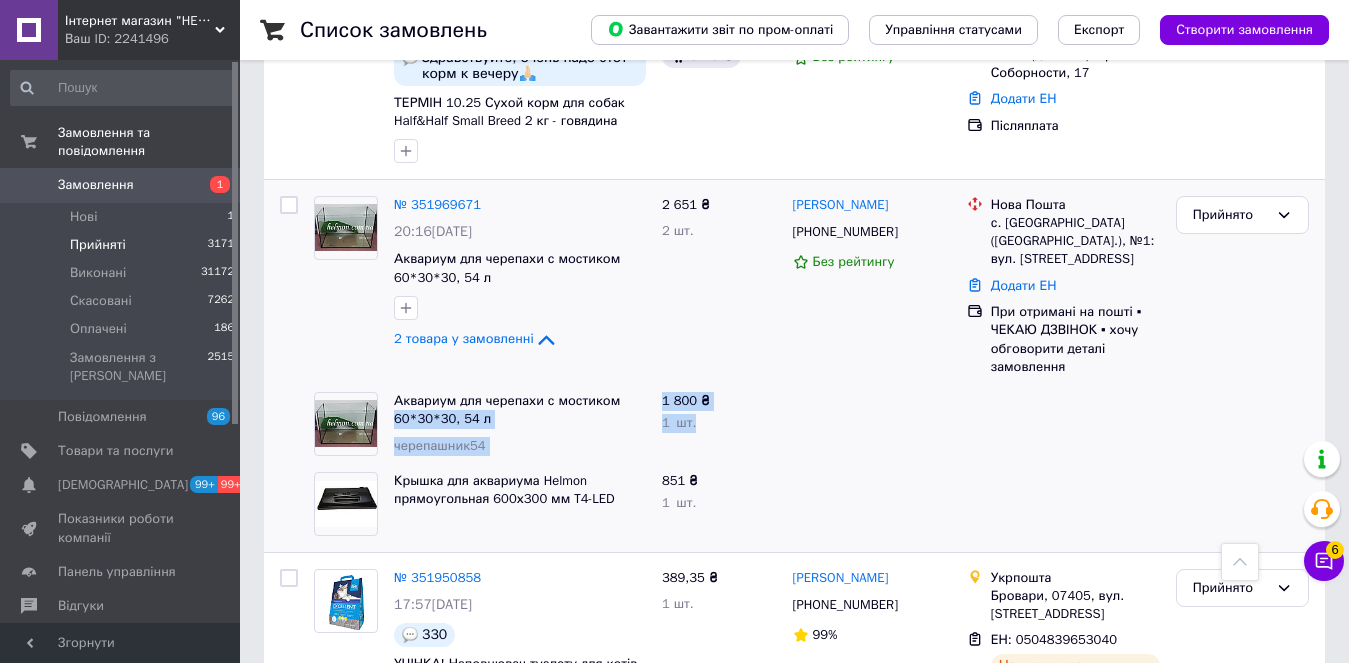 drag, startPoint x: 661, startPoint y: 407, endPoint x: 388, endPoint y: 375, distance: 274.86905 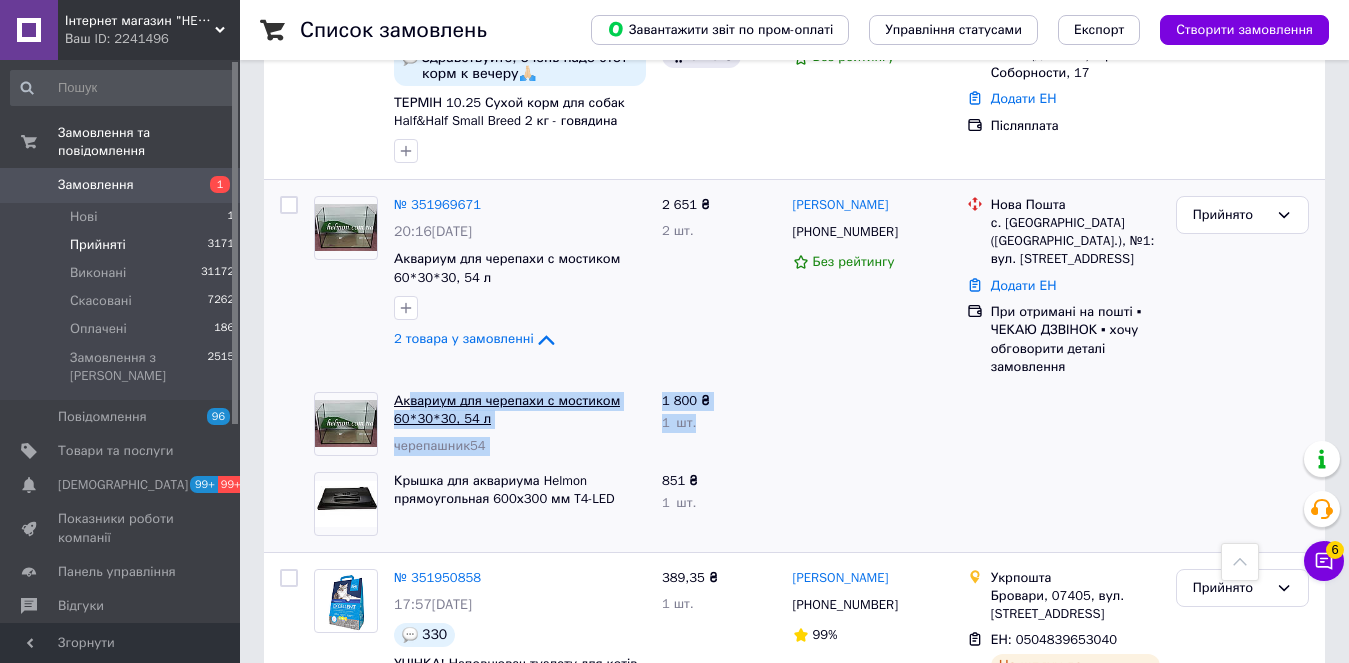 drag, startPoint x: 766, startPoint y: 402, endPoint x: 407, endPoint y: 364, distance: 361.00555 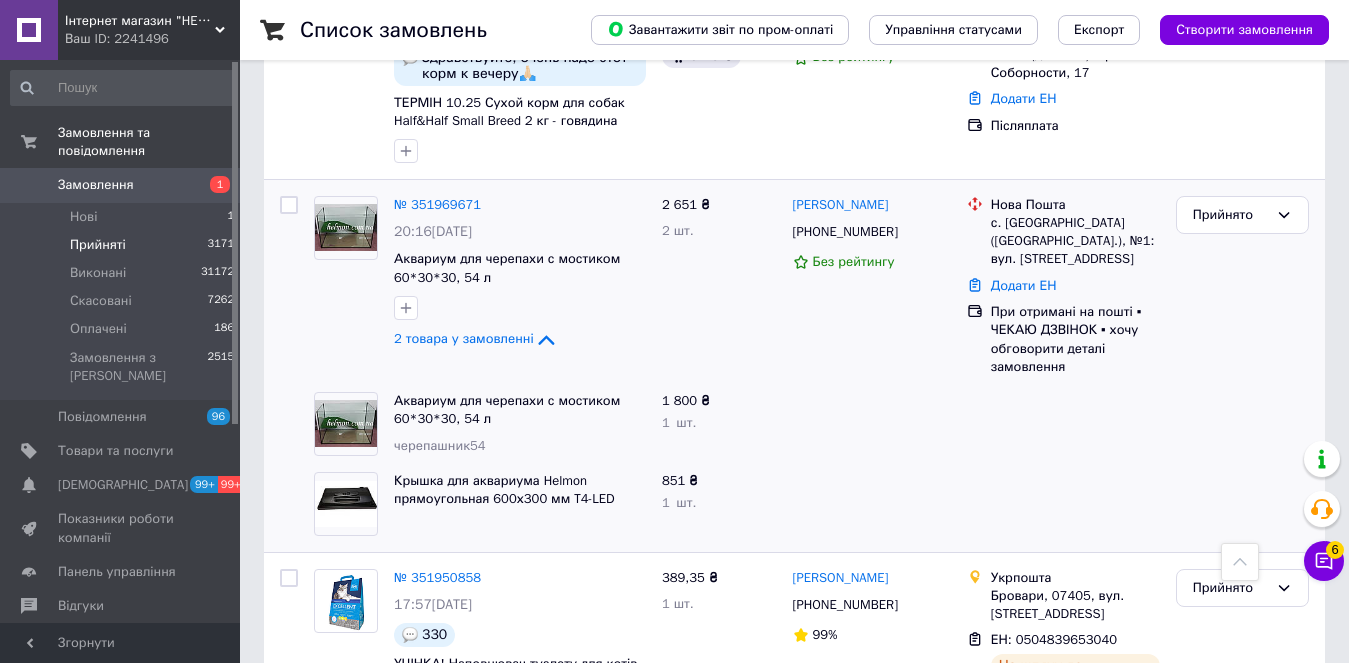 click at bounding box center [872, 424] 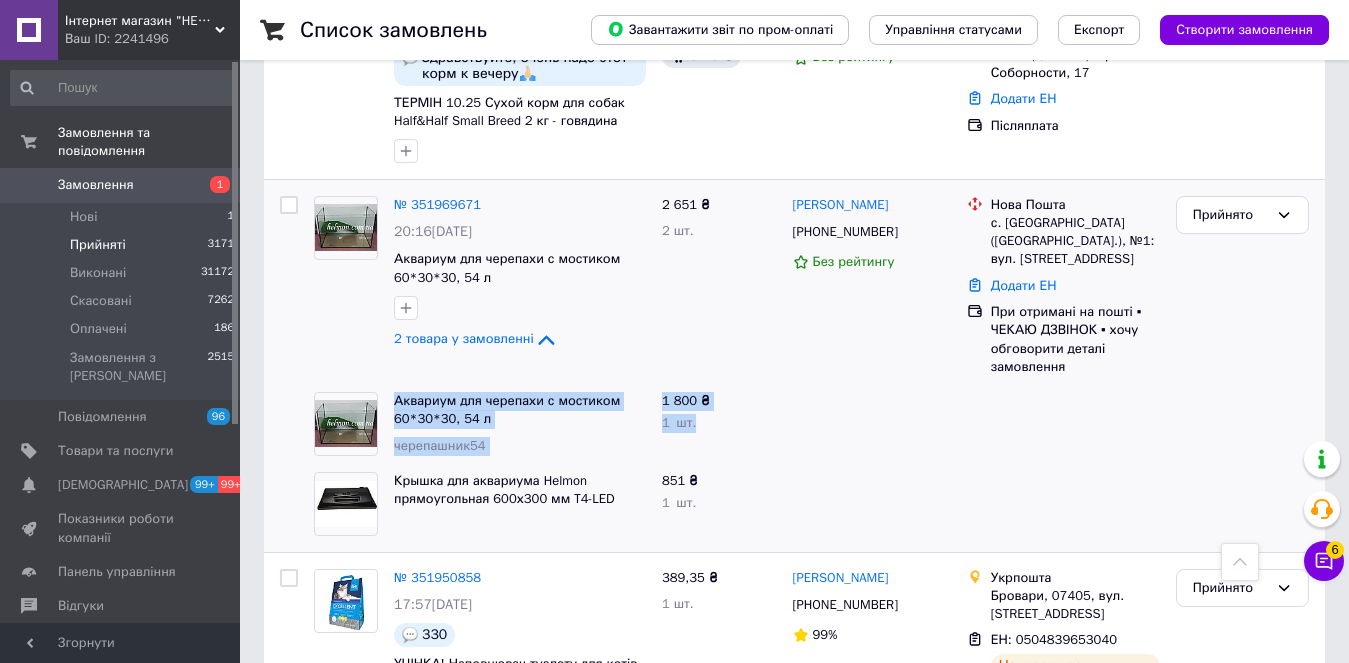 drag, startPoint x: 731, startPoint y: 392, endPoint x: 389, endPoint y: 374, distance: 342.47336 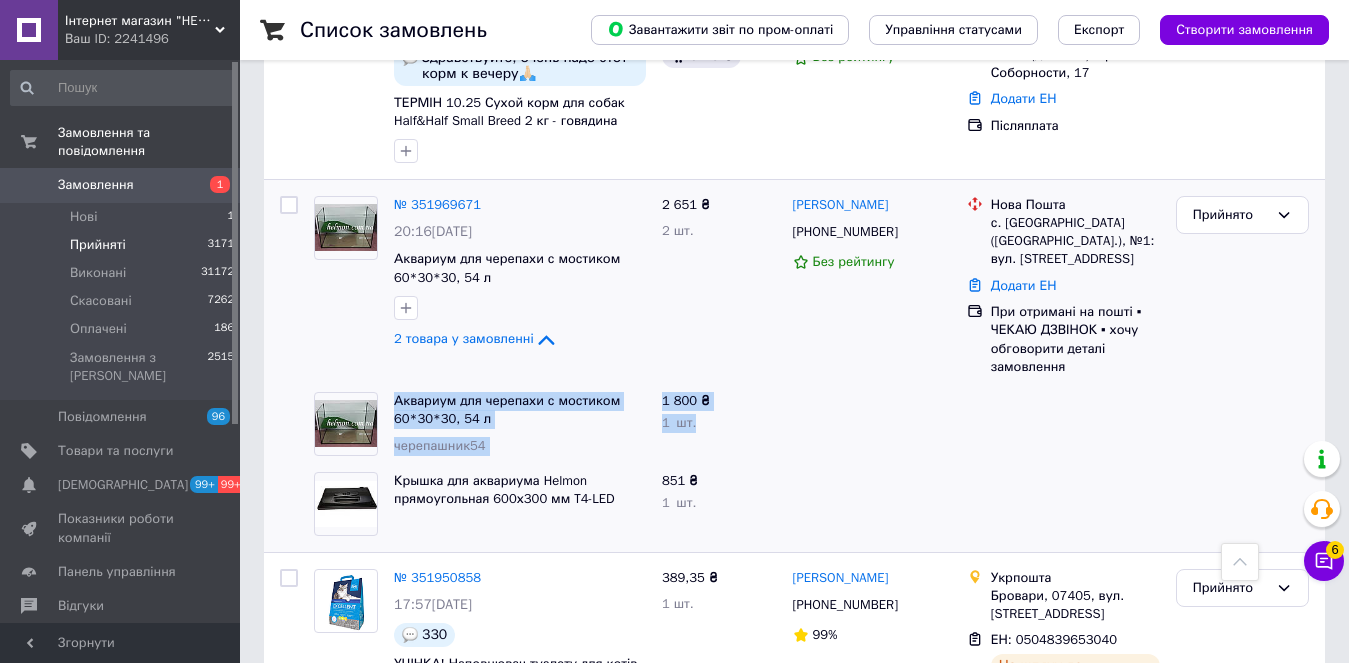 click on "Аквариум для черепахи с мостиком 60*30*30, 54 л черепашник54 1 800 ₴ 1   шт." at bounding box center [794, 424] 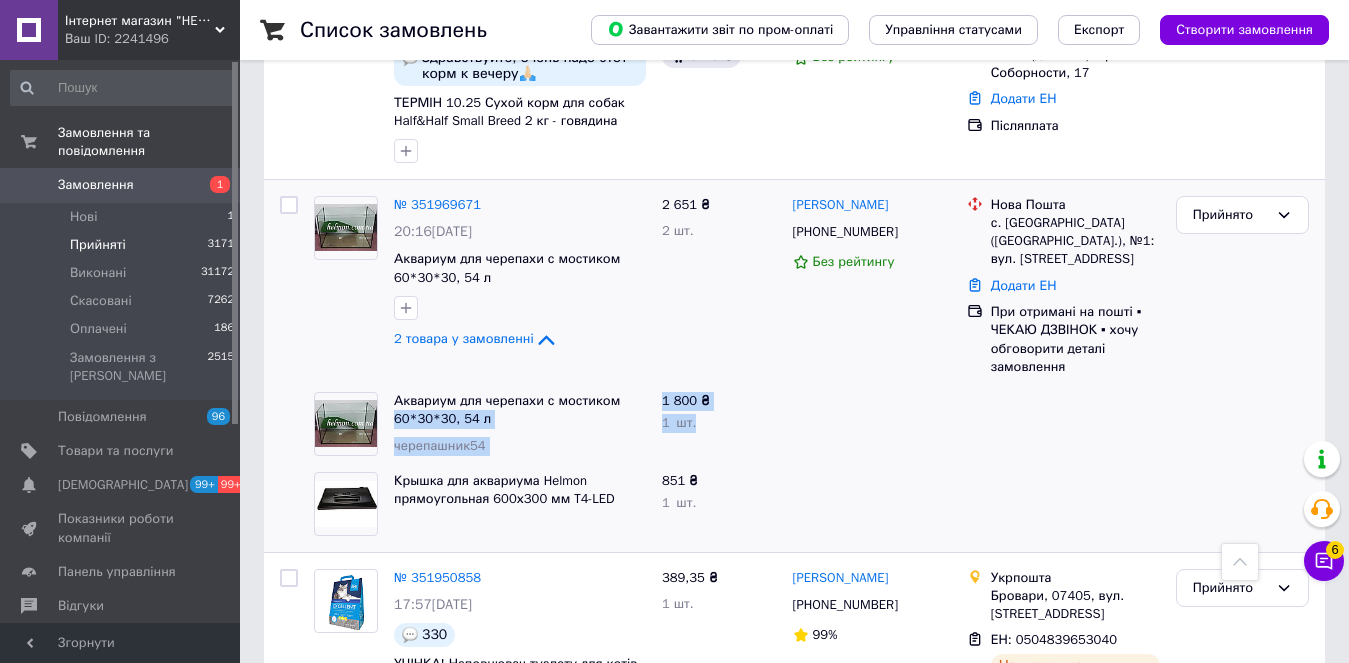 click on "1 800 ₴ 1   шт." at bounding box center (719, 424) 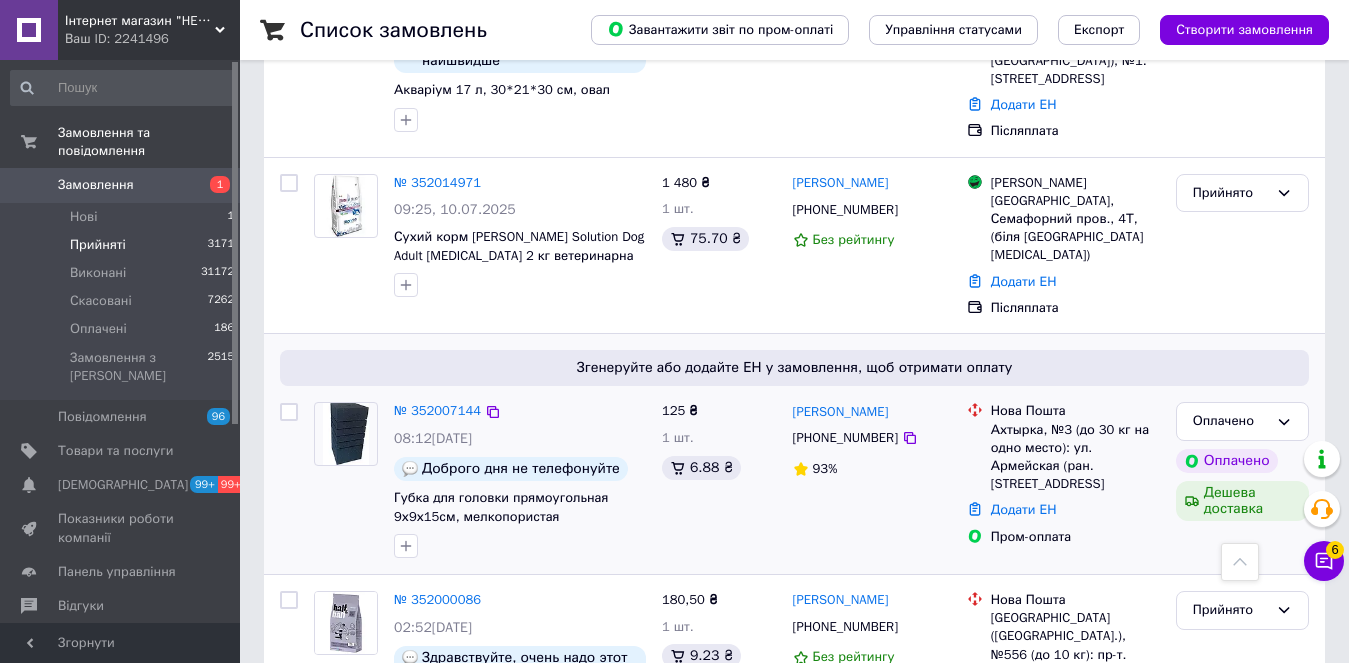 scroll, scrollTop: 600, scrollLeft: 0, axis: vertical 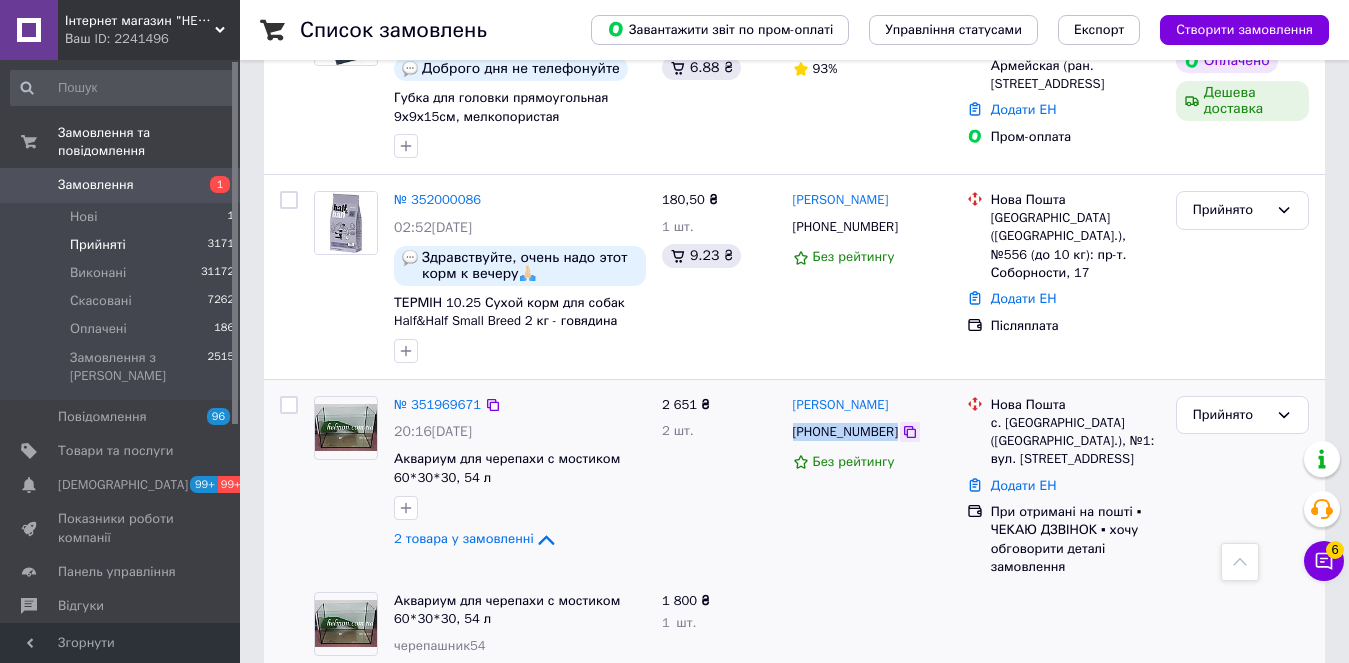 drag, startPoint x: 790, startPoint y: 421, endPoint x: 888, endPoint y: 413, distance: 98.32599 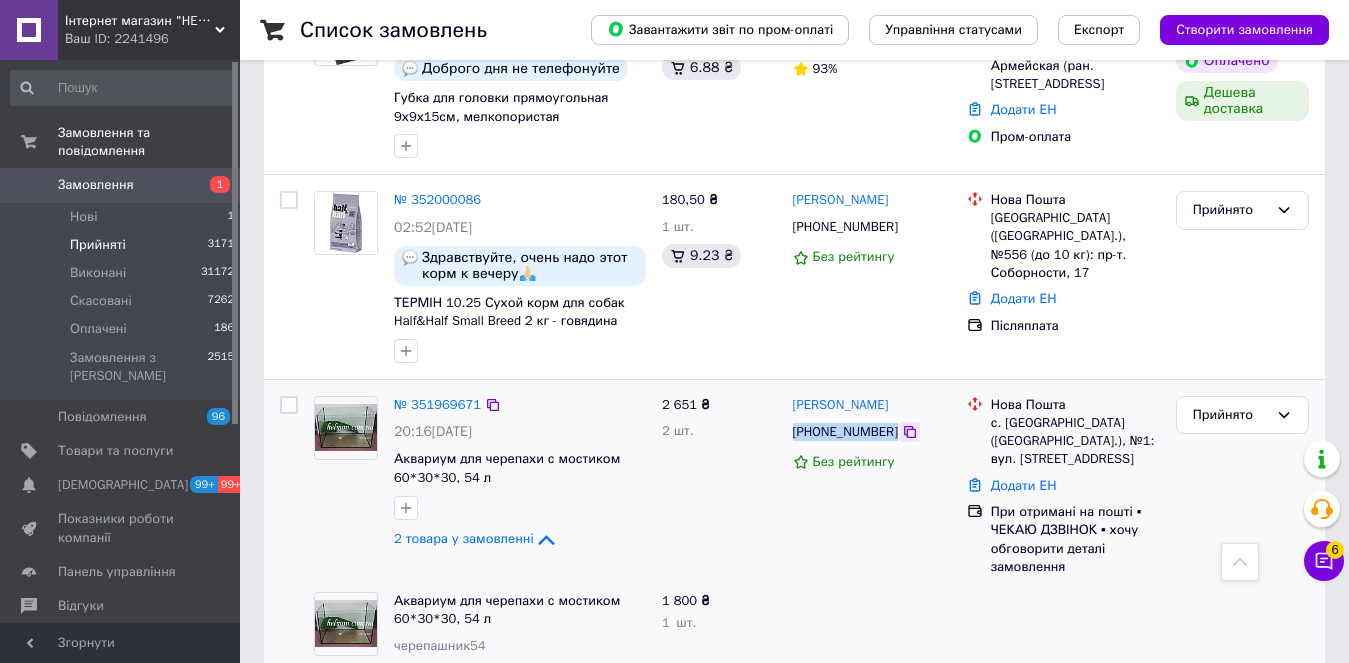 click on "+380992501881" at bounding box center [872, 432] 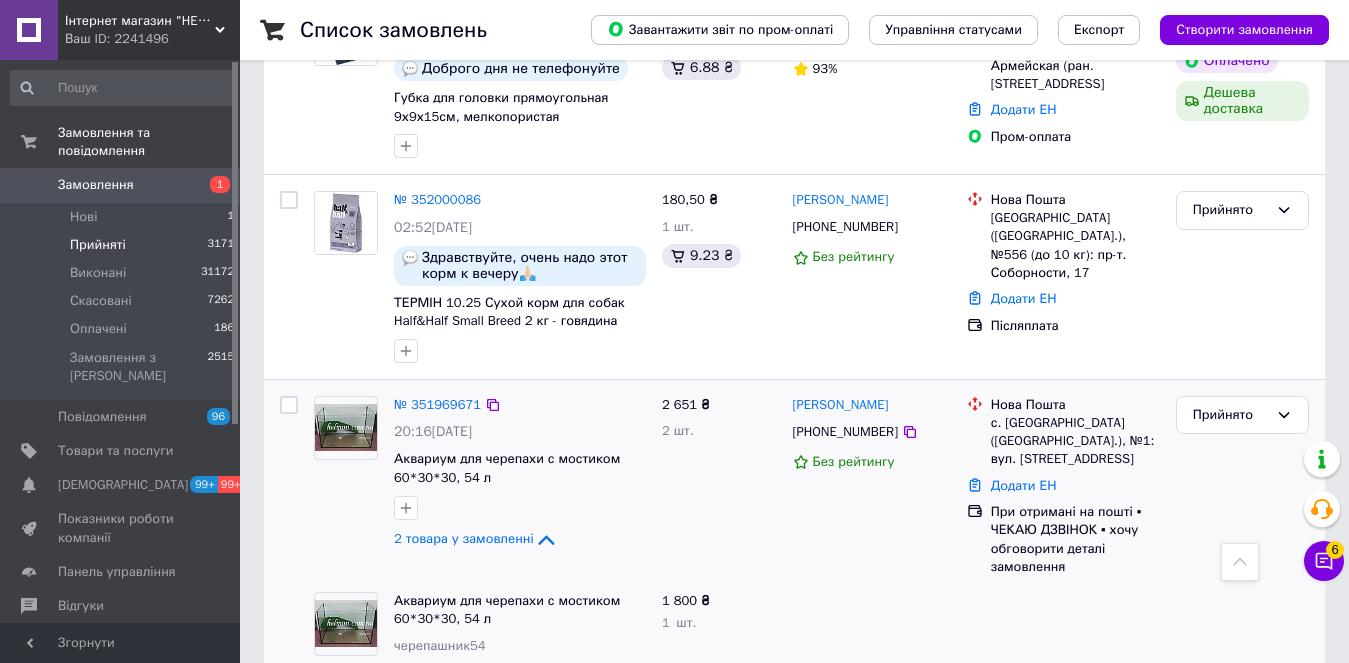 click on "Марина Білас +380992501881 Без рейтингу" at bounding box center [872, 486] 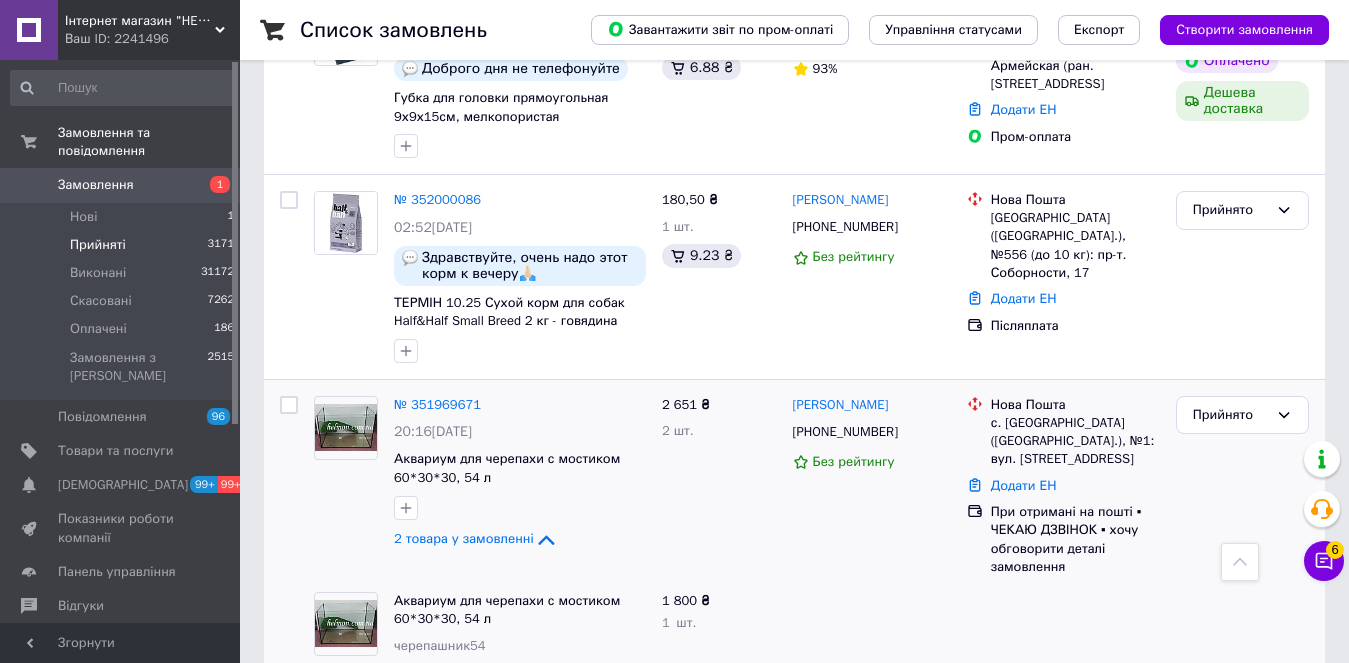 drag, startPoint x: 900, startPoint y: 414, endPoint x: 678, endPoint y: 630, distance: 309.74182 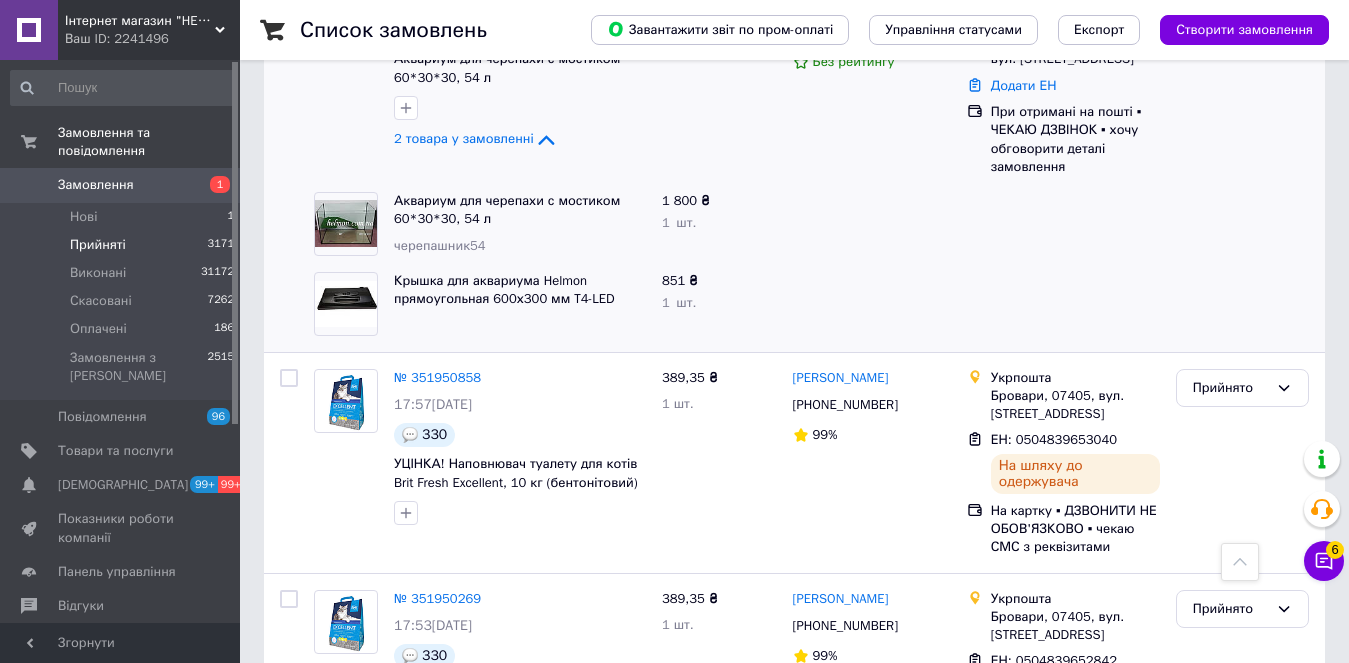 scroll, scrollTop: 1400, scrollLeft: 0, axis: vertical 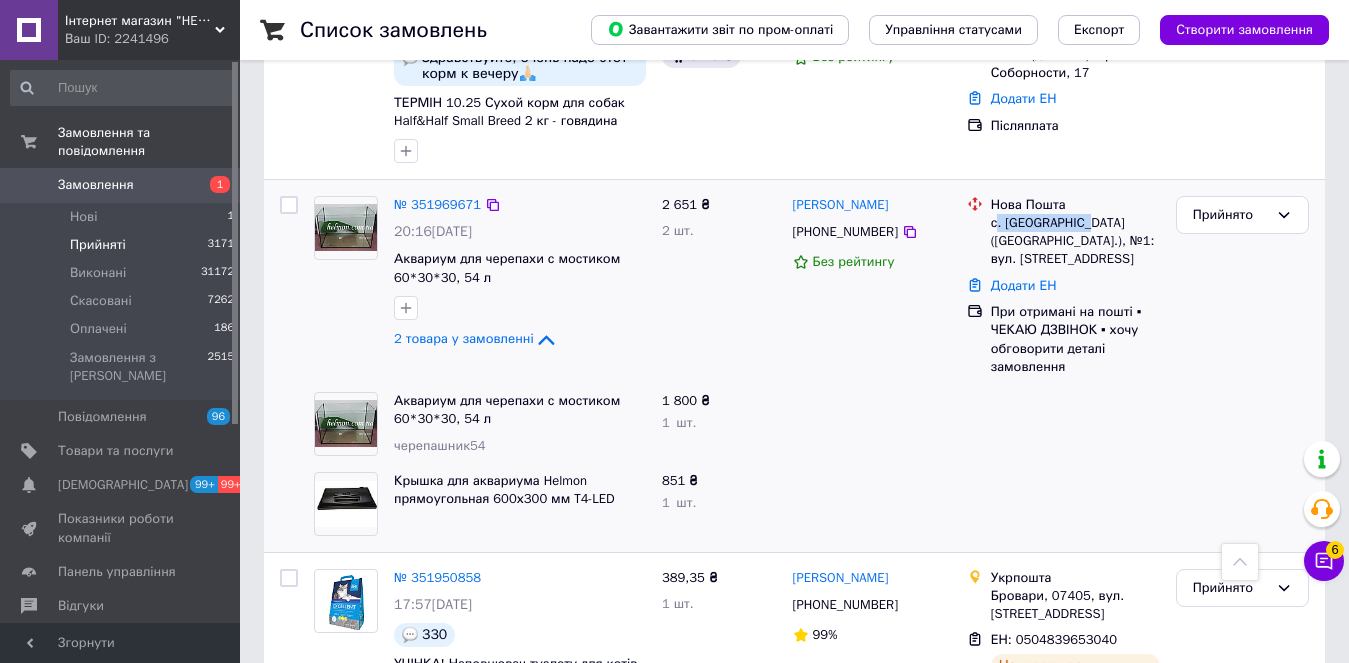 drag, startPoint x: 998, startPoint y: 199, endPoint x: 1074, endPoint y: 200, distance: 76.00658 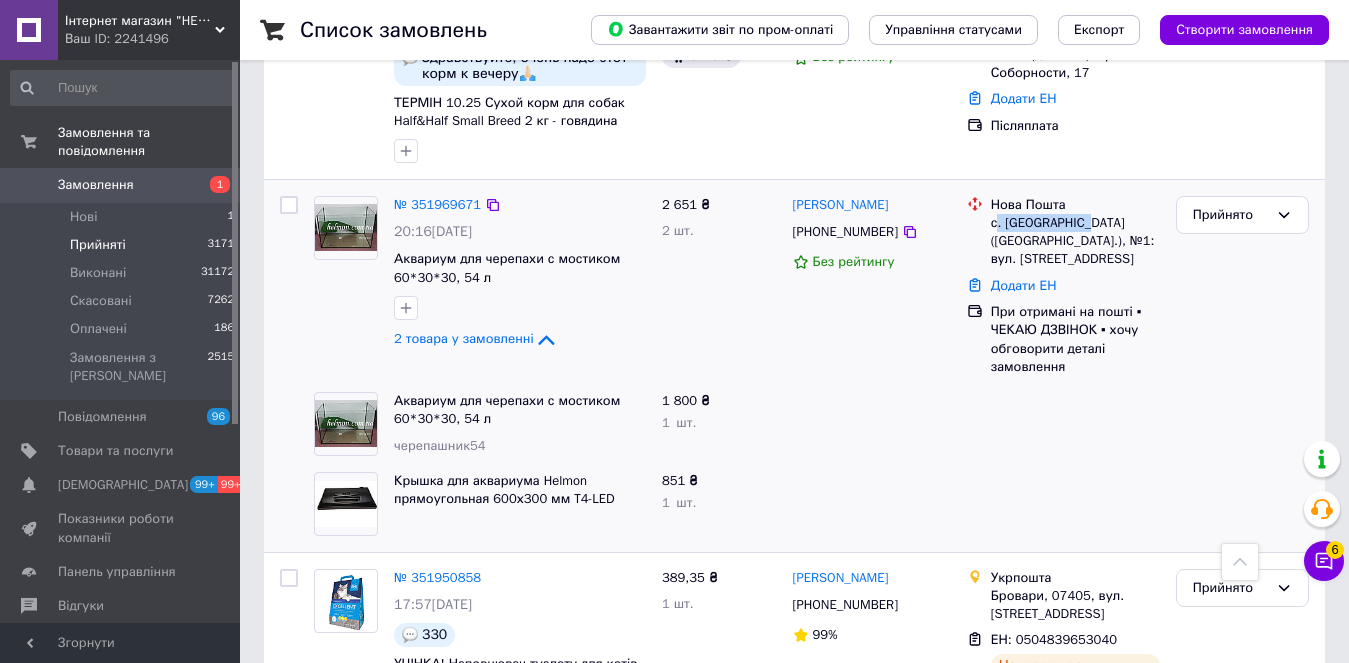 click on "с. Іванівці (Закарпатська обл.), №1: вул. Миру, 29А" at bounding box center [1075, 241] 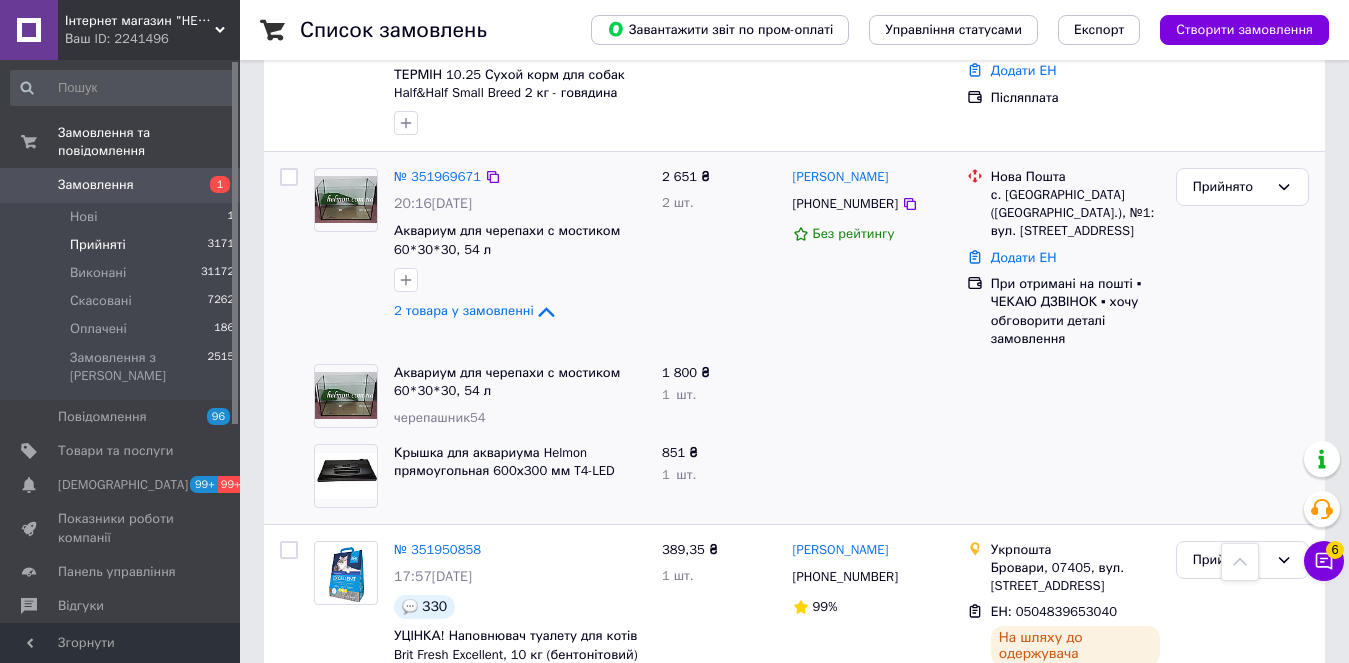 scroll, scrollTop: 1392, scrollLeft: 0, axis: vertical 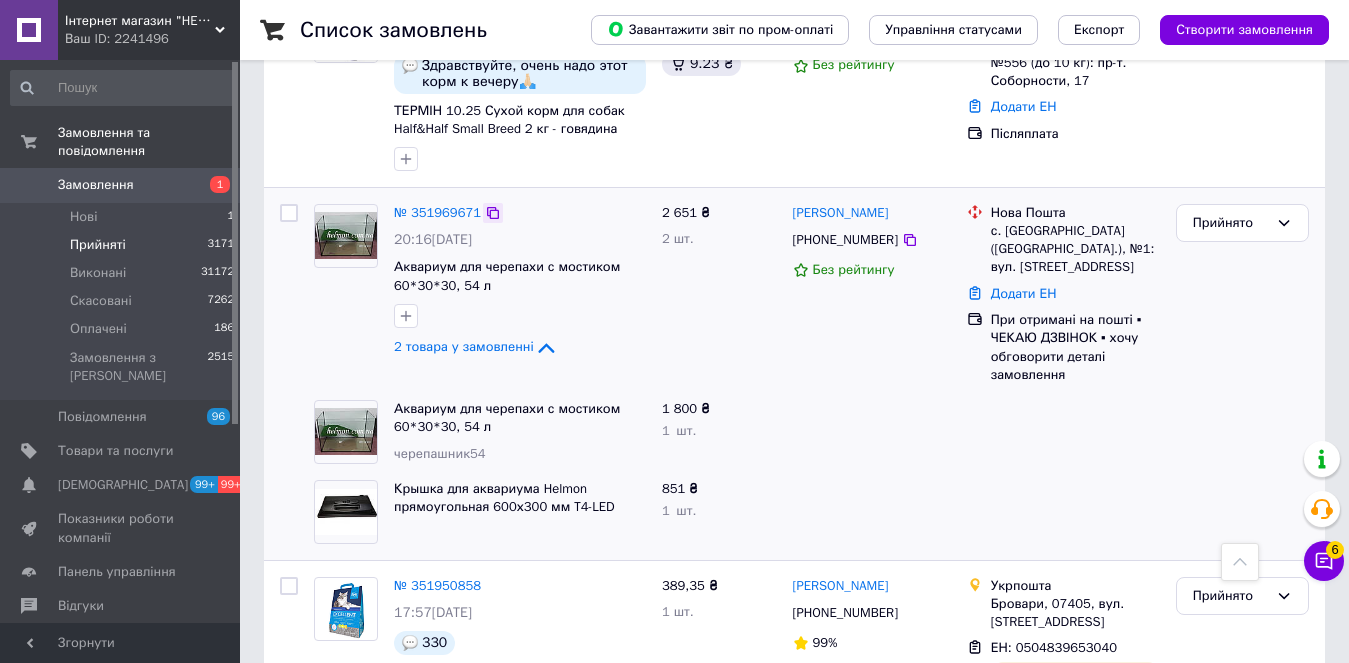 click 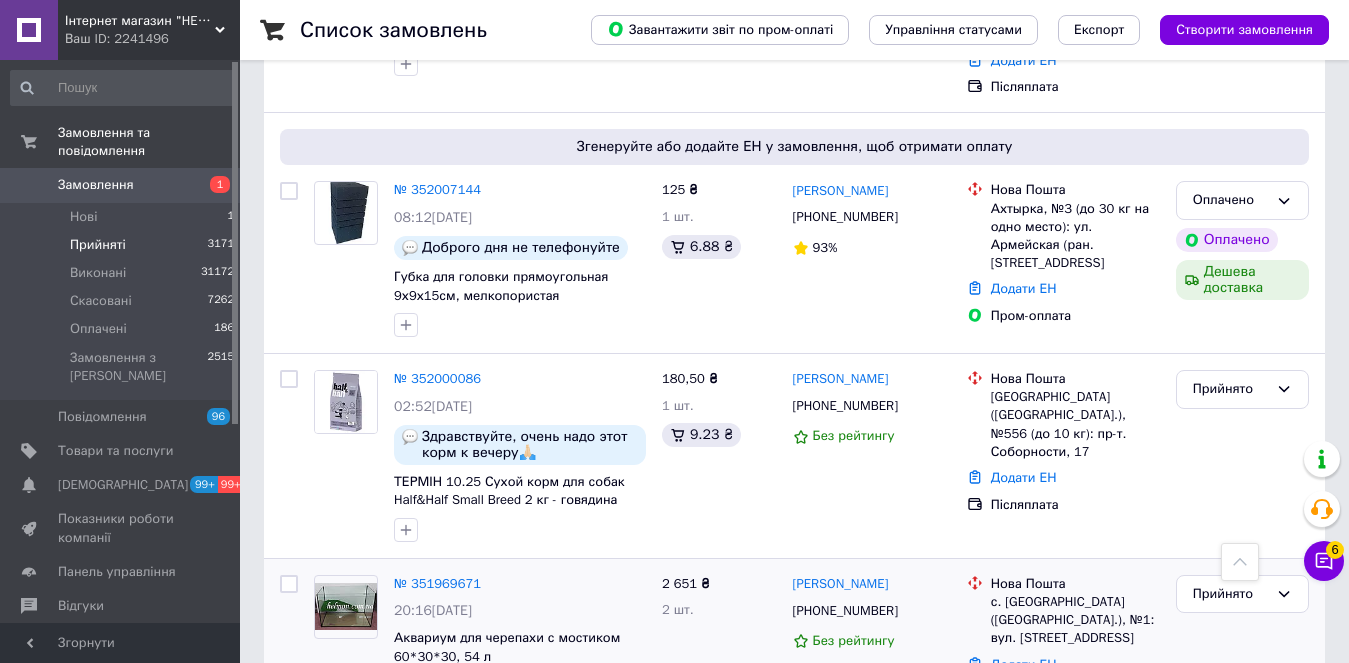 scroll, scrollTop: 992, scrollLeft: 0, axis: vertical 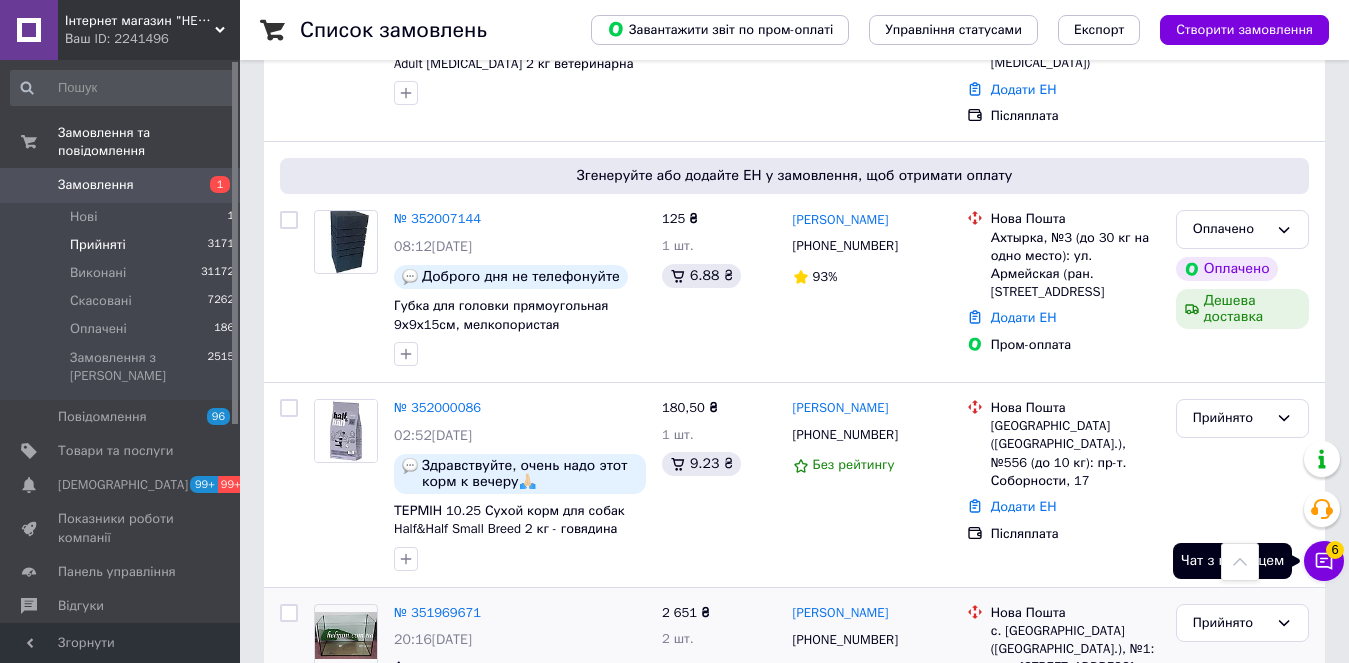 click 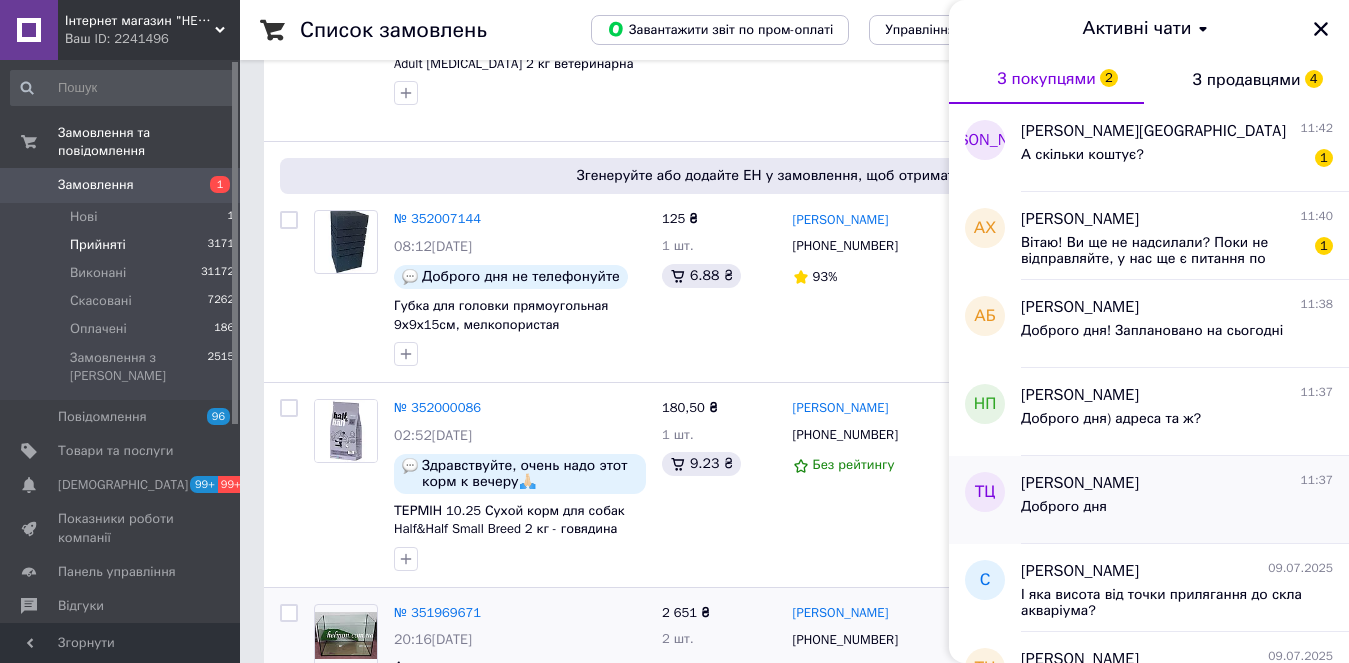 scroll, scrollTop: 100, scrollLeft: 0, axis: vertical 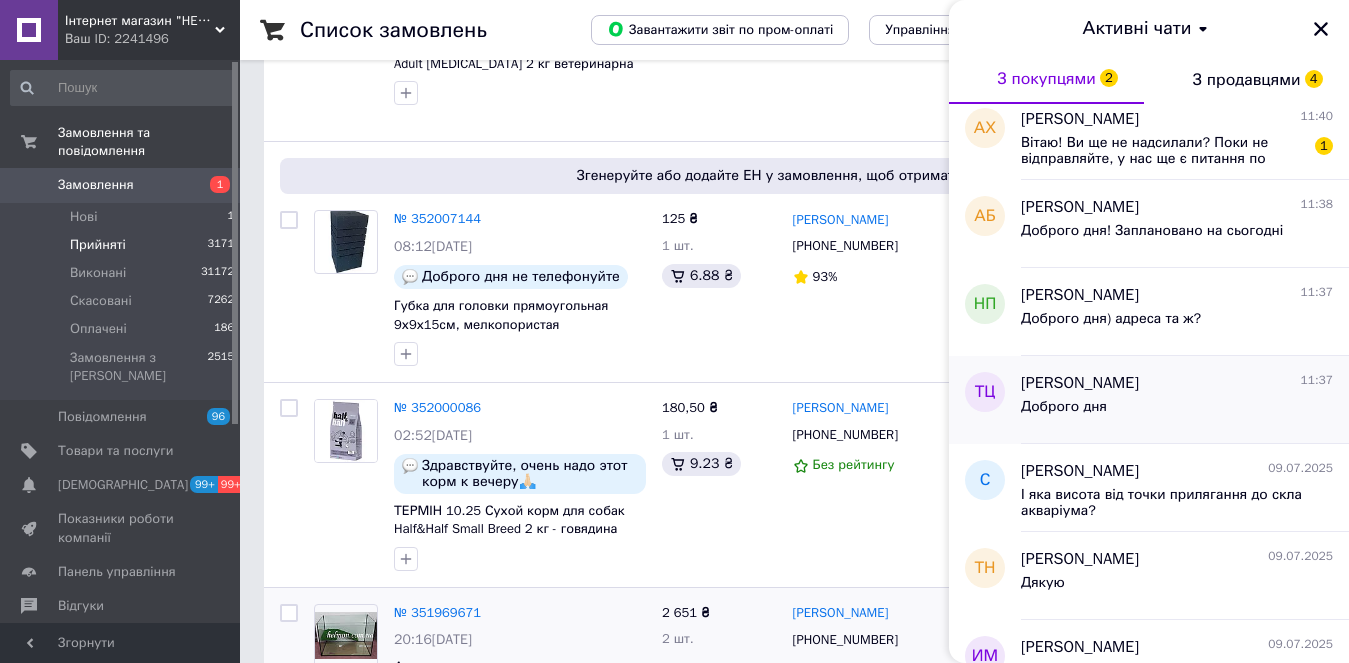 click on "Доброго дня" at bounding box center [1064, 407] 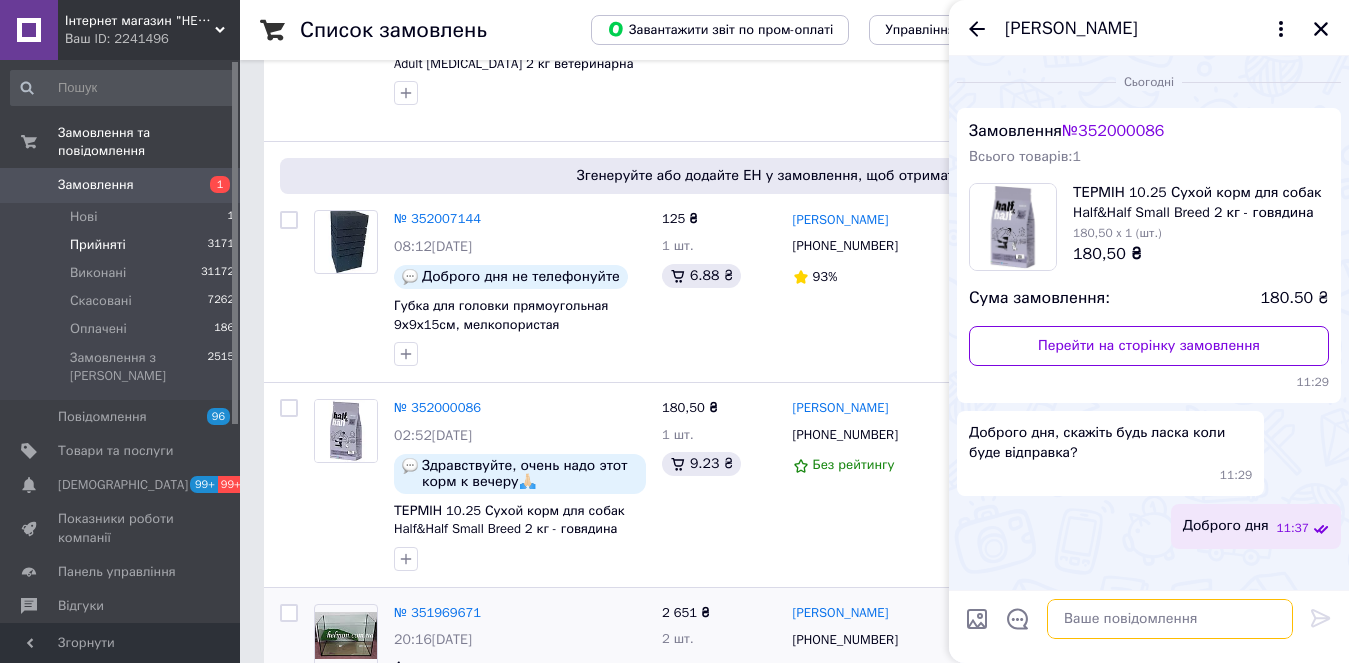 click at bounding box center [1170, 619] 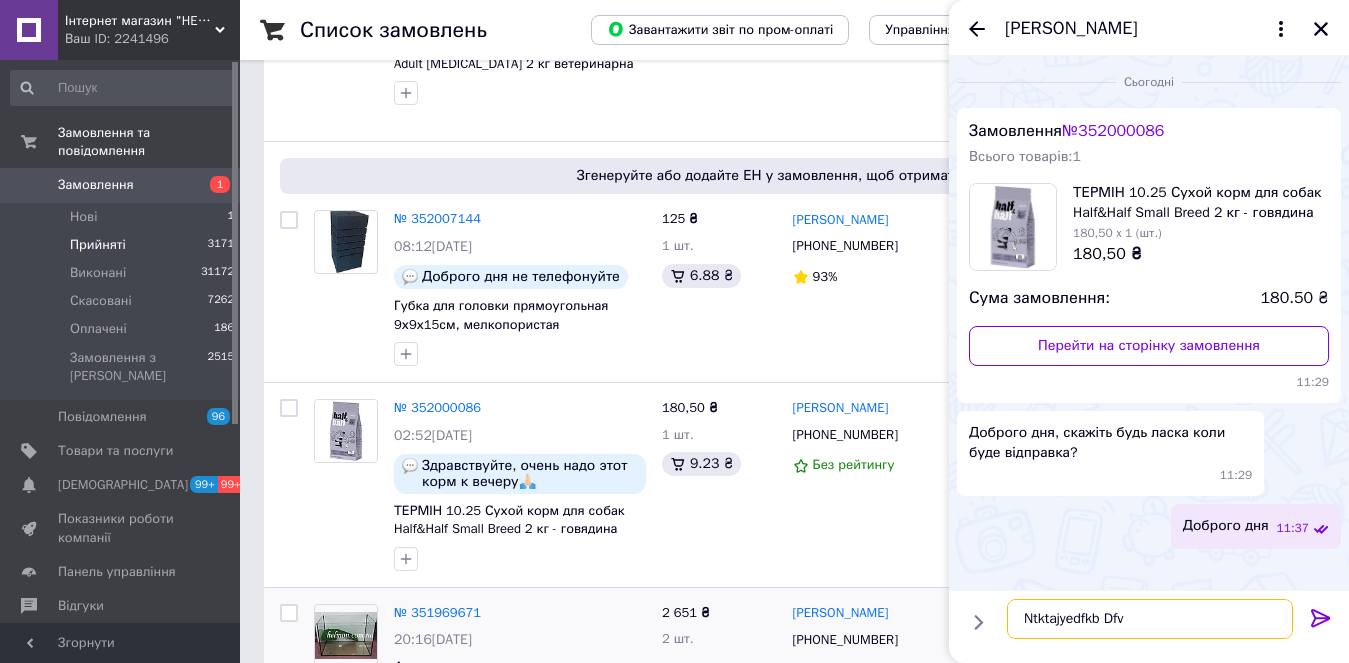 click on "Ntktajyedfkb Dfv" at bounding box center [1150, 619] 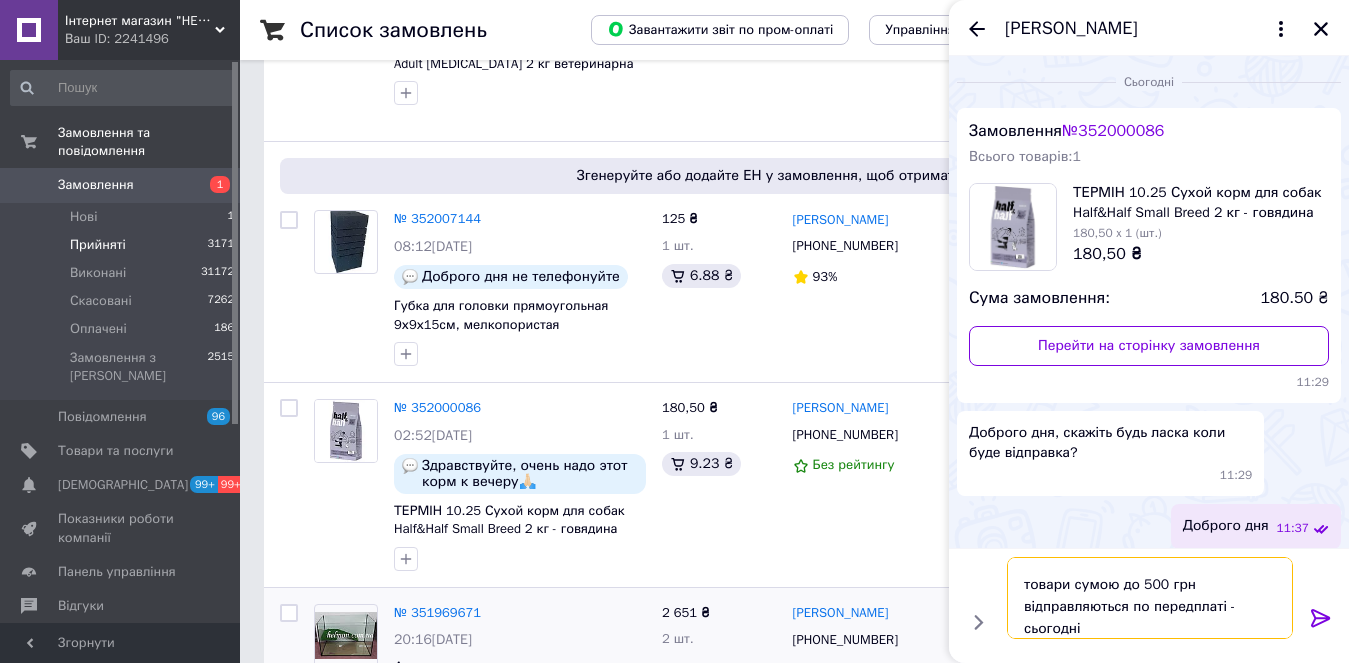 scroll, scrollTop: 46, scrollLeft: 0, axis: vertical 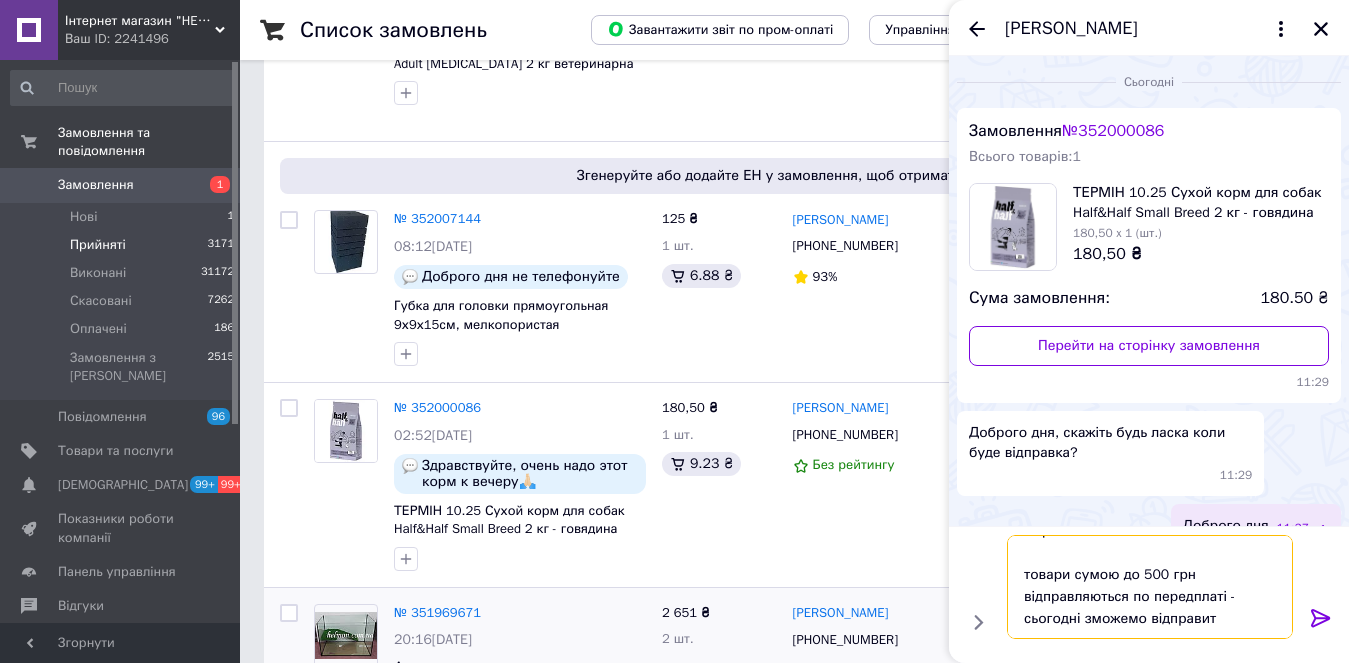 type on "Телефонували Вам - телефон не в мережі
товари сумою до 500 грн відправляються по передплаті - сьогодні зможемо відправити" 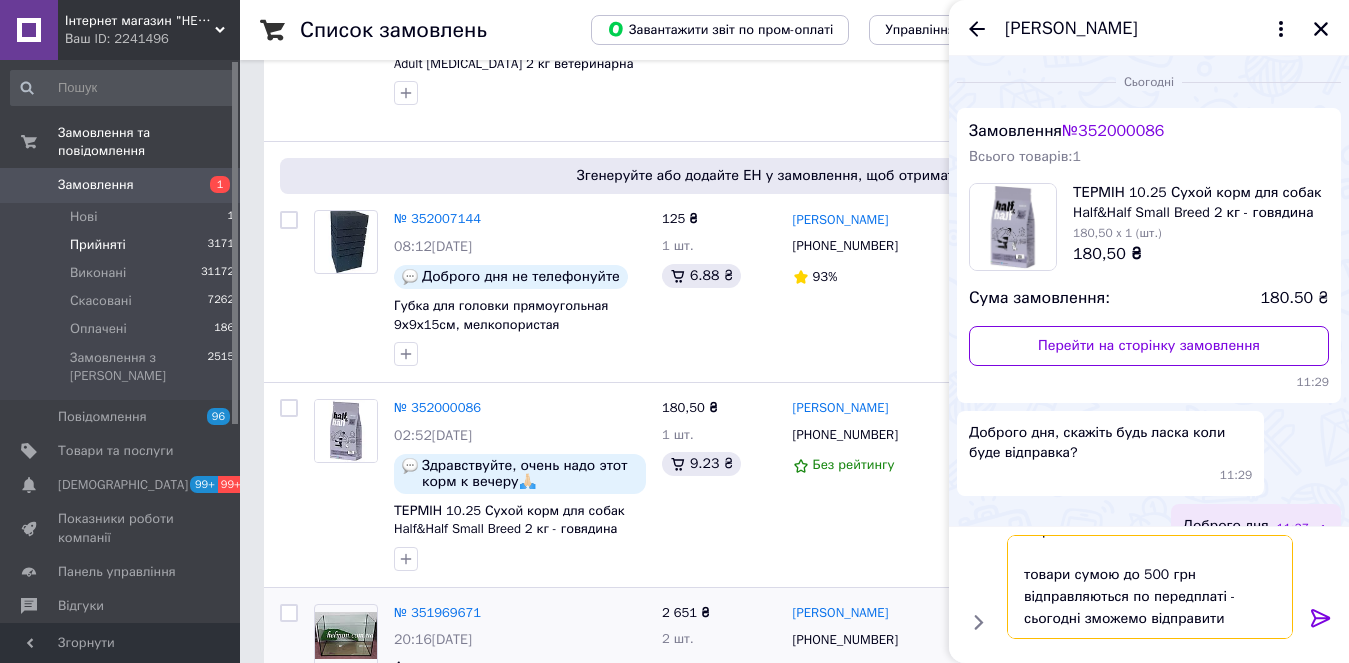 type 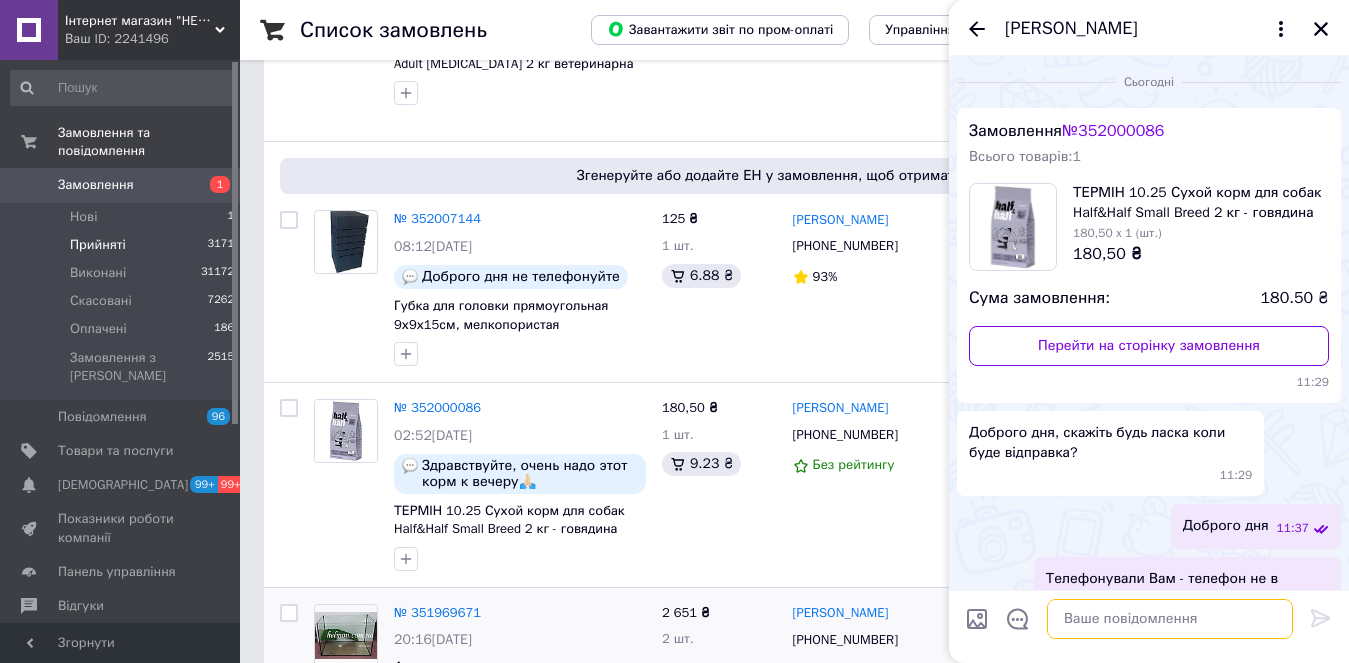 scroll, scrollTop: 0, scrollLeft: 0, axis: both 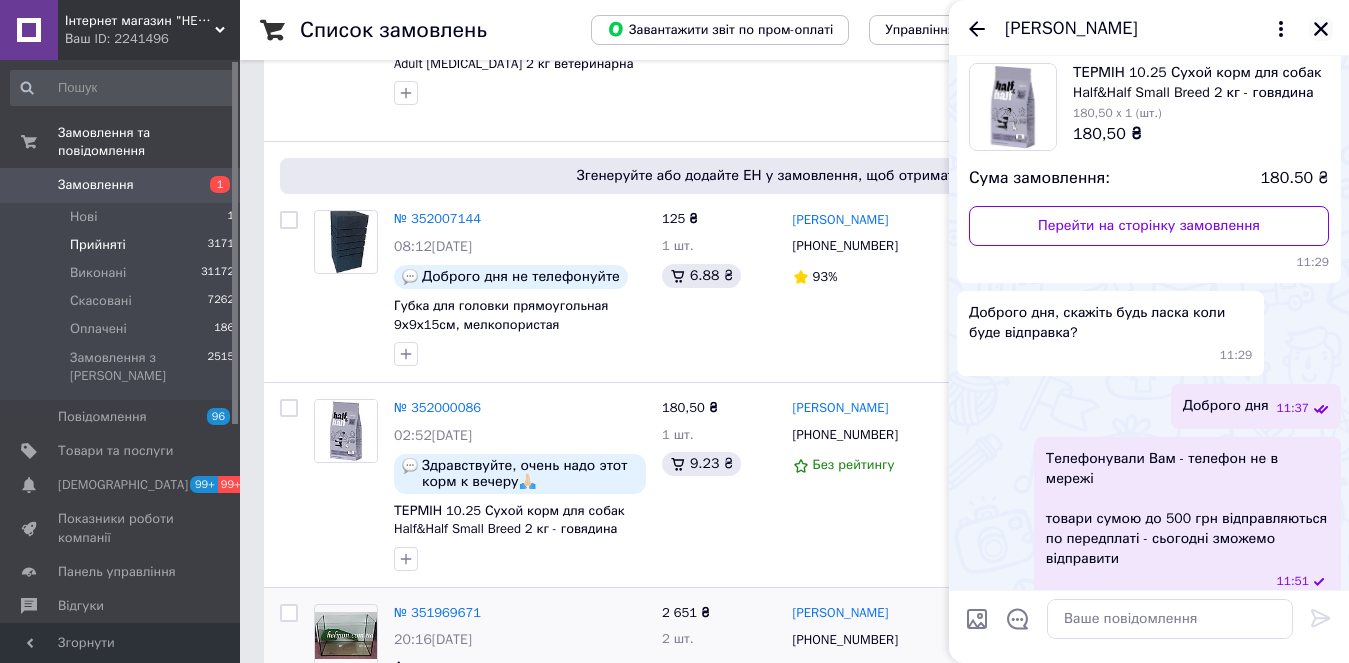 click 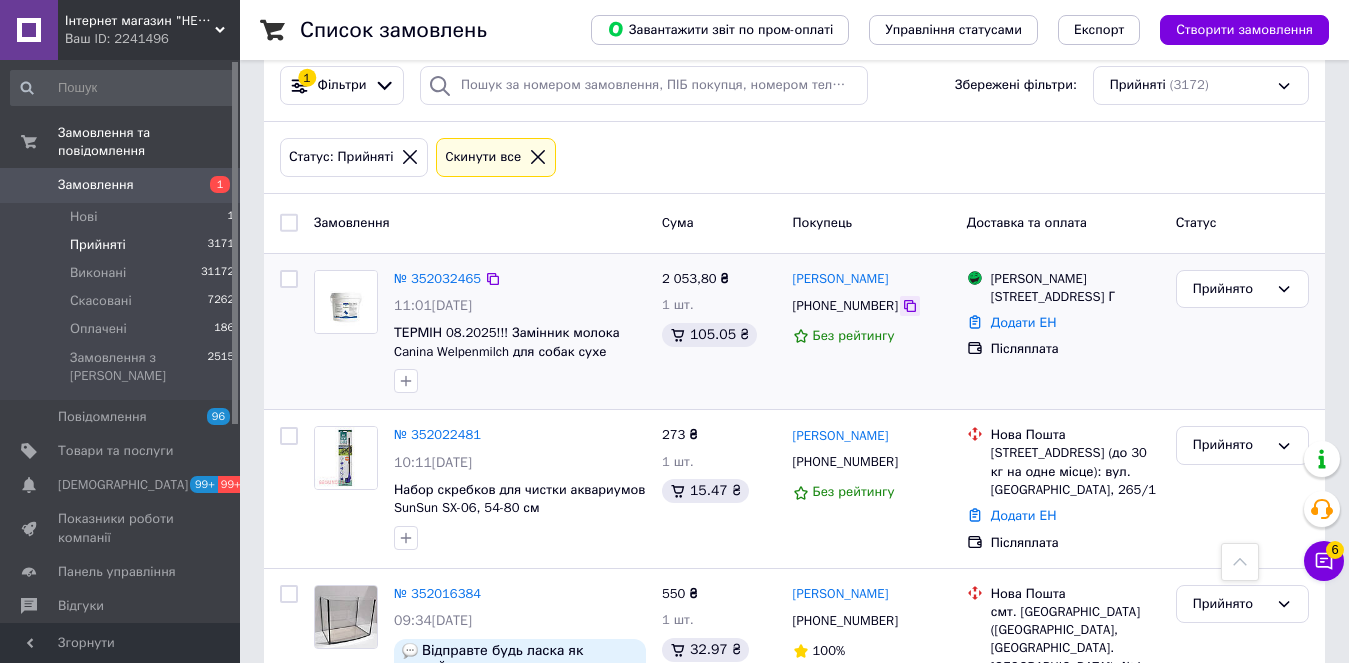 scroll, scrollTop: 192, scrollLeft: 0, axis: vertical 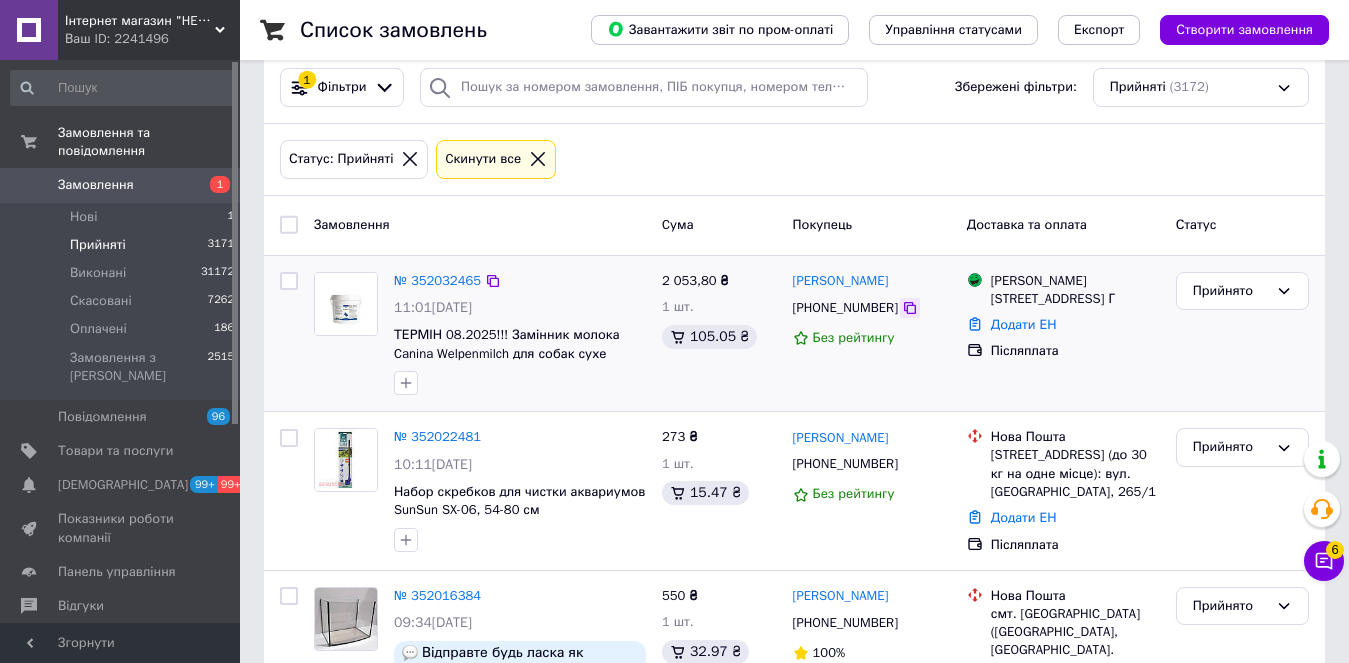 click 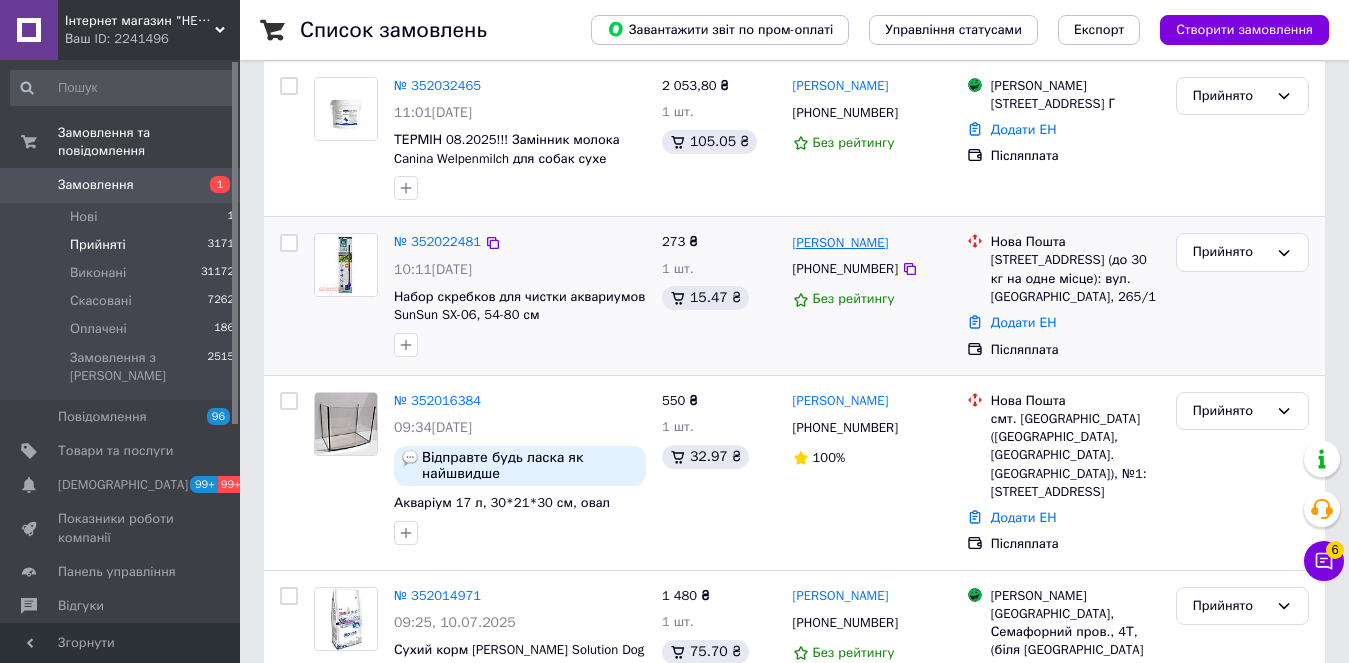 scroll, scrollTop: 392, scrollLeft: 0, axis: vertical 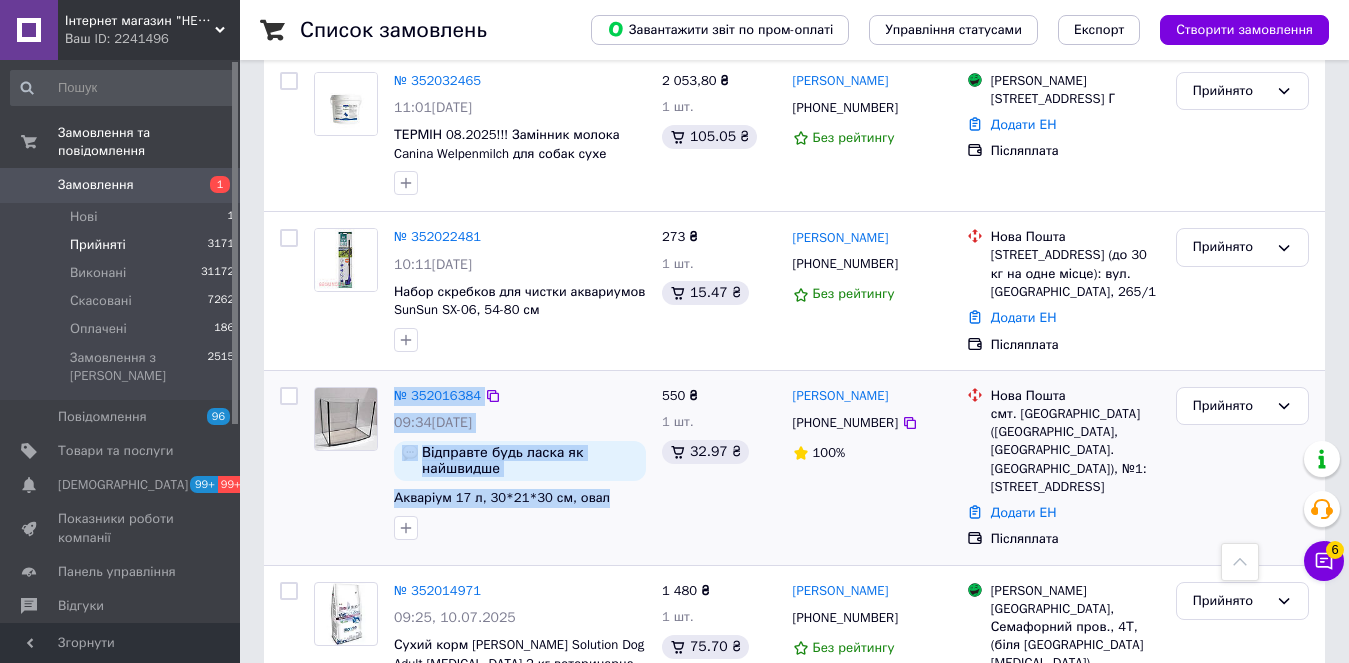 drag, startPoint x: 633, startPoint y: 501, endPoint x: 558, endPoint y: 422, distance: 108.93117 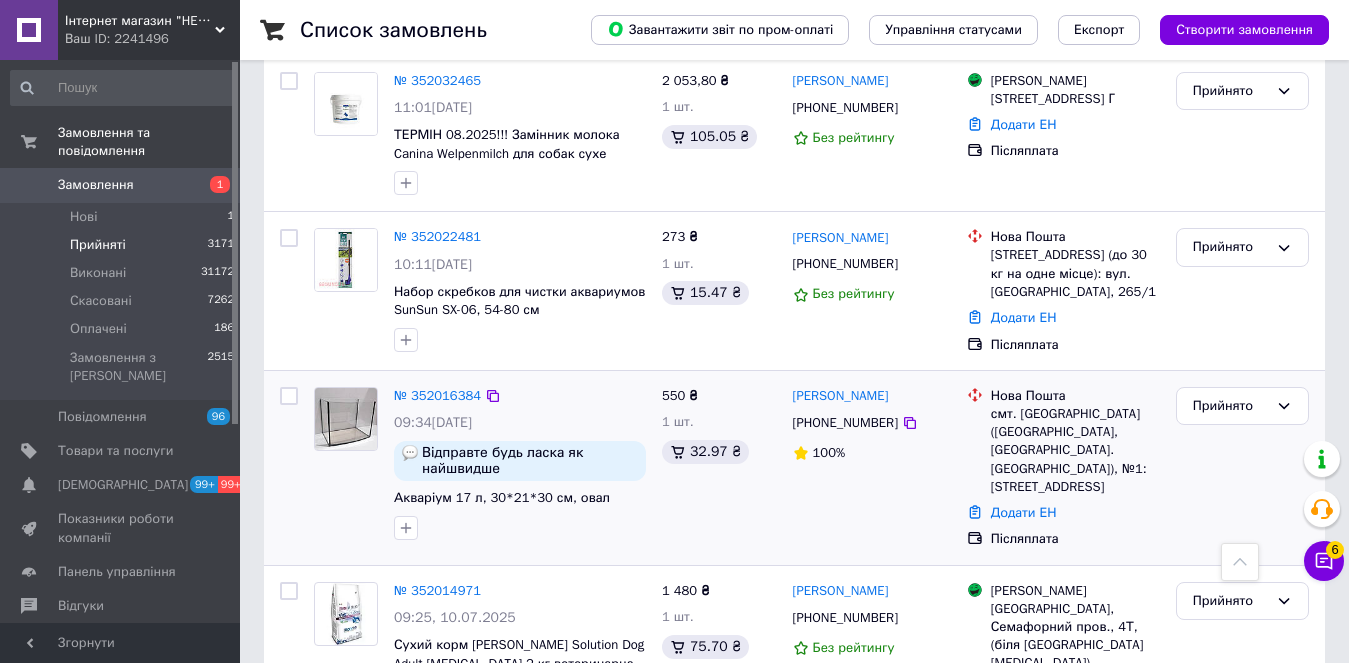 click on "Марина Познанська +380684055728 100%" at bounding box center (872, 468) 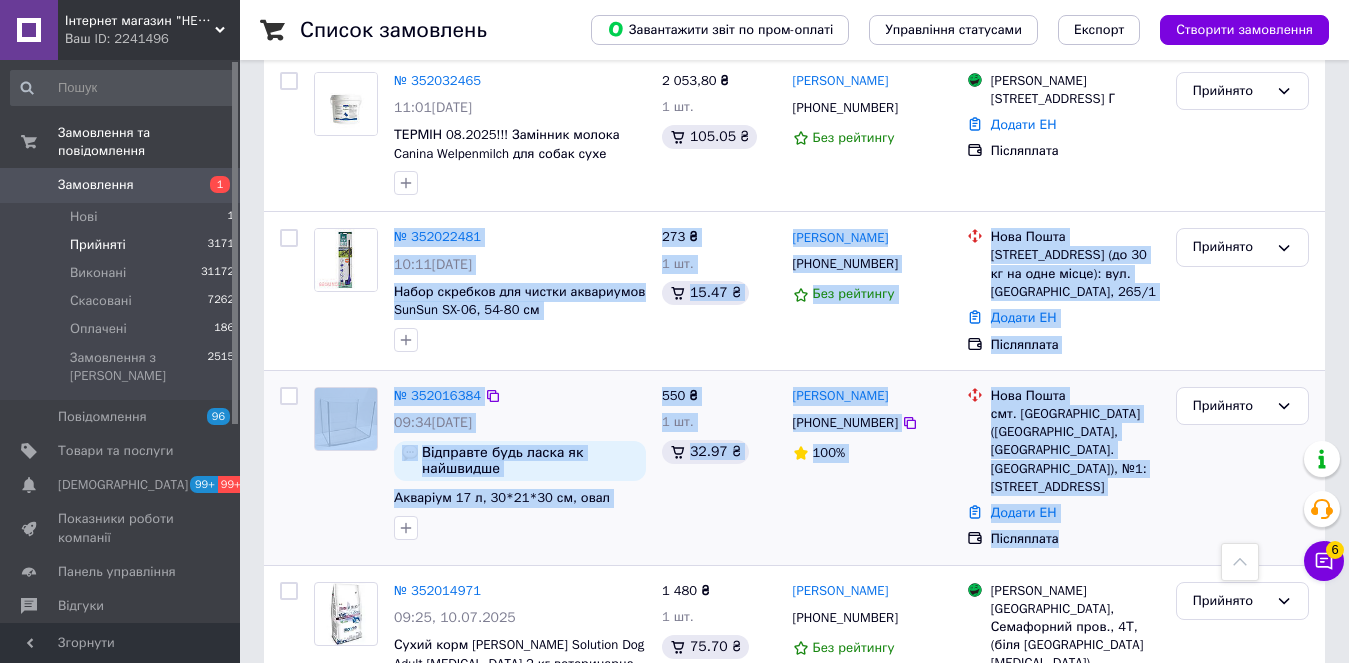drag, startPoint x: 1135, startPoint y: 531, endPoint x: 492, endPoint y: 417, distance: 653.0276 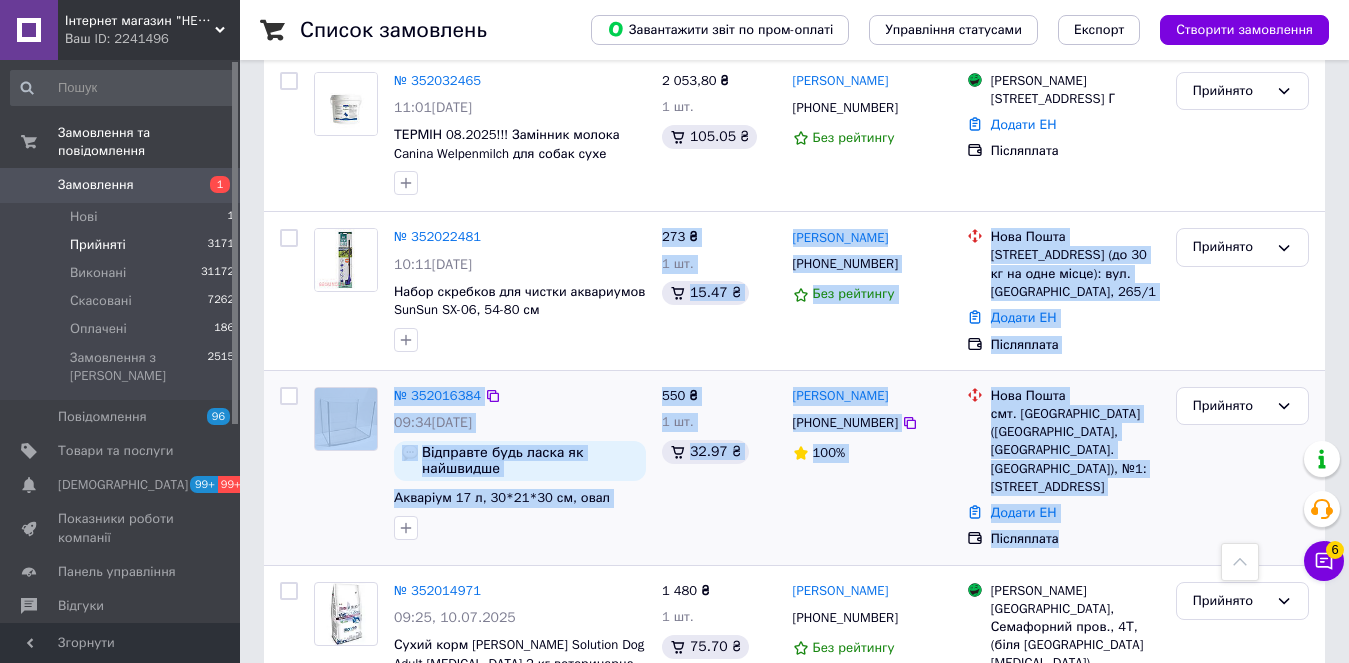 click on "550 ₴ 1 шт. 32.97 ₴" at bounding box center [719, 468] 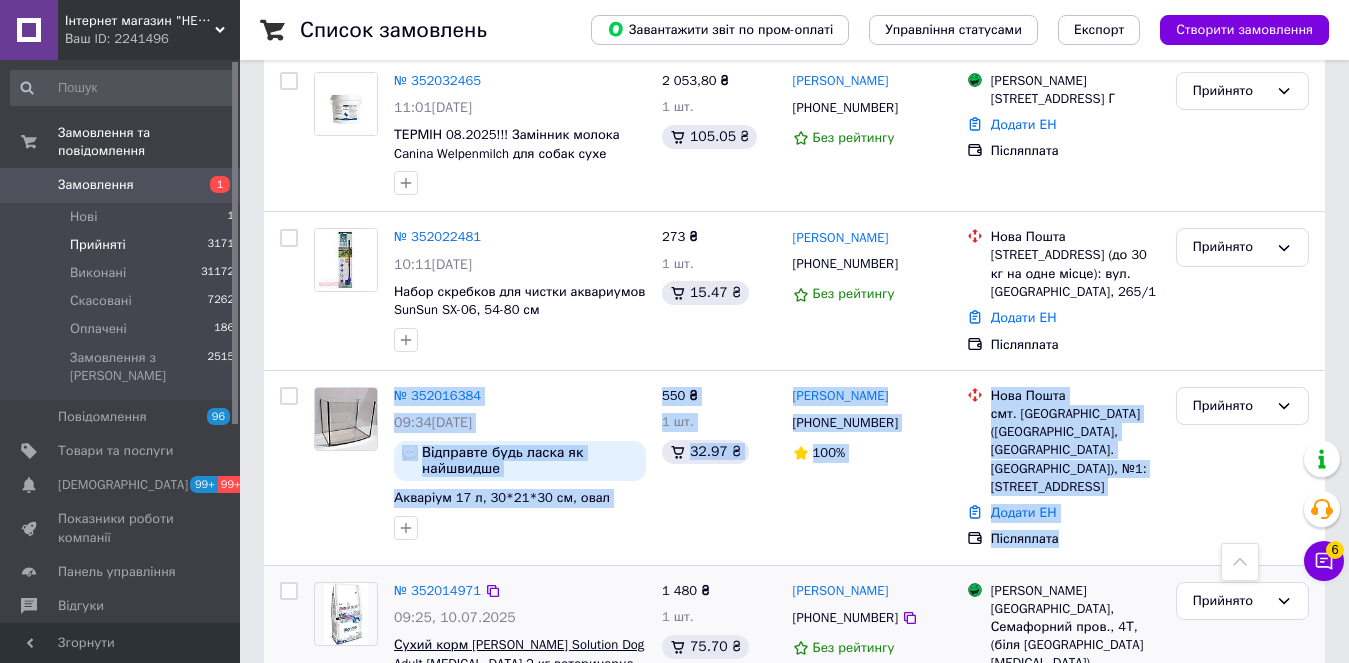 drag, startPoint x: 1125, startPoint y: 542, endPoint x: 433, endPoint y: 642, distance: 699.1881 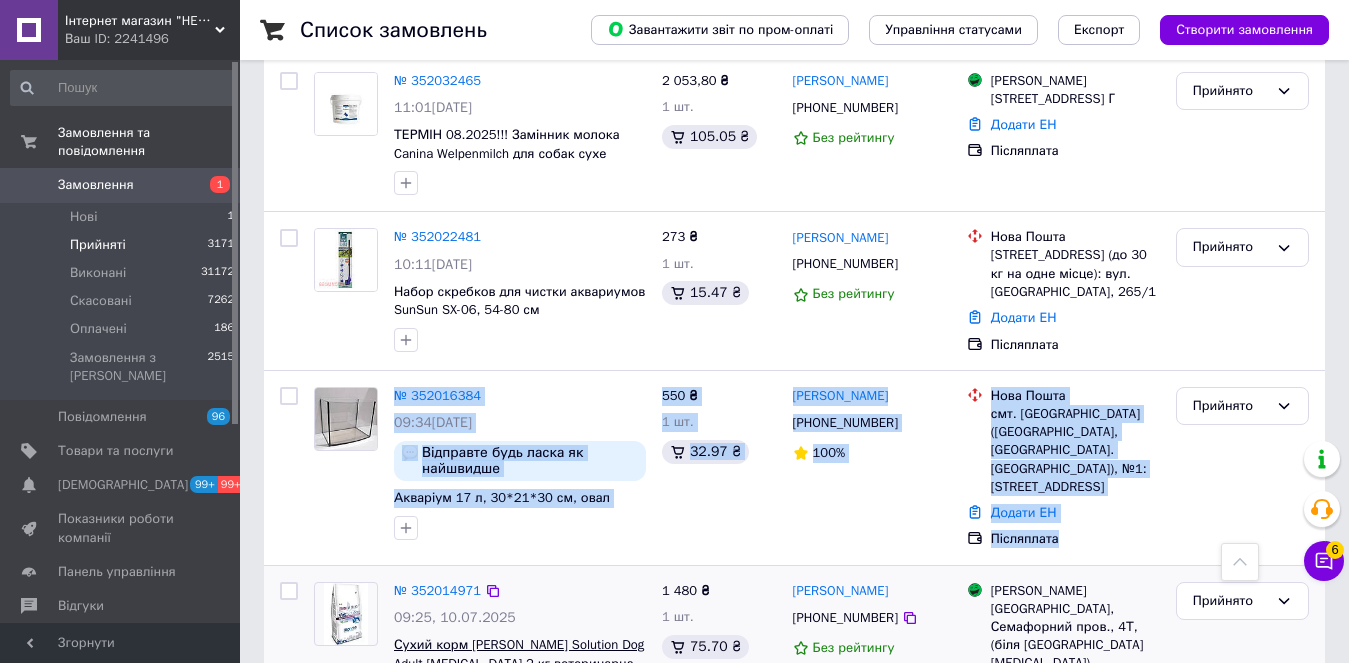 click on "№ 352016384 09:34, 10.07.2025 Відправте будь ласка як найшвидше  Акваріум 17 л, 30*21*30 см, овал 550 ₴ 1 шт. 32.97 ₴ Марина Познанська +380684055728 100% Нова Пошта смт. Березнегувате (Миколаївська обл., Баштанський р-н. Березнегуватська сільрада), №1: вул. 1-ше Травня,96 Додати ЕН Післяплата Прийнято" at bounding box center [794, 468] 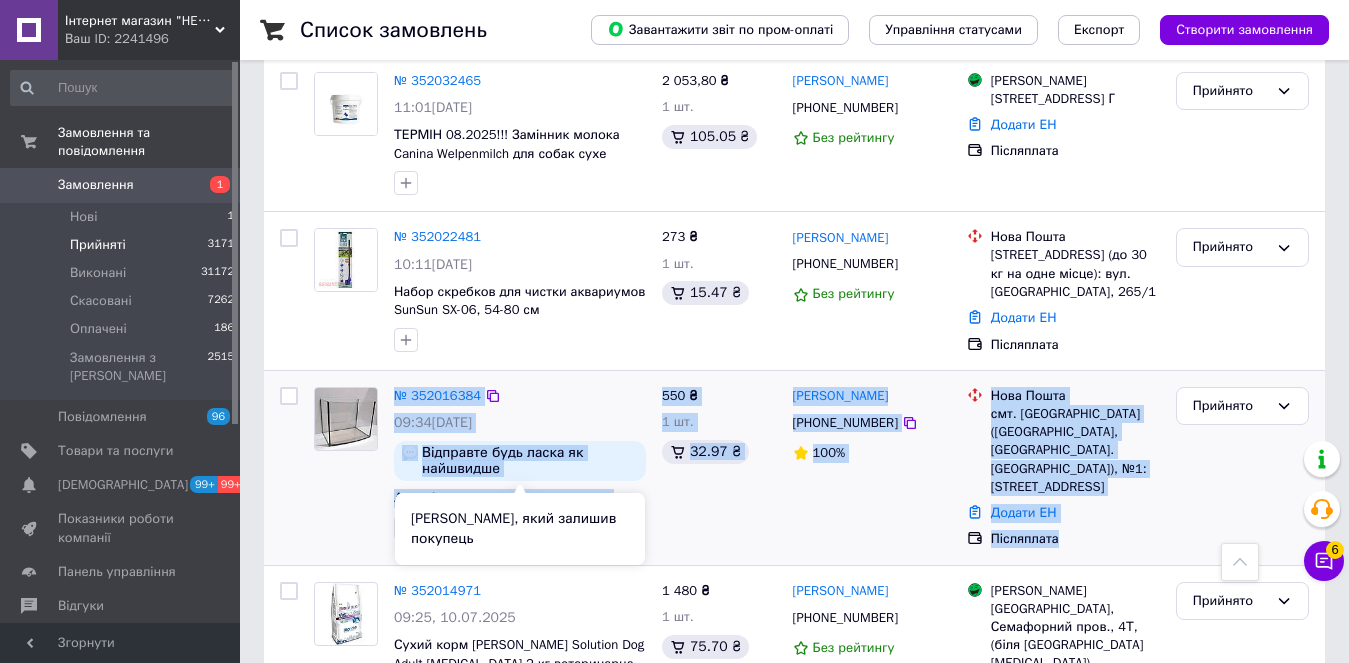 click on "№ 352016384 09:34, 10.07.2025 Відправте будь ласка як найшвидше  Акваріум 17 л, 30*21*30 см, овал" at bounding box center [520, 463] 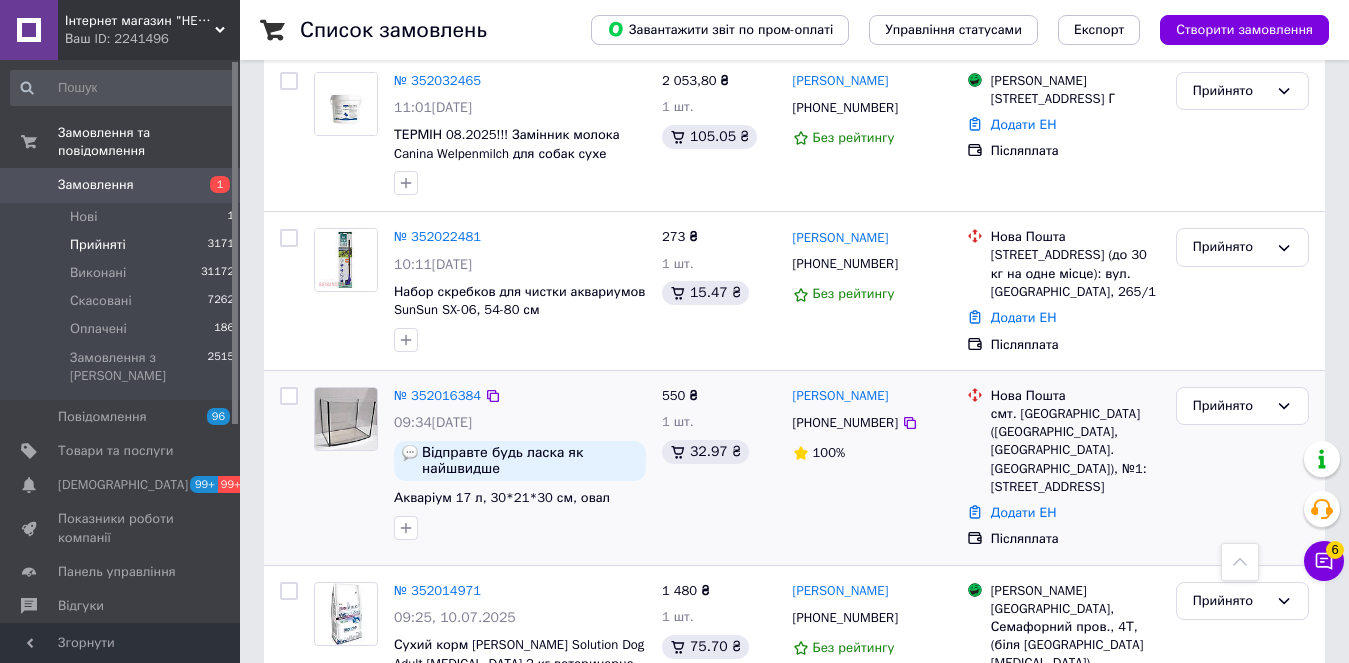 click on "Післяплата" at bounding box center [1075, 539] 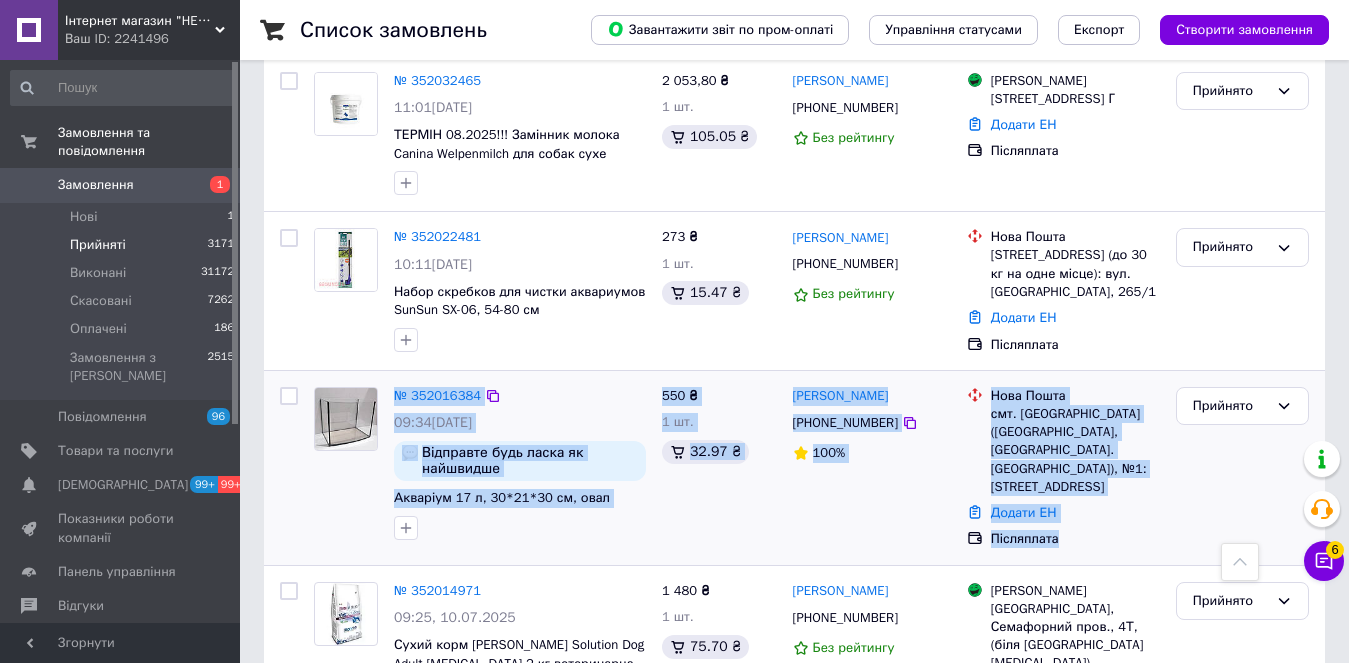 drag, startPoint x: 1159, startPoint y: 534, endPoint x: 483, endPoint y: 459, distance: 680.14777 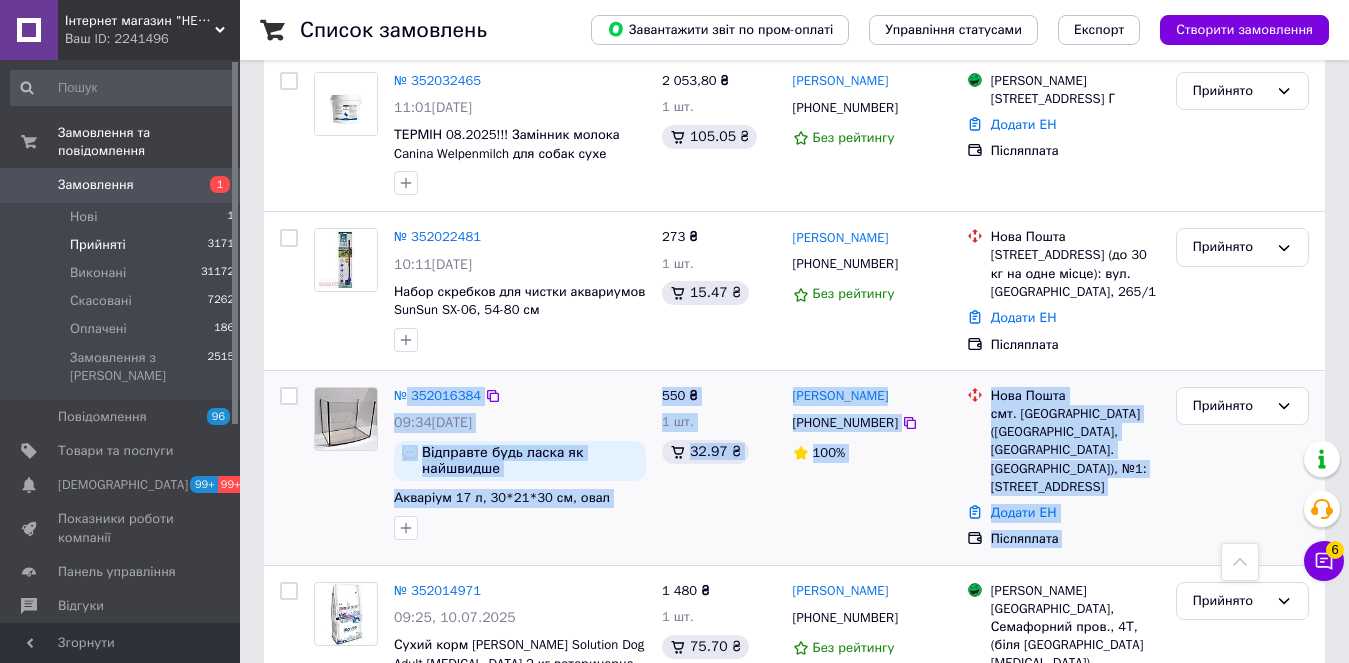 drag, startPoint x: 1167, startPoint y: 532, endPoint x: 405, endPoint y: 383, distance: 776.4309 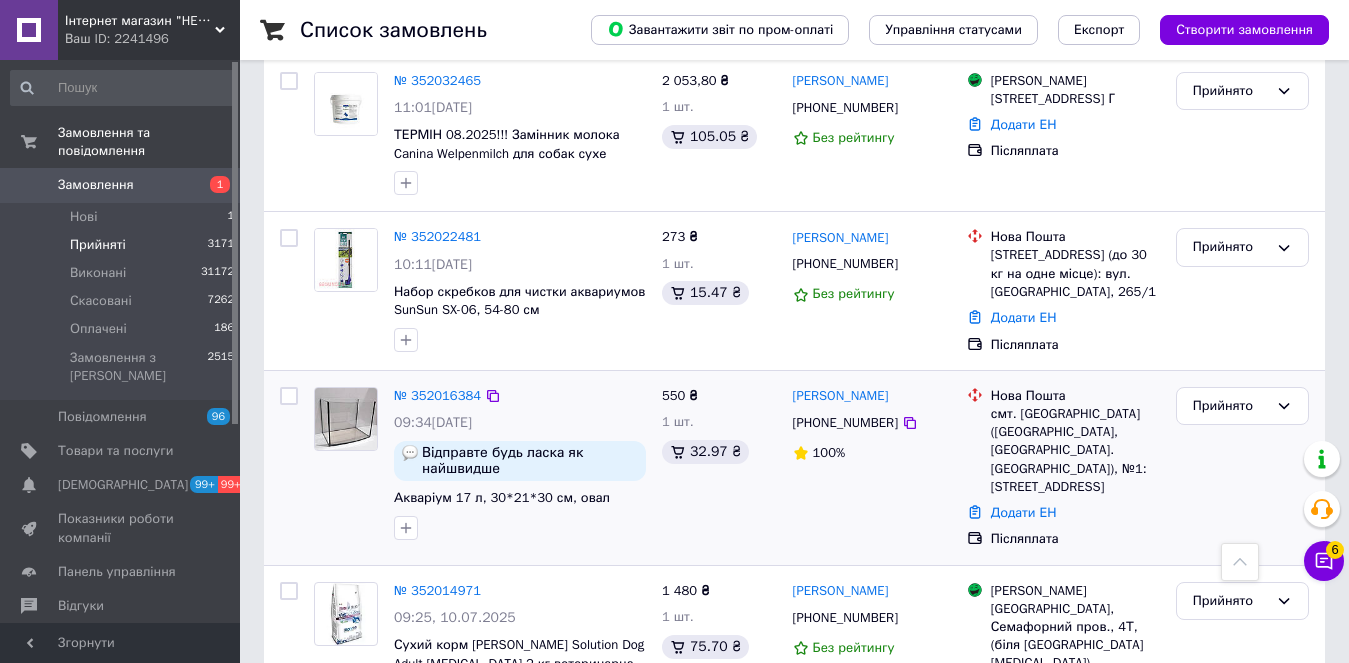click on "№ 352016384 09:34, 10.07.2025 Відправте будь ласка як найшвидше  Акваріум 17 л, 30*21*30 см, овал 550 ₴ 1 шт. 32.97 ₴ Марина Познанська +380684055728 100% Нова Пошта смт. Березнегувате (Миколаївська обл., Баштанський р-н. Березнегуватська сільрада), №1: вул. 1-ше Травня,96 Додати ЕН Післяплата Прийнято" at bounding box center (794, 468) 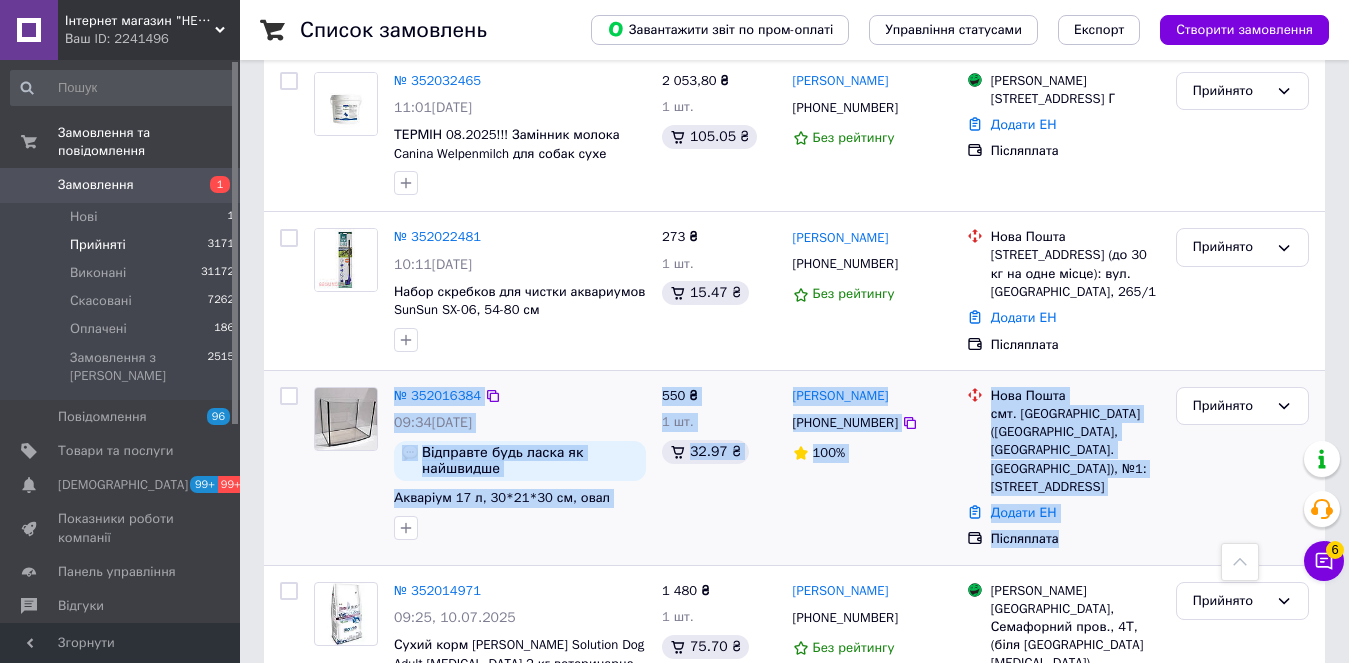 drag, startPoint x: 390, startPoint y: 377, endPoint x: 1139, endPoint y: 527, distance: 763.8724 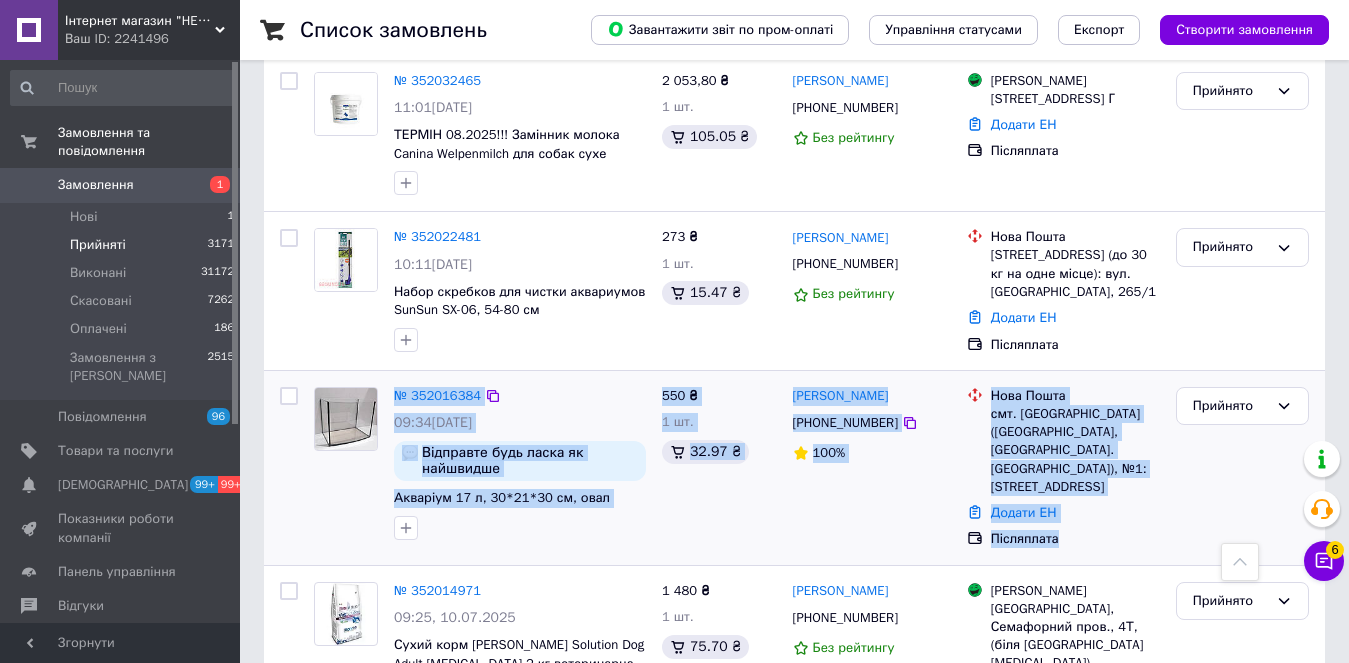 drag, startPoint x: 1114, startPoint y: 538, endPoint x: 380, endPoint y: 380, distance: 750.81287 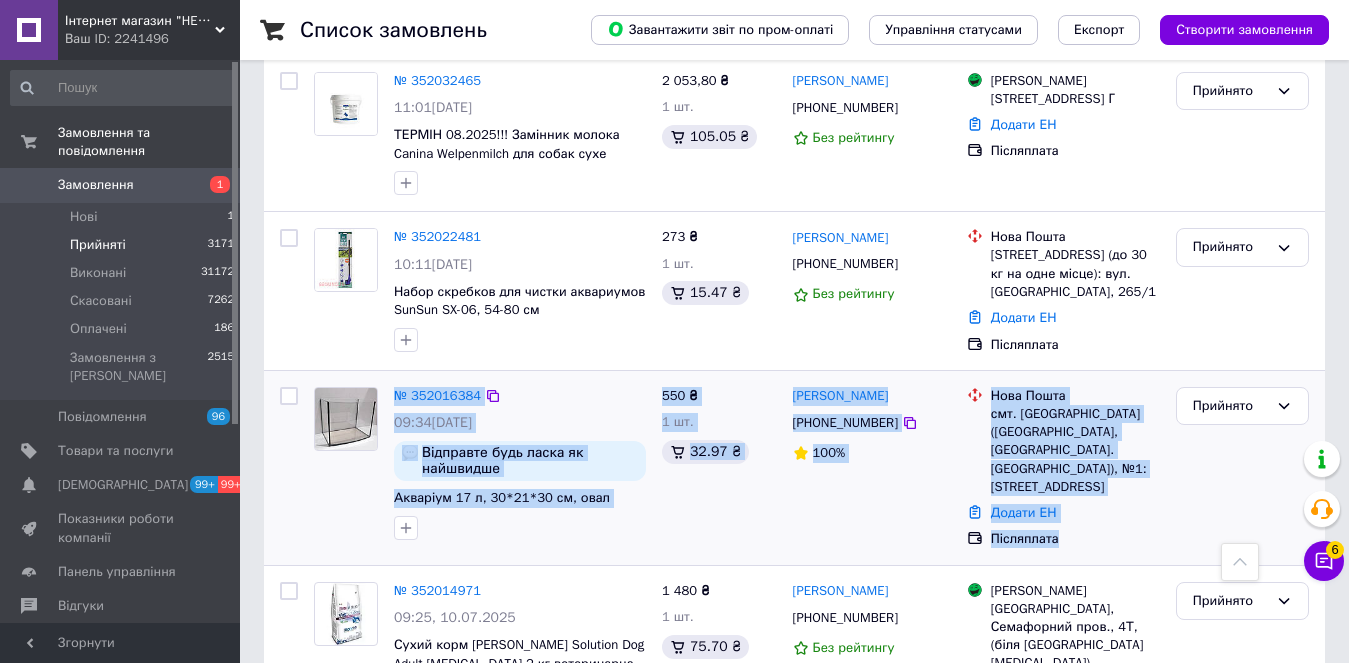 click on "№ 352016384 09:34, 10.07.2025 Відправте будь ласка як найшвидше  Акваріум 17 л, 30*21*30 см, овал 550 ₴ 1 шт. 32.97 ₴ Марина Познанська +380684055728 100% Нова Пошта смт. Березнегувате (Миколаївська обл., Баштанський р-н. Березнегуватська сільрада), №1: вул. 1-ше Травня,96 Додати ЕН Післяплата Прийнято" at bounding box center (794, 468) 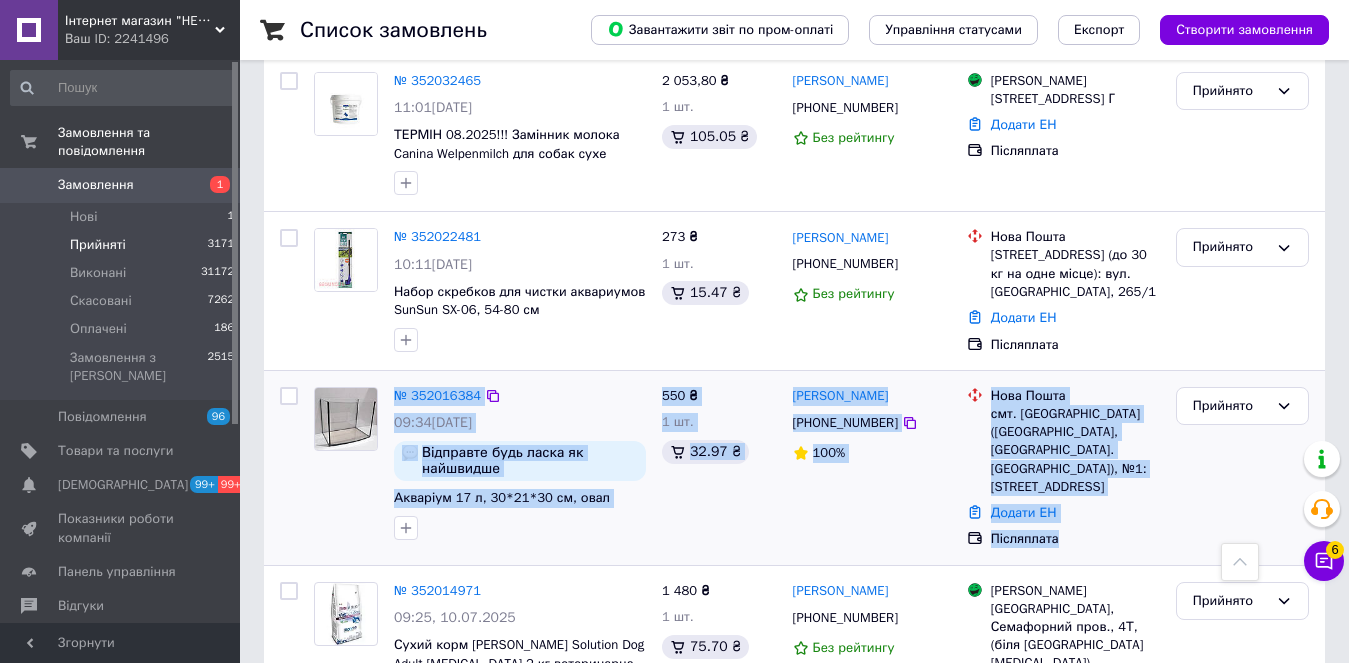 drag, startPoint x: 562, startPoint y: 423, endPoint x: 1137, endPoint y: 528, distance: 584.50836 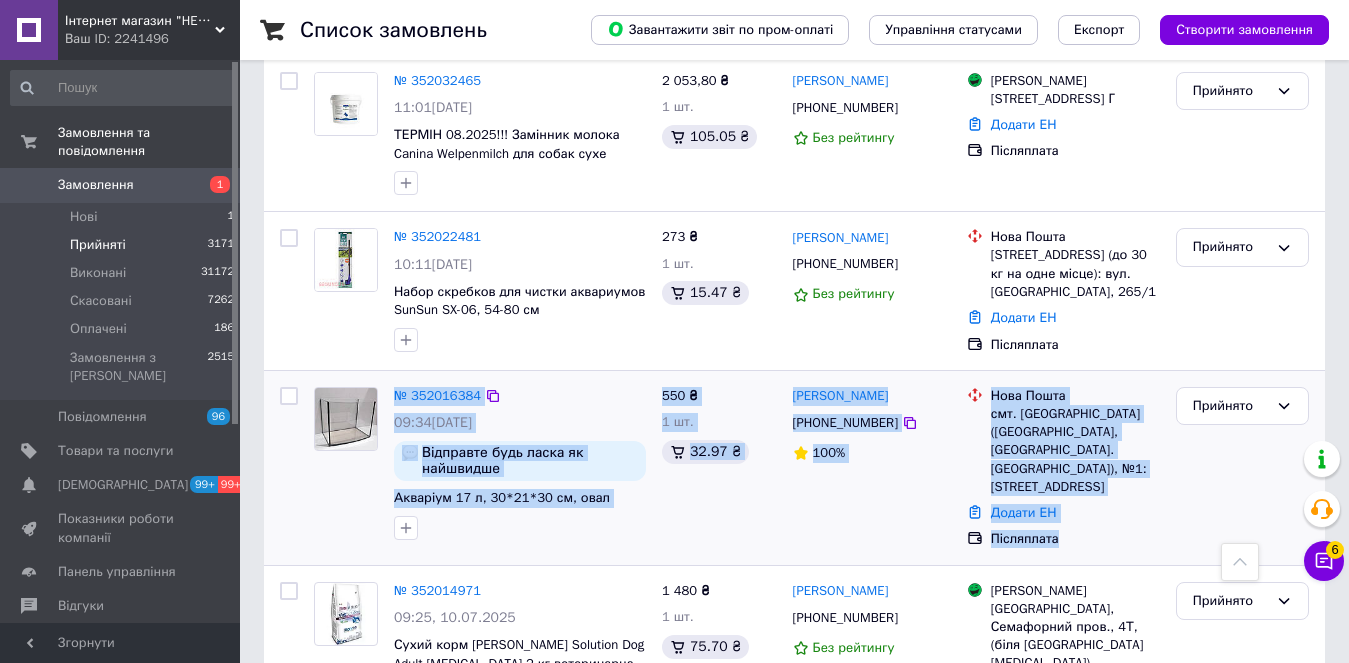 click on "№ 352016384 09:34, 10.07.2025 Відправте будь ласка як найшвидше  Акваріум 17 л, 30*21*30 см, овал 550 ₴ 1 шт. 32.97 ₴ Марина Познанська +380684055728 100% Нова Пошта смт. Березнегувате (Миколаївська обл., Баштанський р-н. Березнегуватська сільрада), №1: вул. 1-ше Травня,96 Додати ЕН Післяплата Прийнято" at bounding box center (794, 468) 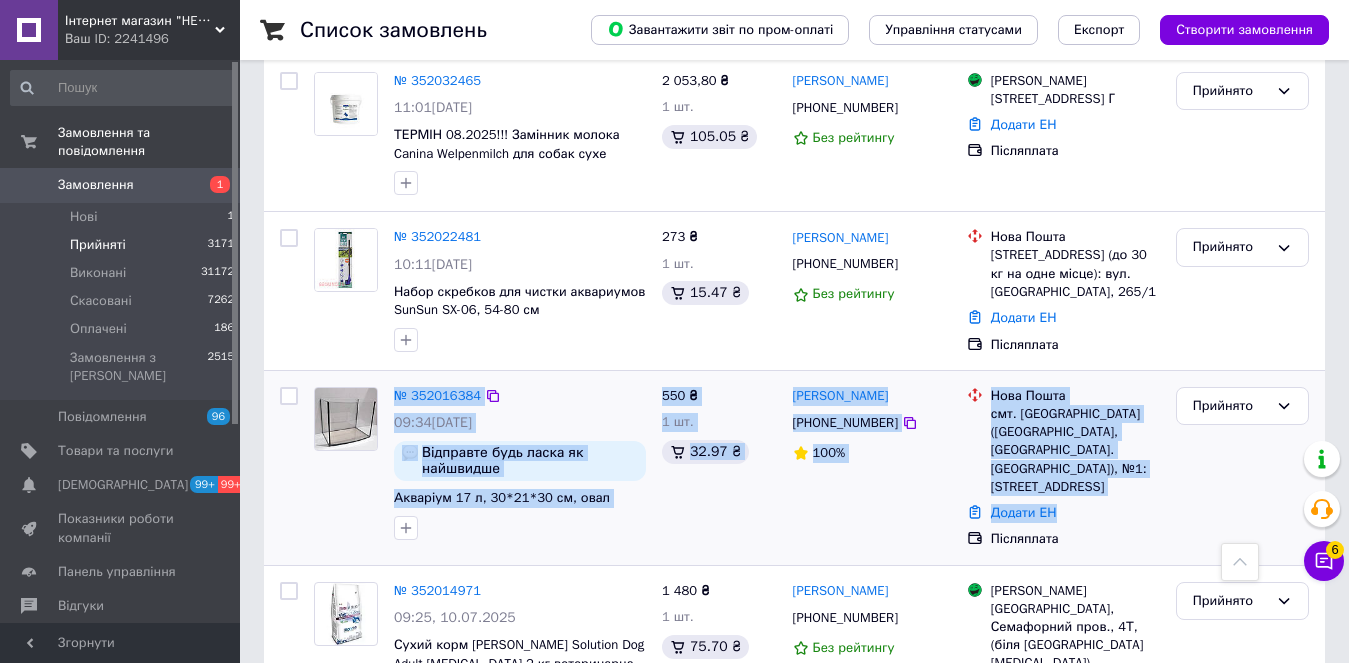 drag, startPoint x: 1100, startPoint y: 526, endPoint x: 334, endPoint y: 415, distance: 774.0007 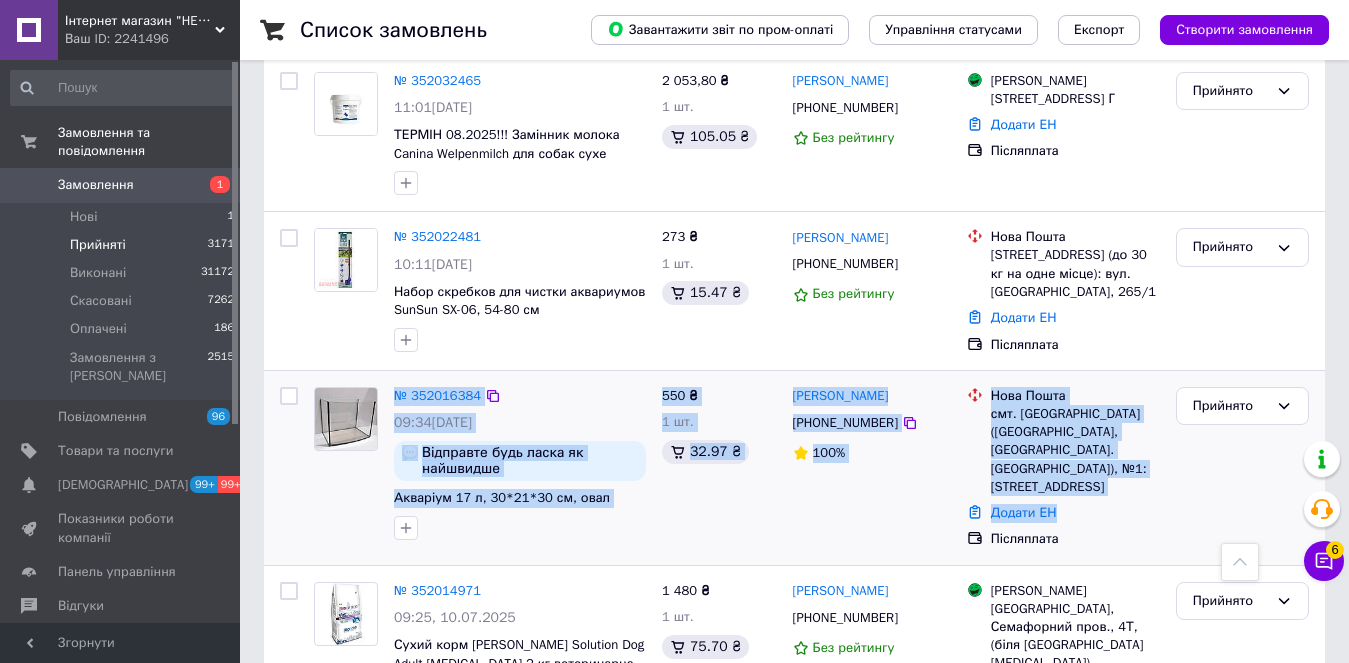 click on "№ 352016384 09:34, 10.07.2025 Відправте будь ласка як найшвидше  Акваріум 17 л, 30*21*30 см, овал 550 ₴ 1 шт. 32.97 ₴ Марина Познанська +380684055728 100% Нова Пошта смт. Березнегувате (Миколаївська обл., Баштанський р-н. Березнегуватська сільрада), №1: вул. 1-ше Травня,96 Додати ЕН Післяплата Прийнято" at bounding box center (794, 468) 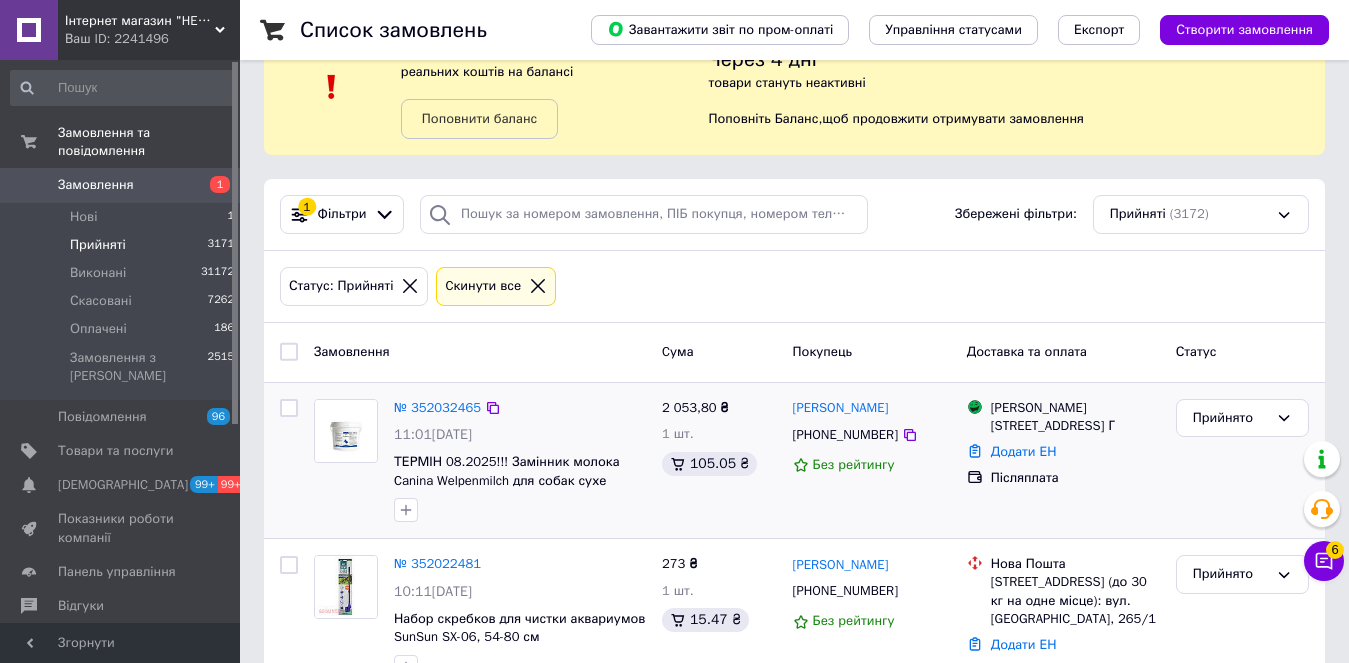 scroll, scrollTop: 100, scrollLeft: 0, axis: vertical 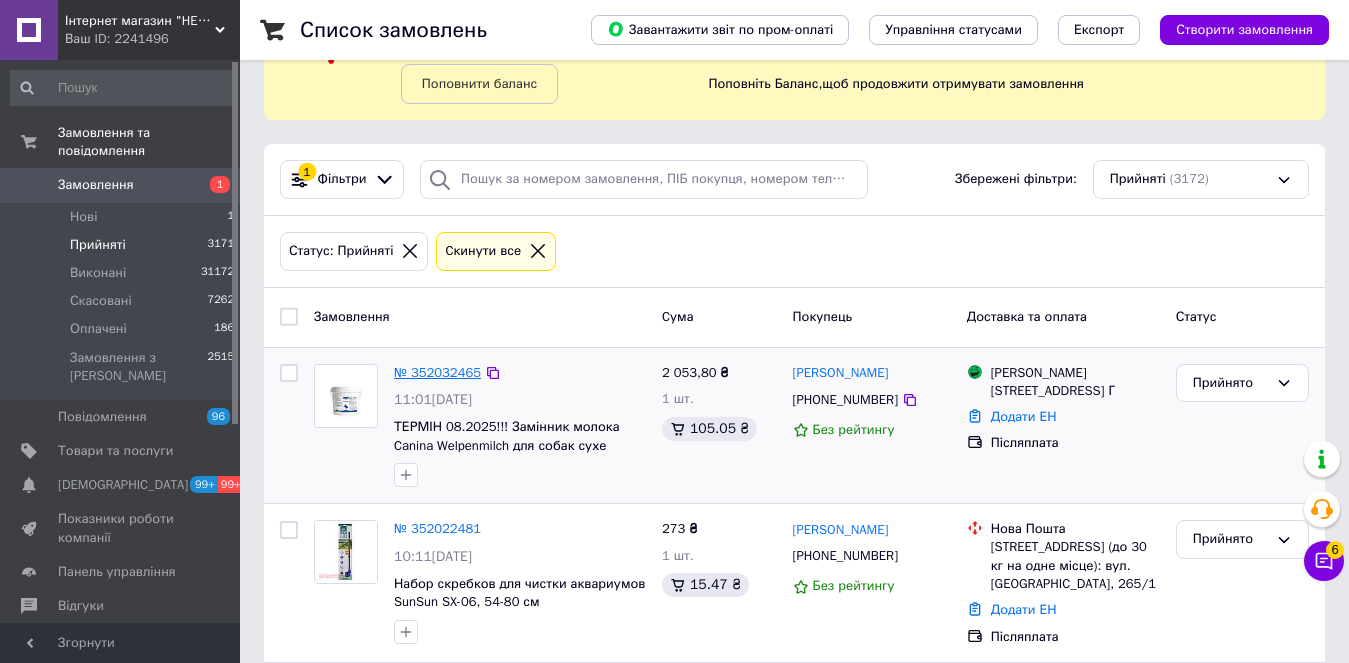 click on "№ 352032465" at bounding box center [437, 372] 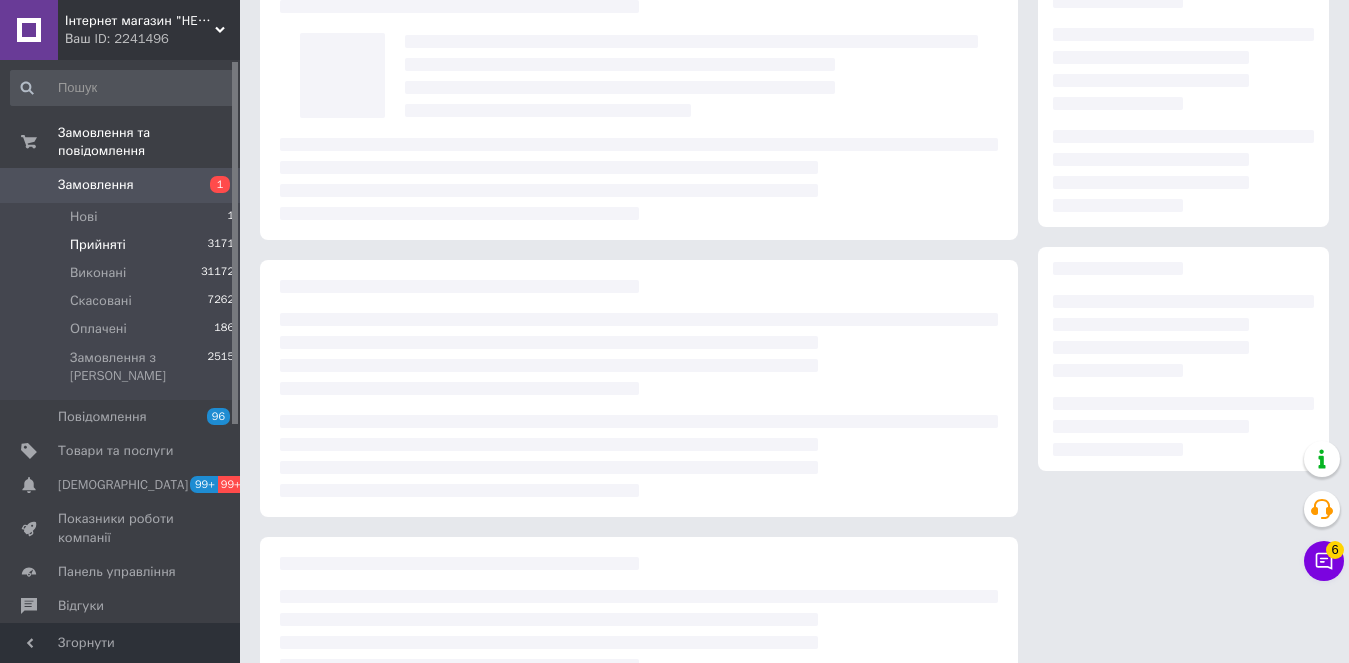 scroll, scrollTop: 0, scrollLeft: 0, axis: both 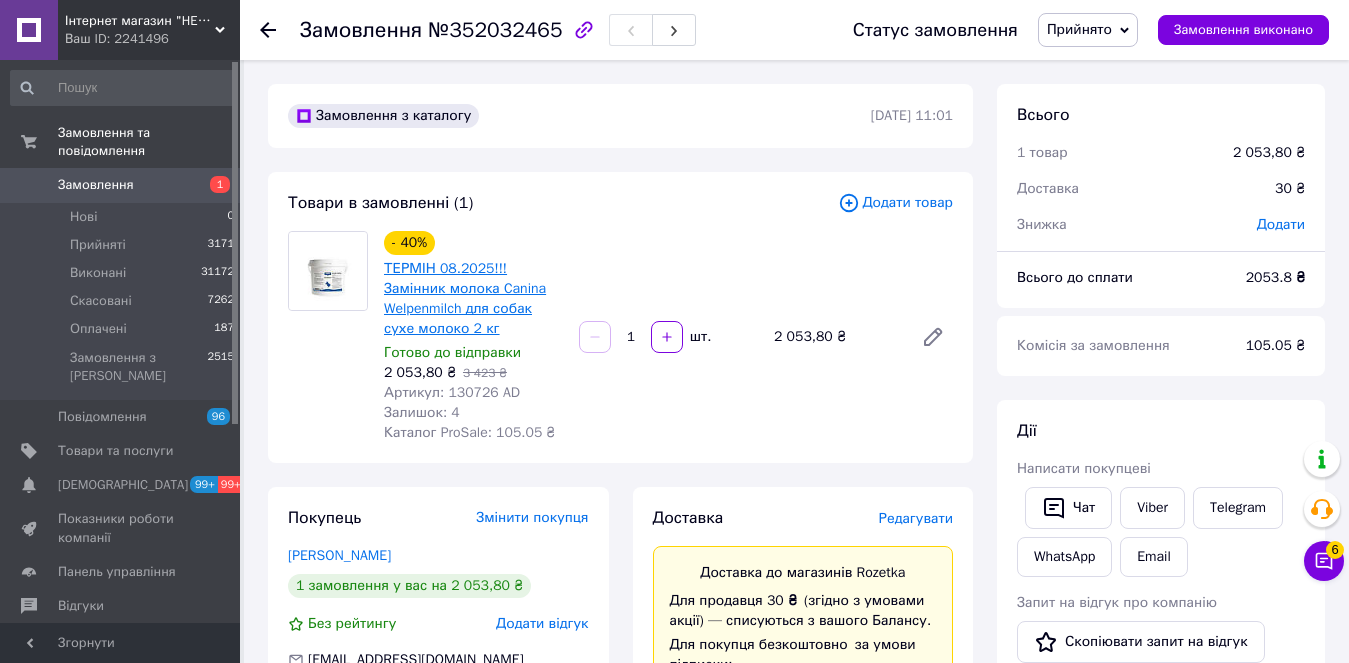 click on "ТЕРМІН 08.2025!!! Замінник молока Canina Welpenmilch для собак сухе молоко 2 кг" at bounding box center (465, 298) 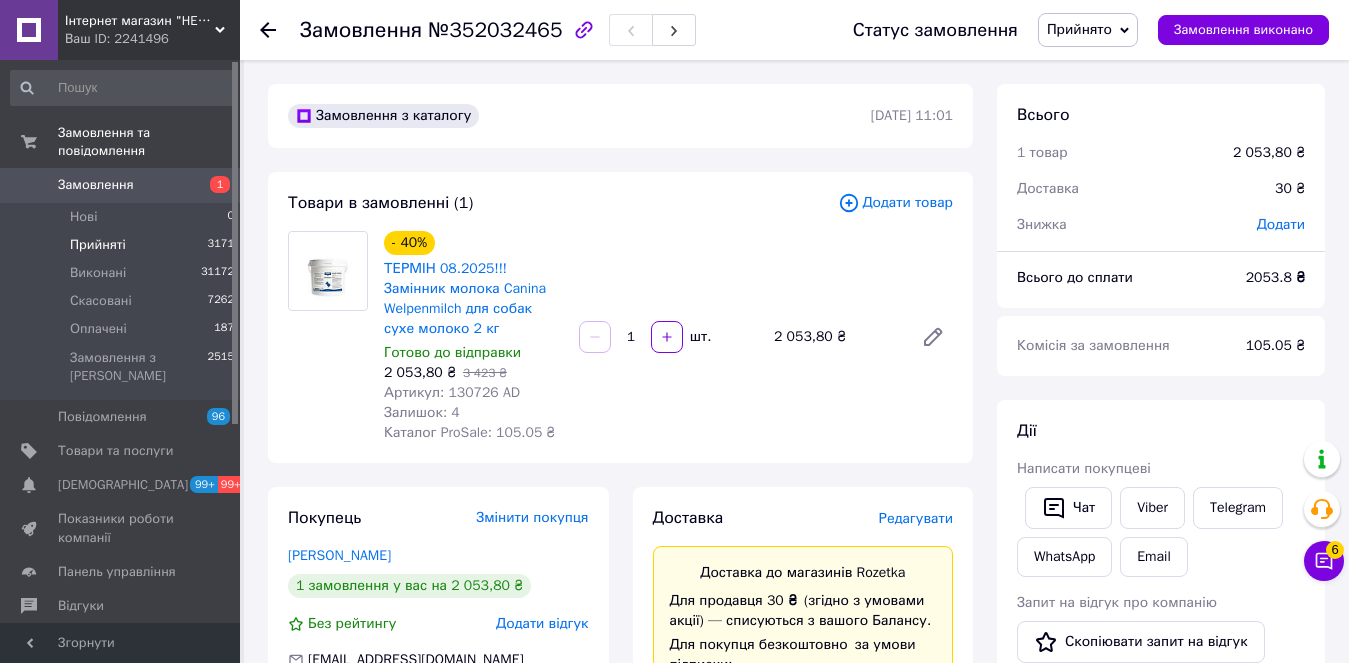 click on "Прийняті 3171" at bounding box center [123, 245] 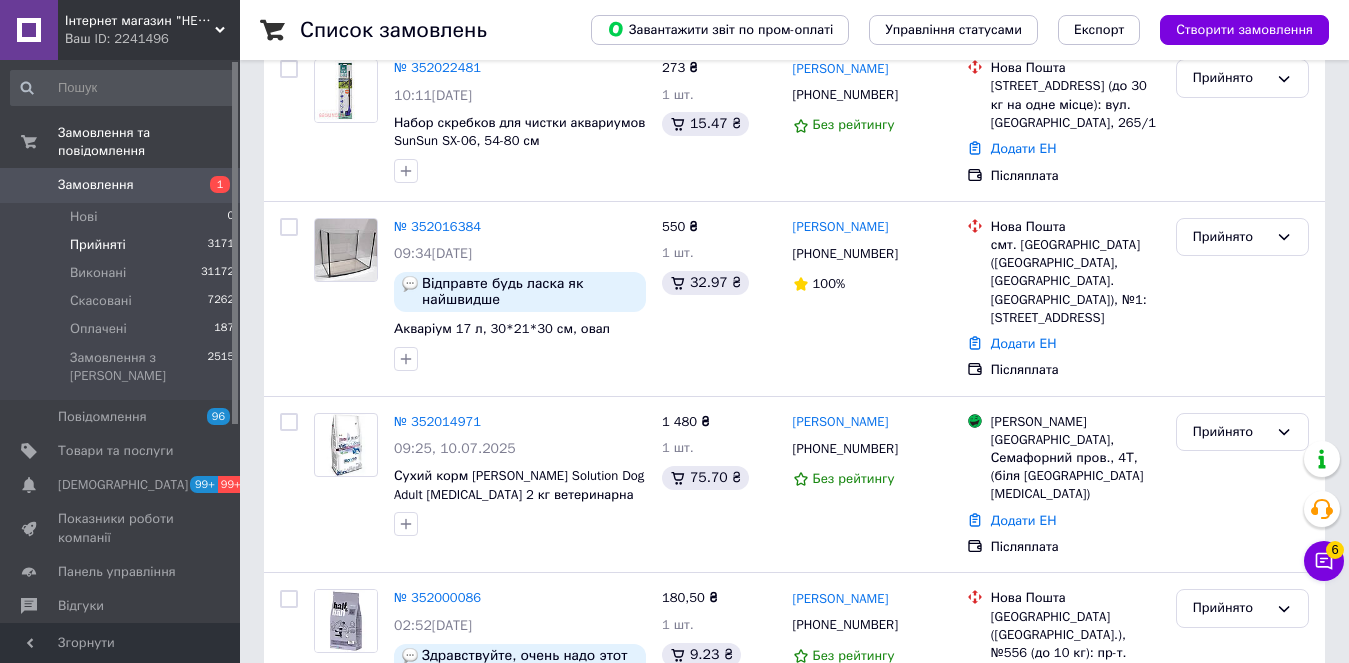 scroll, scrollTop: 0, scrollLeft: 0, axis: both 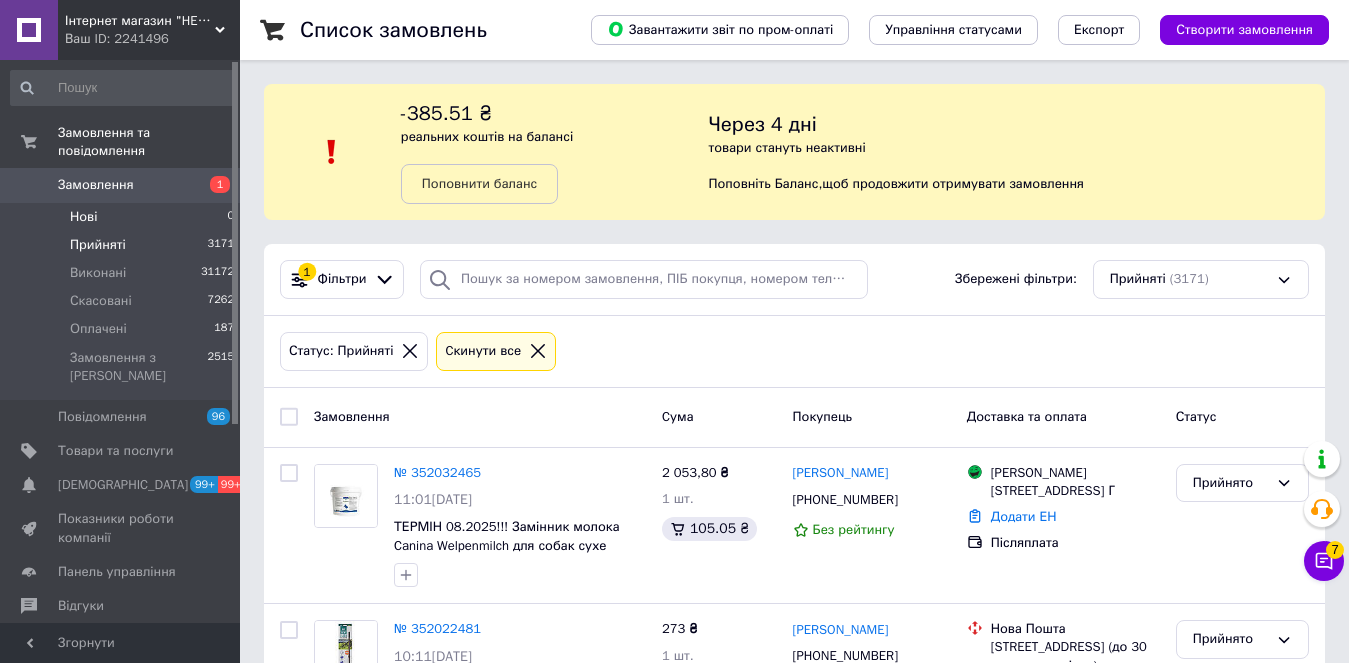 click on "Нові" at bounding box center [83, 217] 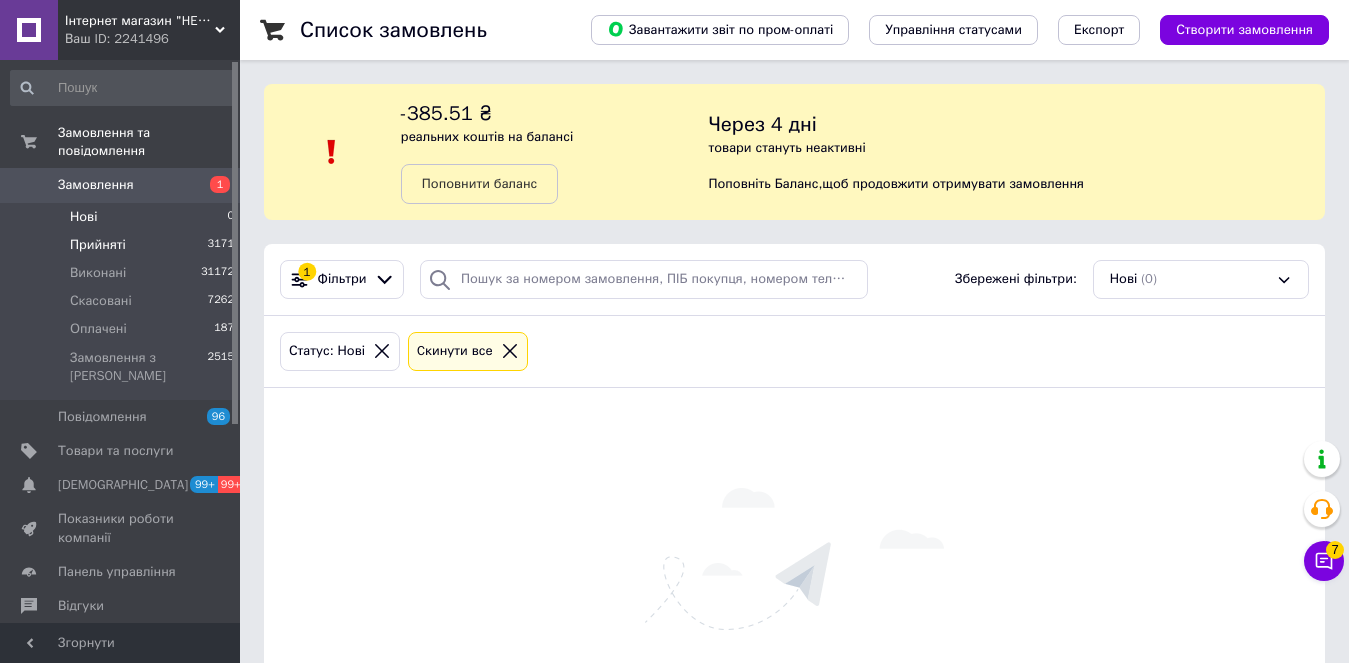 click on "Прийняті 3171" at bounding box center (123, 245) 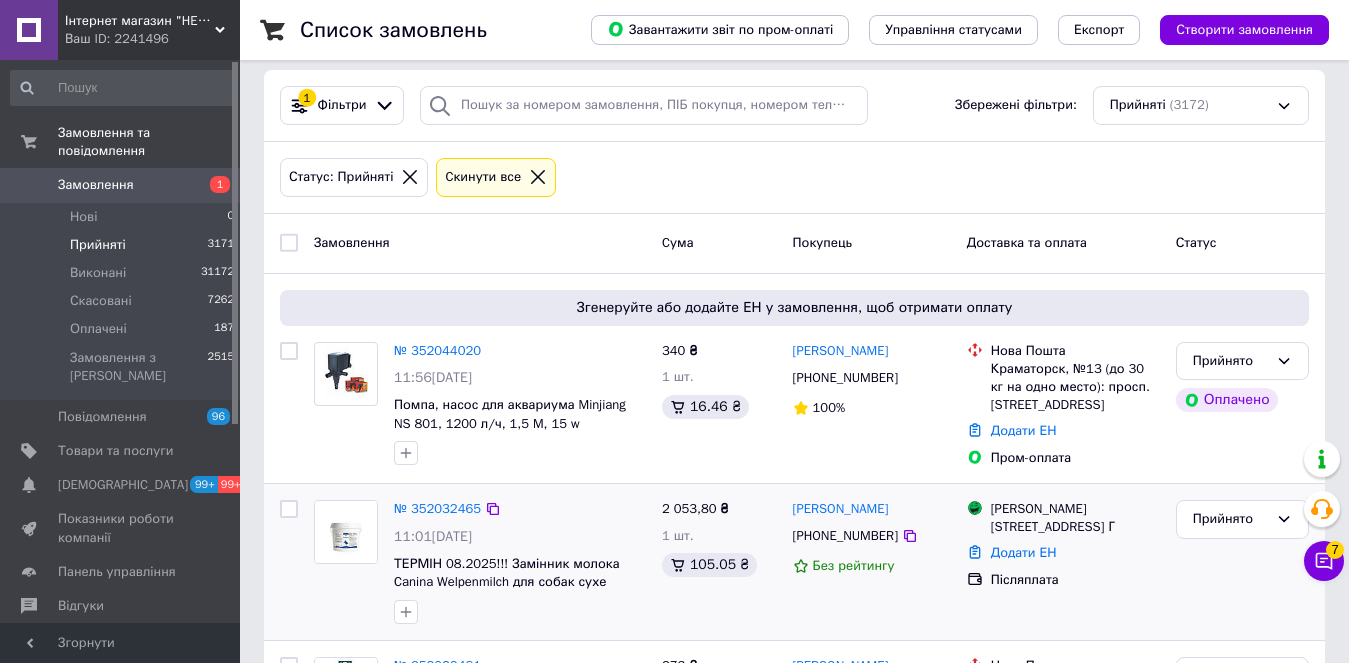 scroll, scrollTop: 400, scrollLeft: 0, axis: vertical 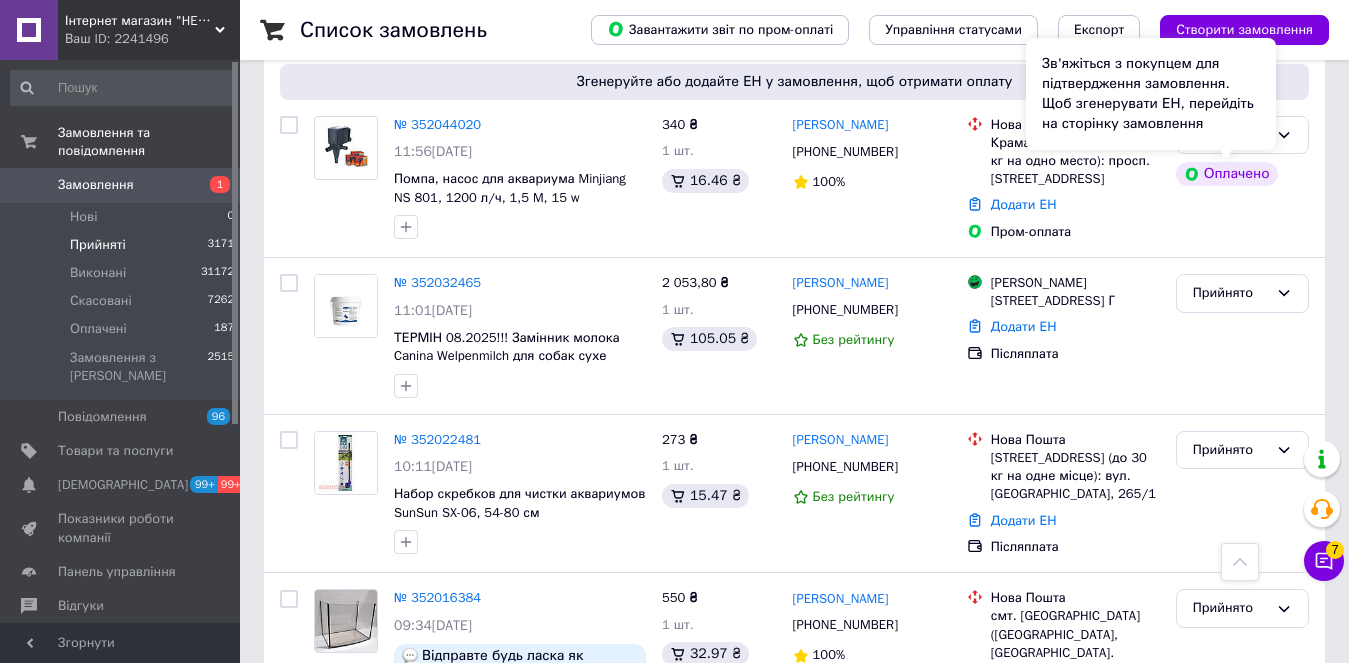 click on "Зв'яжіться з покупцем для підтвердження замовлення.
Щоб згенерувати ЕН, перейдіть на сторінку замовлення" at bounding box center (1151, 94) 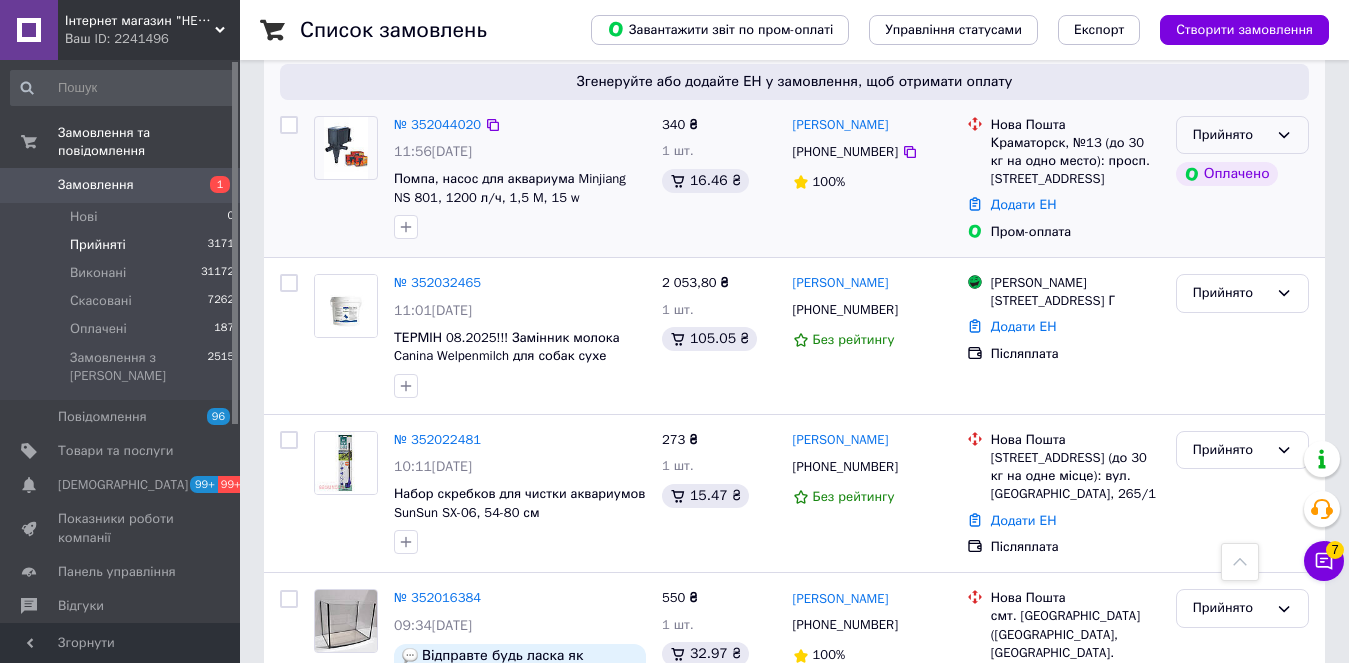 click 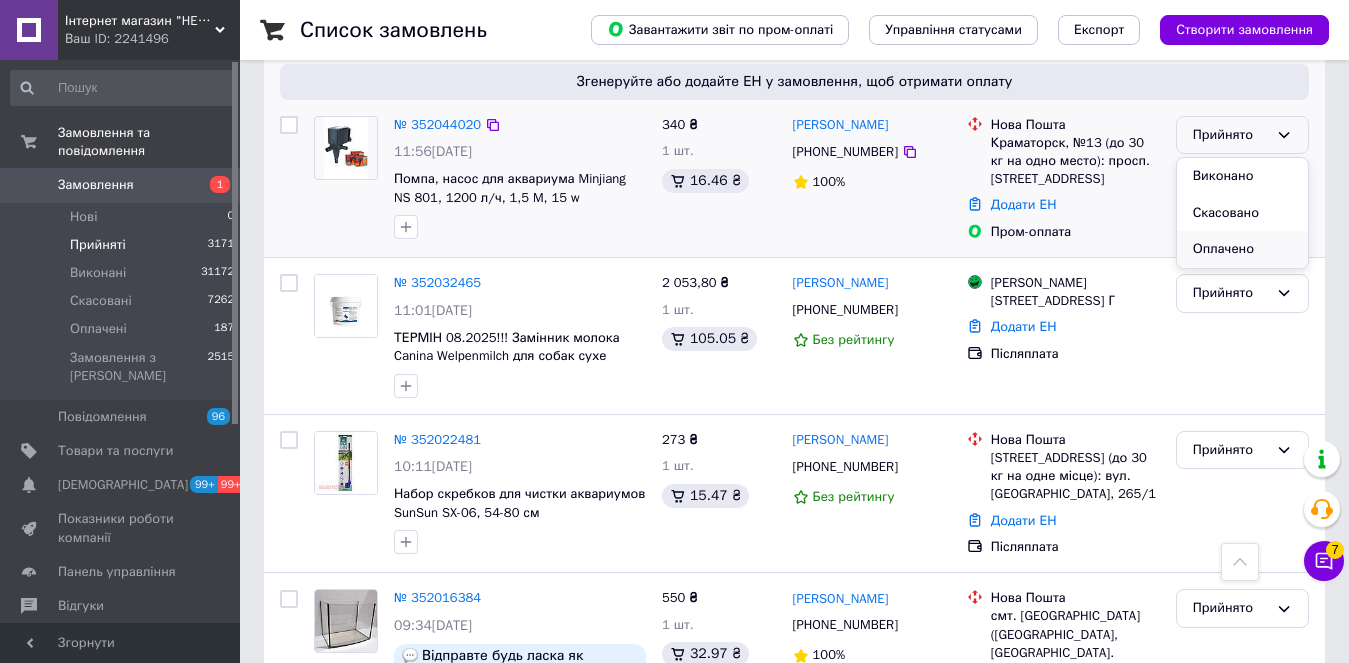 click on "Оплачено" at bounding box center [1242, 249] 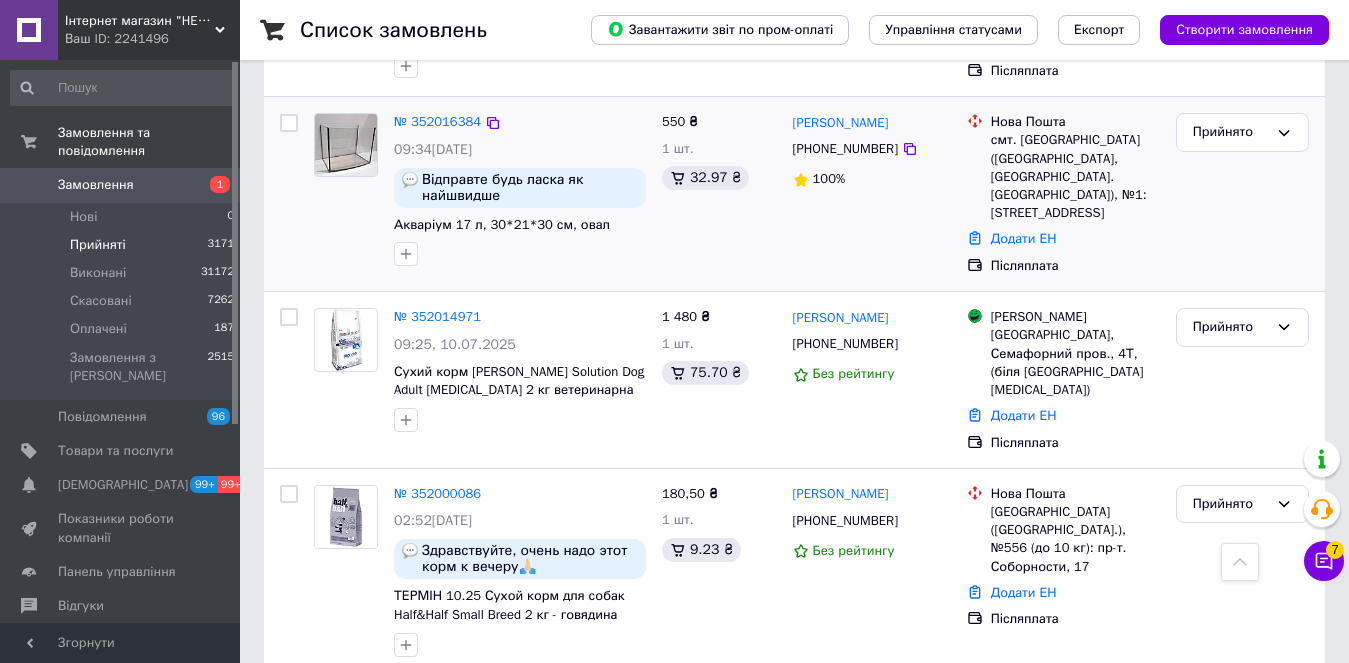 scroll, scrollTop: 700, scrollLeft: 0, axis: vertical 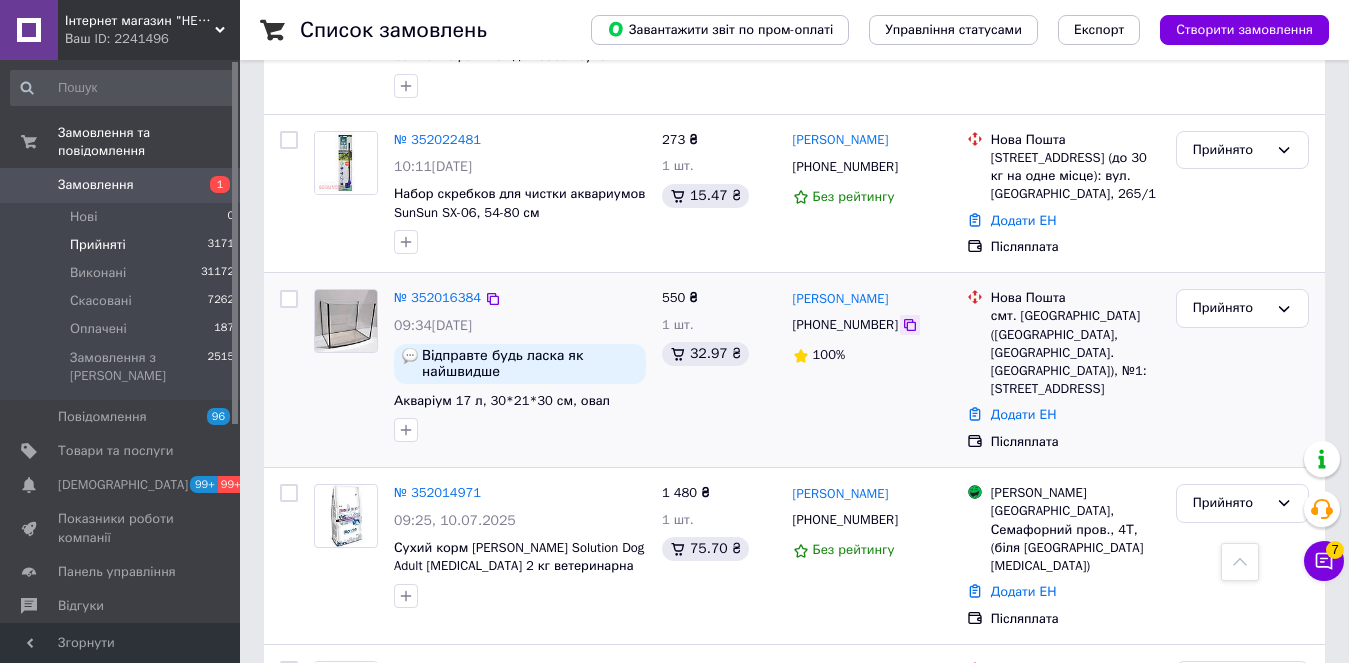 click 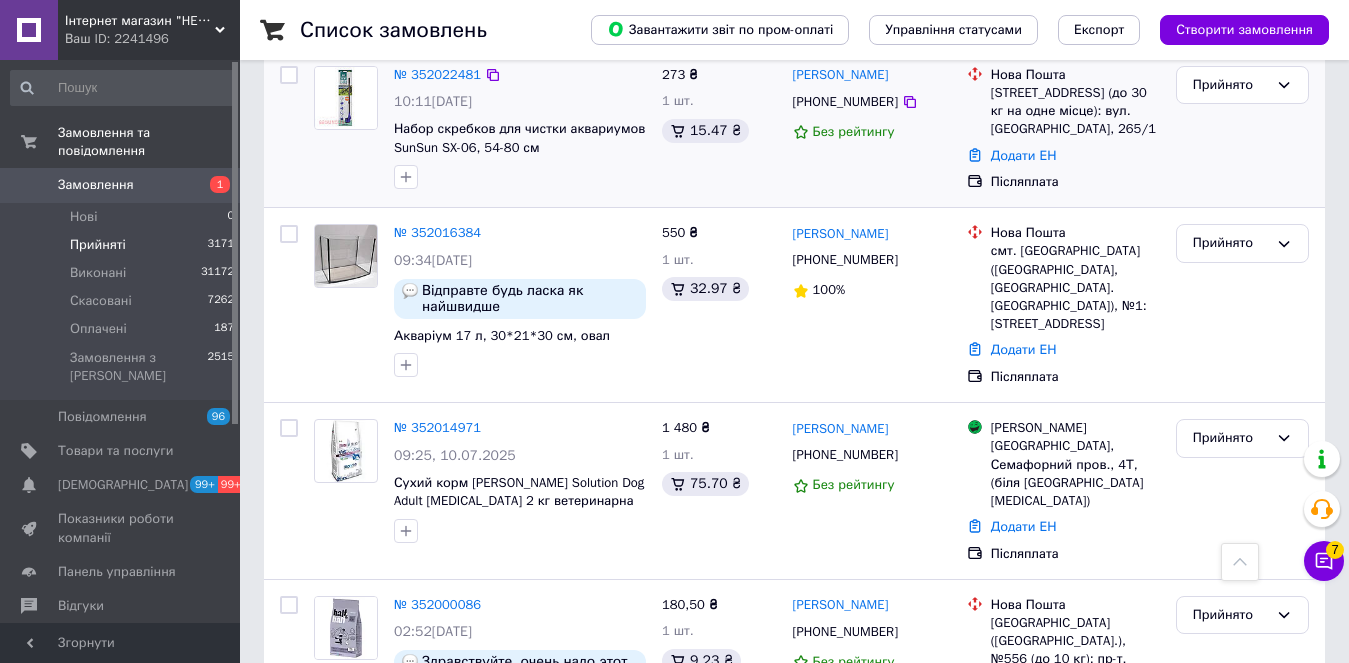 scroll, scrollTop: 800, scrollLeft: 0, axis: vertical 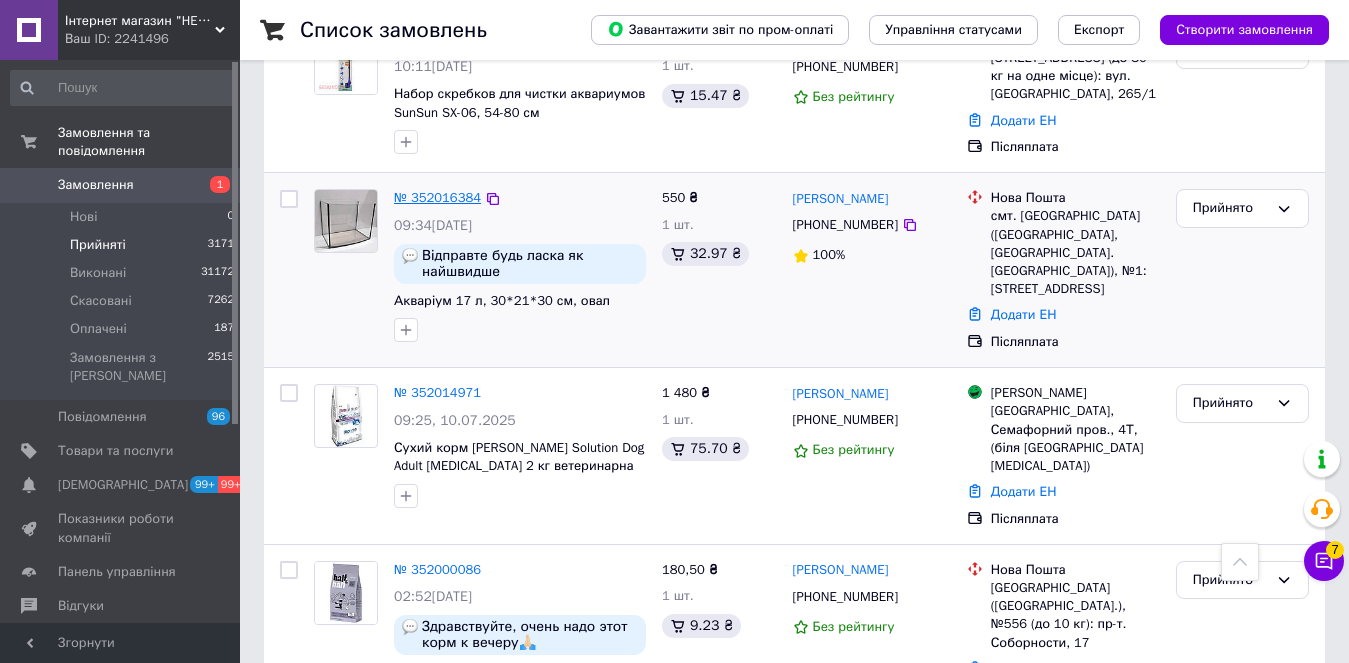 click on "№ 352016384" at bounding box center (437, 197) 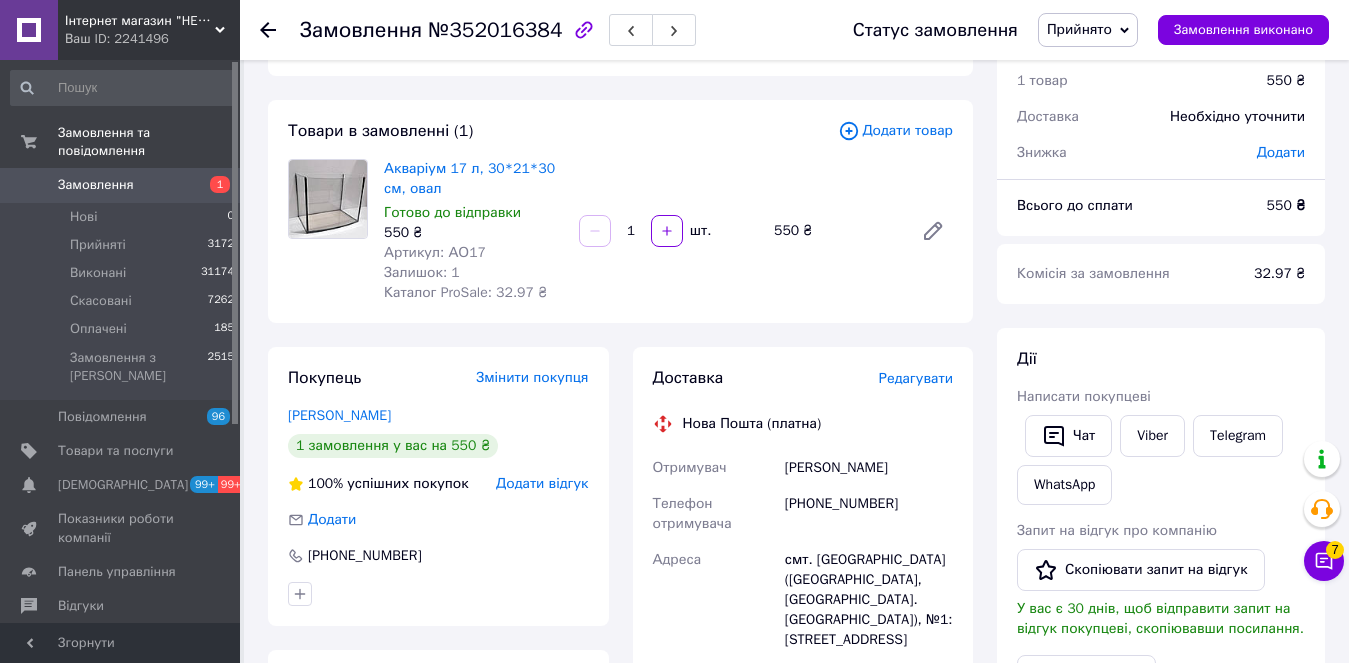 scroll, scrollTop: 0, scrollLeft: 0, axis: both 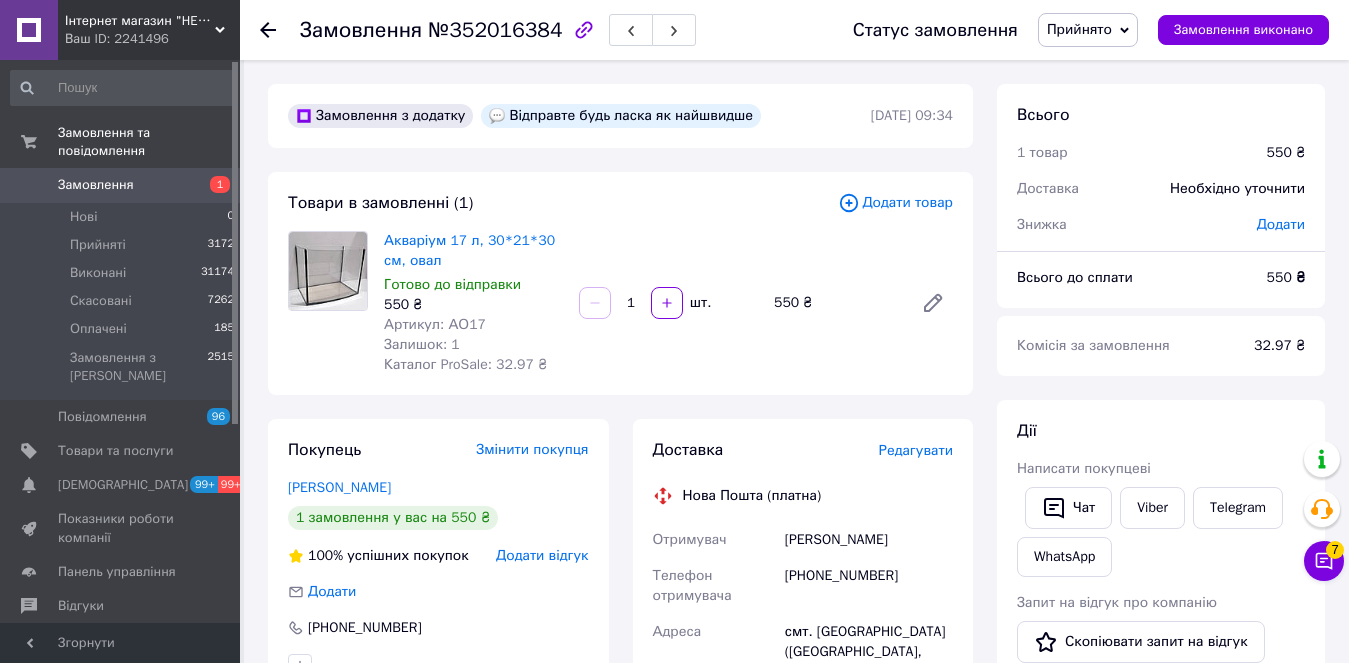 click on "Акваріум 17 л, 30*21*30 см, овал Готово до відправки 550 ₴ Артикул: АО17 Залишок: 1 Каталог ProSale: 32.97 ₴" at bounding box center [473, 303] 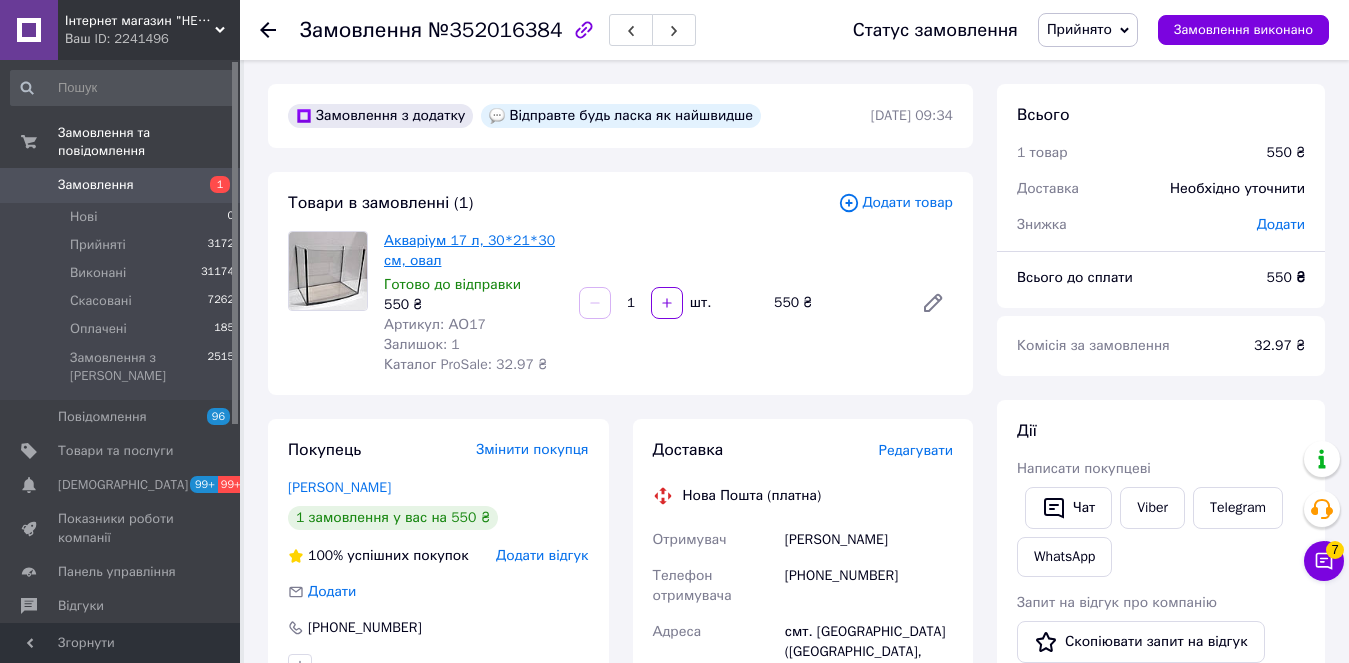 click on "Акваріум 17 л, 30*21*30 см, овал" at bounding box center [469, 250] 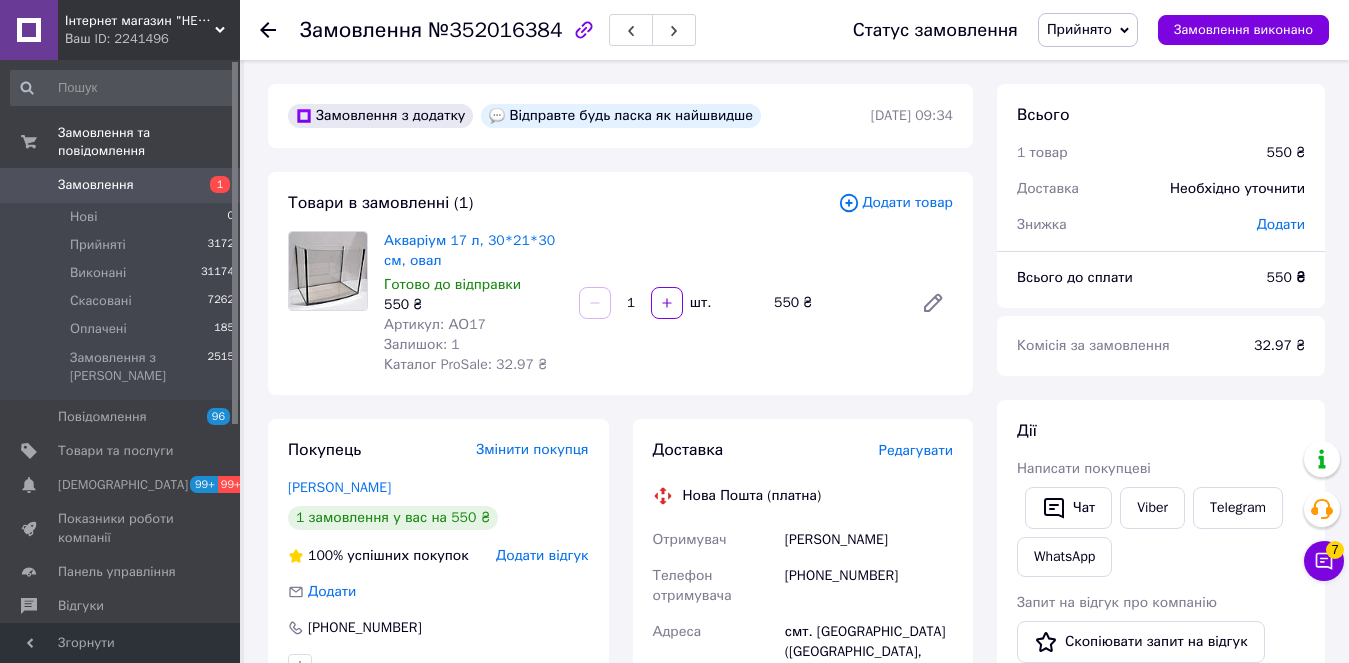 click on "№352016384" at bounding box center (495, 30) 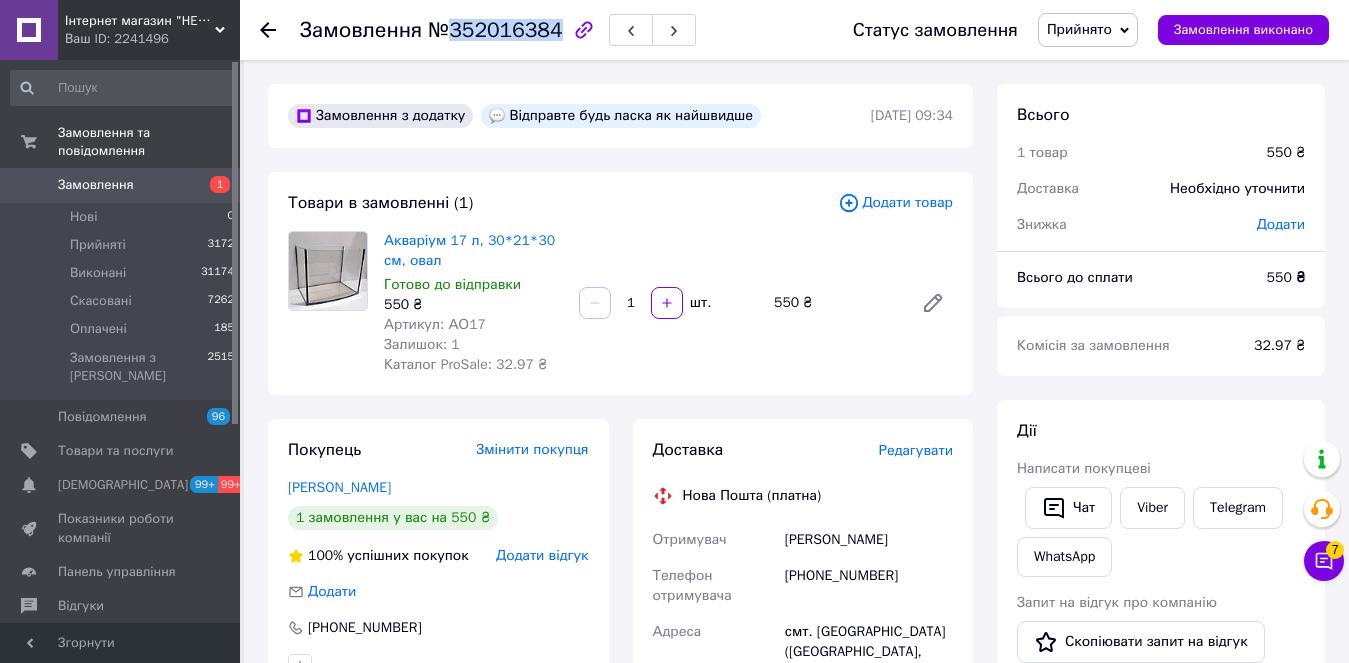 click on "№352016384" at bounding box center [495, 30] 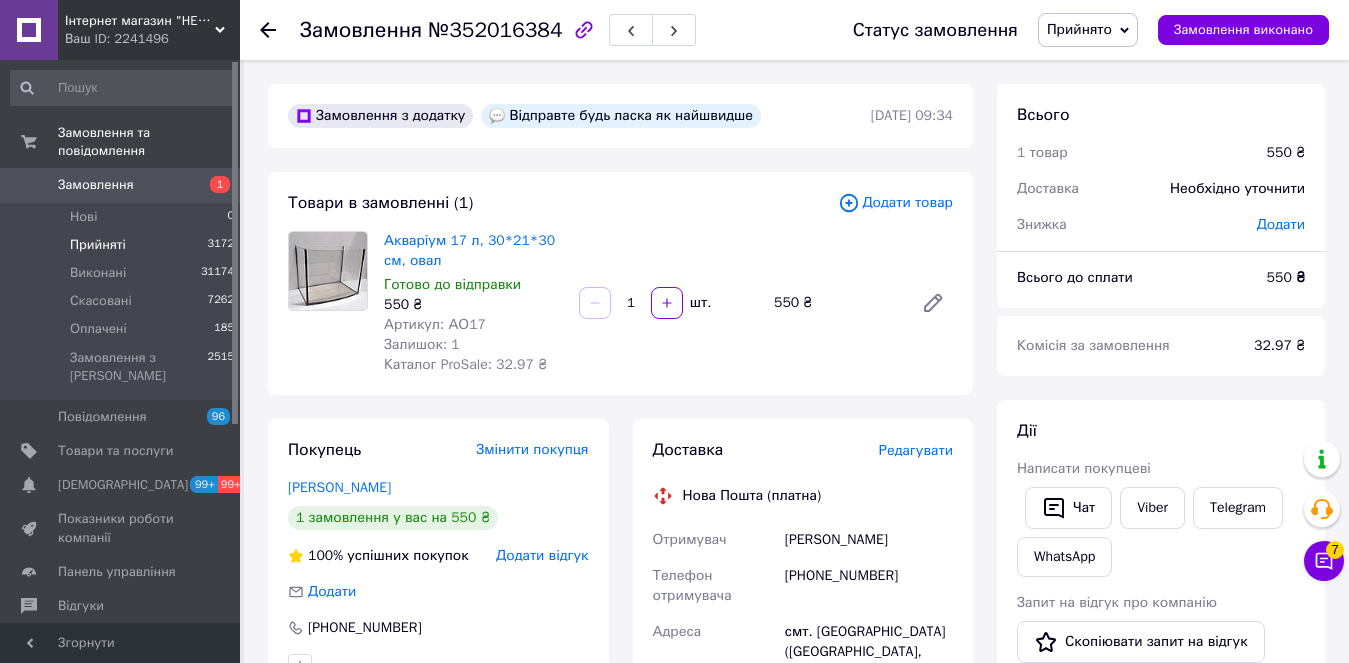 click on "Прийняті" at bounding box center [98, 245] 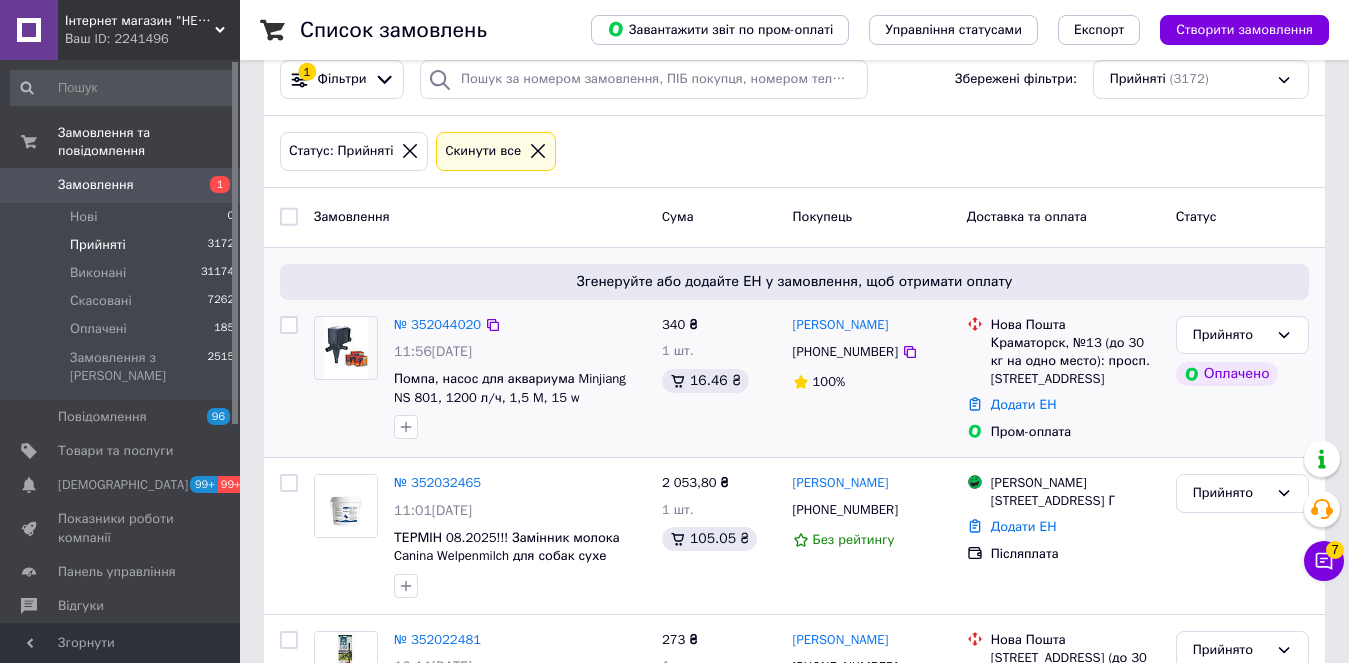 scroll, scrollTop: 400, scrollLeft: 0, axis: vertical 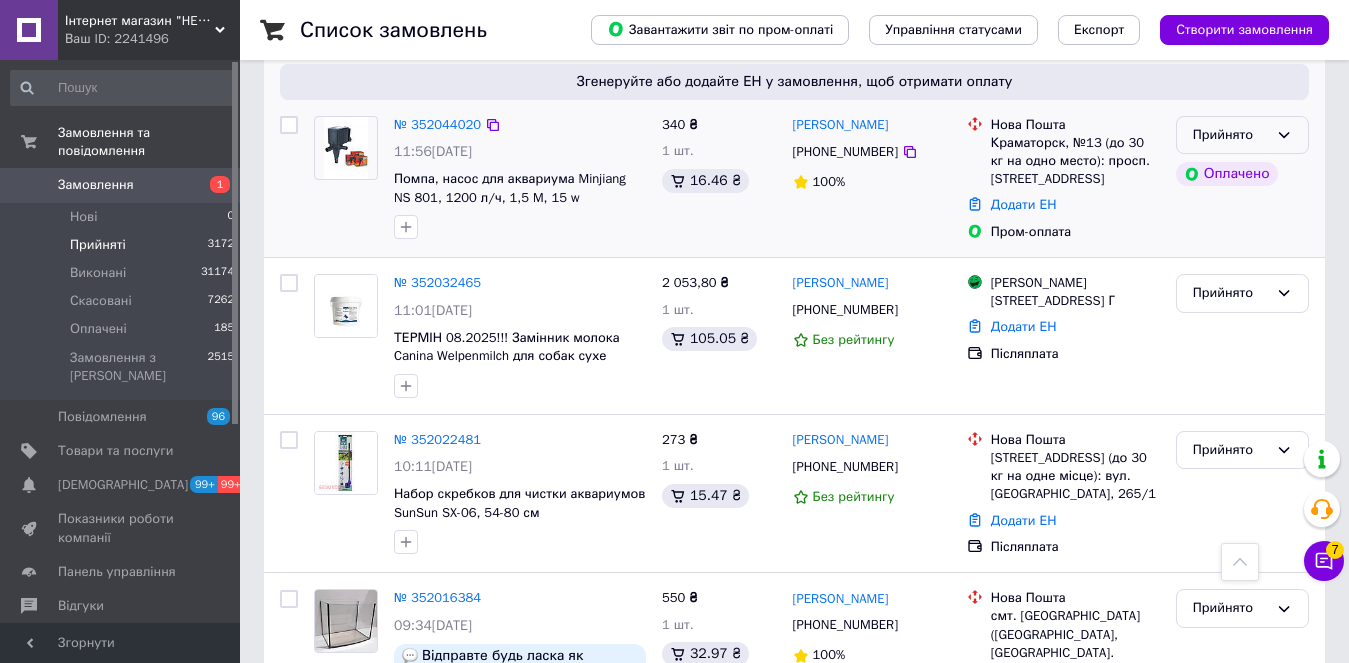 click 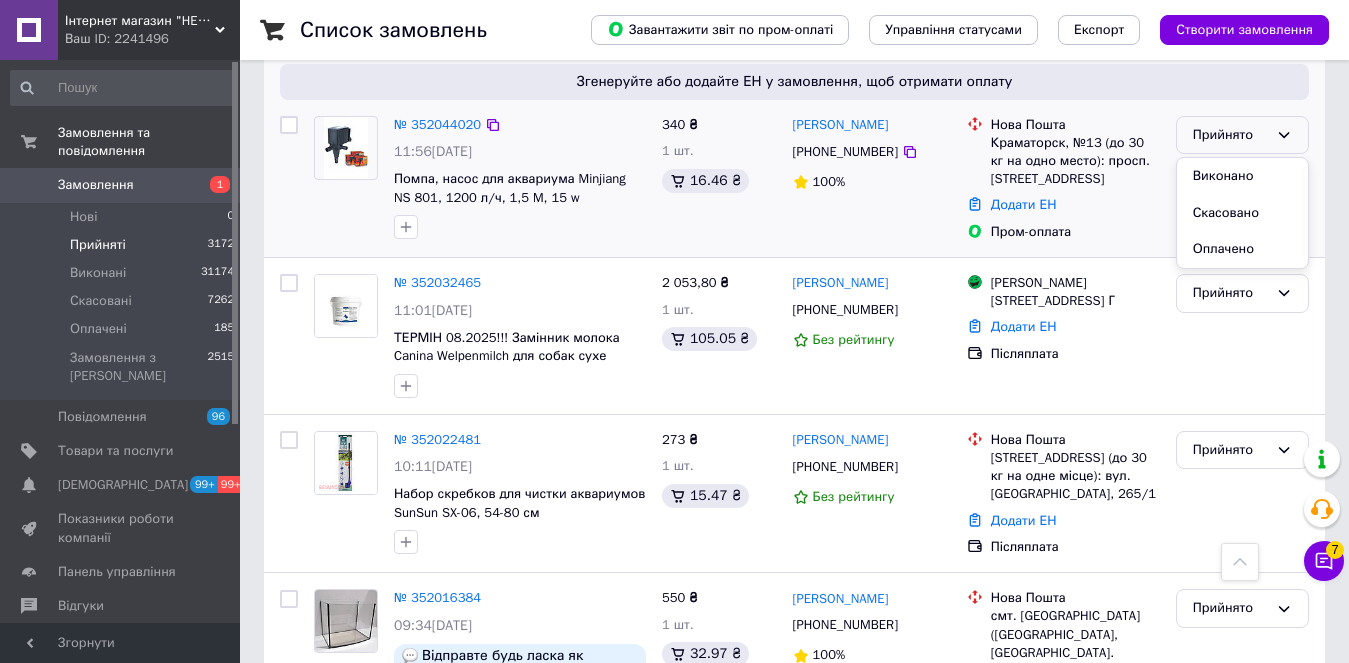 click on "Оплачено" at bounding box center (1242, 249) 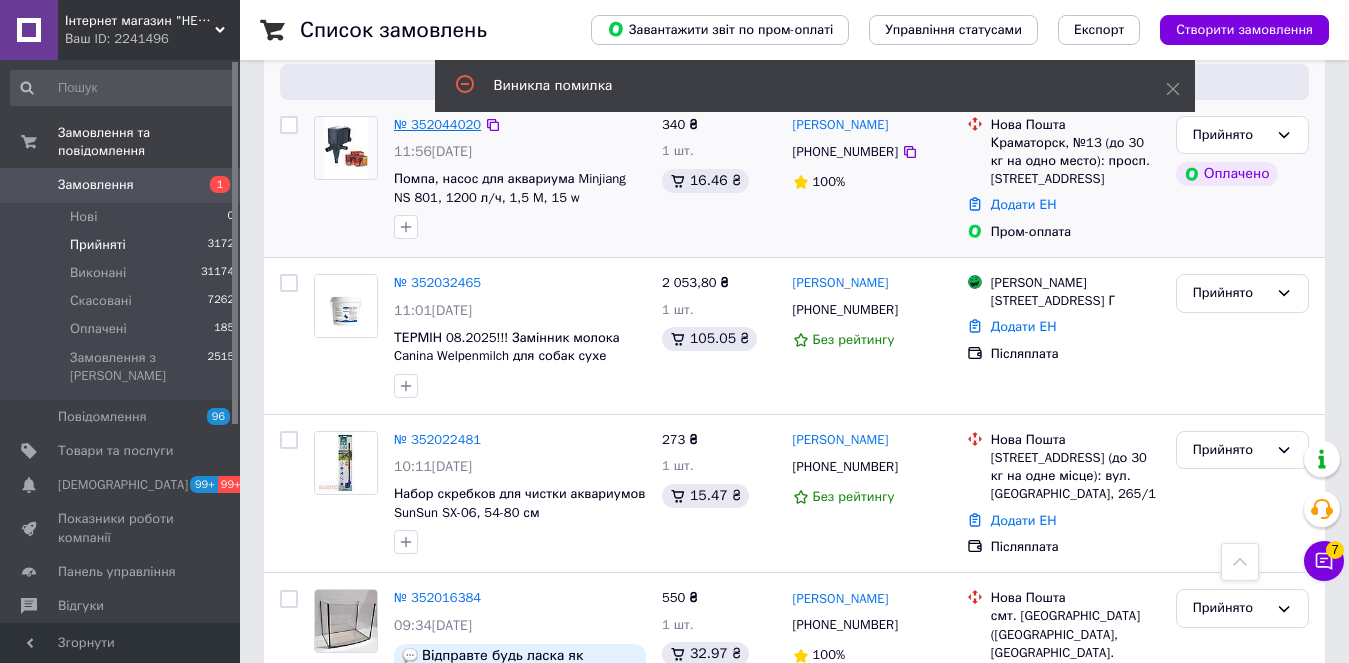 drag, startPoint x: 454, startPoint y: 120, endPoint x: 426, endPoint y: 124, distance: 28.284271 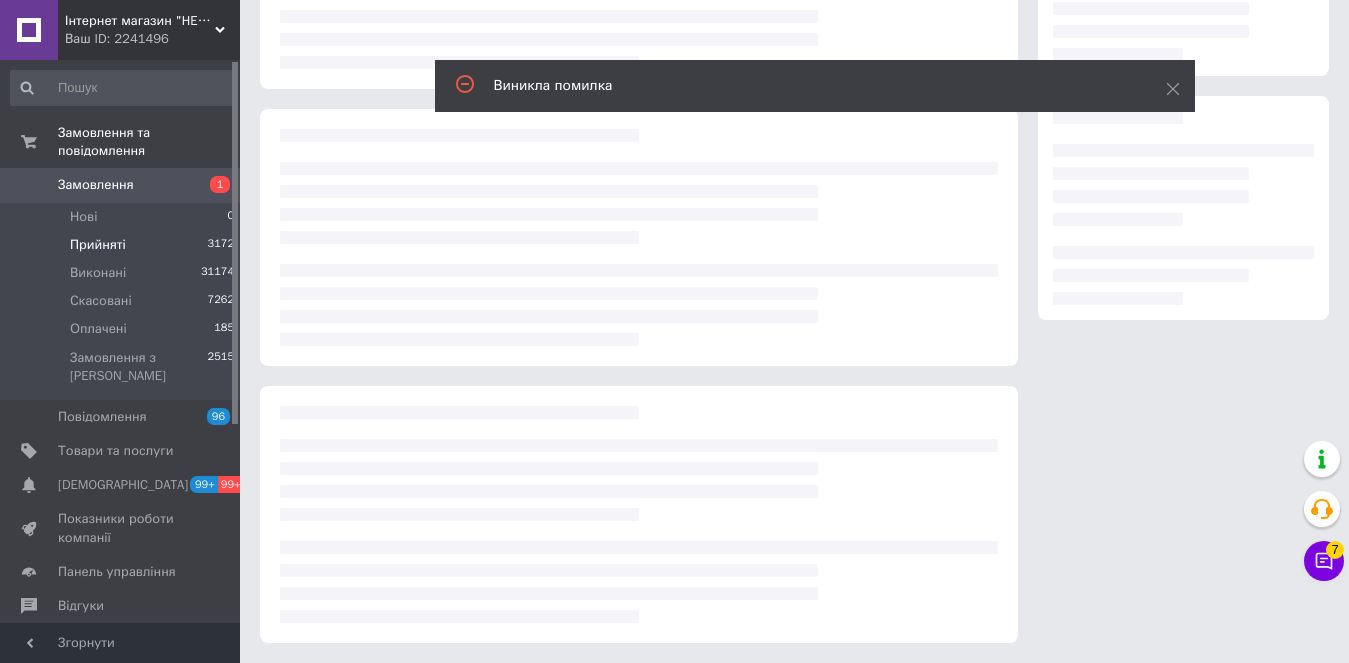 scroll, scrollTop: 400, scrollLeft: 0, axis: vertical 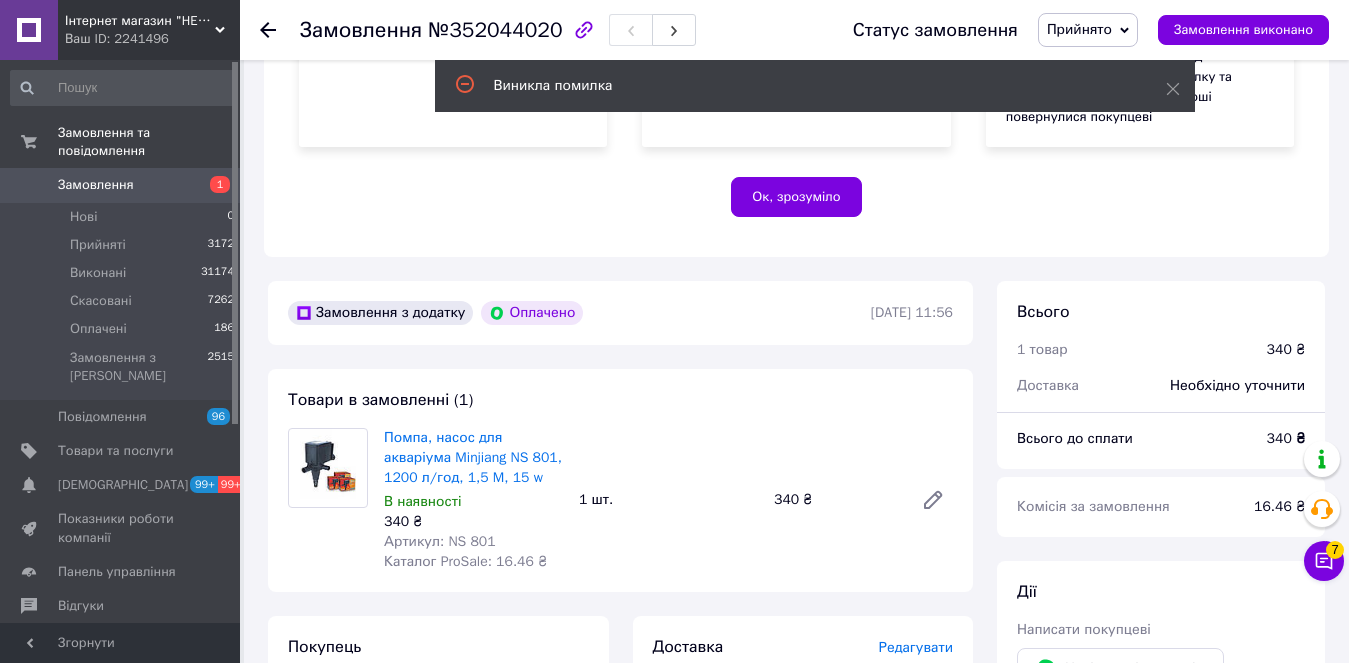 click on "Прийнято" at bounding box center (1079, 29) 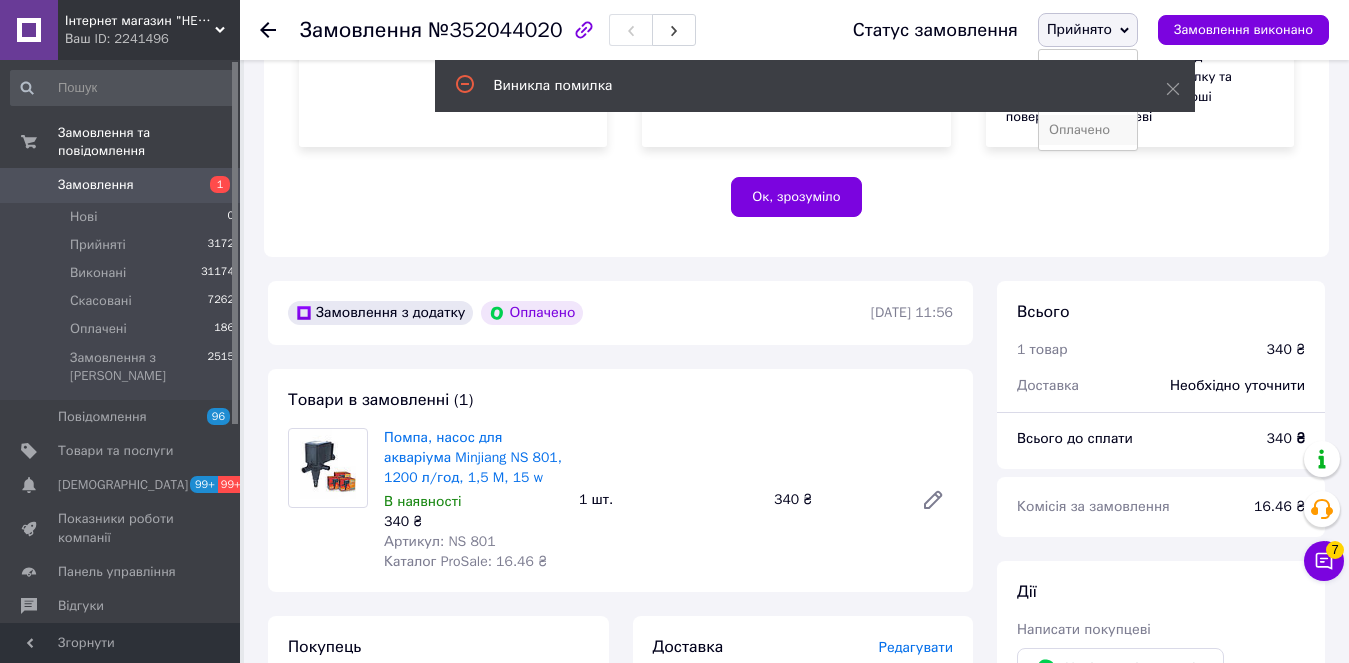 click on "Оплачено" at bounding box center (1088, 130) 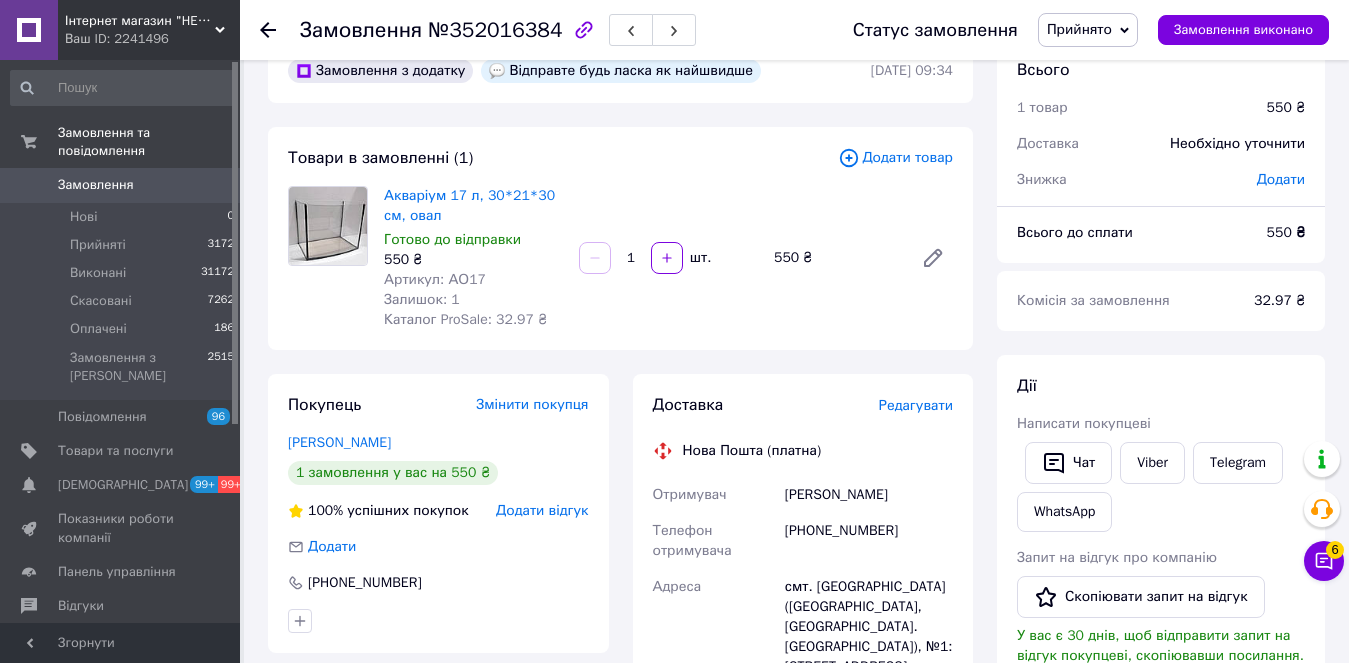 scroll, scrollTop: 0, scrollLeft: 0, axis: both 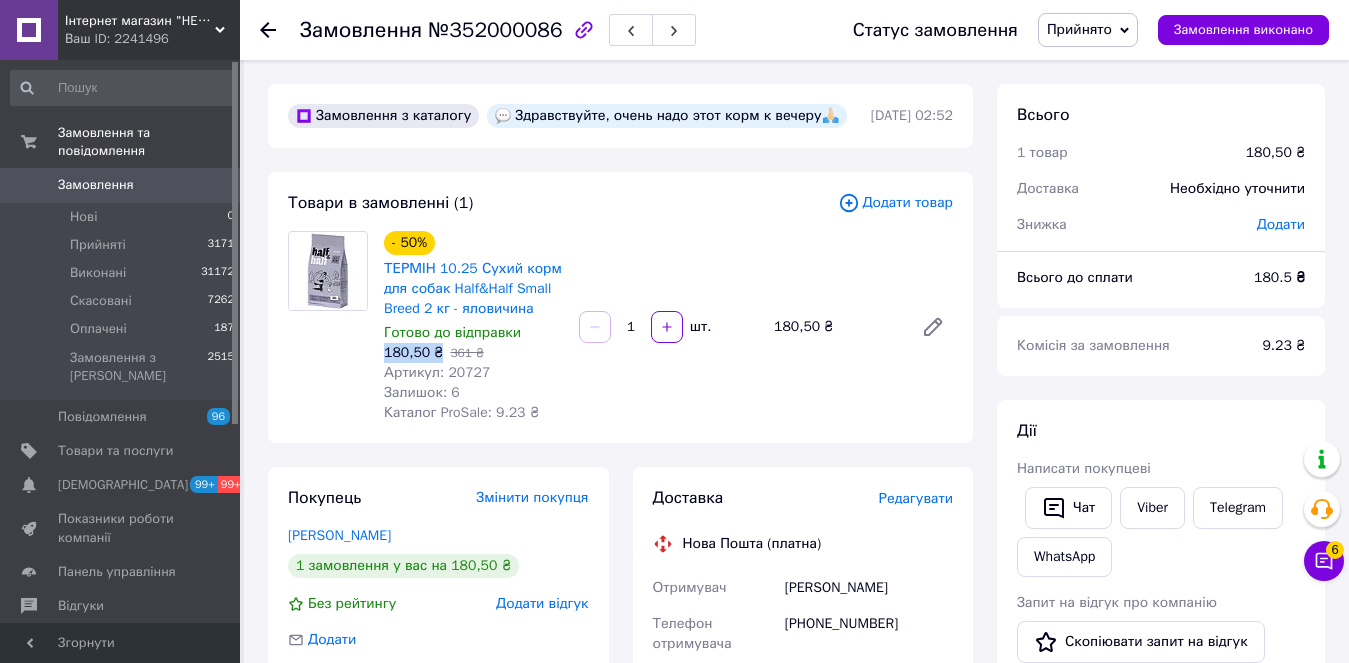 drag, startPoint x: 382, startPoint y: 348, endPoint x: 434, endPoint y: 347, distance: 52.009613 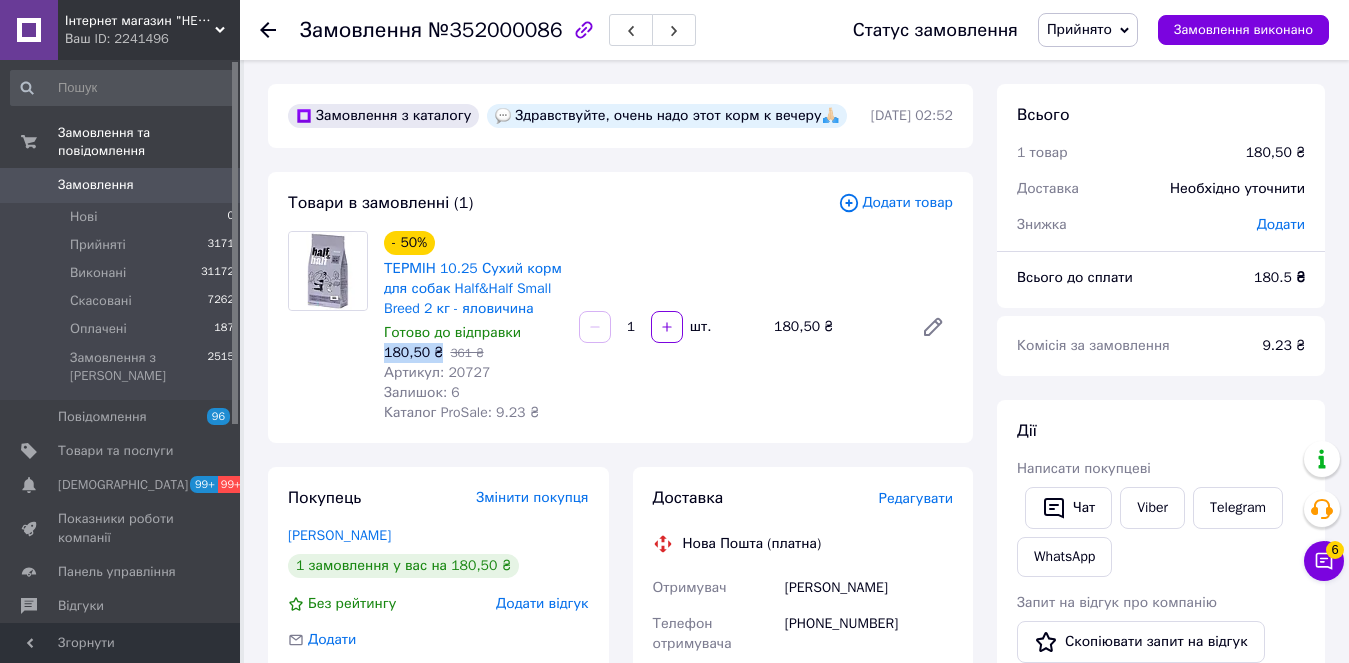 click on "- 50% ТЕРМІН 10.25 Сухий корм для собак Half&Half Small Breed 2 кг - яловичина Готово до відправки 180,50 ₴   361 ₴ Артикул: 20727 Залишок: 6 Каталог ProSale: 9.23 ₴" at bounding box center (473, 327) 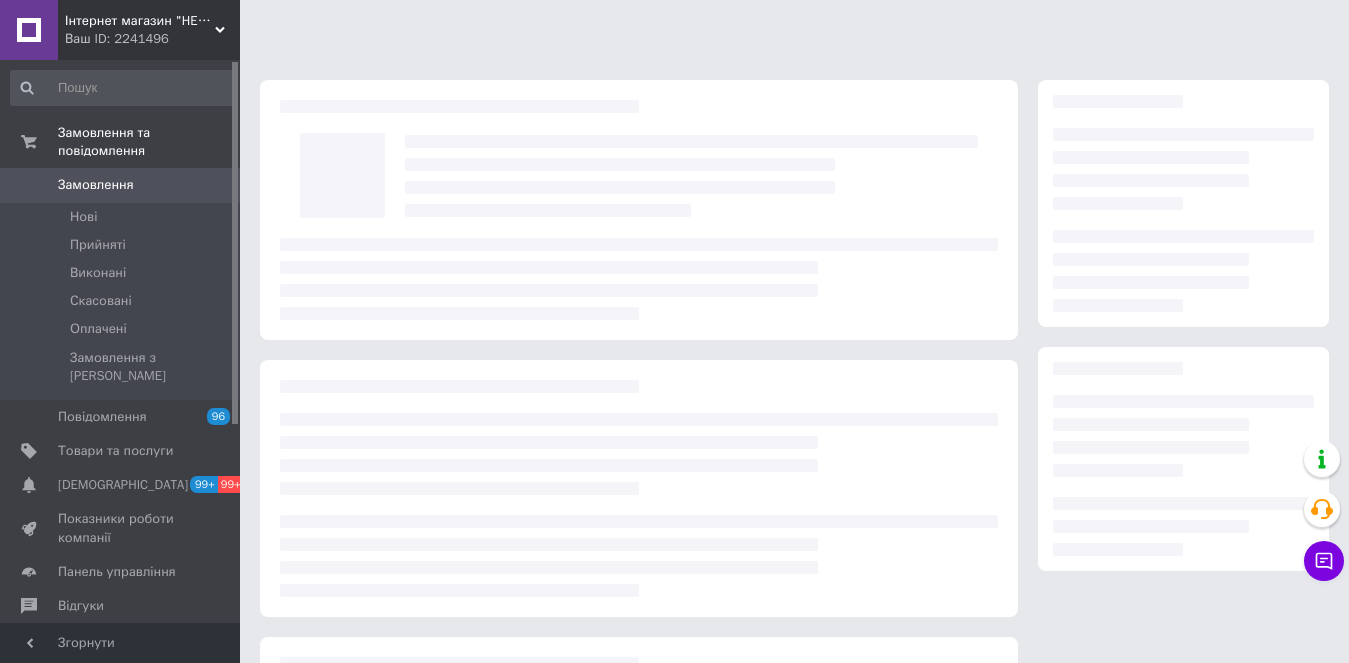 scroll, scrollTop: 0, scrollLeft: 0, axis: both 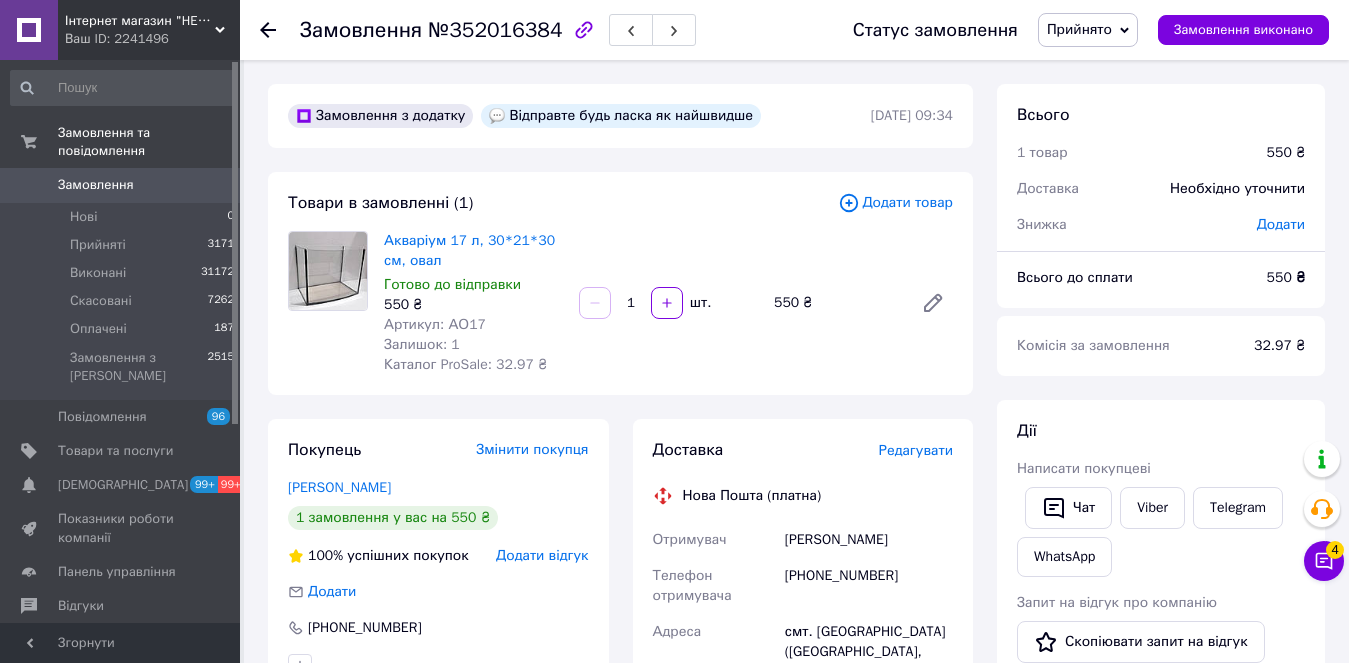 click on "Акваріум 17 л, 30*21*30 см, овал" at bounding box center [469, 250] 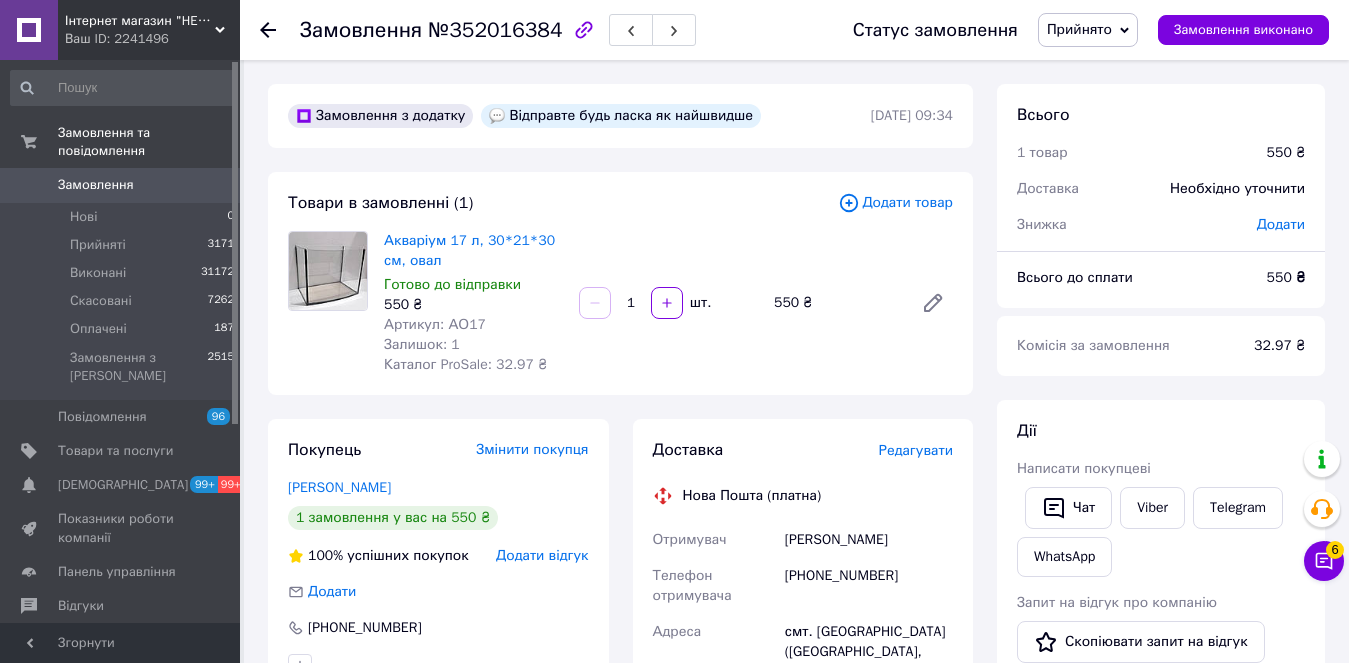 scroll, scrollTop: 200, scrollLeft: 0, axis: vertical 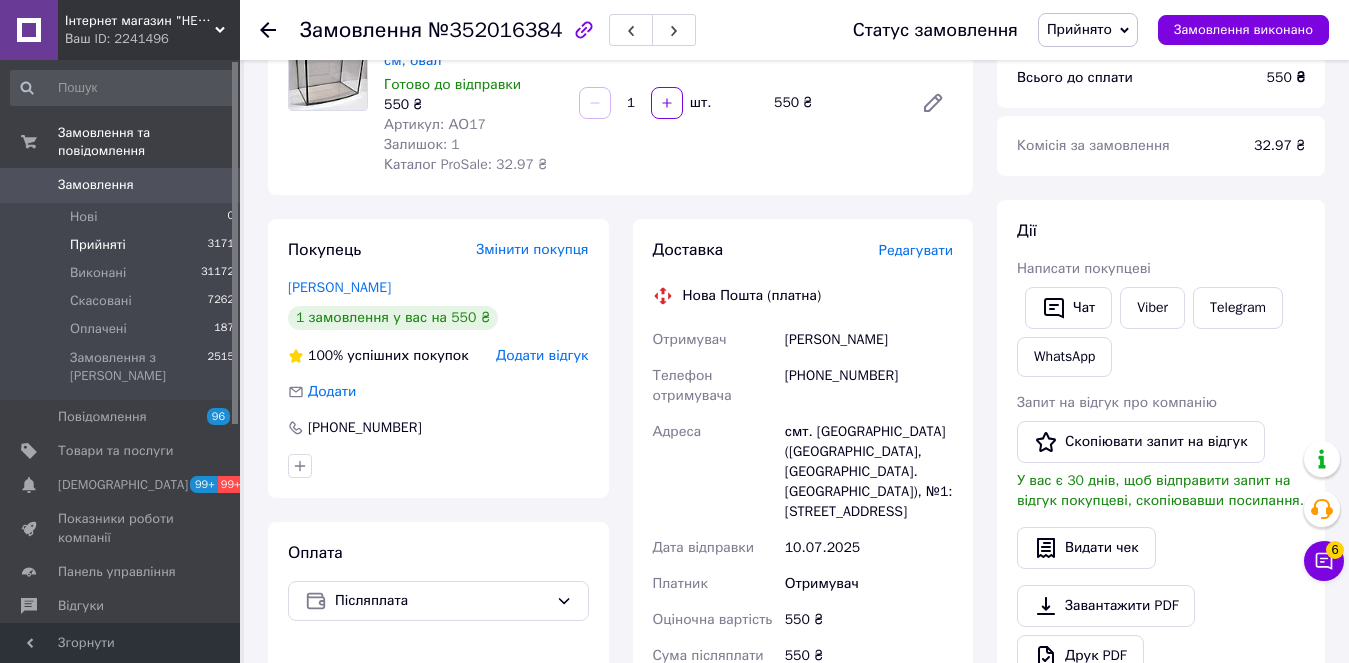 click on "Прийняті" at bounding box center (98, 245) 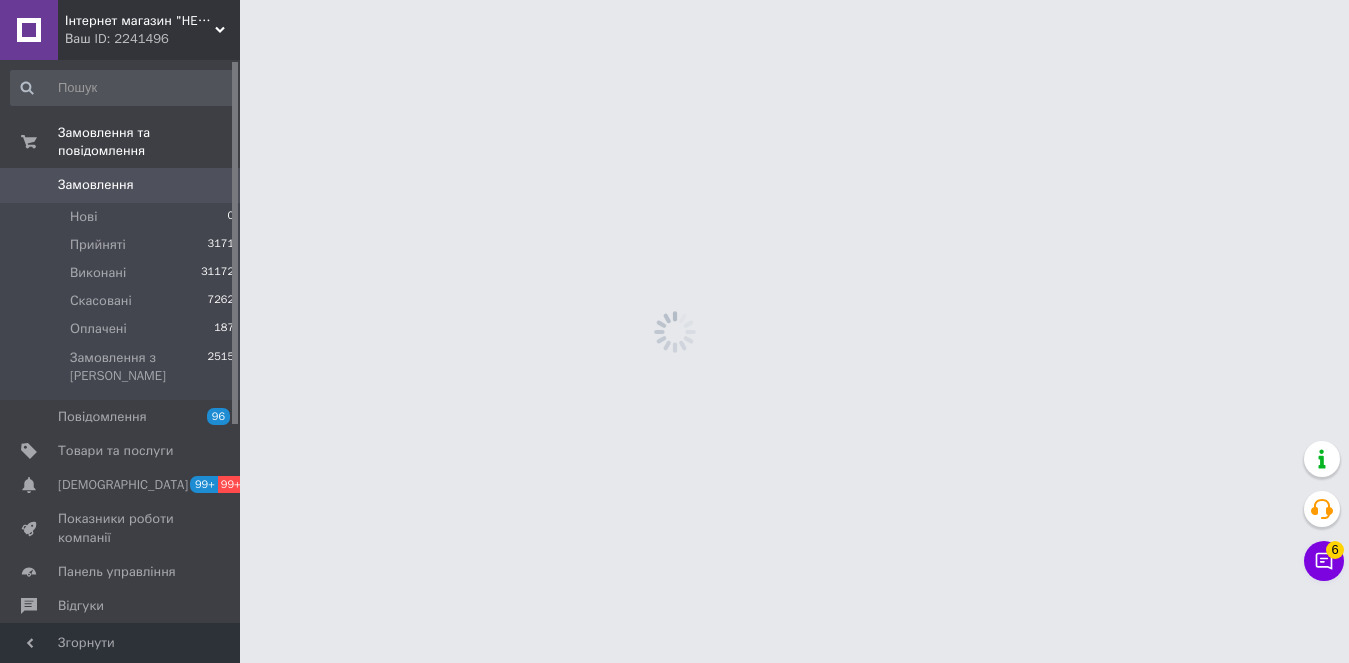 scroll, scrollTop: 0, scrollLeft: 0, axis: both 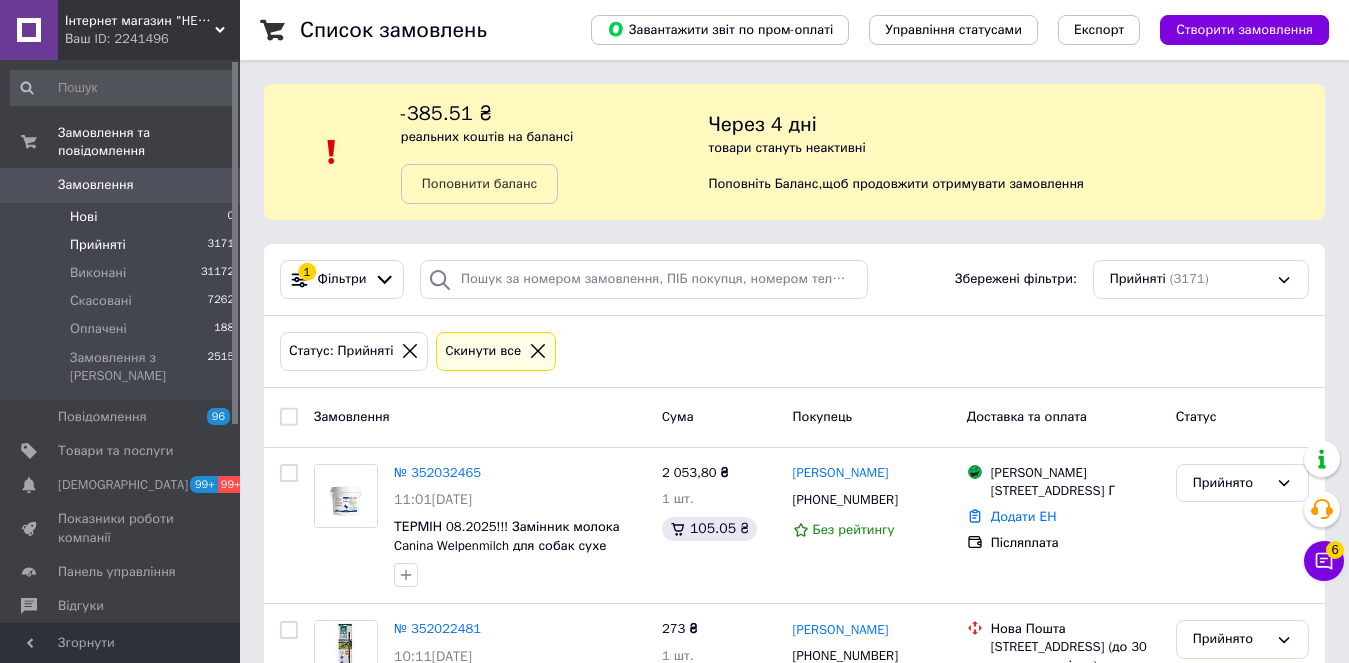 click on "Нові" at bounding box center (83, 217) 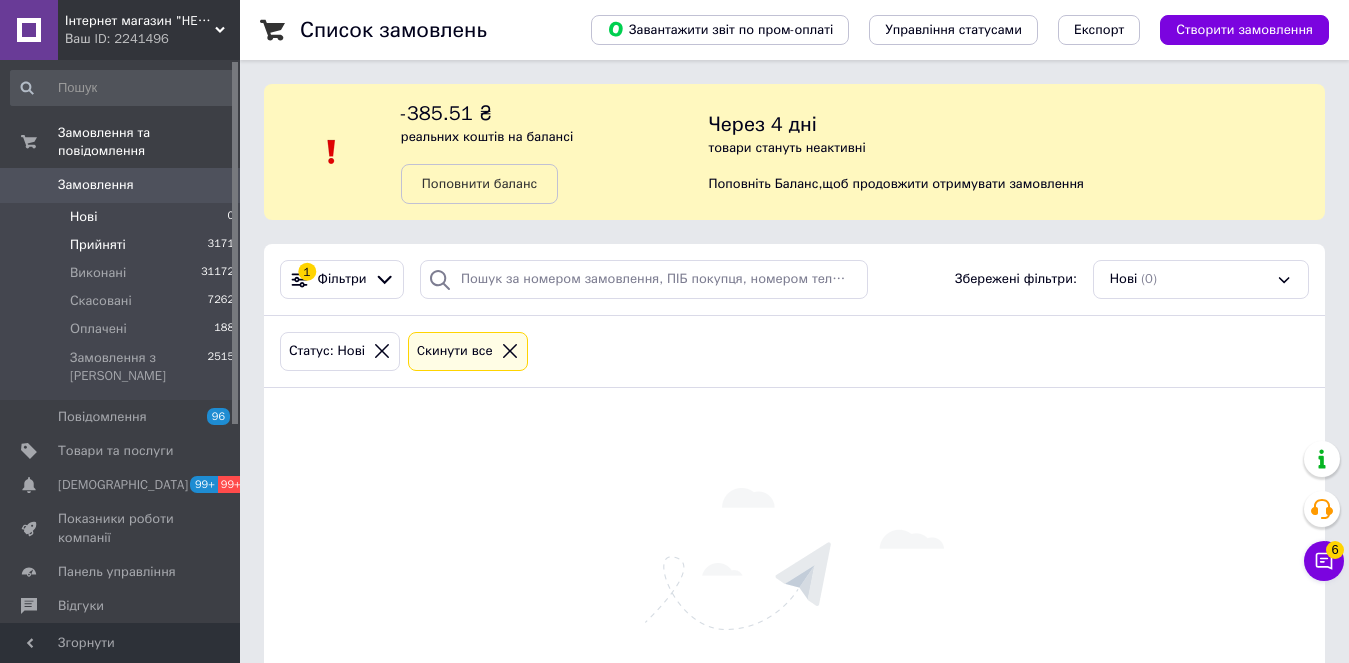 click on "Прийняті" at bounding box center (98, 245) 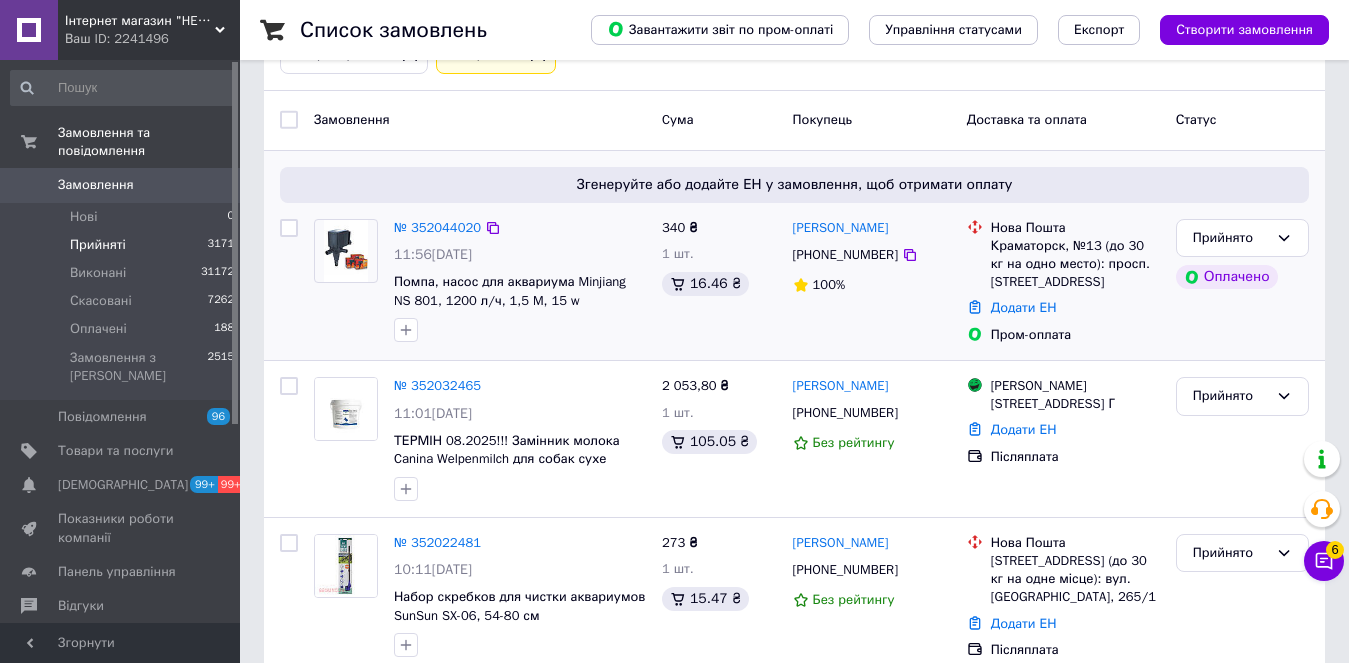 scroll, scrollTop: 300, scrollLeft: 0, axis: vertical 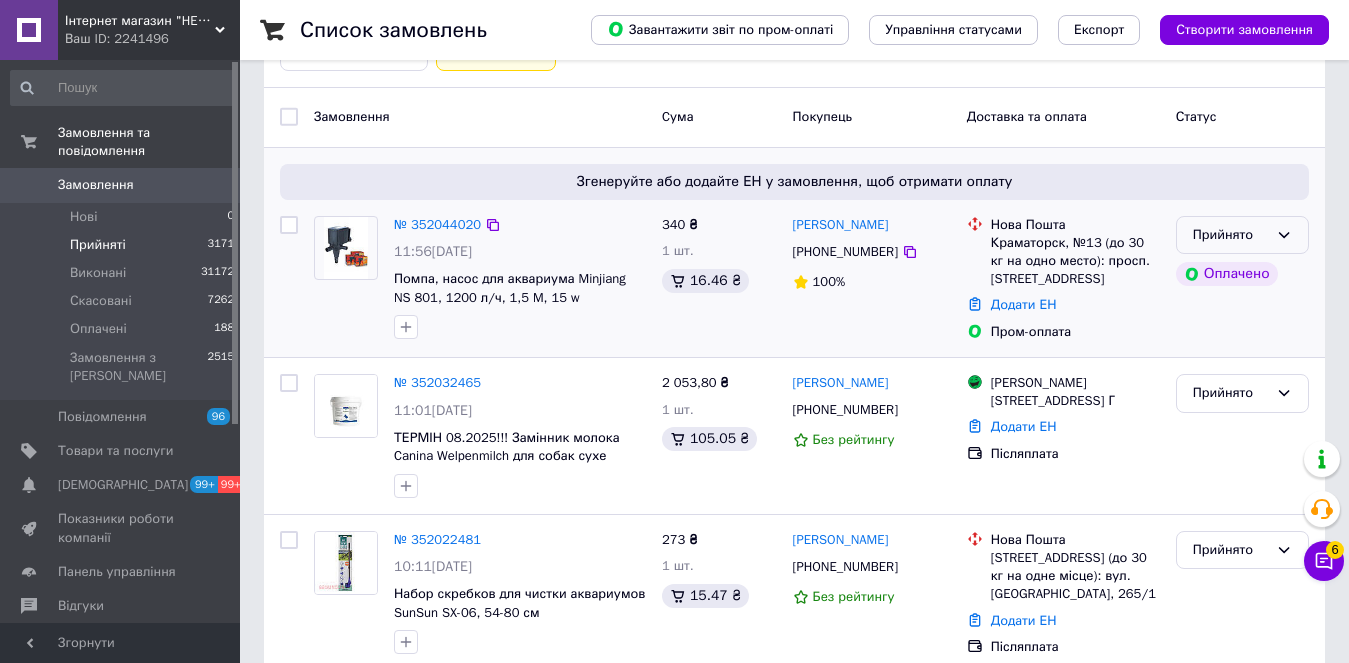 click on "Прийнято" at bounding box center [1230, 235] 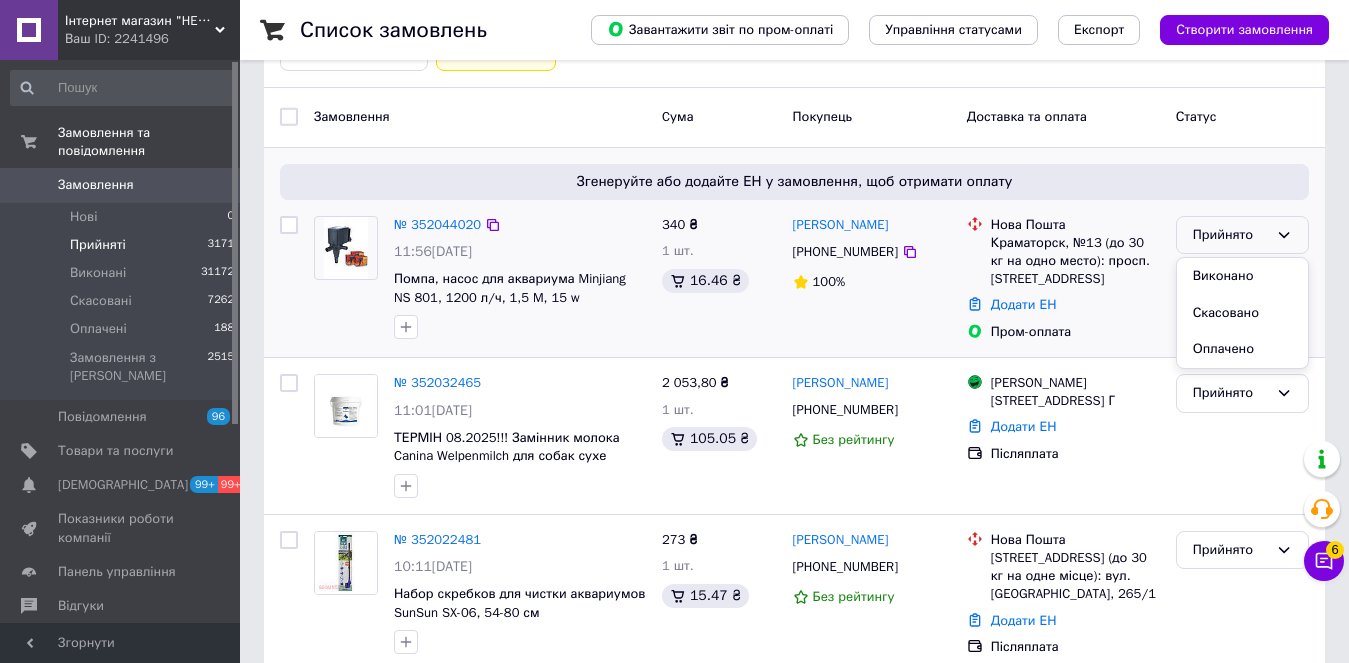 drag, startPoint x: 1240, startPoint y: 348, endPoint x: 769, endPoint y: 352, distance: 471.017 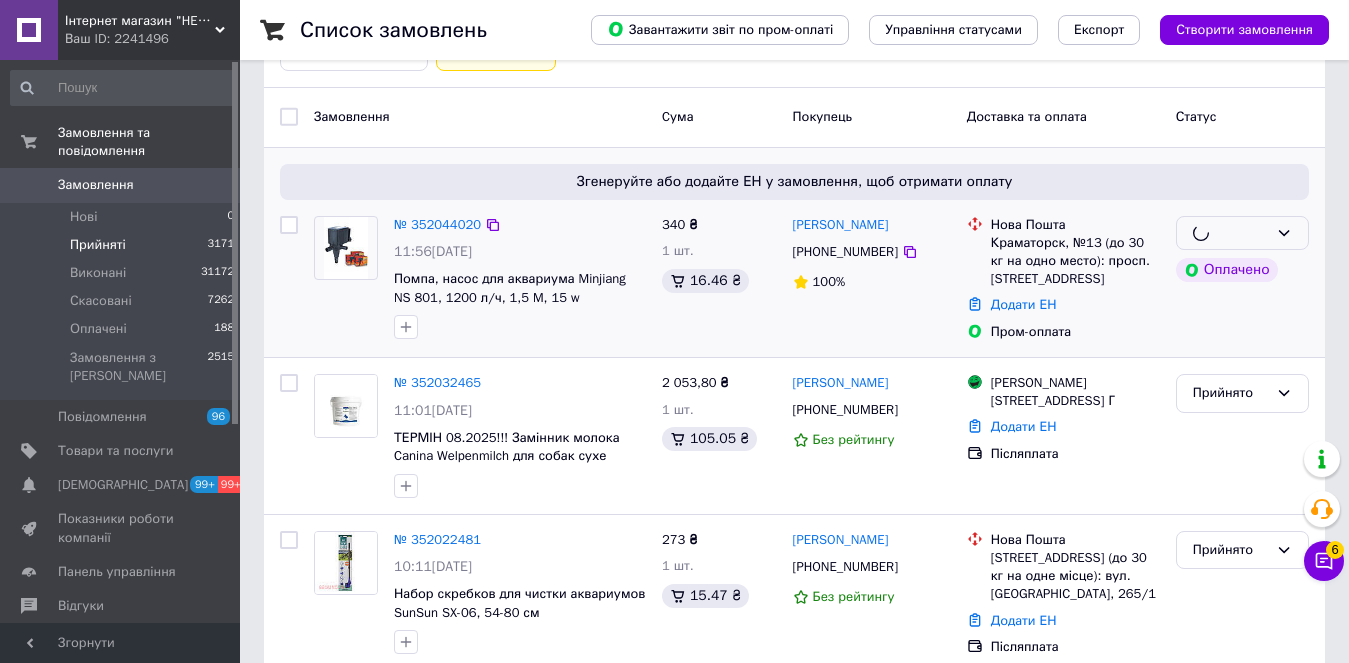 scroll, scrollTop: 500, scrollLeft: 0, axis: vertical 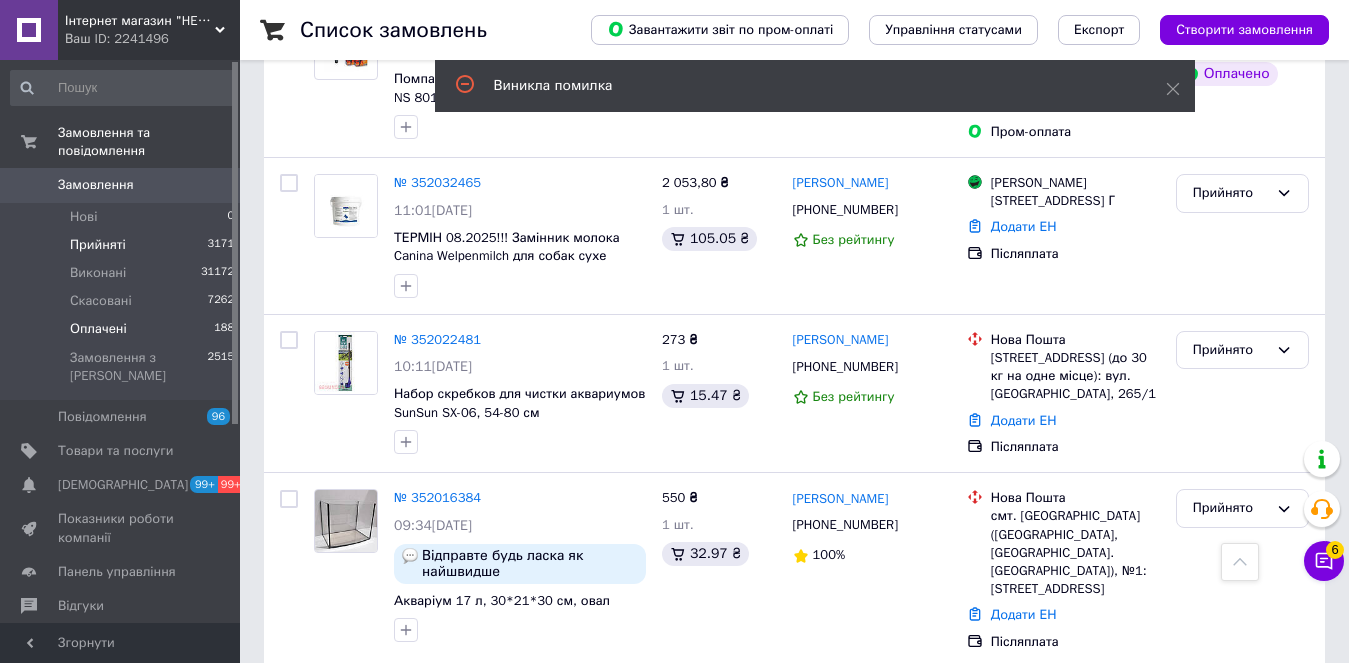 click on "Оплачені" at bounding box center [98, 329] 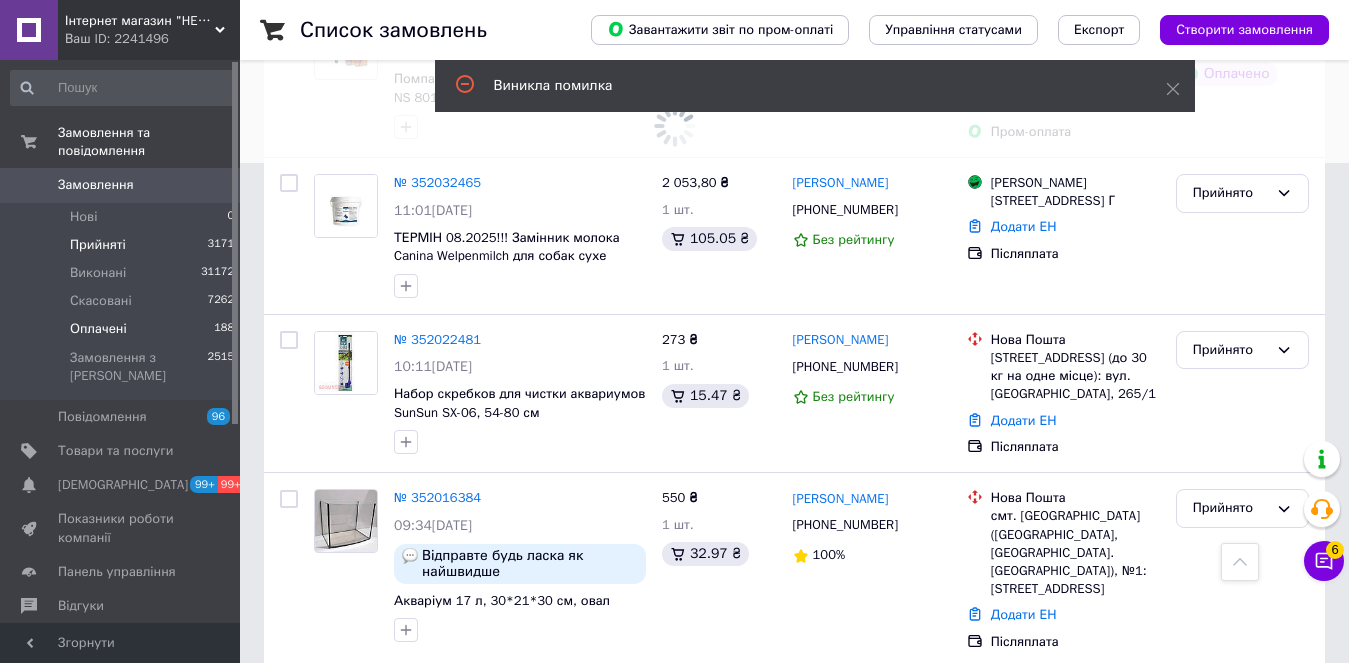 click on "Прийняті" at bounding box center (98, 245) 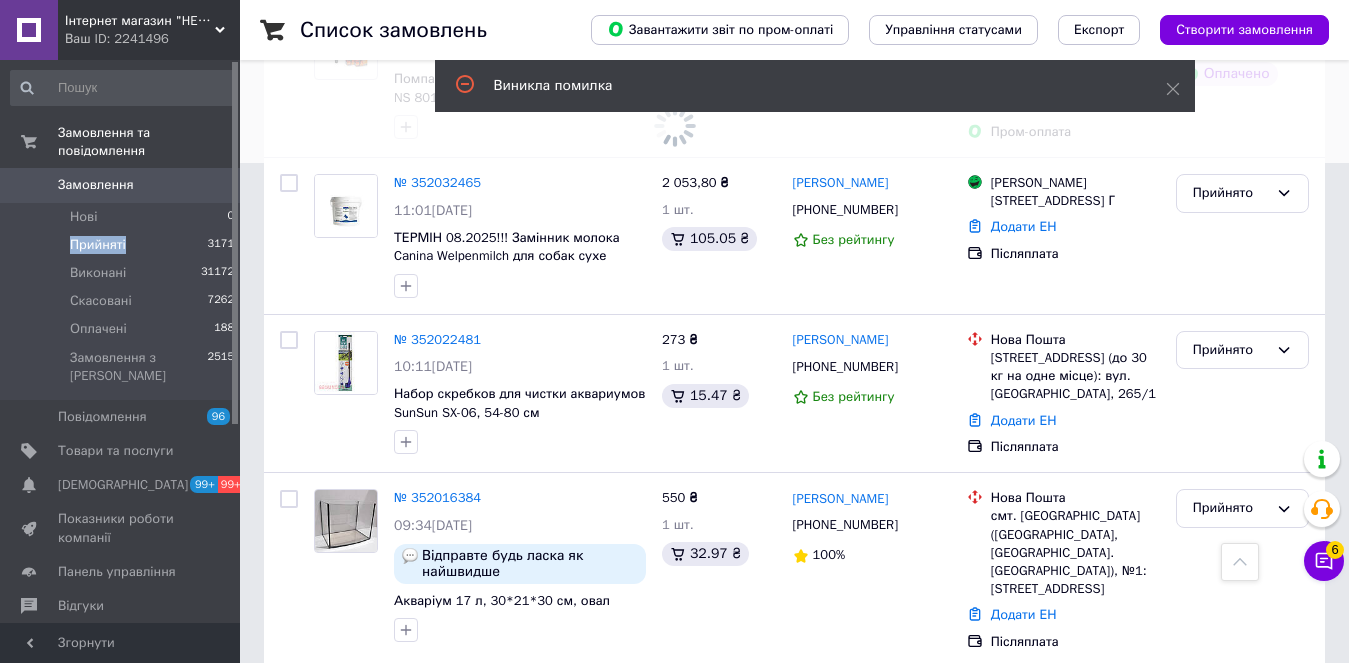 click on "Прийняті" at bounding box center [98, 245] 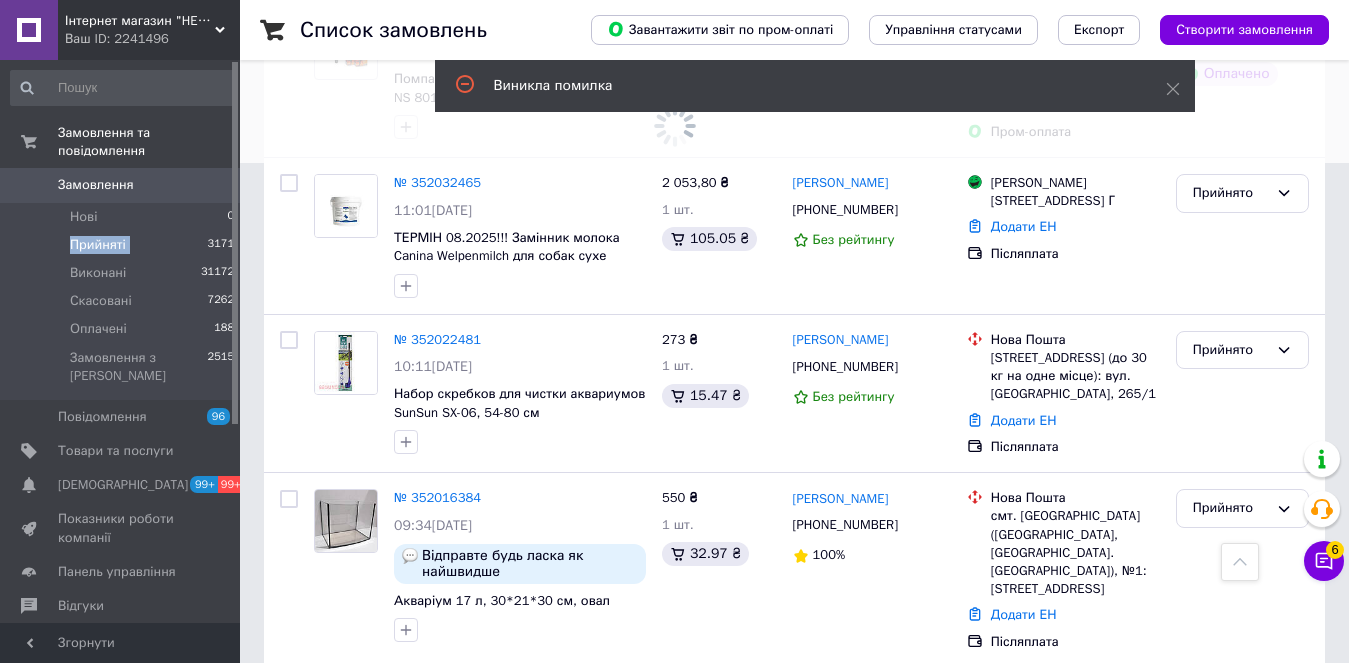 click on "Прийняті" at bounding box center [98, 245] 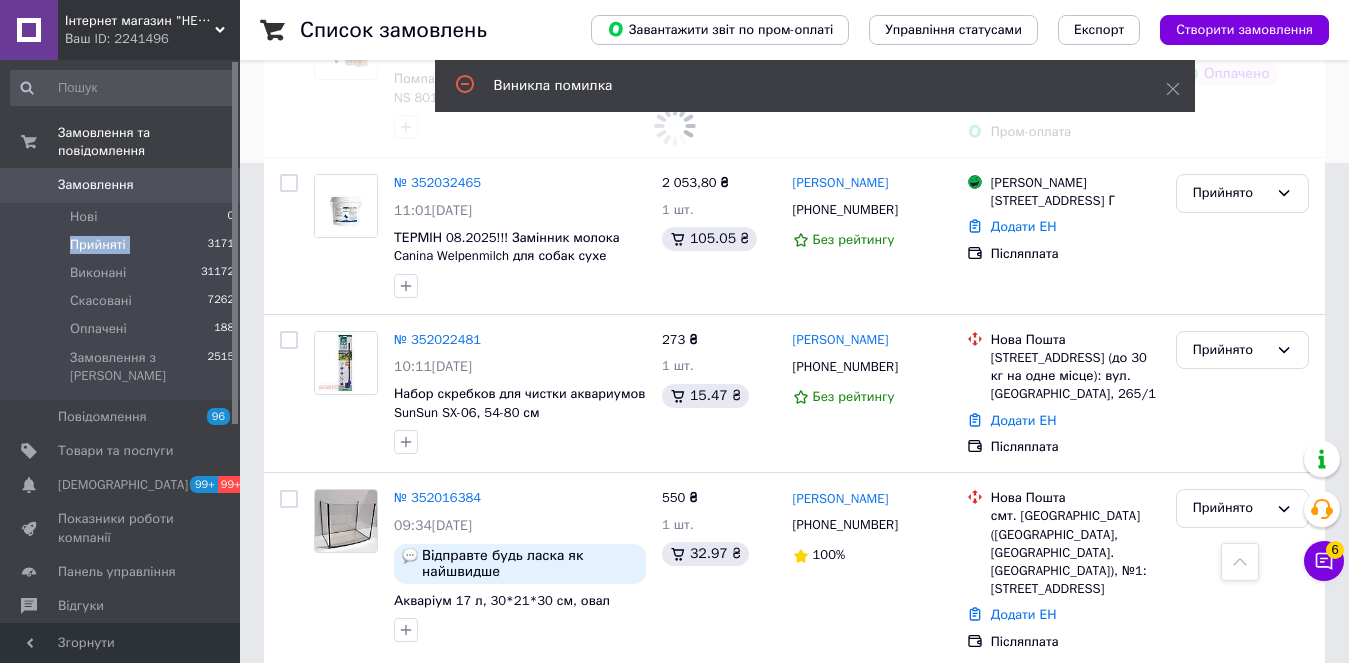 click on "Прийняті" at bounding box center (98, 245) 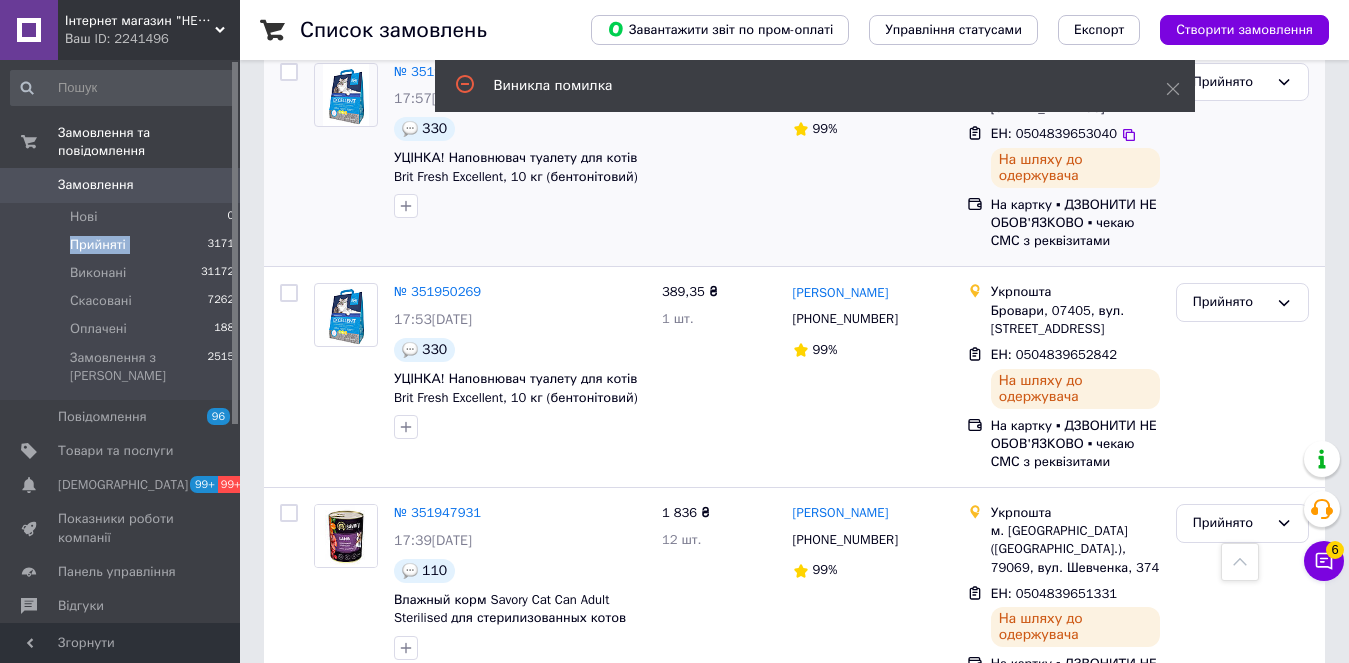 scroll, scrollTop: 1300, scrollLeft: 0, axis: vertical 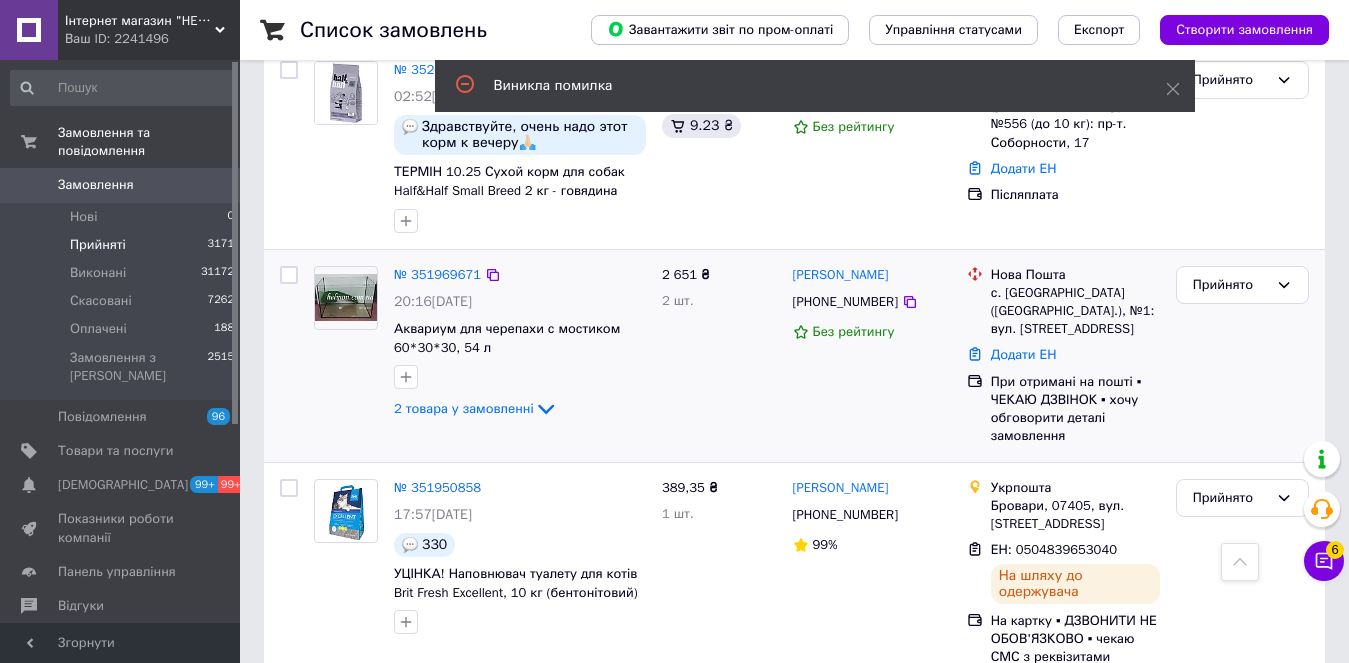 drag, startPoint x: 481, startPoint y: 379, endPoint x: 482, endPoint y: 357, distance: 22.022715 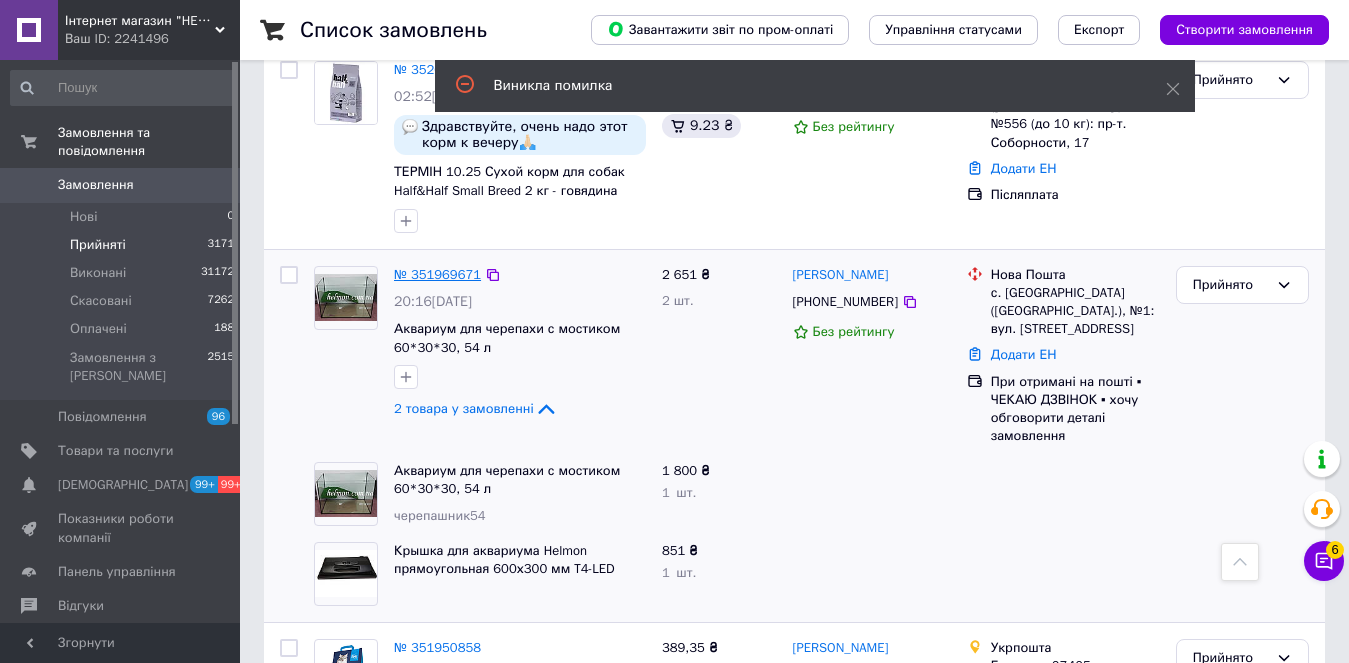 click on "№ 351969671" at bounding box center (437, 274) 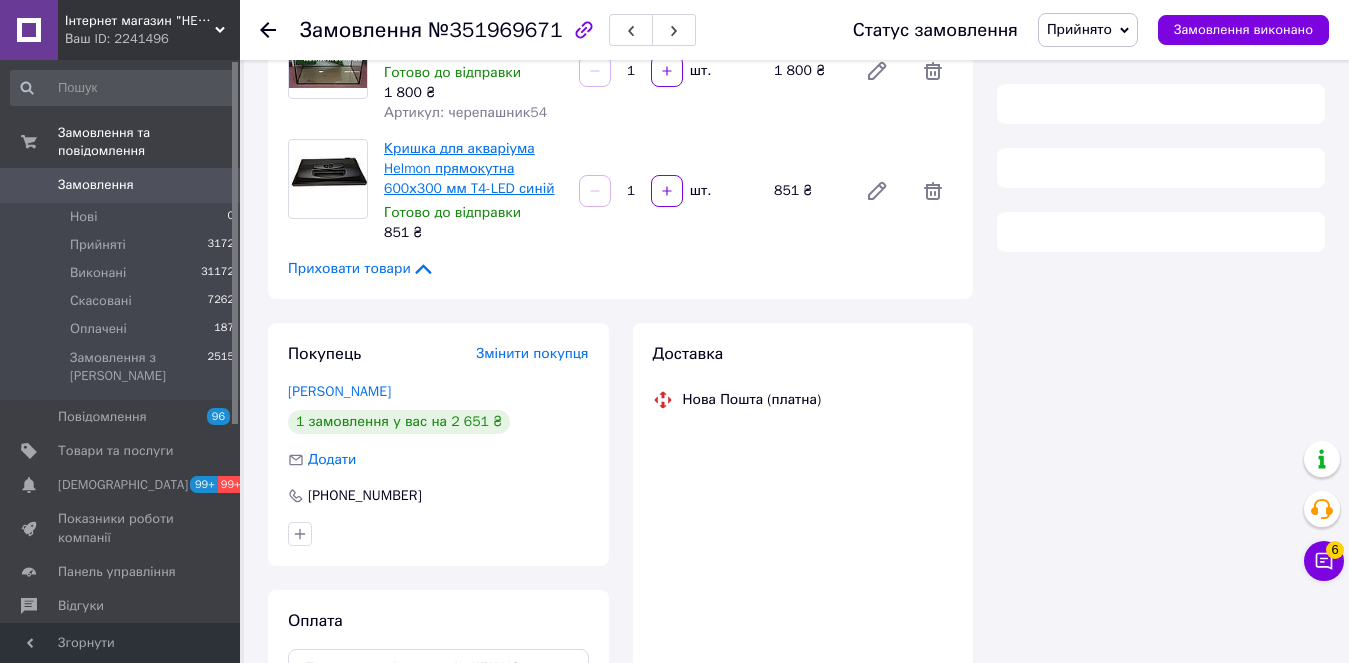 scroll, scrollTop: 0, scrollLeft: 0, axis: both 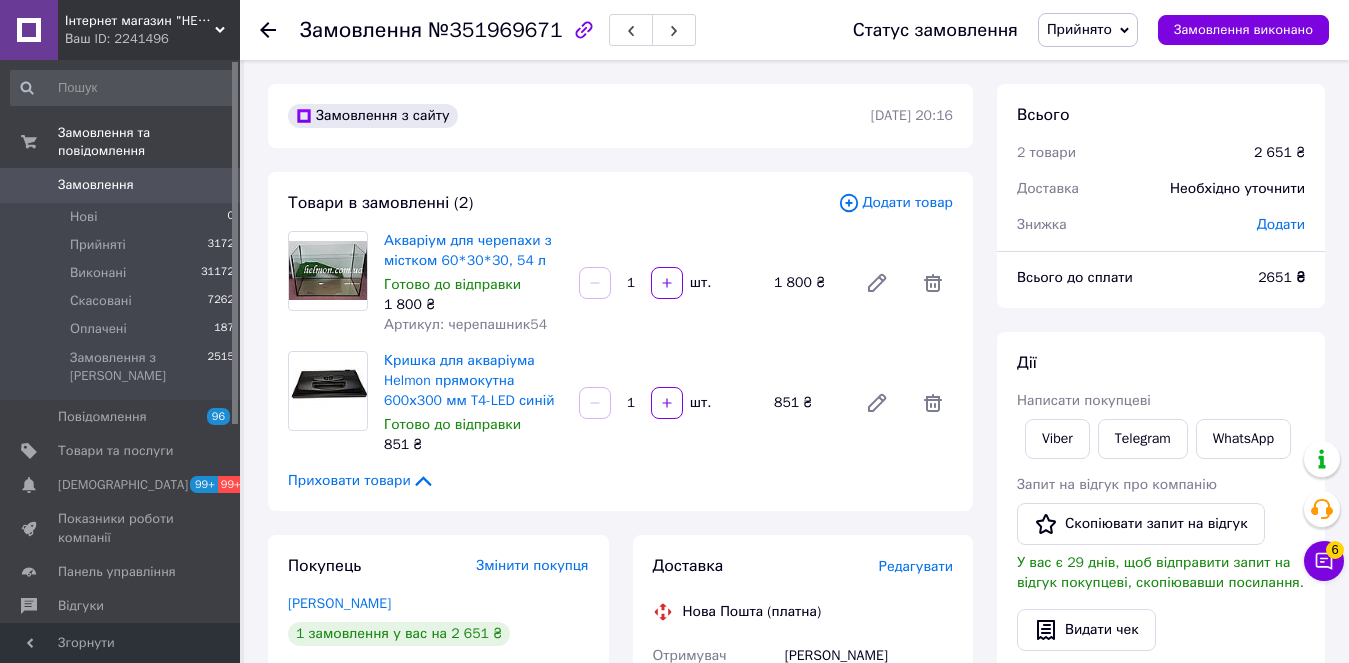click on "Акваріум для черепахи з містком 60*30*30, 54 л" at bounding box center (473, 251) 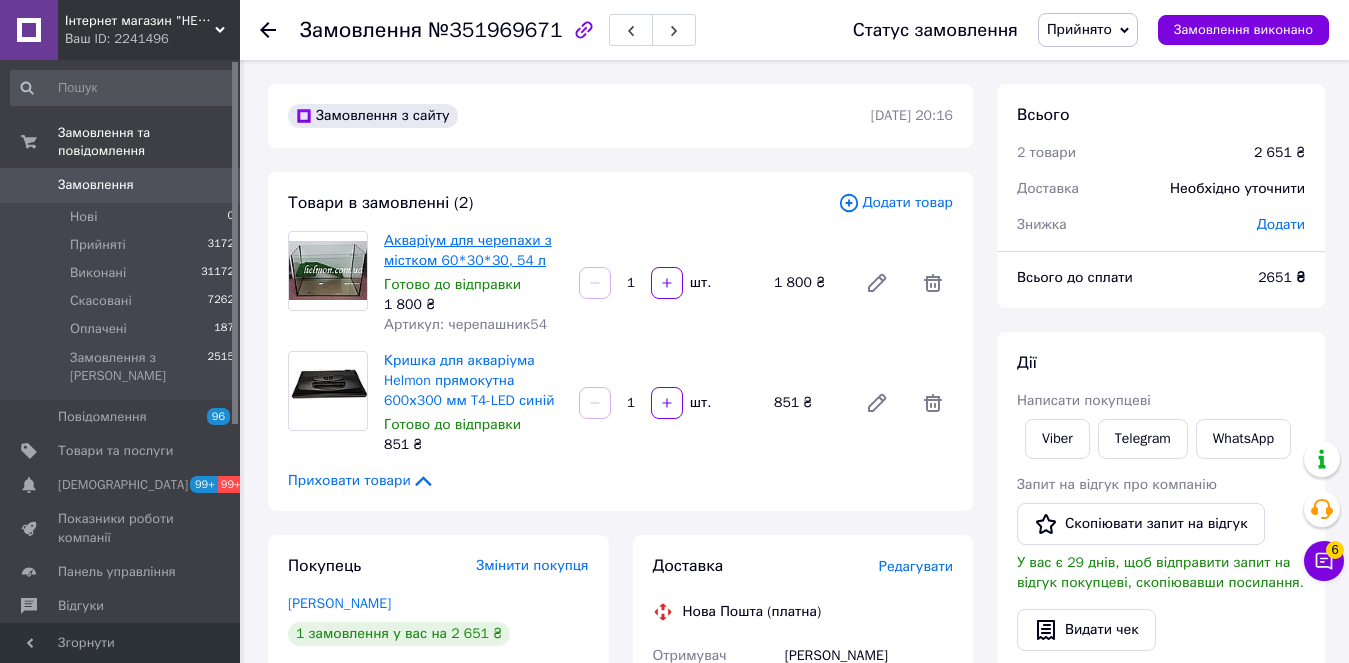 click on "Акваріум для черепахи з містком 60*30*30, 54 л" at bounding box center (468, 250) 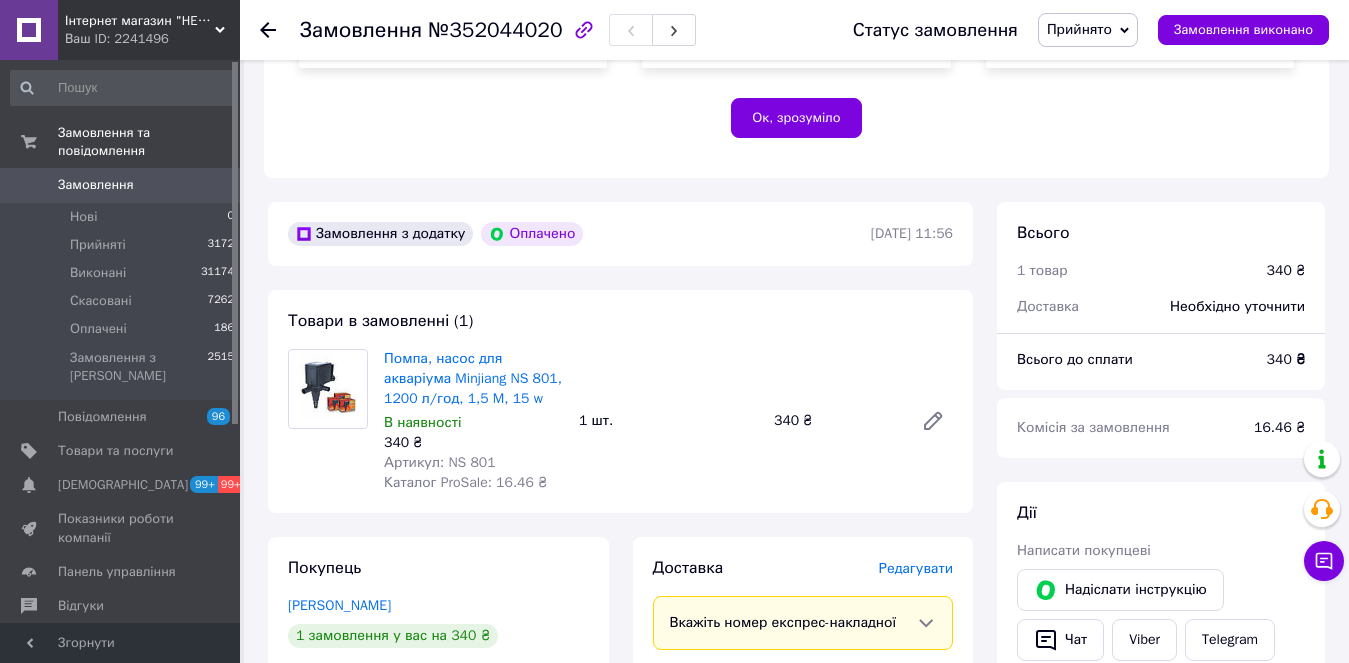 scroll, scrollTop: 455, scrollLeft: 0, axis: vertical 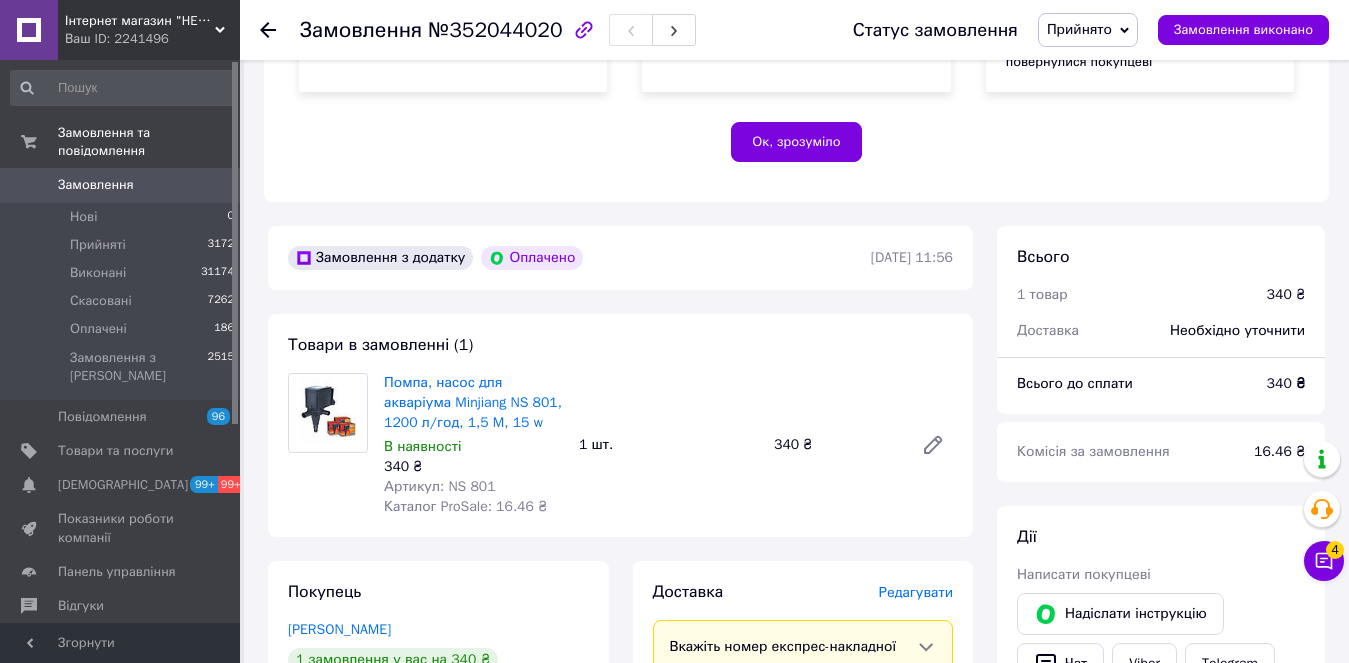 click on "Прийнято" at bounding box center (1079, 29) 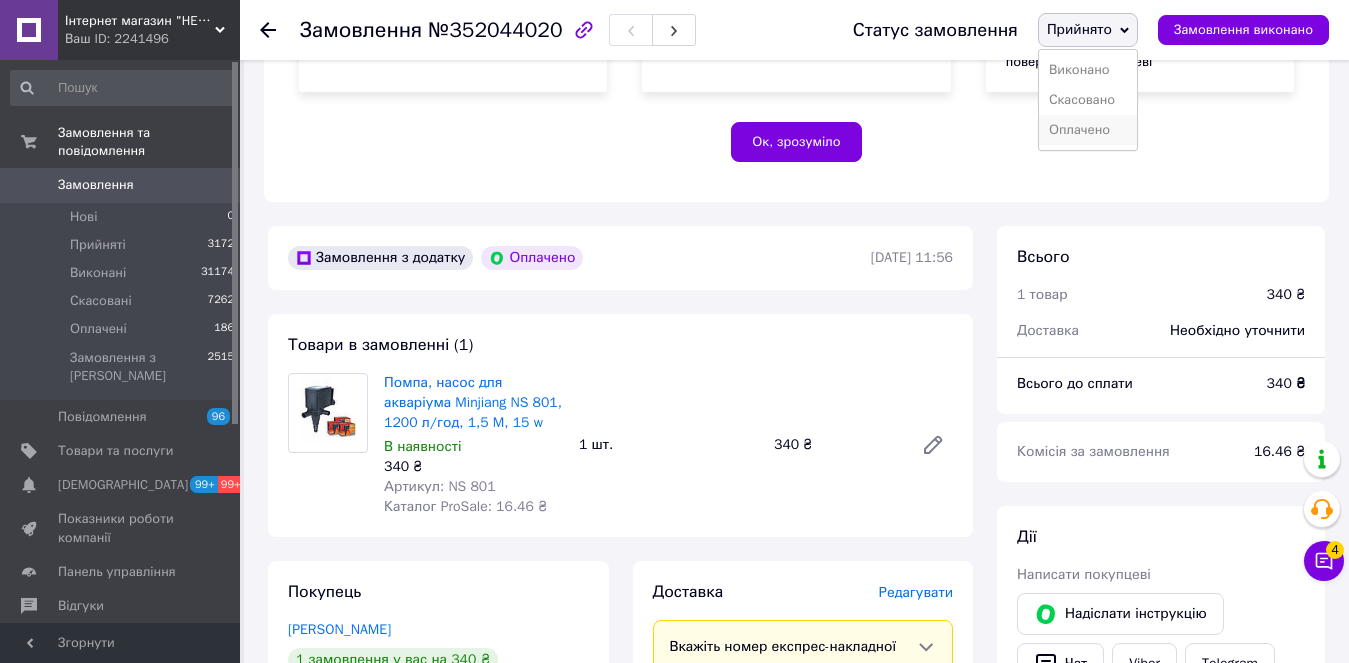click on "Оплачено" at bounding box center [1088, 130] 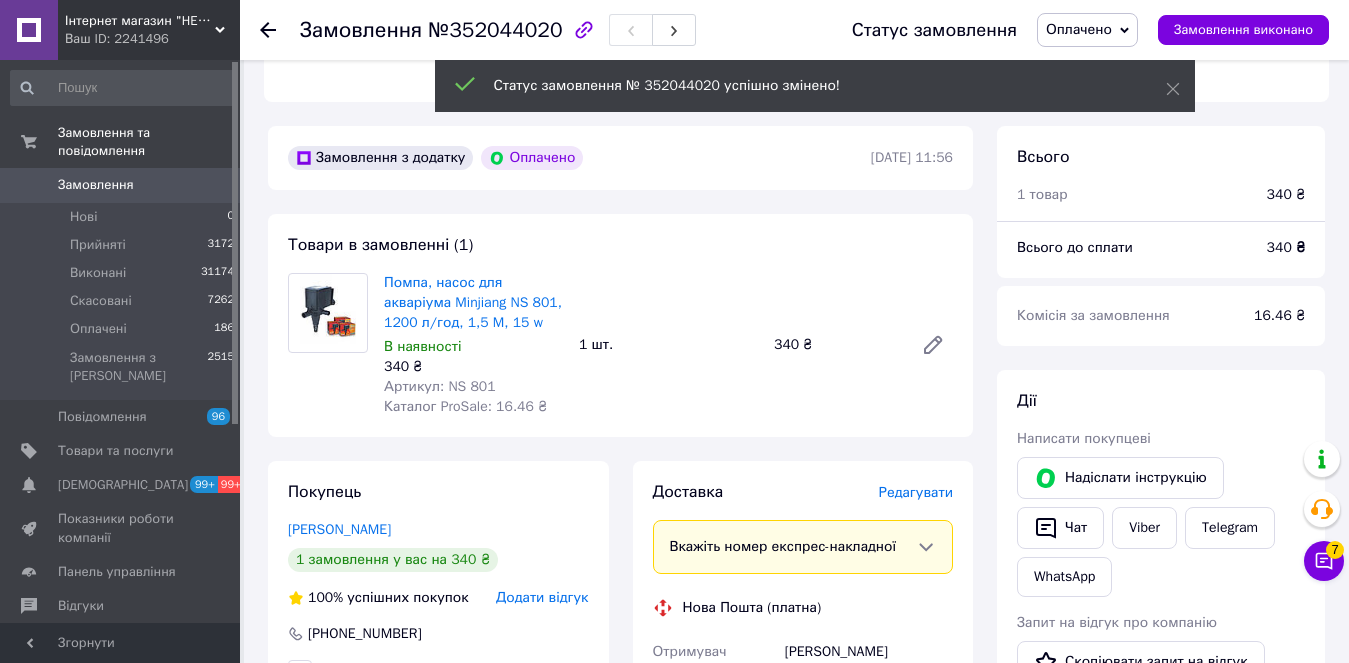 scroll, scrollTop: 655, scrollLeft: 0, axis: vertical 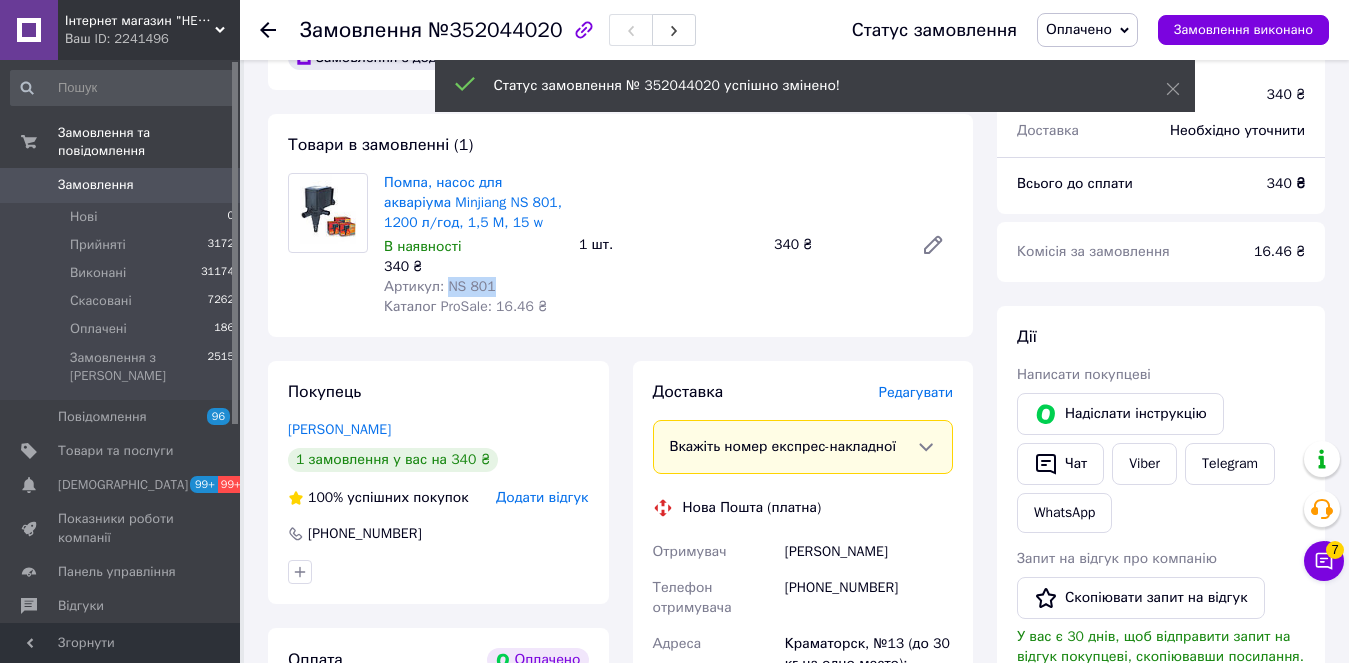 drag, startPoint x: 441, startPoint y: 267, endPoint x: 662, endPoint y: 284, distance: 221.65288 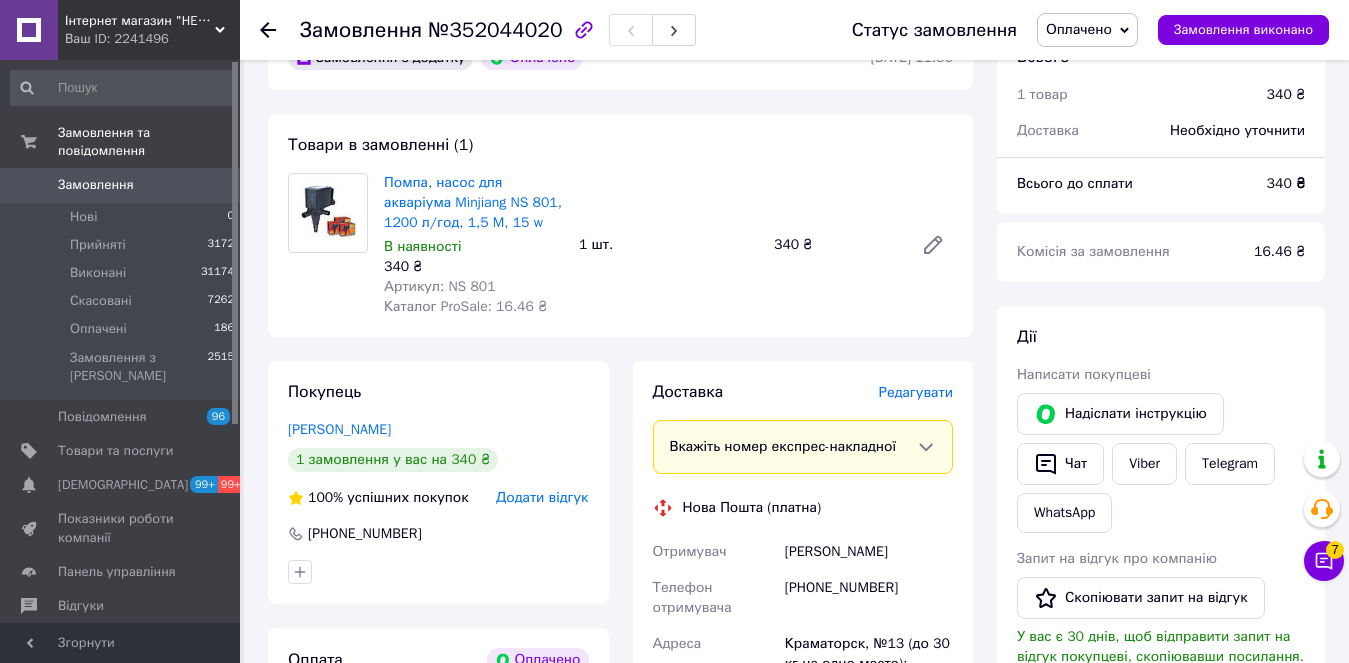 click on "Редагувати" at bounding box center (916, 392) 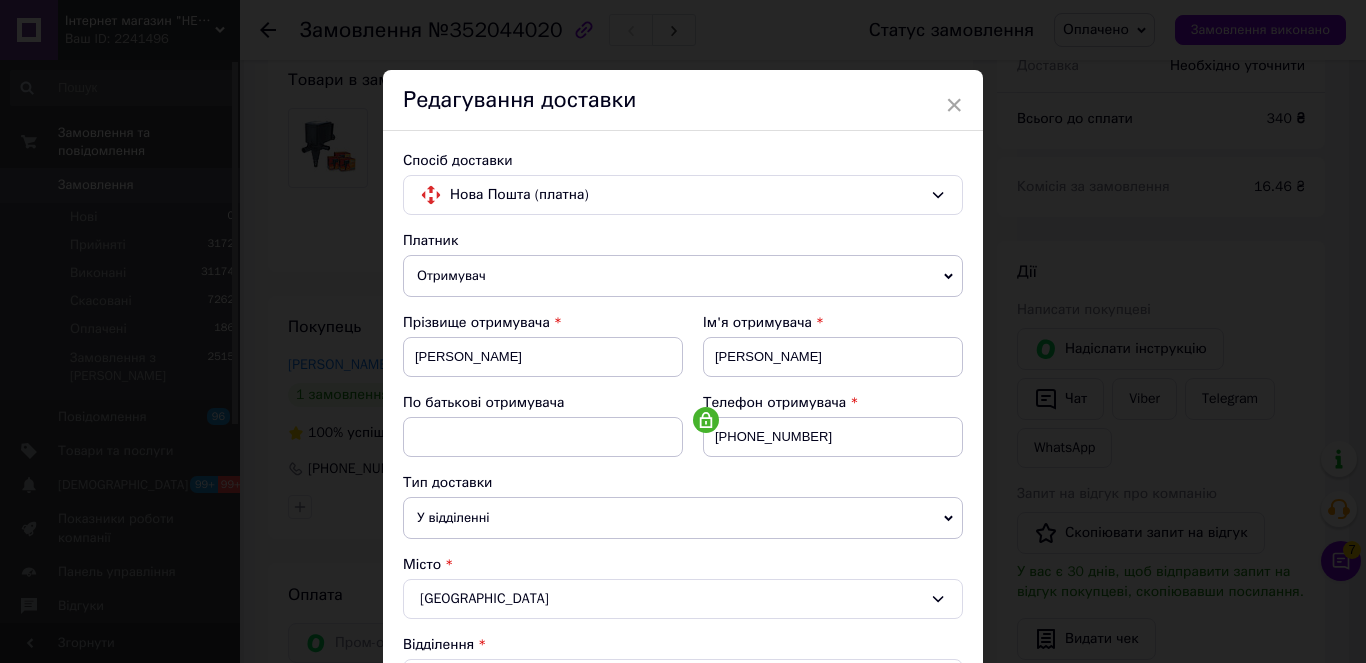 scroll, scrollTop: 755, scrollLeft: 0, axis: vertical 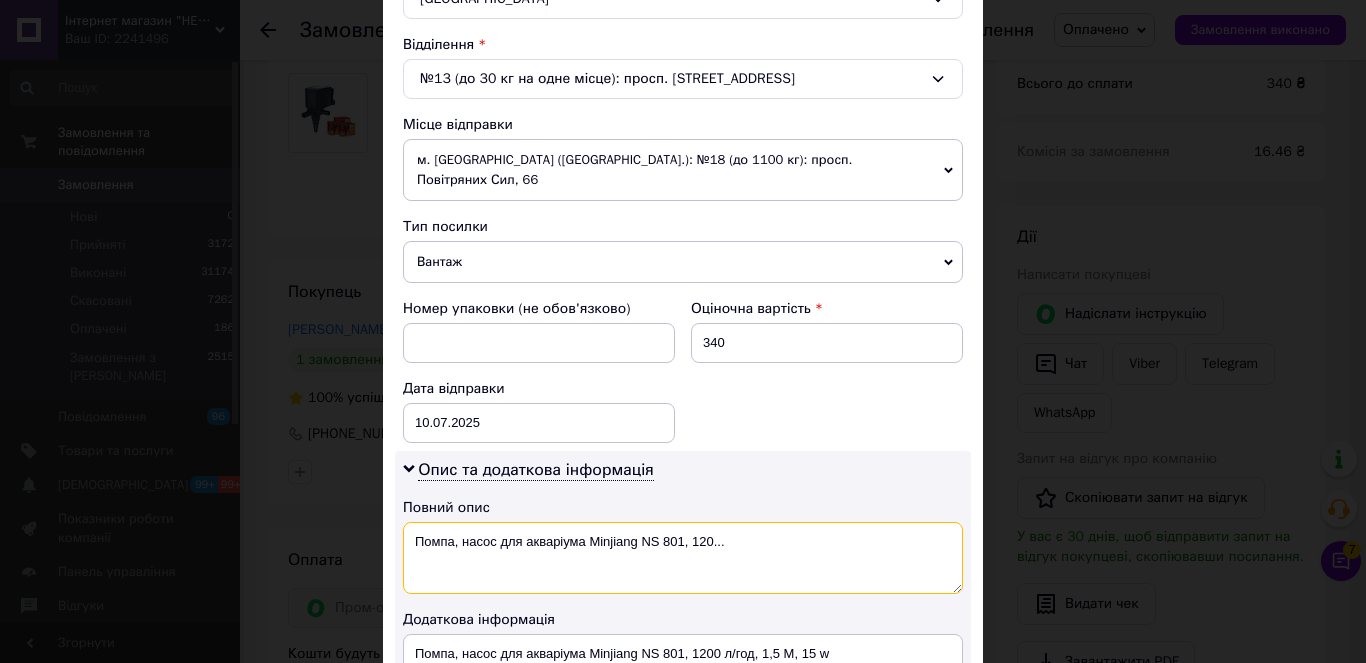 click on "Помпа, насос для акваріума Minjiang NS 801, 120..." at bounding box center [683, 558] 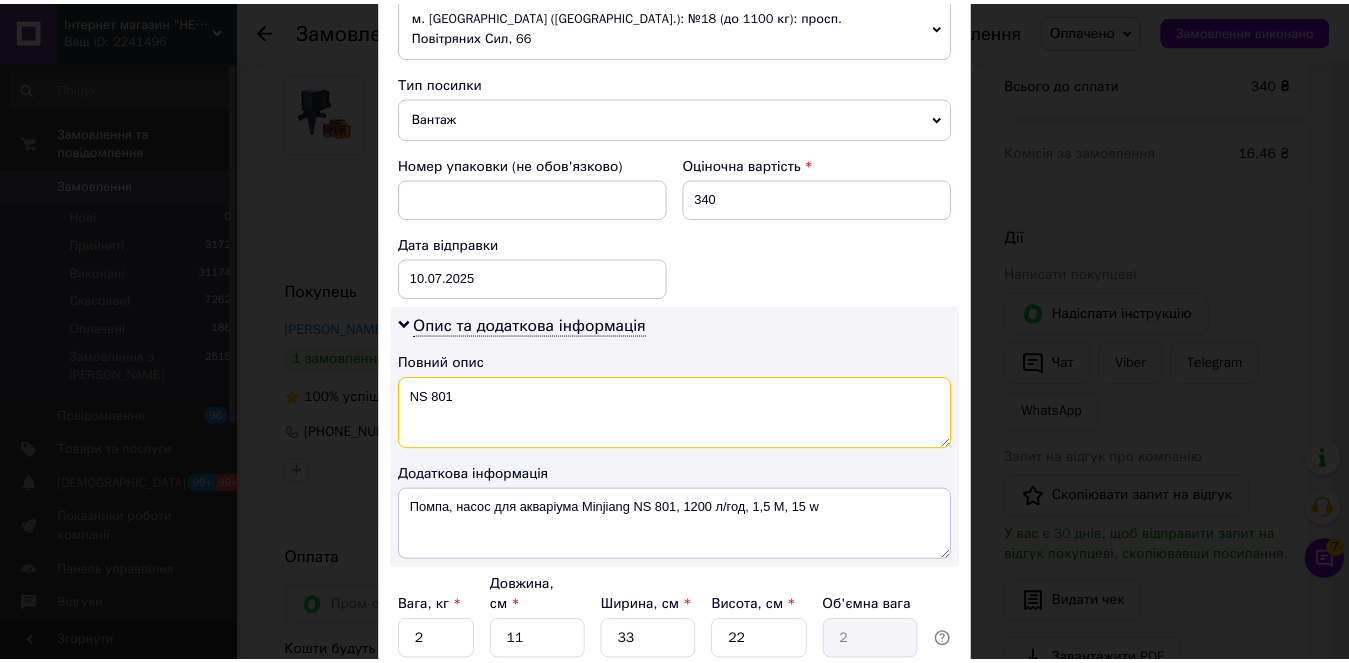 scroll, scrollTop: 889, scrollLeft: 0, axis: vertical 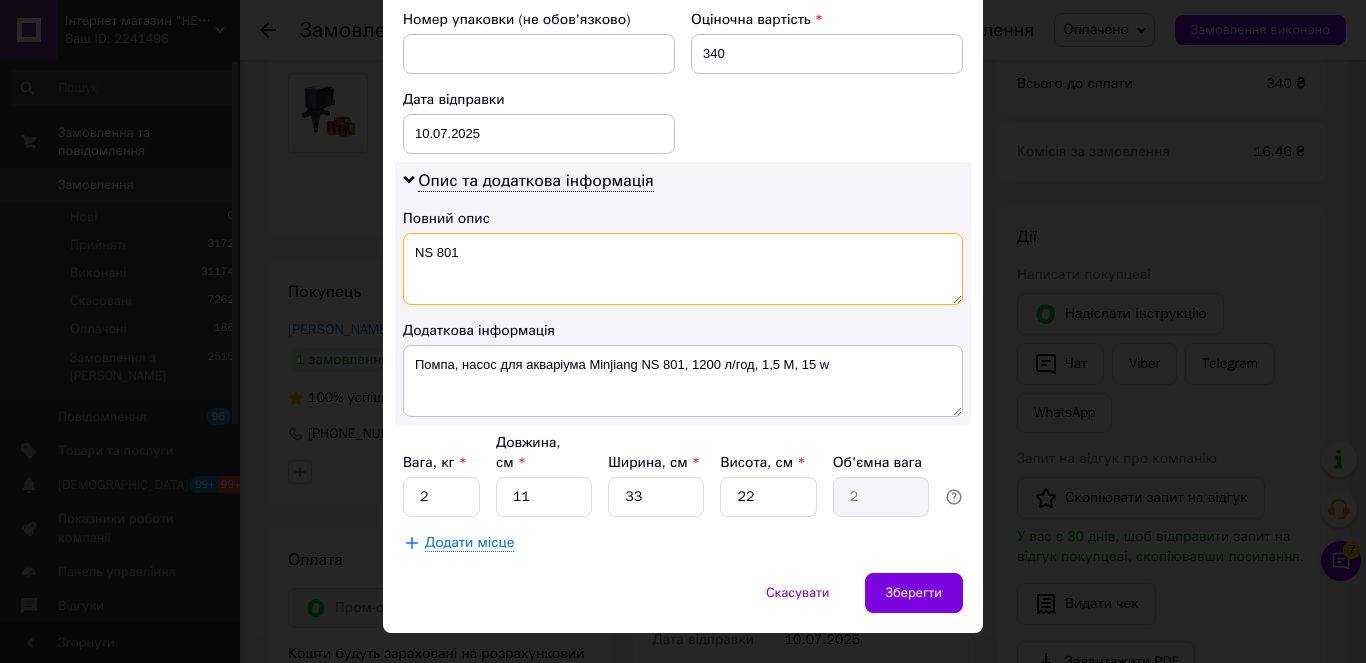 type on "NS 801" 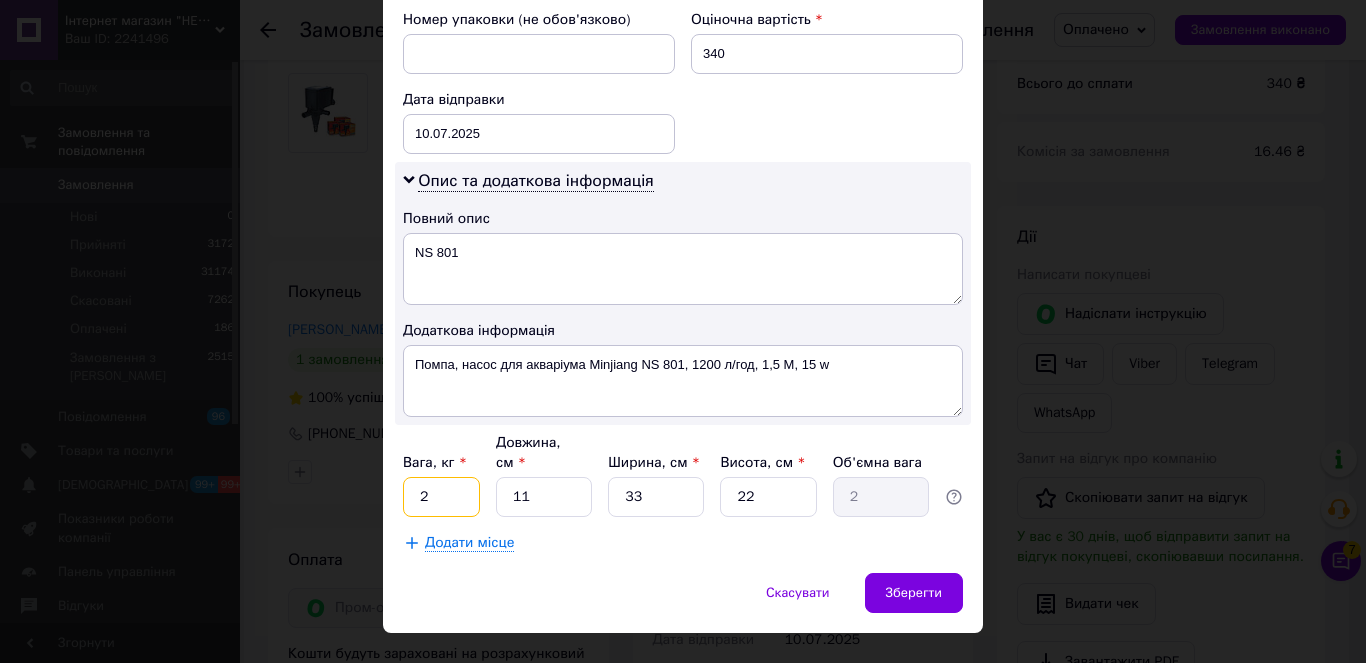 click on "Спосіб доставки Нова Пошта (платна) Платник Отримувач Відправник Прізвище отримувача Малыгин Ім'я отримувача Александр По батькові отримувача Телефон отримувача +380954884634 Тип доставки У відділенні Кур'єром В поштоматі Місто Краматорськ Відділення №13 (до 30 кг на одне місце): просп. Незалежності, 57а Місце відправки м. Київ (Київська обл.): №18 (до 1100 кг): просп. Повітряних Сил, 66 Немає збігів. Спробуйте змінити умови пошуку Додати ще місце відправки Тип посилки Вантаж Документи Номер упаковки (не обов'язково) Оціночна вартість 340 Дата відправки 10.07.2025 < 2025 > < Июль >" at bounding box center [683, -93] 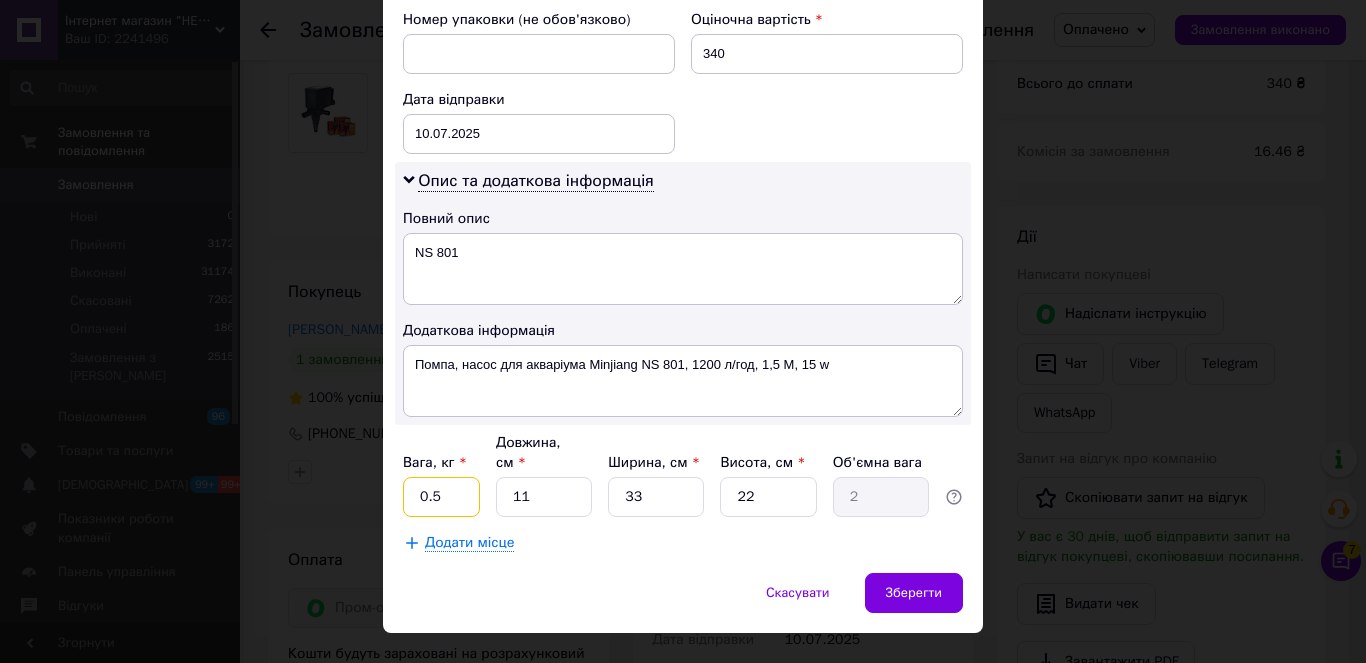 type on "0.5" 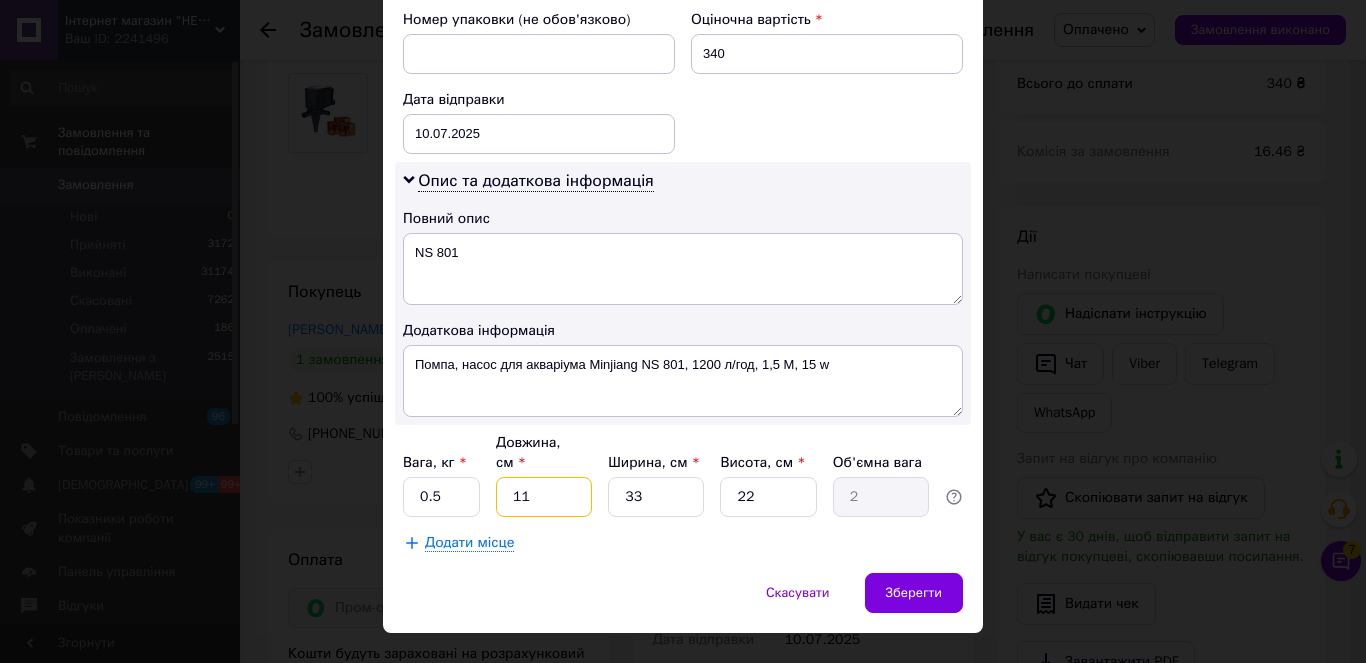 type on "2" 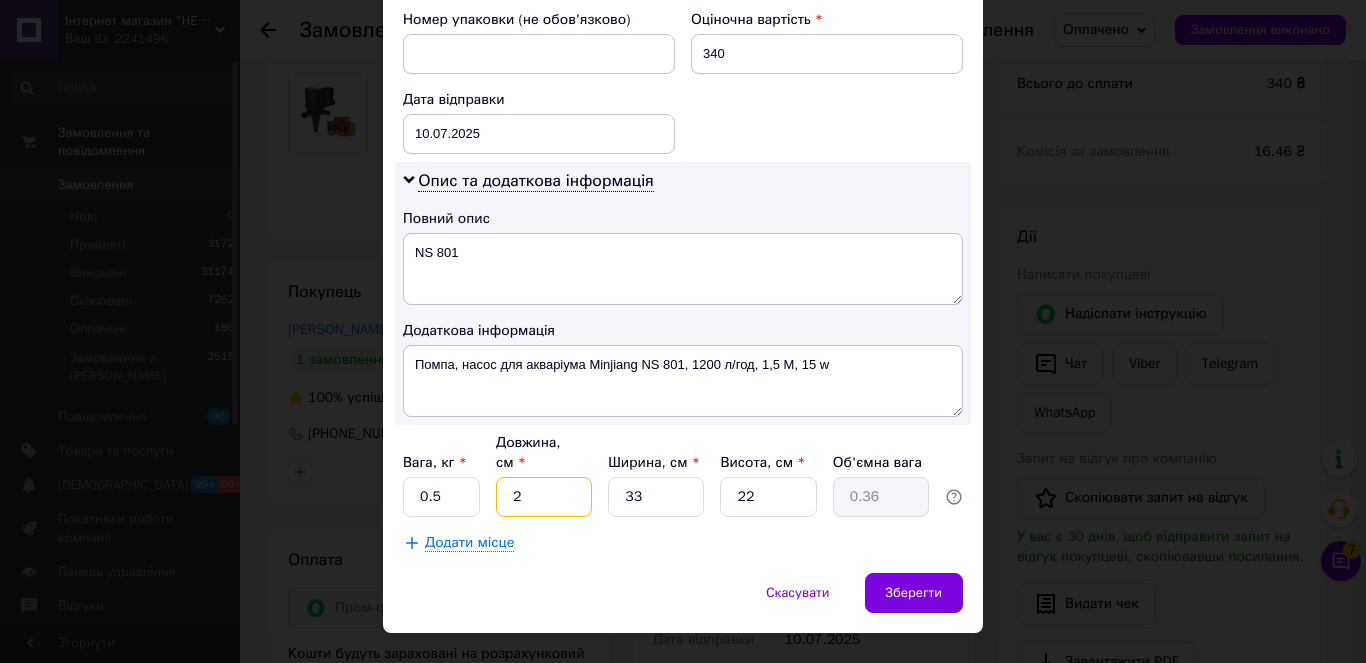 type on "20" 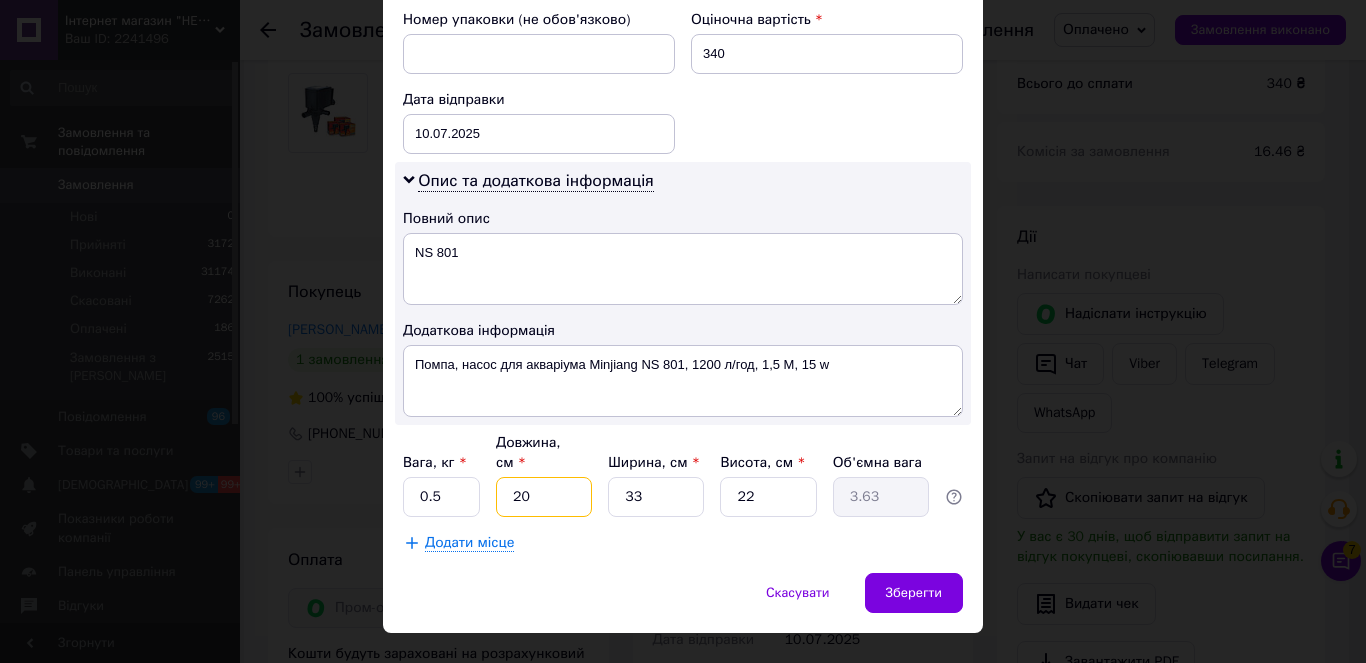 type on "20" 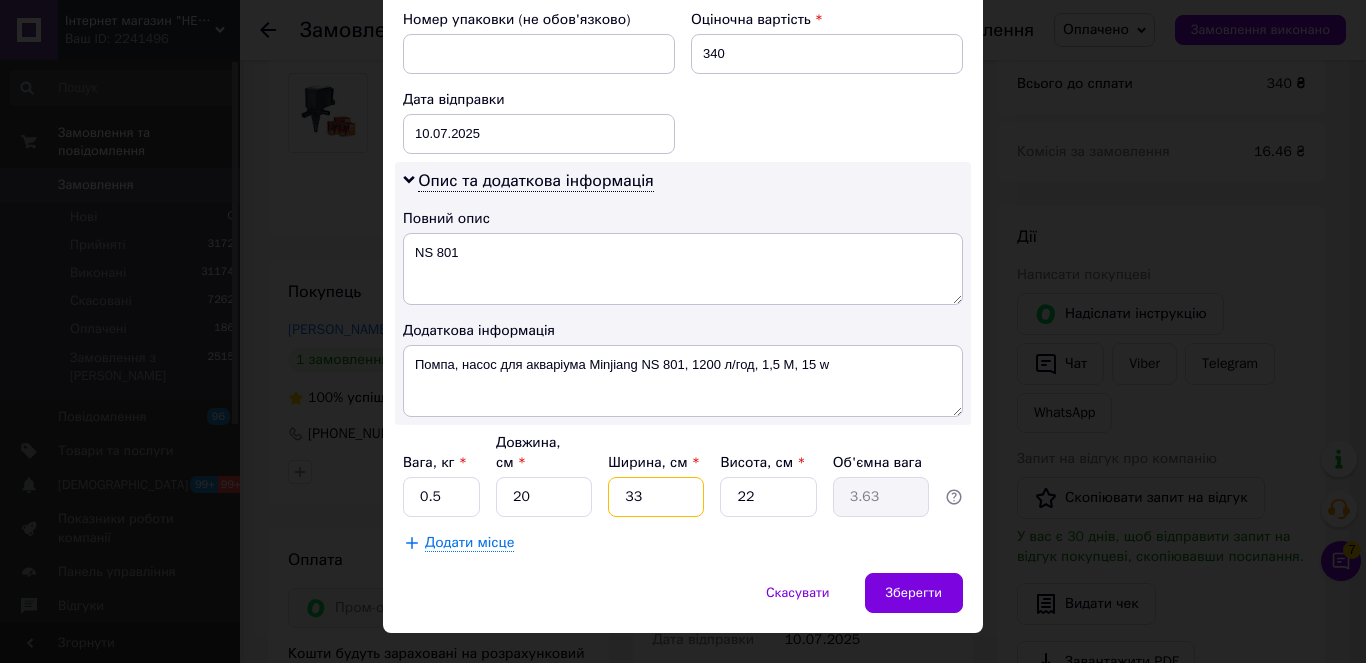type on "2" 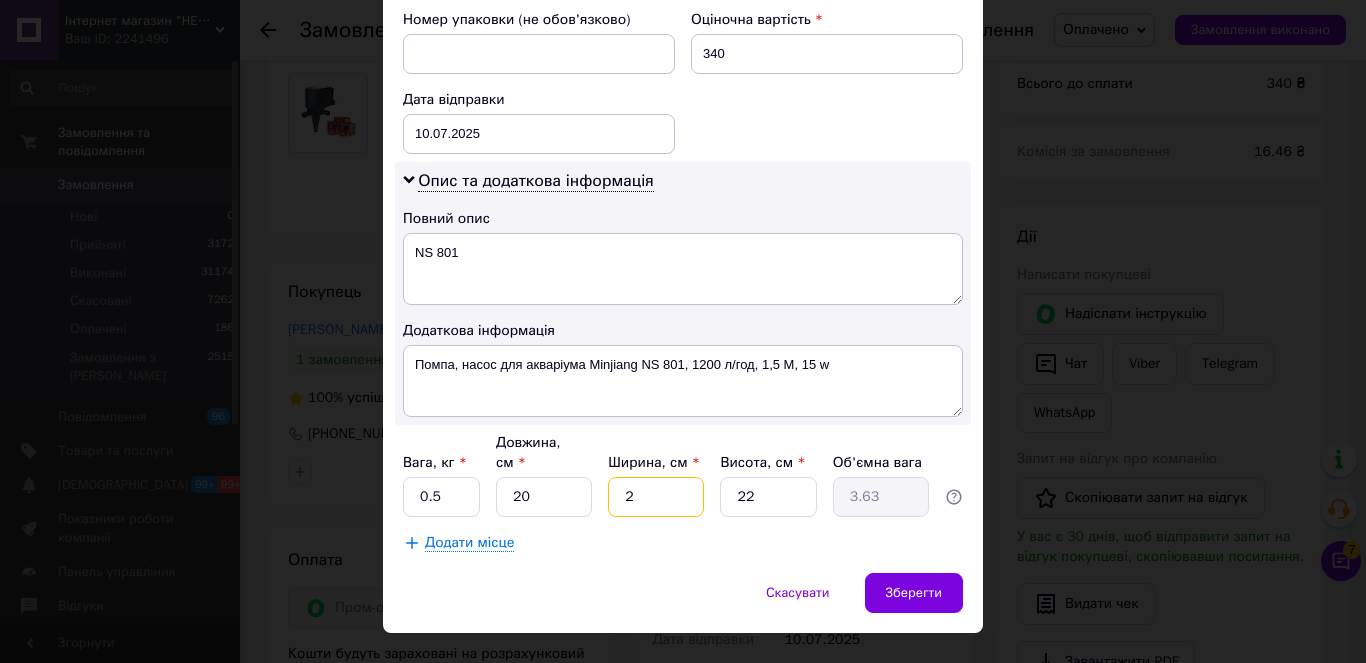 type on "0.22" 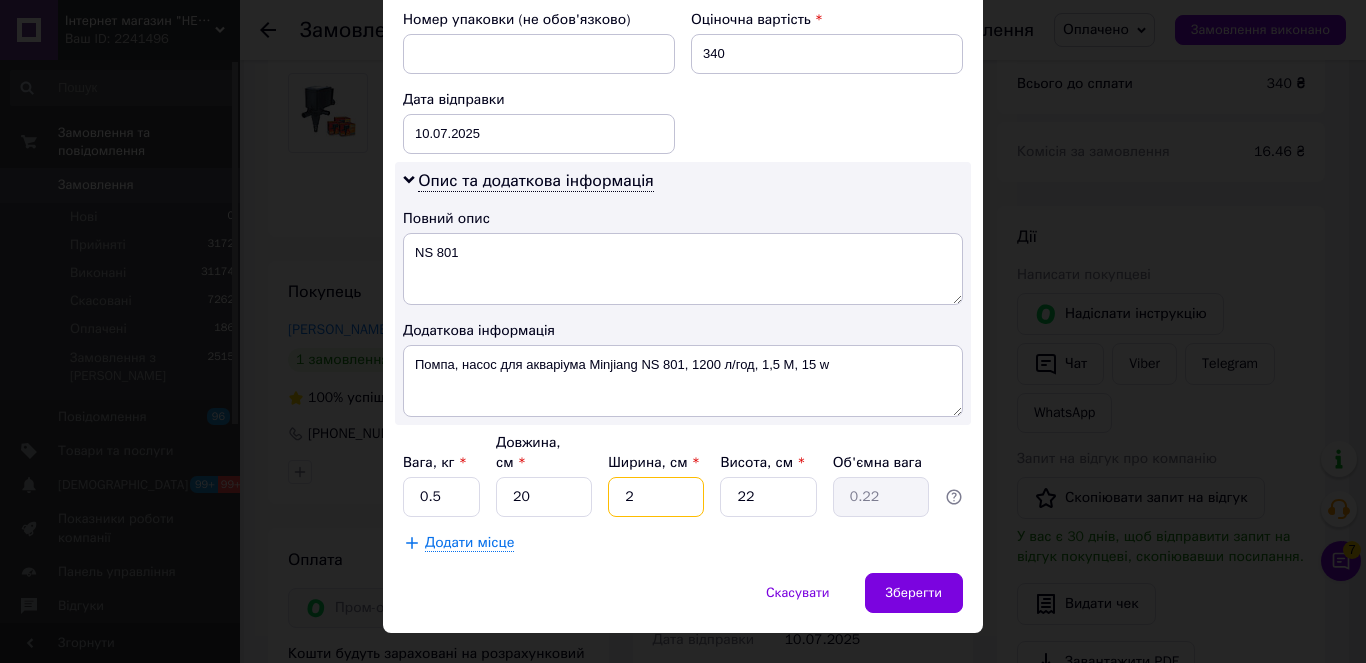 type on "20" 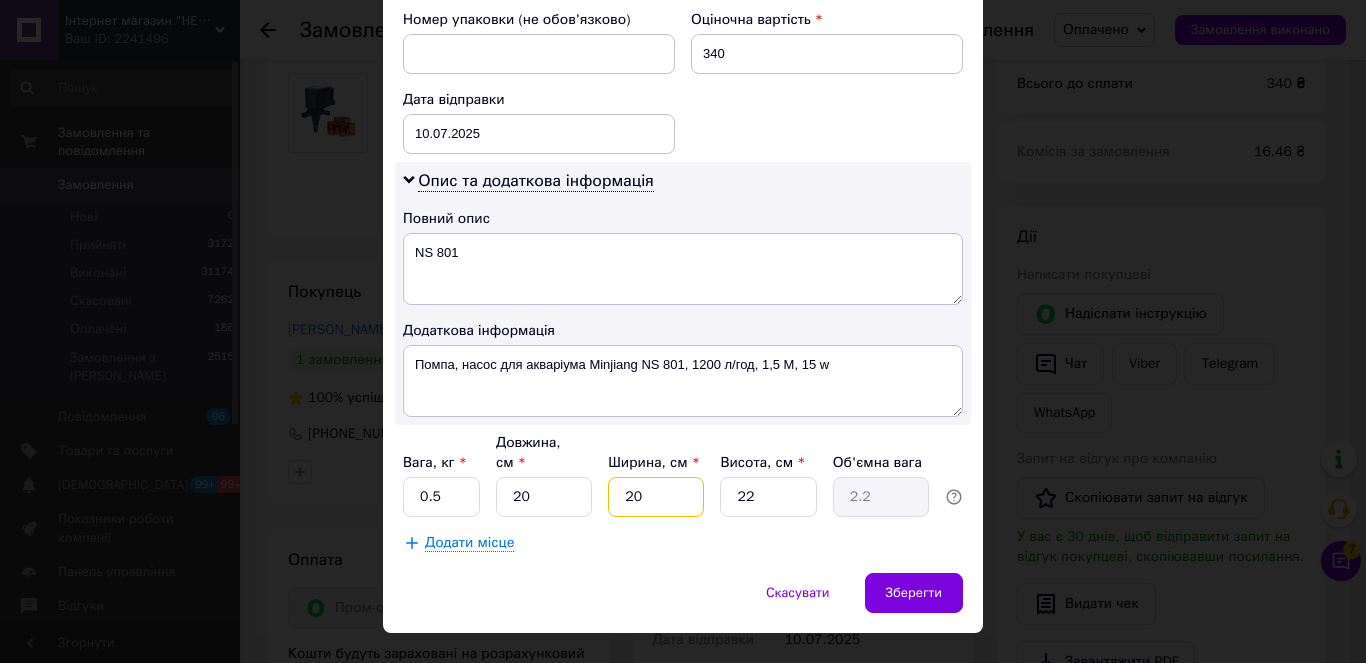 type on "20" 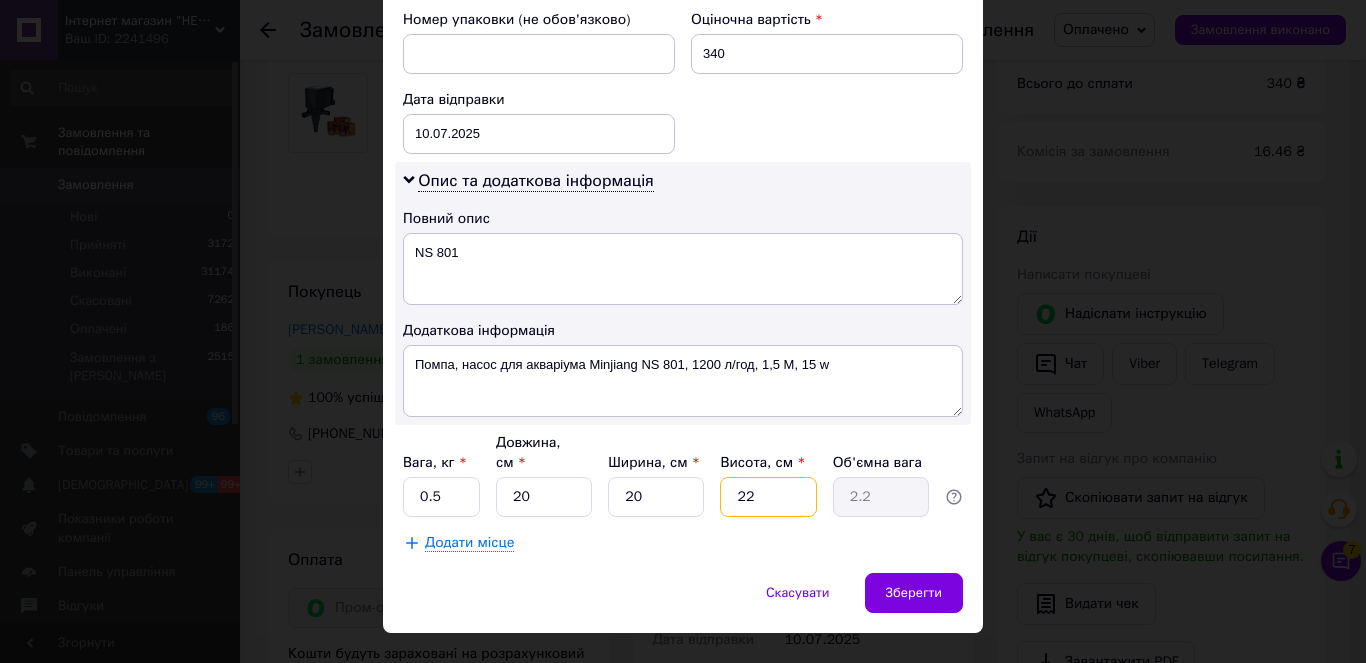 type on "5" 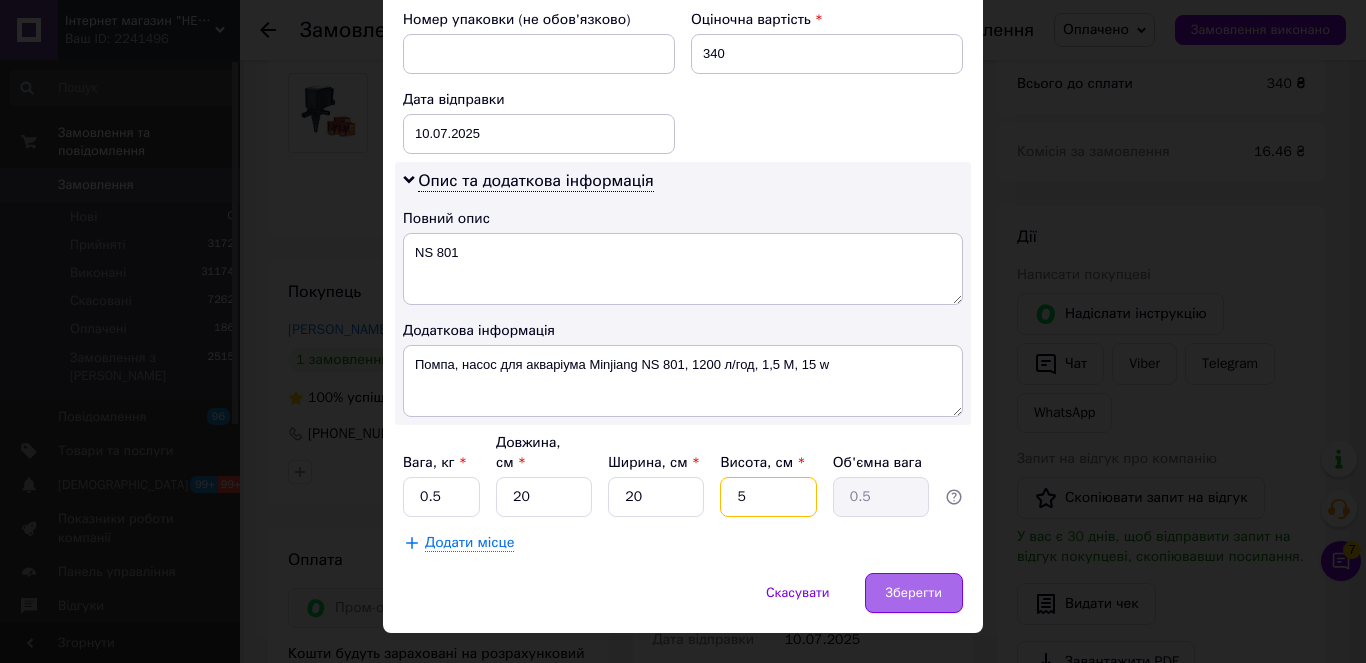 type on "5" 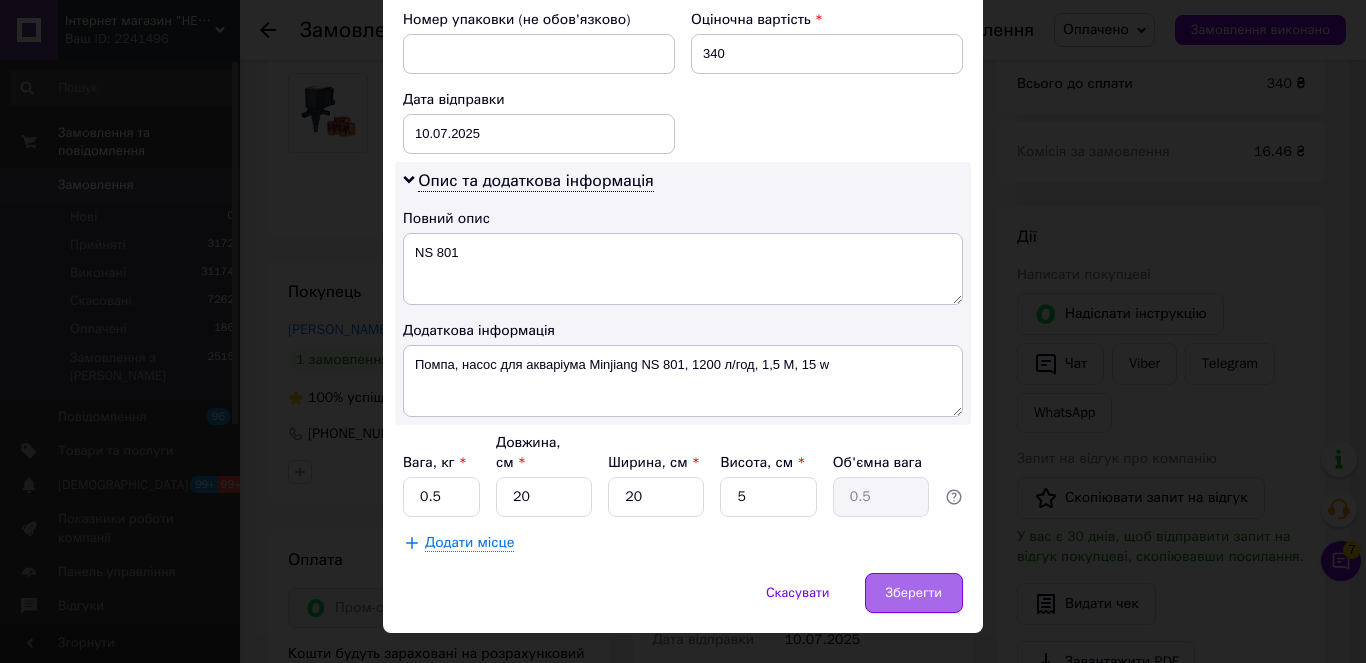 click on "Зберегти" at bounding box center [914, 593] 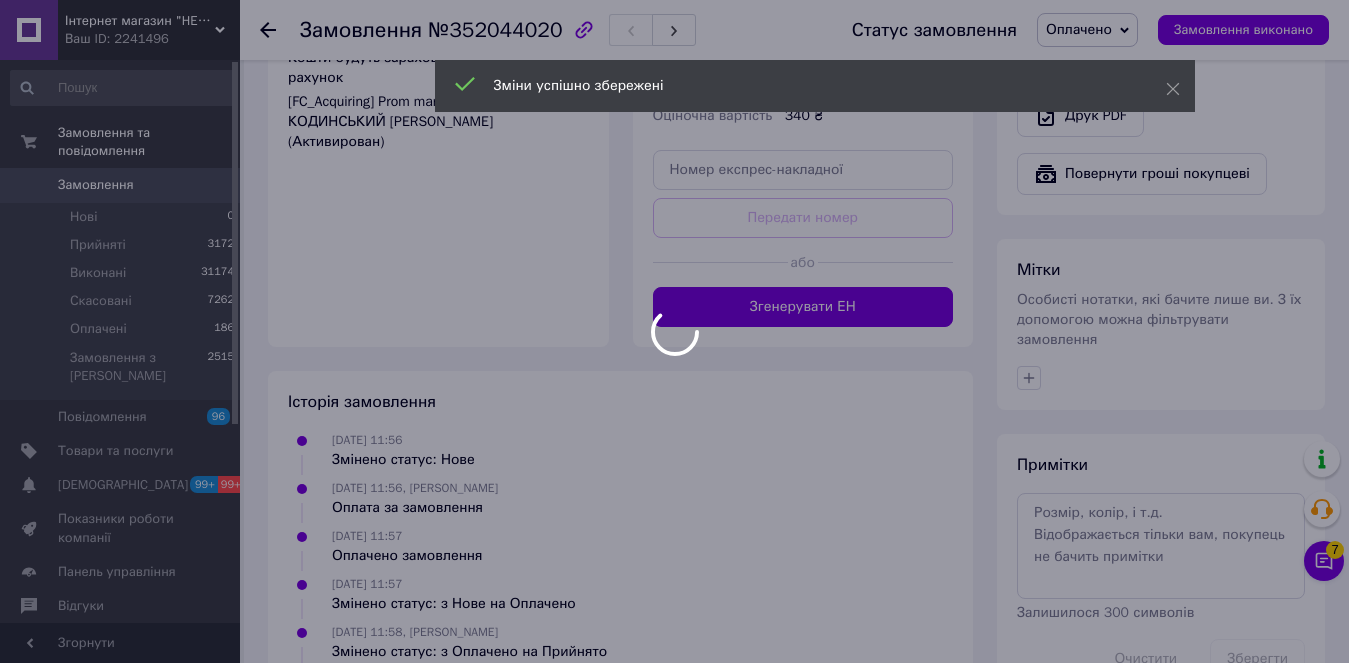 scroll, scrollTop: 1355, scrollLeft: 0, axis: vertical 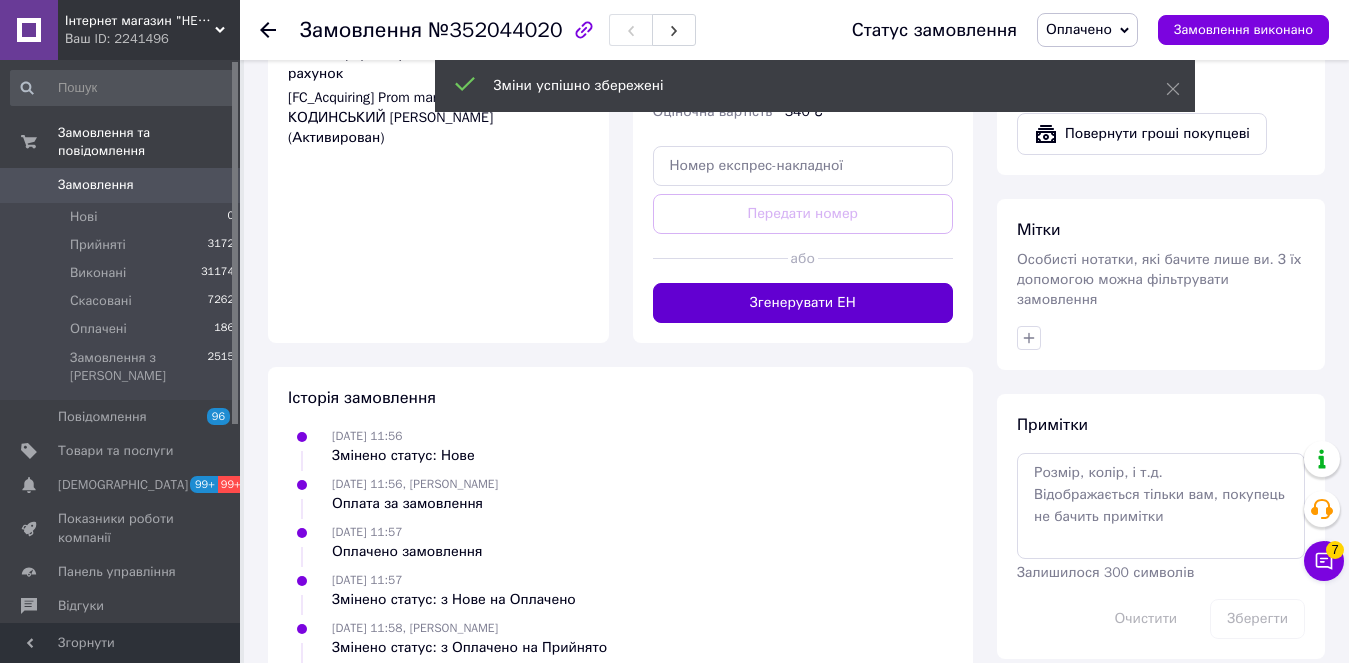 click on "Згенерувати ЕН" at bounding box center [803, 303] 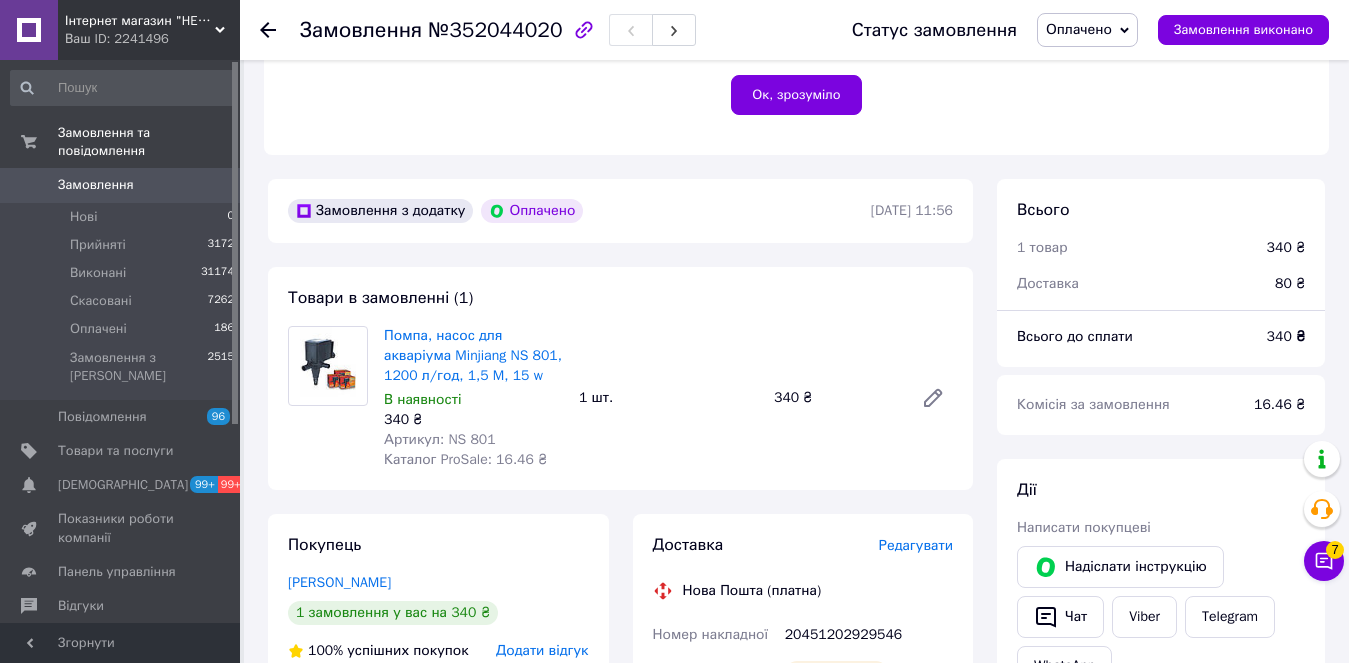 scroll, scrollTop: 255, scrollLeft: 0, axis: vertical 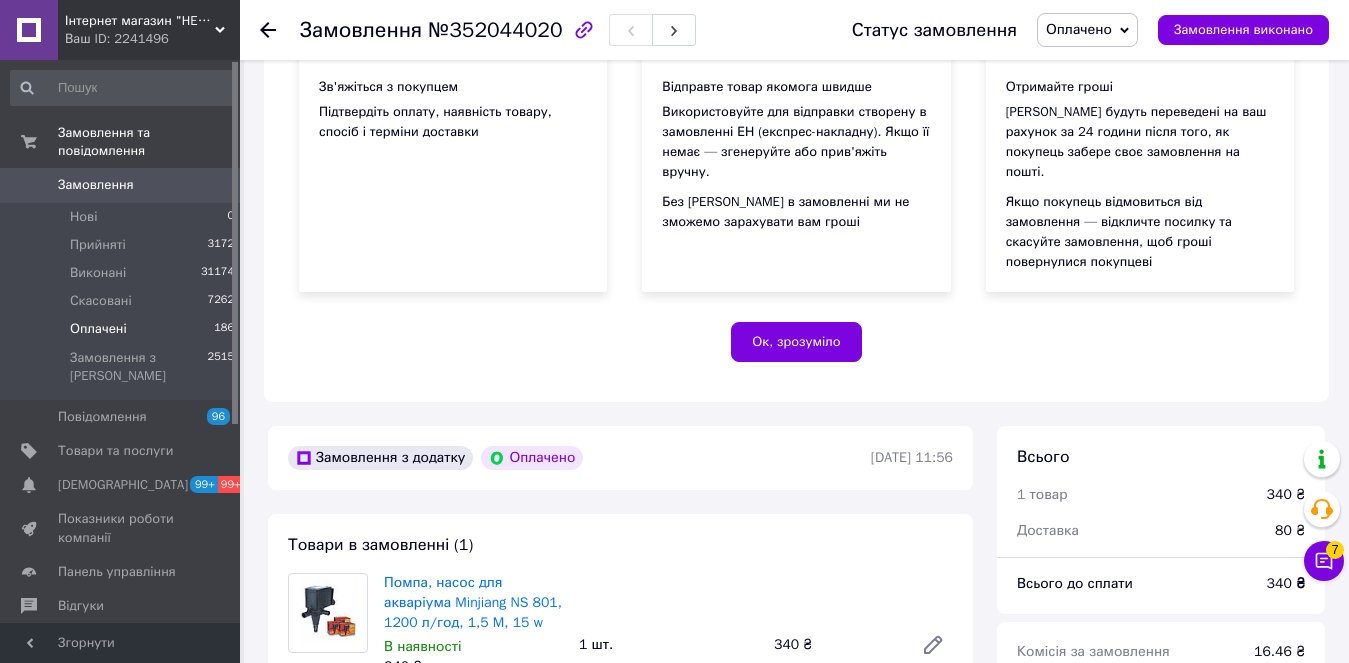 click on "Оплачені" at bounding box center [98, 329] 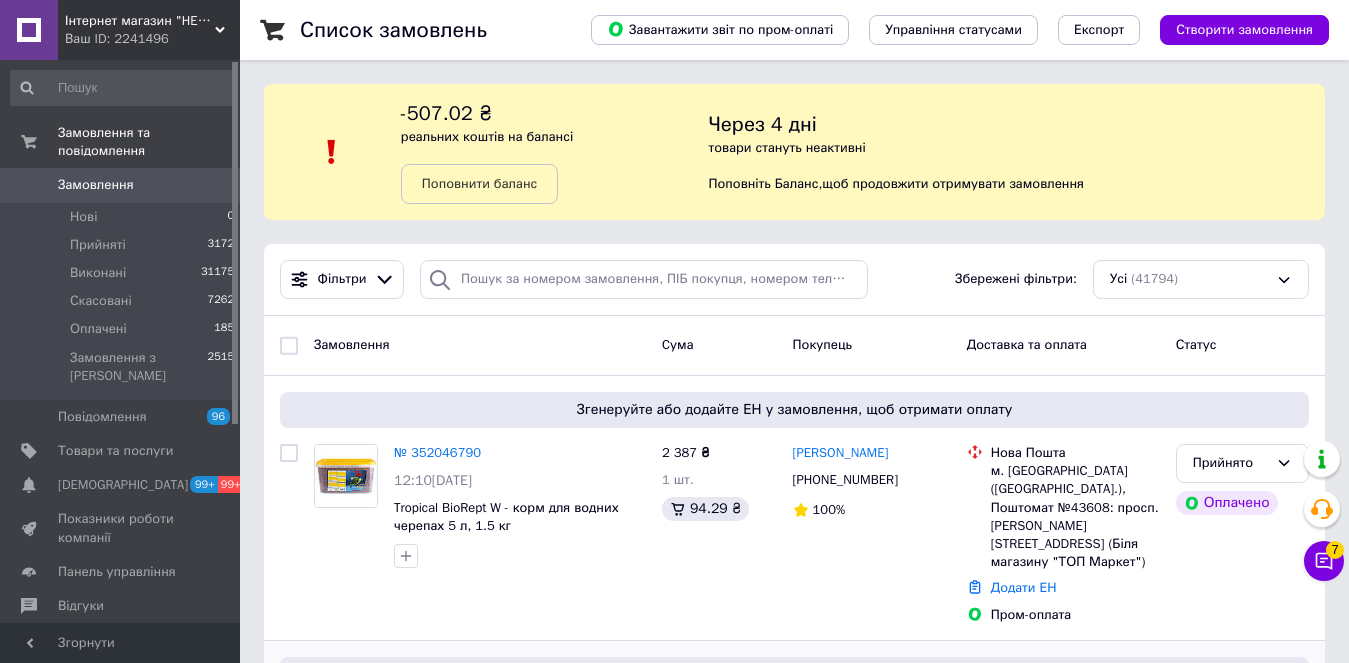 scroll, scrollTop: 300, scrollLeft: 0, axis: vertical 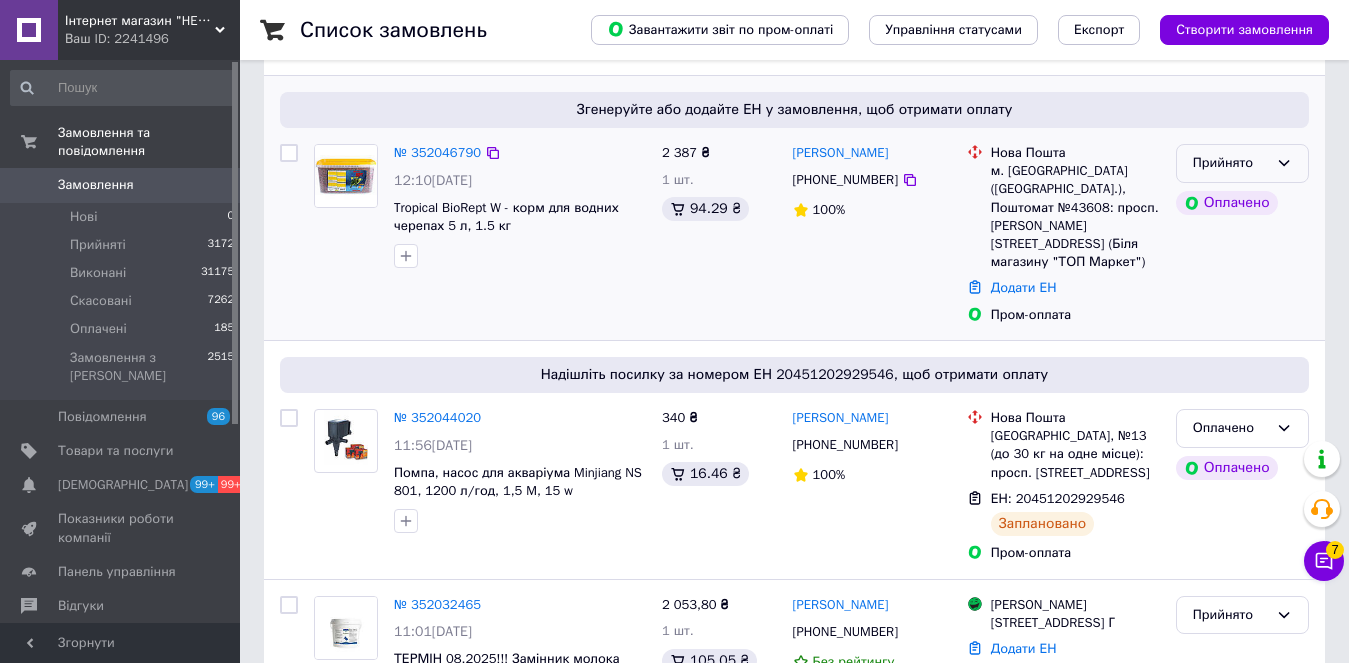 click 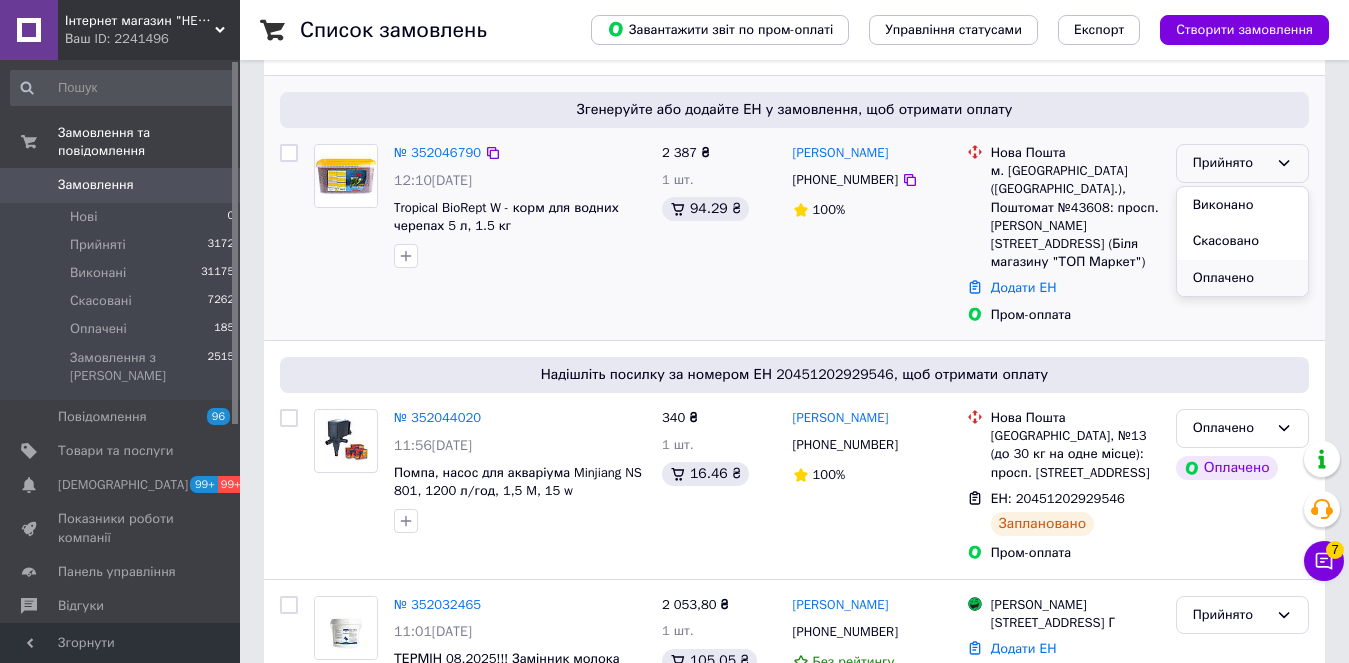 click on "Оплачено" at bounding box center (1242, 278) 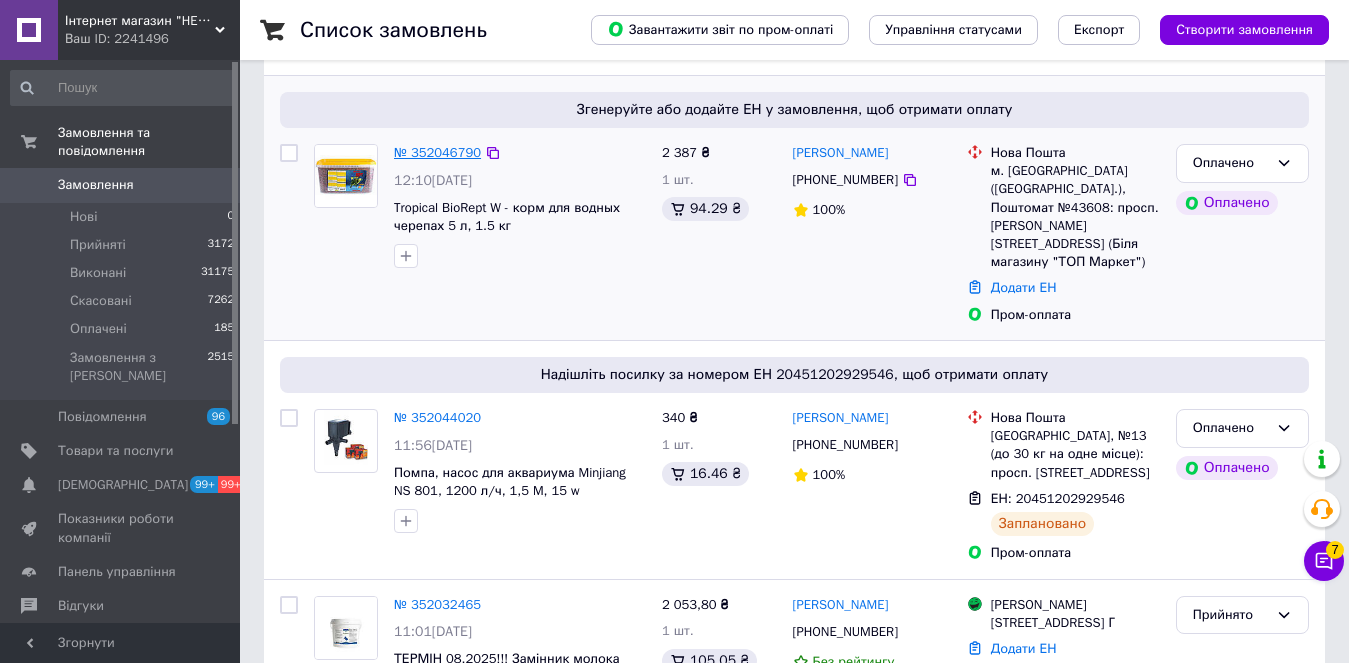 click on "№ 352046790" at bounding box center [437, 152] 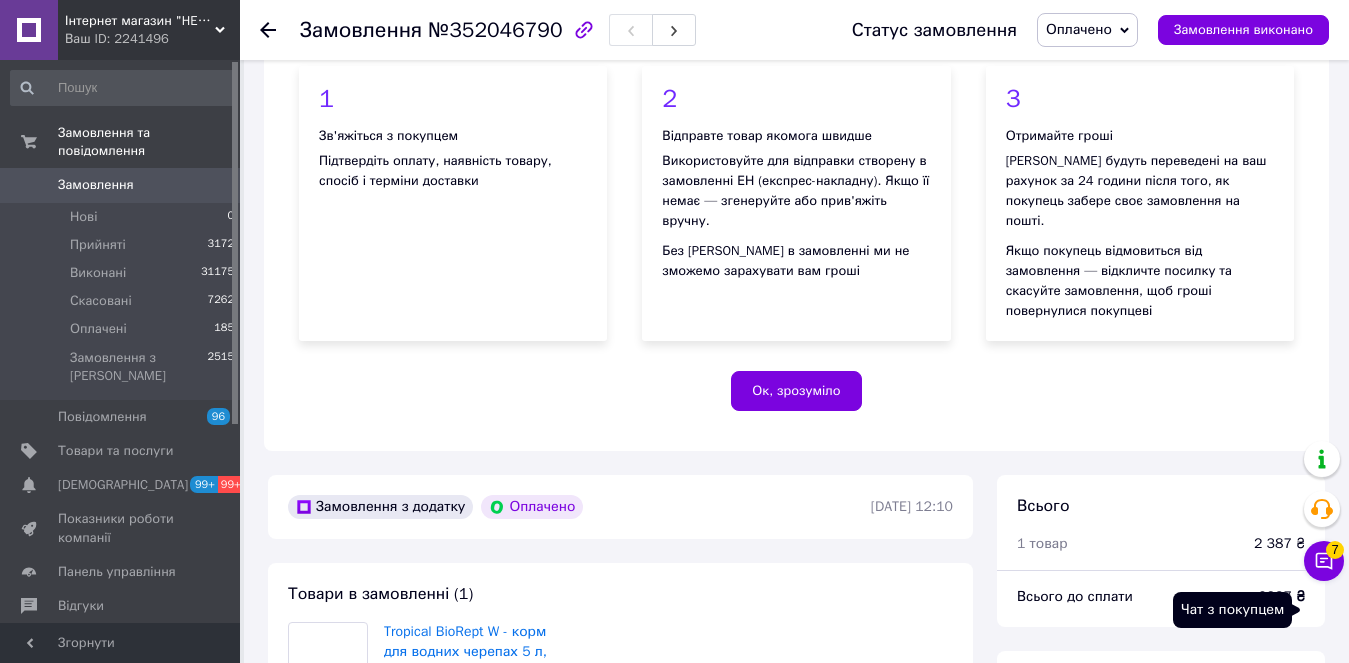 scroll, scrollTop: 300, scrollLeft: 0, axis: vertical 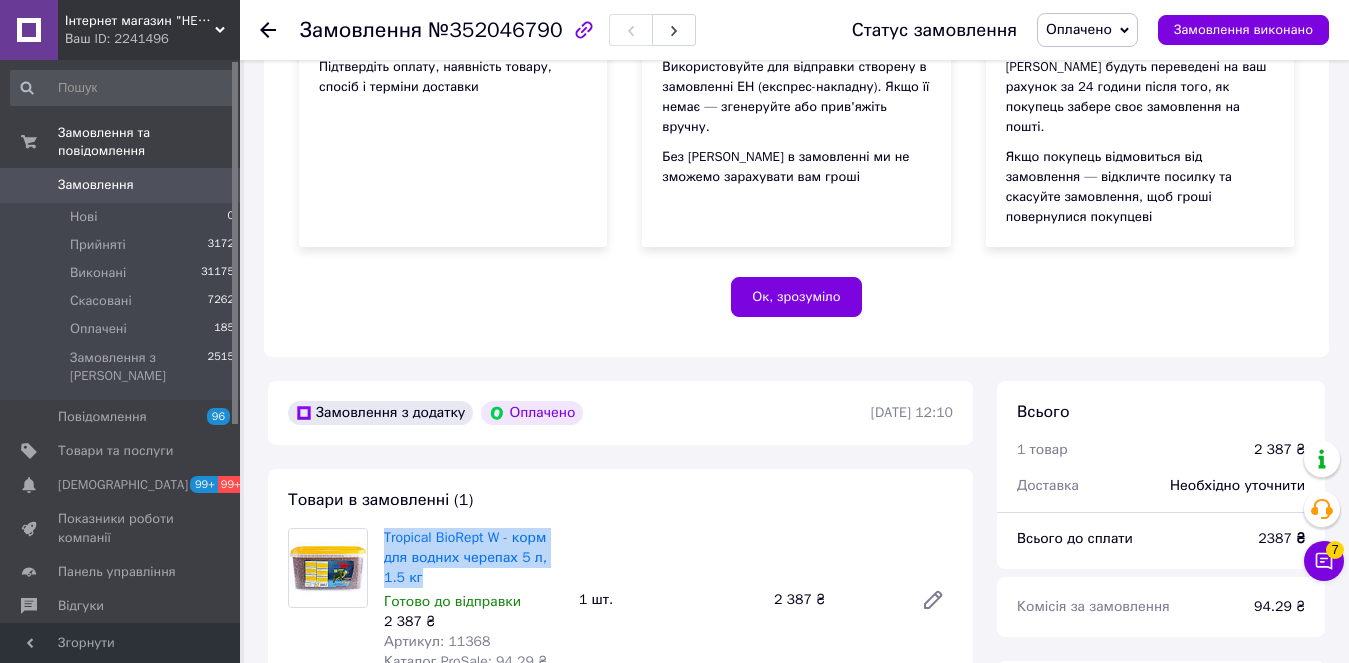 drag, startPoint x: 379, startPoint y: 509, endPoint x: 432, endPoint y: 557, distance: 71.50524 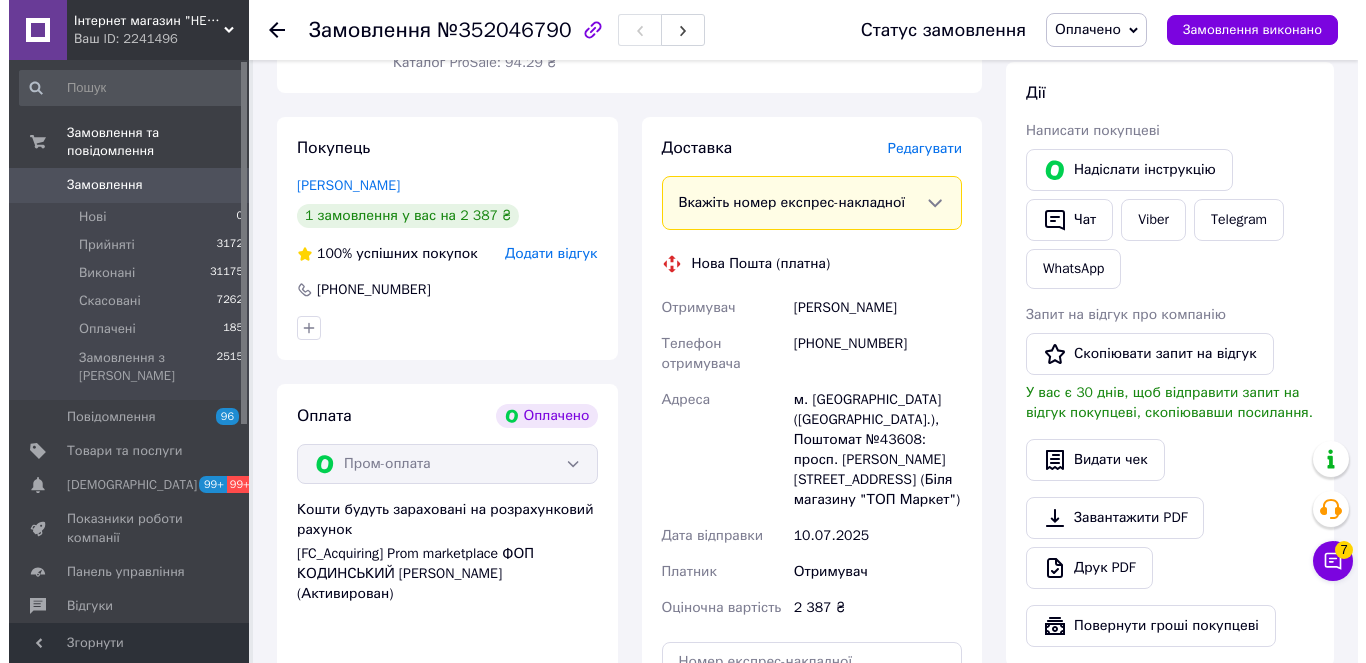 scroll, scrollTop: 900, scrollLeft: 0, axis: vertical 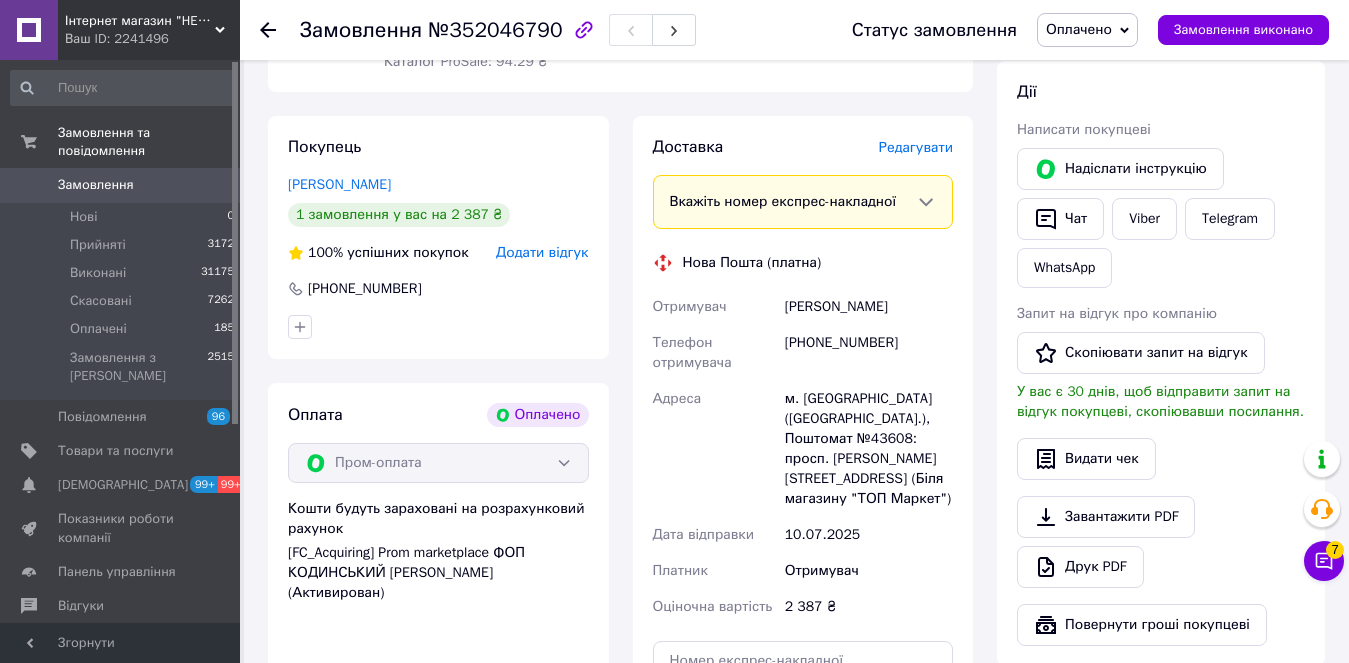 click on "Редагувати" at bounding box center [916, 147] 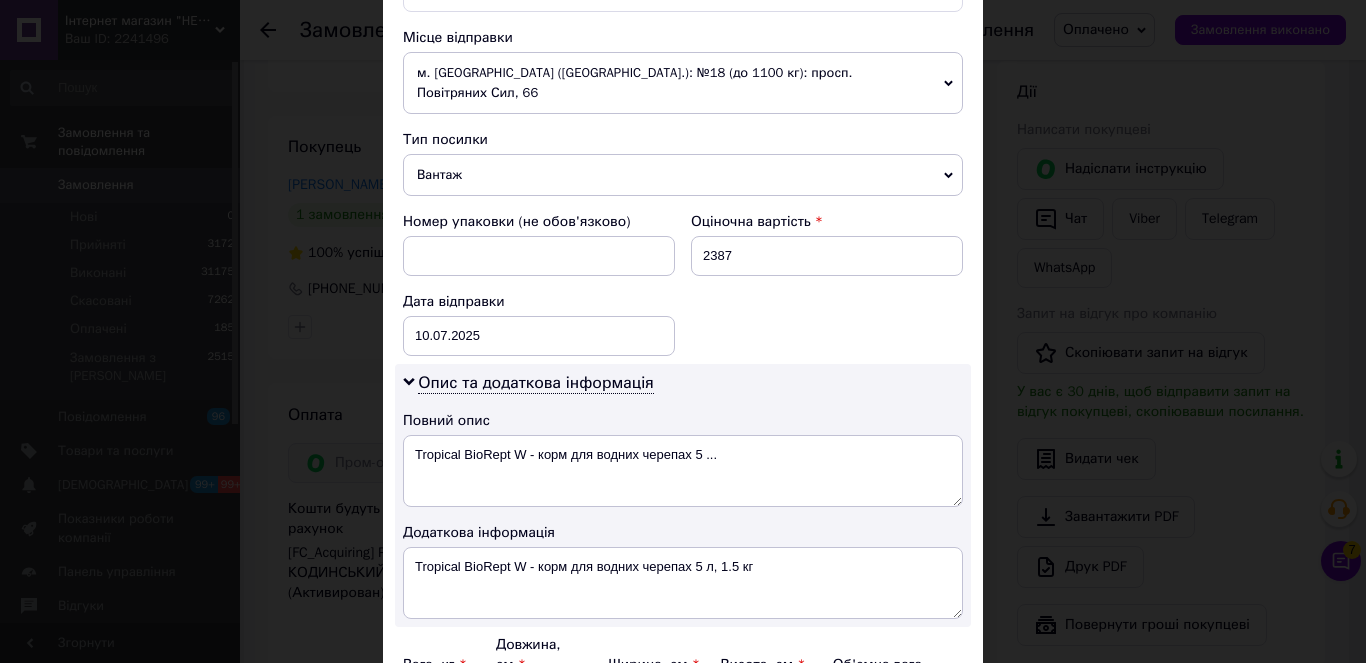 scroll, scrollTop: 800, scrollLeft: 0, axis: vertical 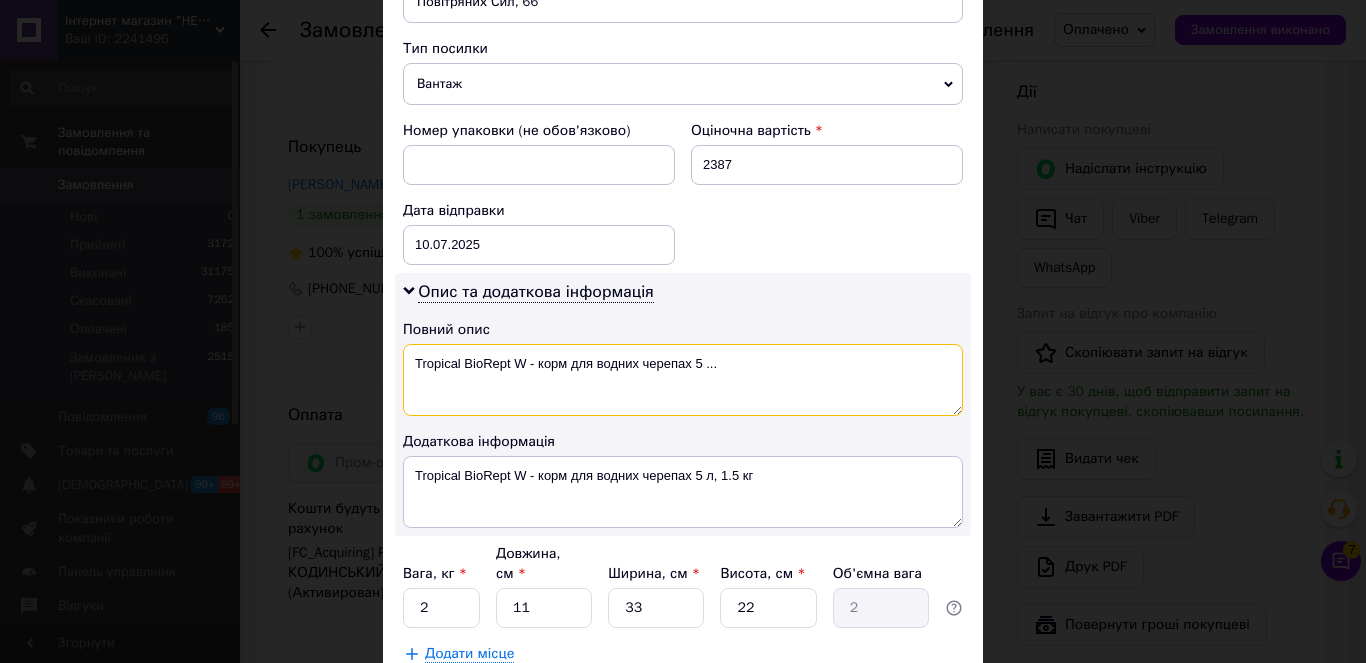 drag, startPoint x: 530, startPoint y: 324, endPoint x: 784, endPoint y: 309, distance: 254.44254 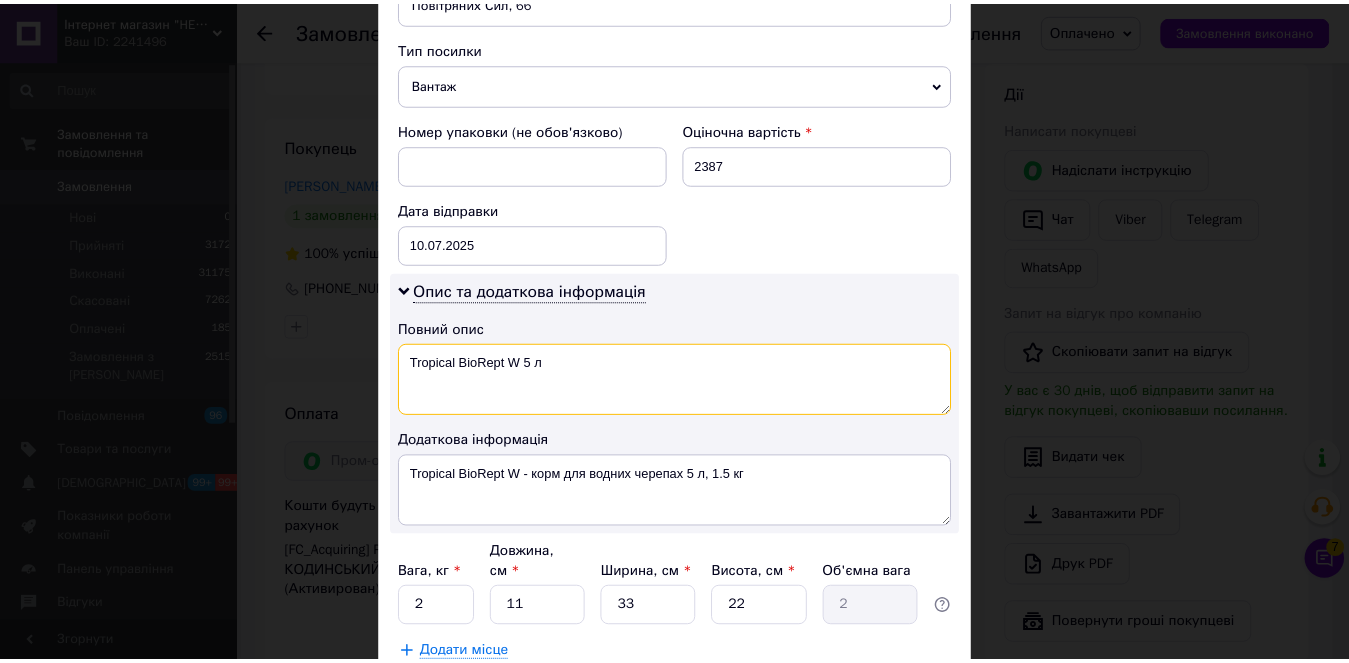 scroll, scrollTop: 889, scrollLeft: 0, axis: vertical 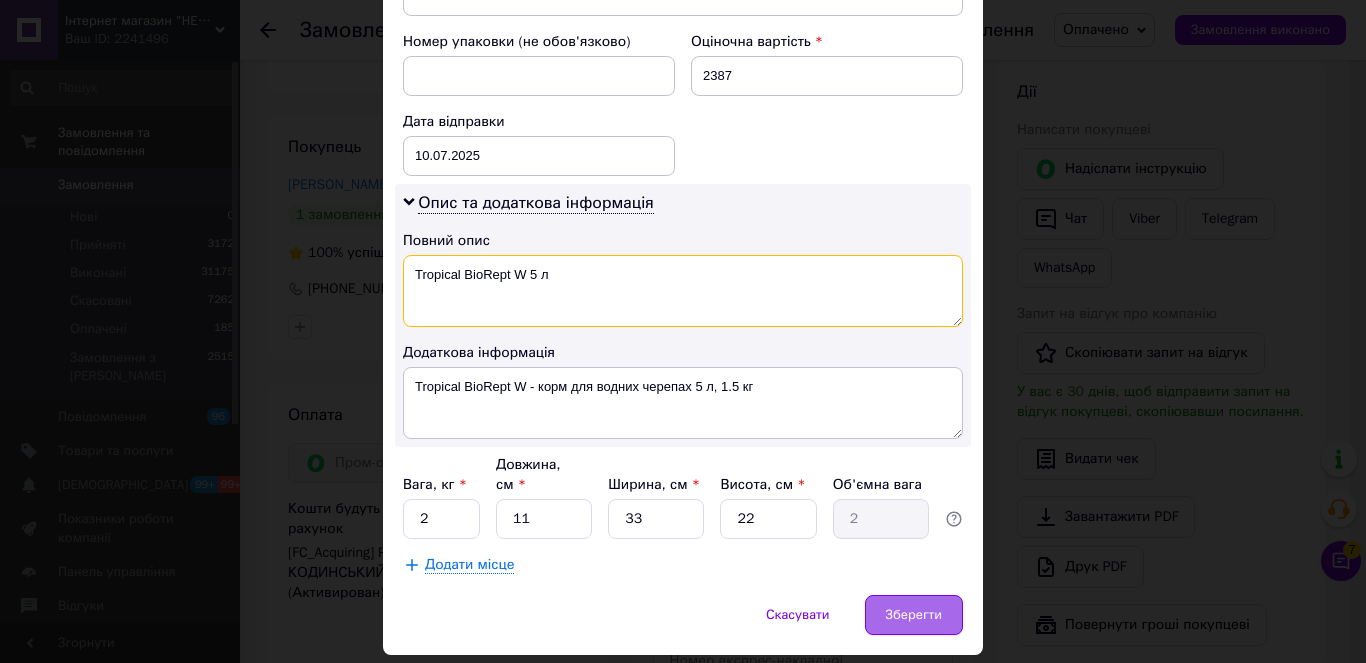 type on "Tropical BioRept W 5 л" 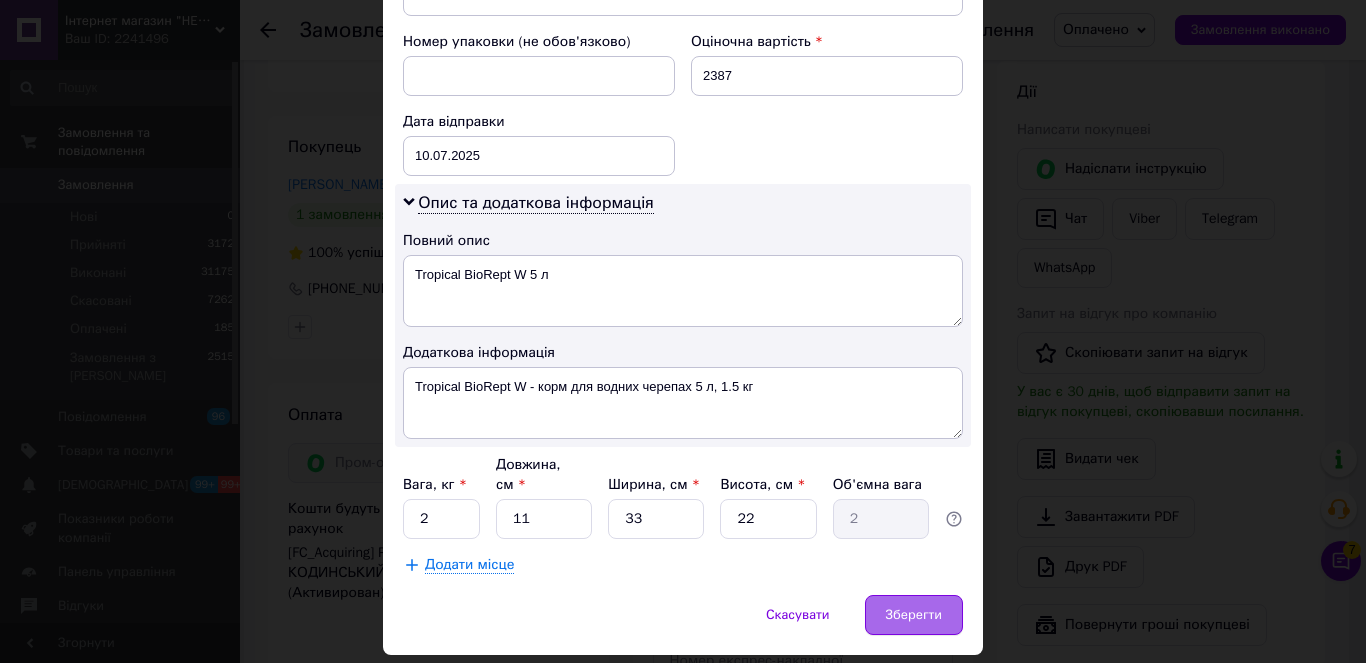 click on "Зберегти" at bounding box center (914, 615) 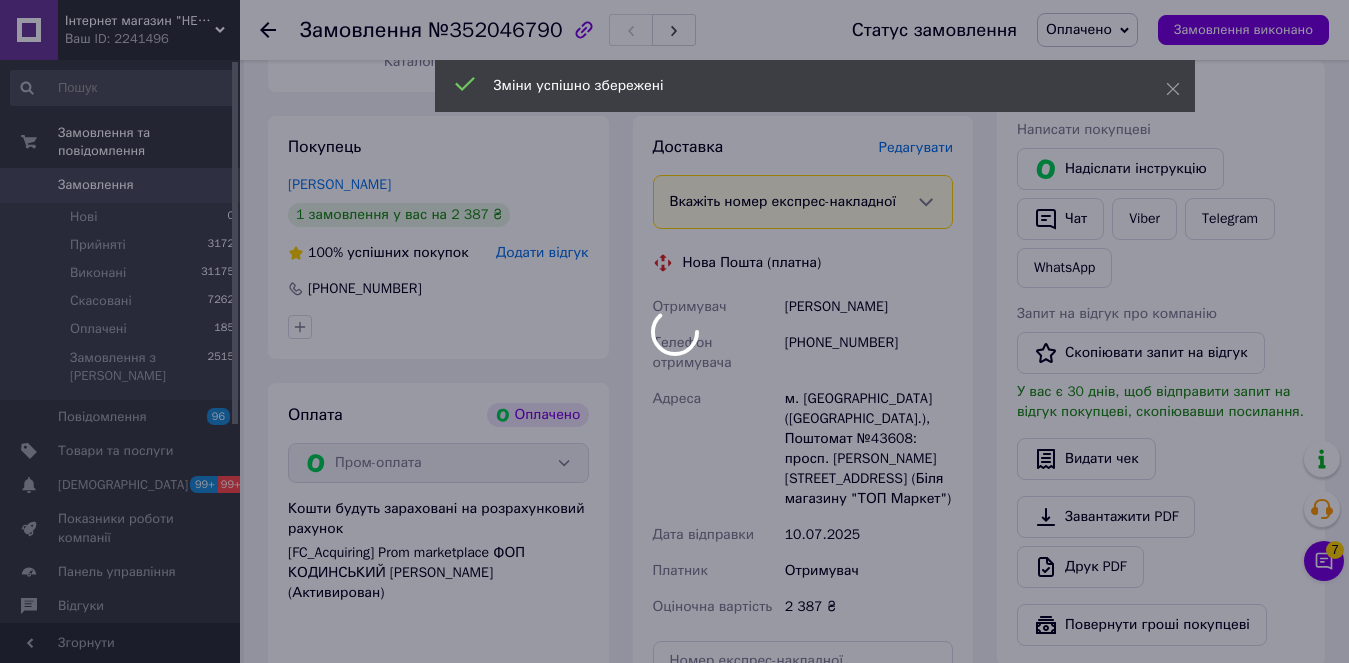 scroll, scrollTop: 1394, scrollLeft: 0, axis: vertical 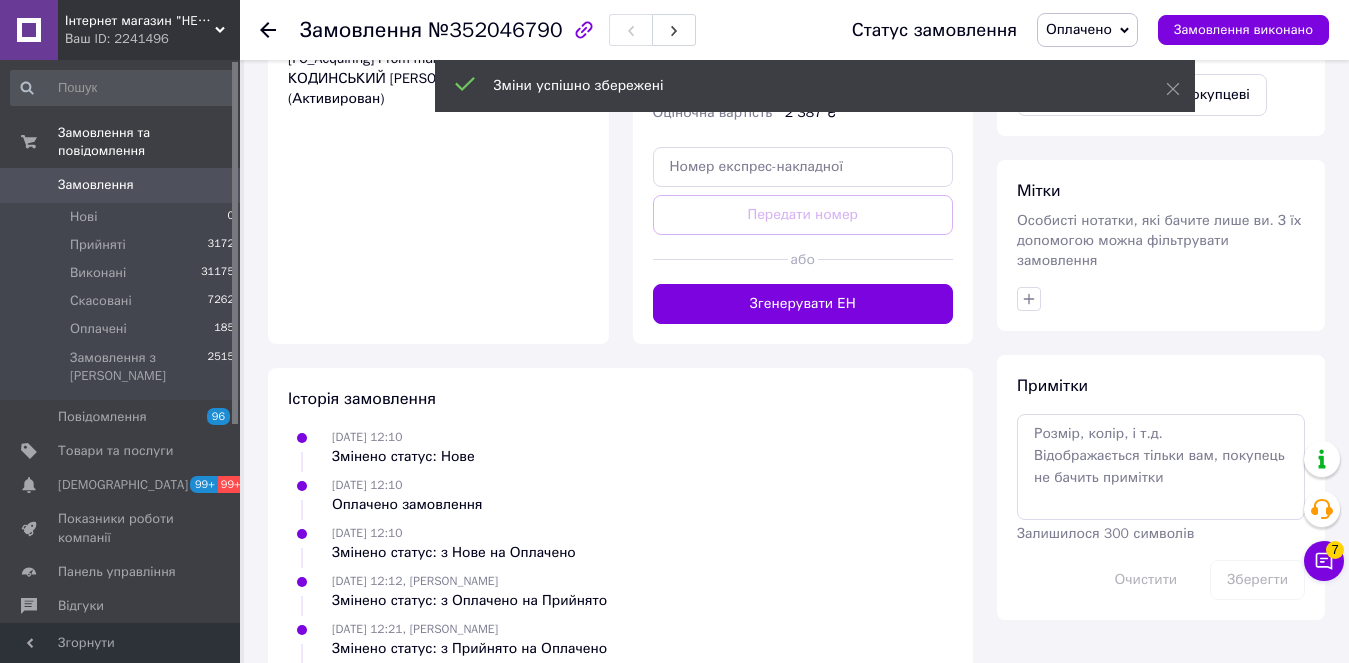 click at bounding box center (720, 259) 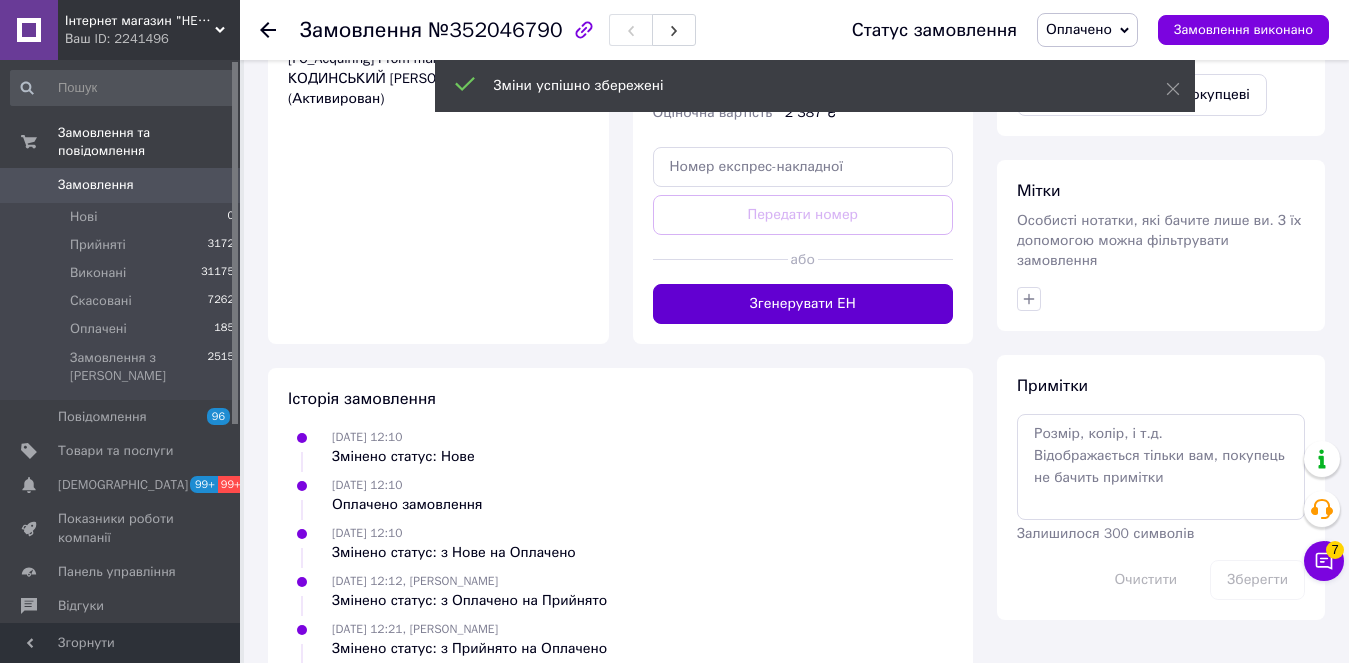 click on "Згенерувати ЕН" at bounding box center (803, 304) 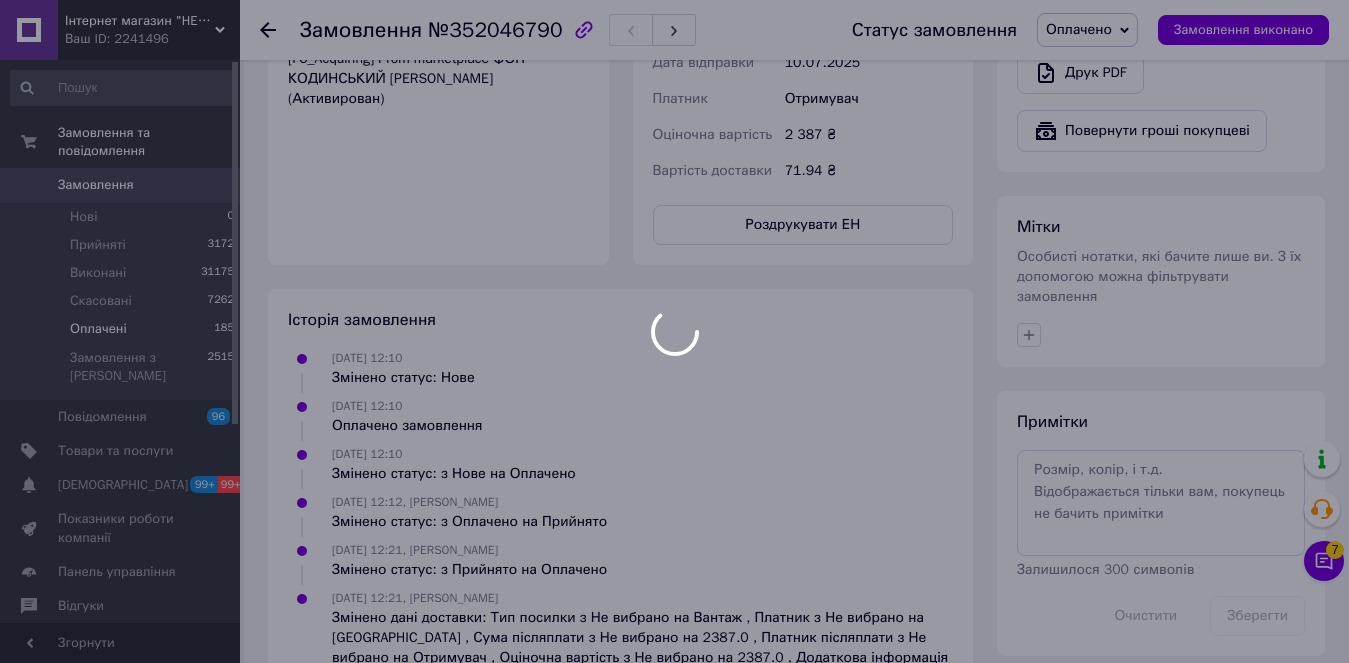 click at bounding box center (674, 331) 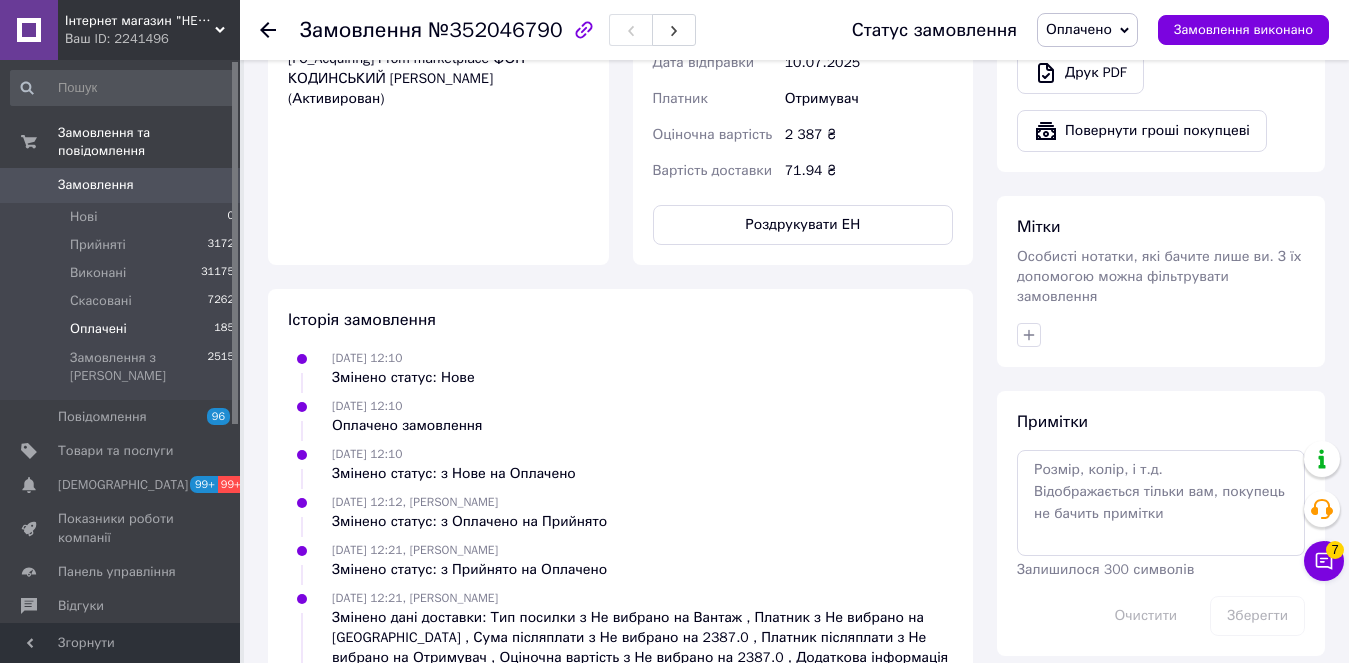 click on "Оплачені" at bounding box center [98, 329] 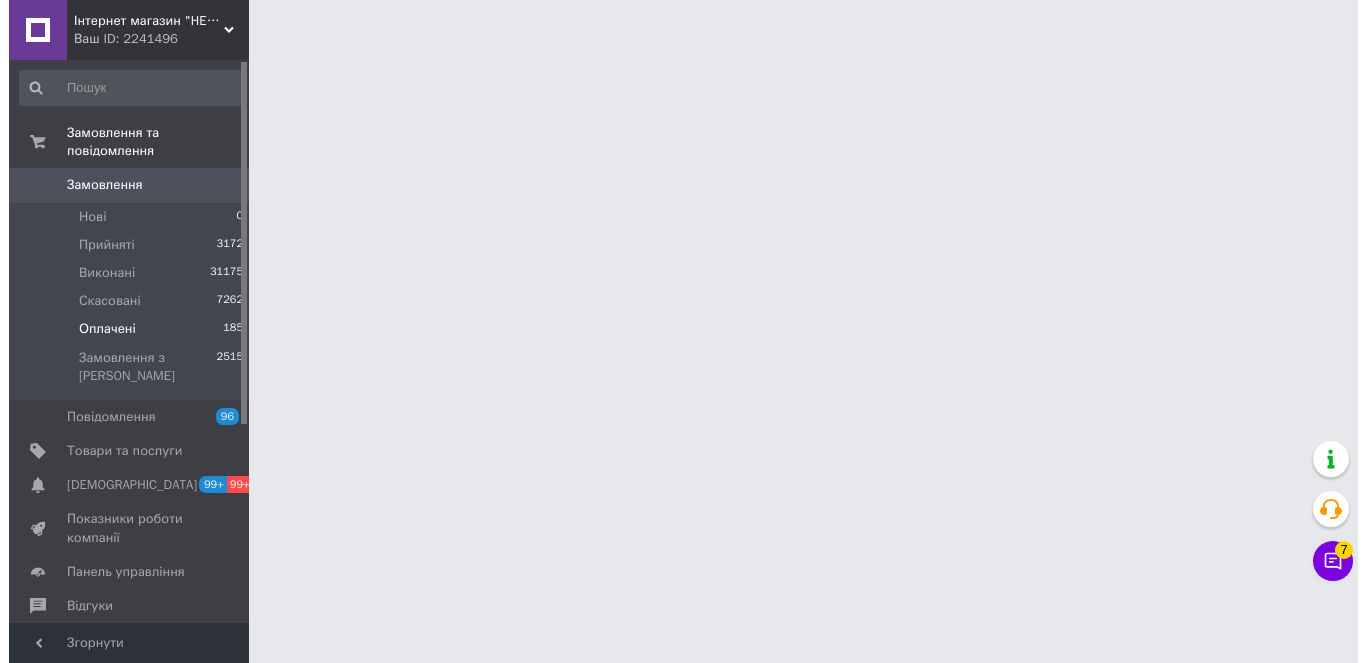 scroll, scrollTop: 0, scrollLeft: 0, axis: both 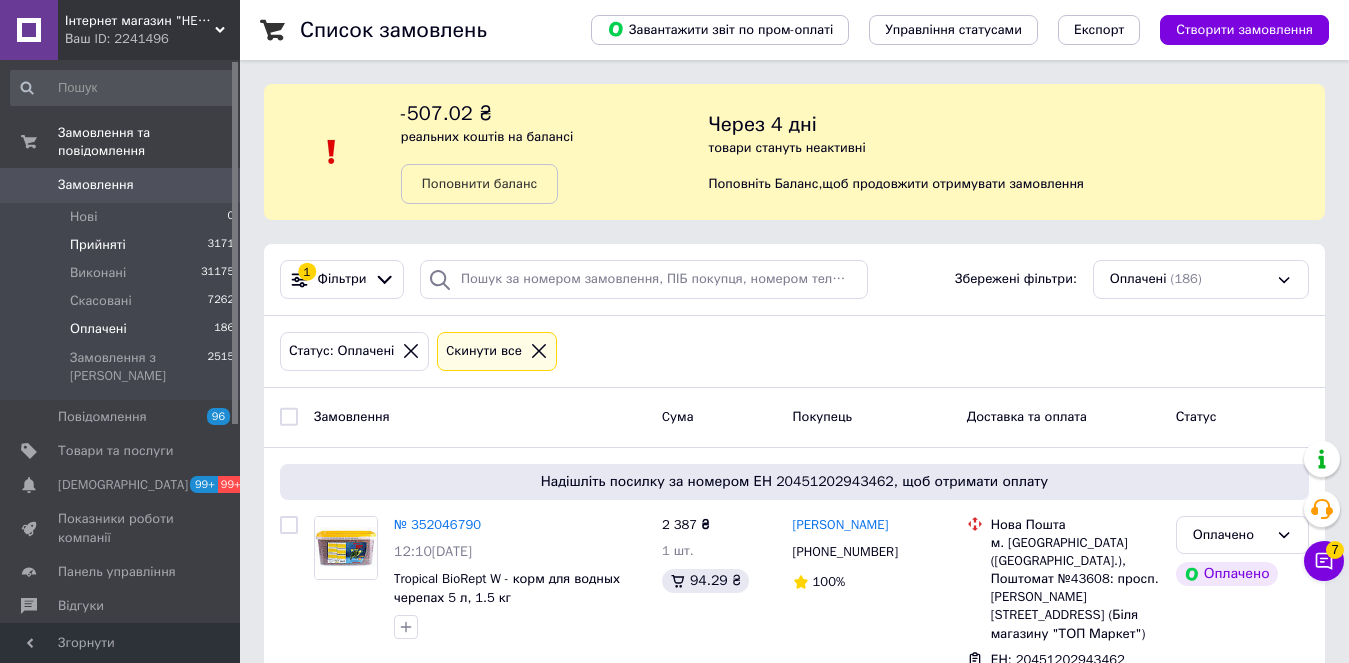 drag, startPoint x: 130, startPoint y: 218, endPoint x: 164, endPoint y: 218, distance: 34 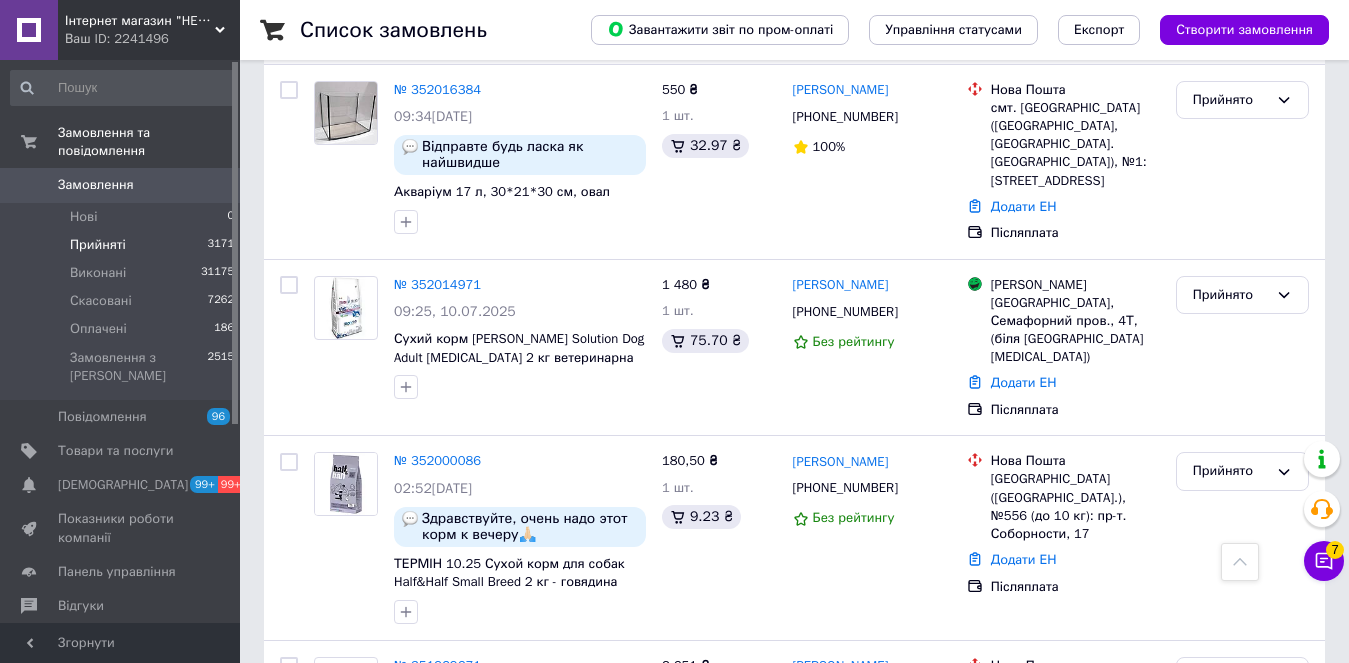 scroll, scrollTop: 900, scrollLeft: 0, axis: vertical 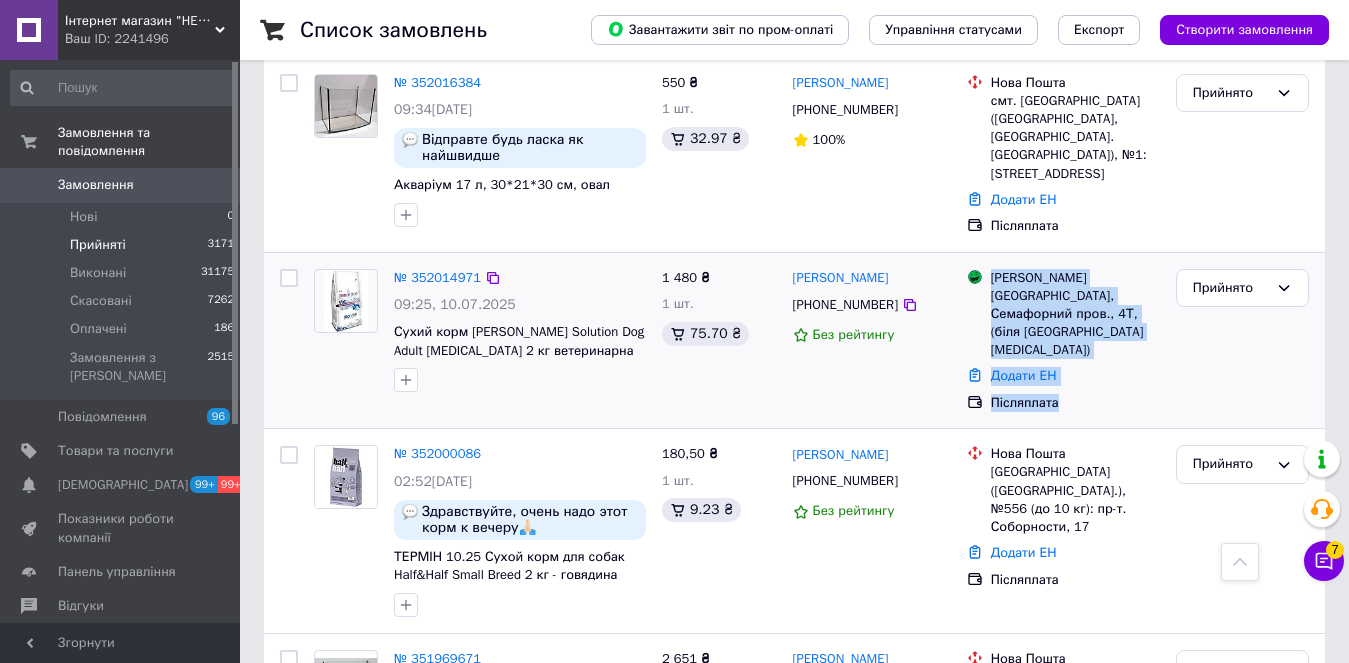 drag, startPoint x: 1070, startPoint y: 350, endPoint x: 977, endPoint y: 259, distance: 130.11533 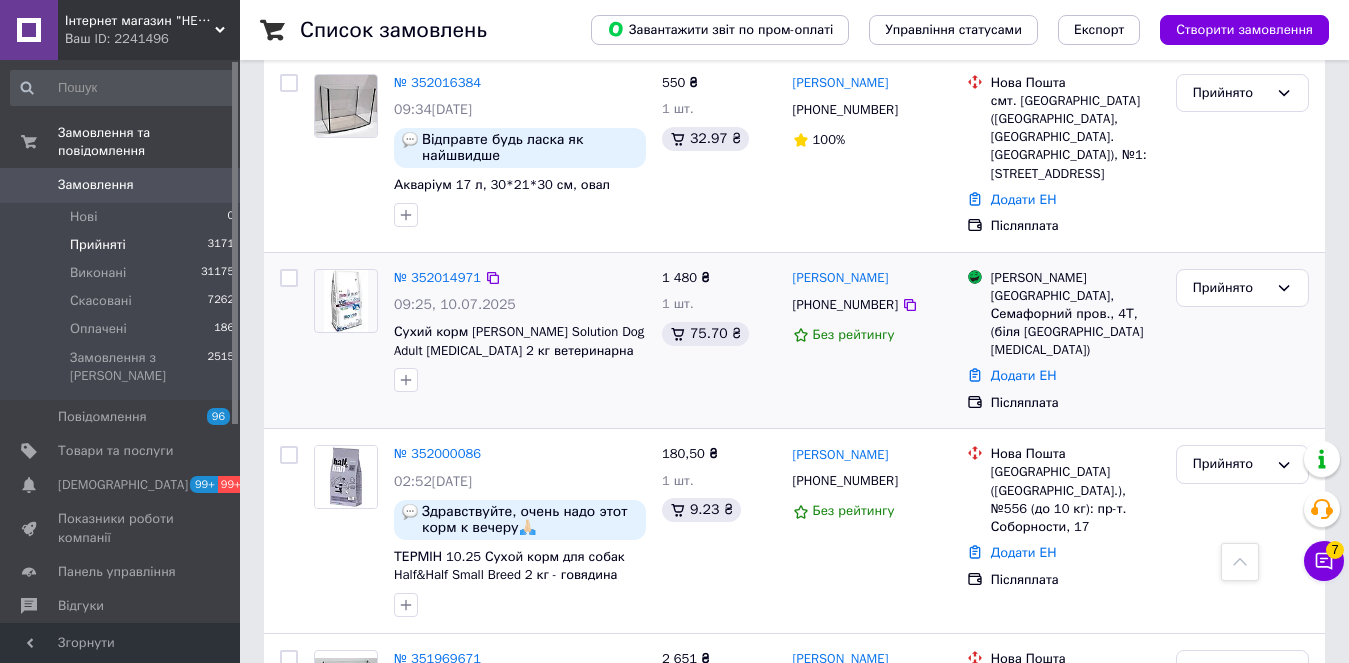 click on "Ирина Савченко +380952176530 Без рейтингу" at bounding box center [872, 341] 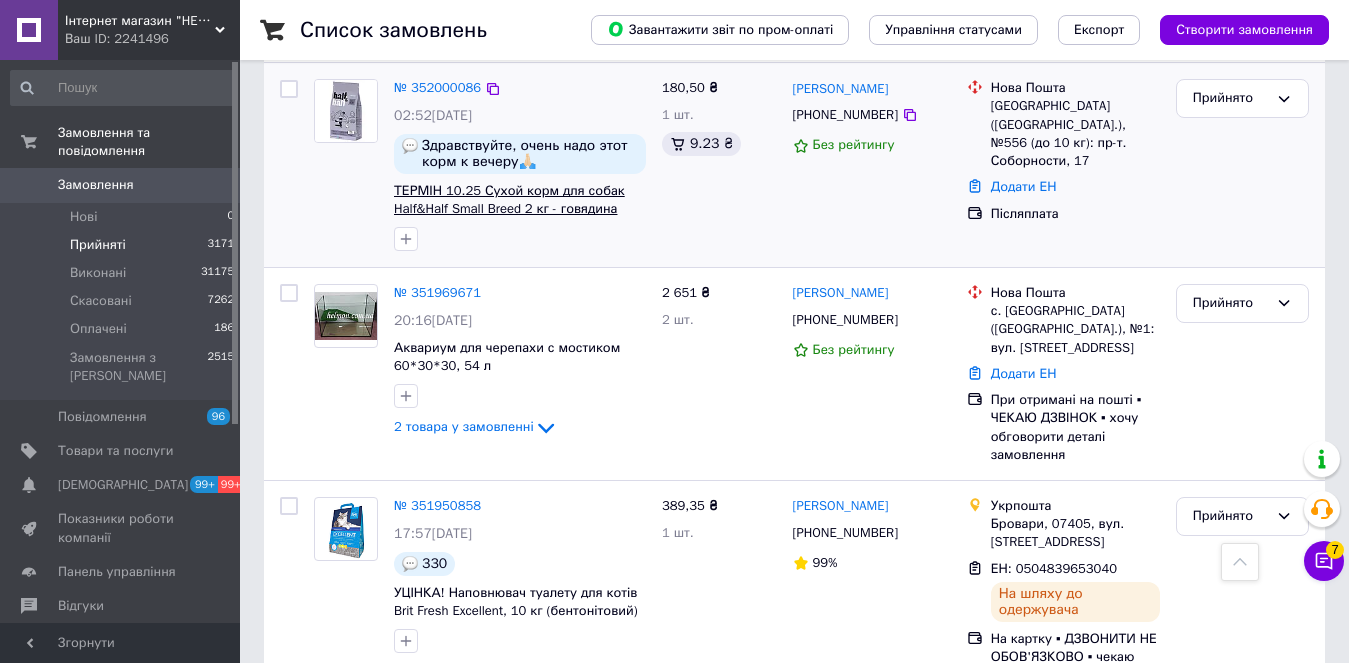scroll, scrollTop: 1300, scrollLeft: 0, axis: vertical 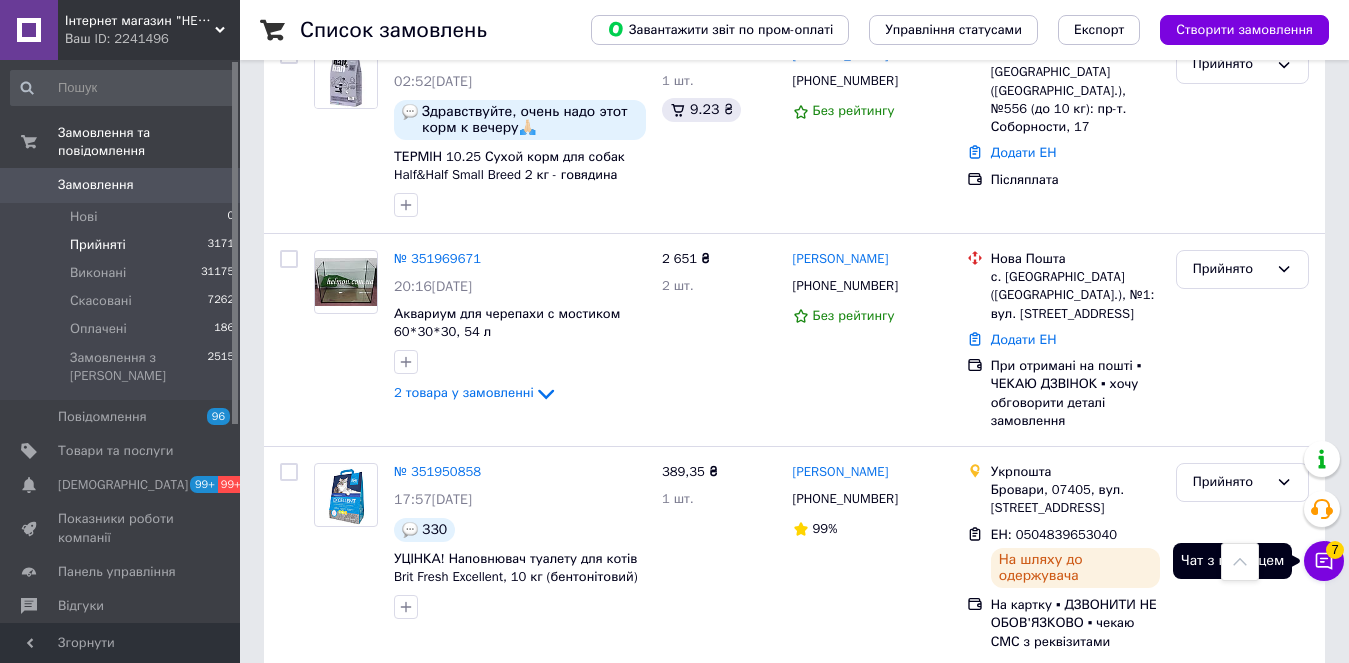 click on "Чат з покупцем 7" at bounding box center (1324, 561) 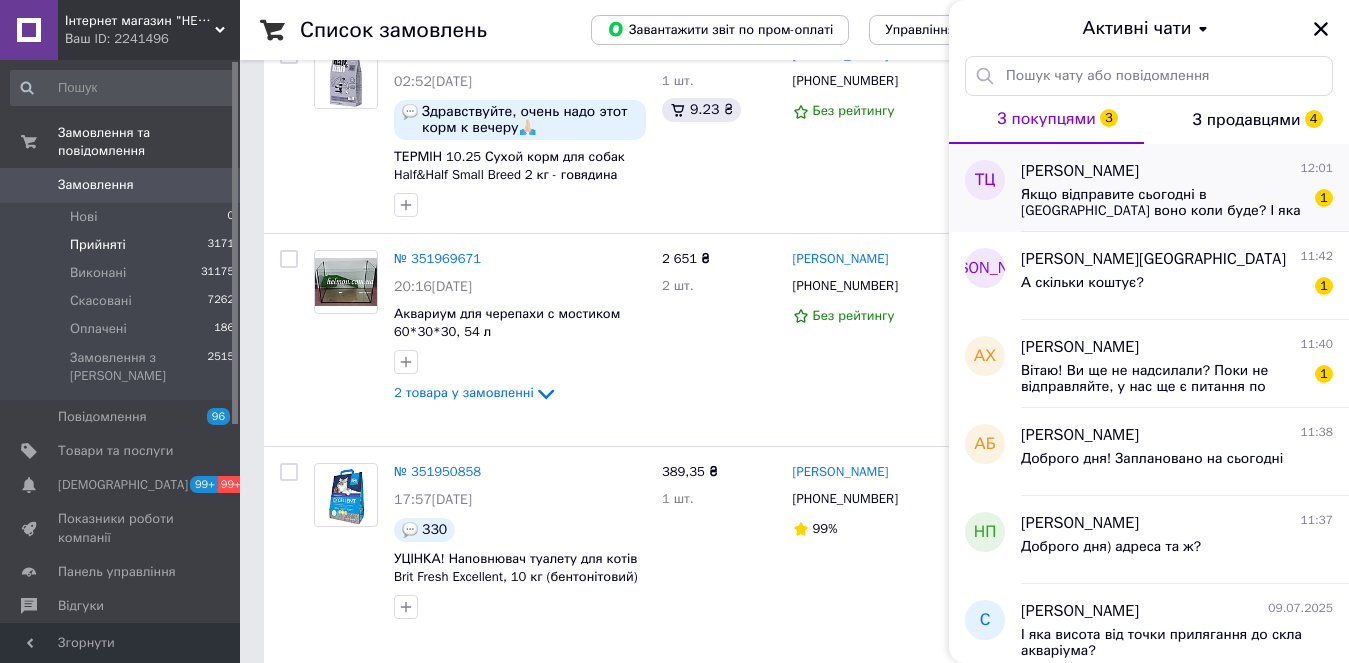 click on "Якщо відправите сьогодні в Києві воно коли буде? І яка передоплата?" at bounding box center [1163, 203] 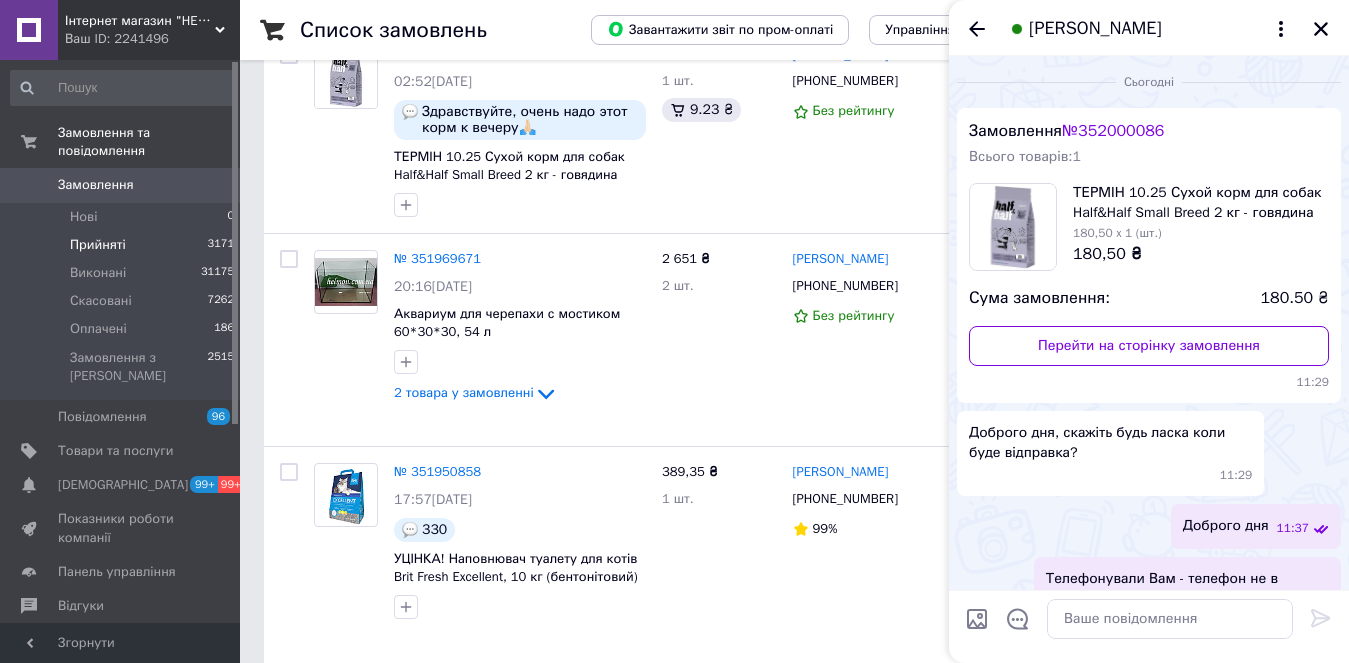 scroll, scrollTop: 249, scrollLeft: 0, axis: vertical 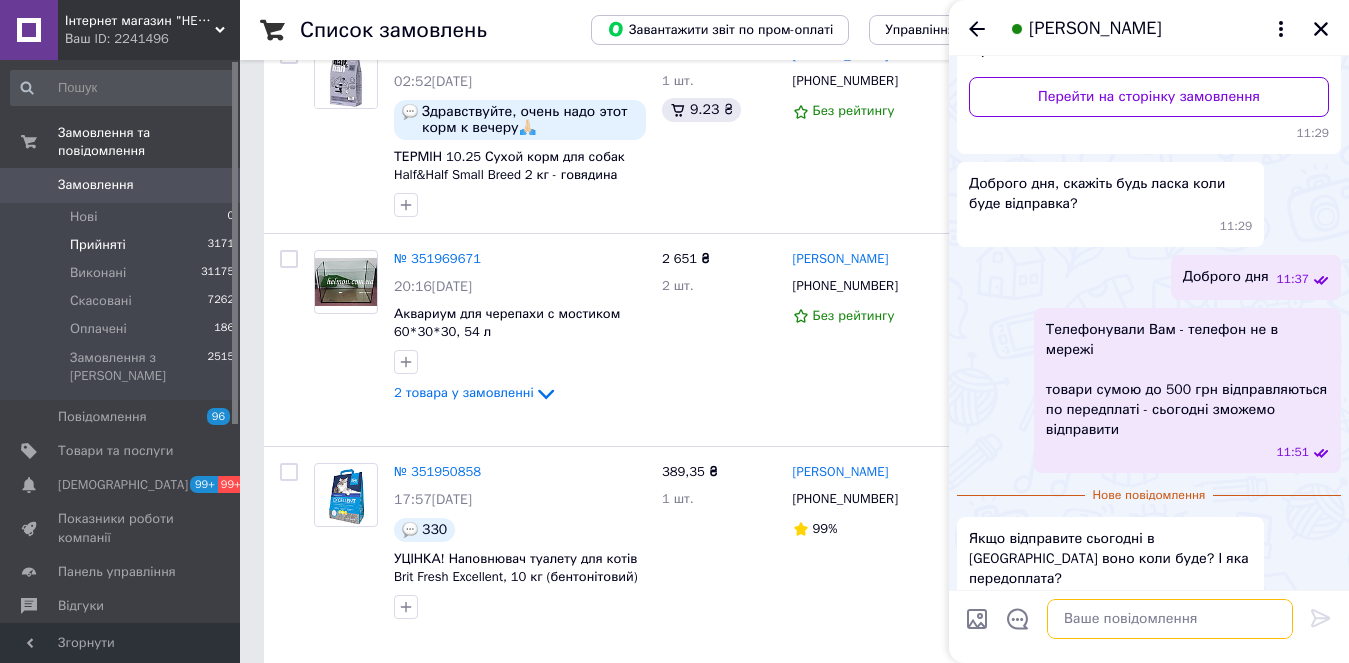click at bounding box center [1170, 619] 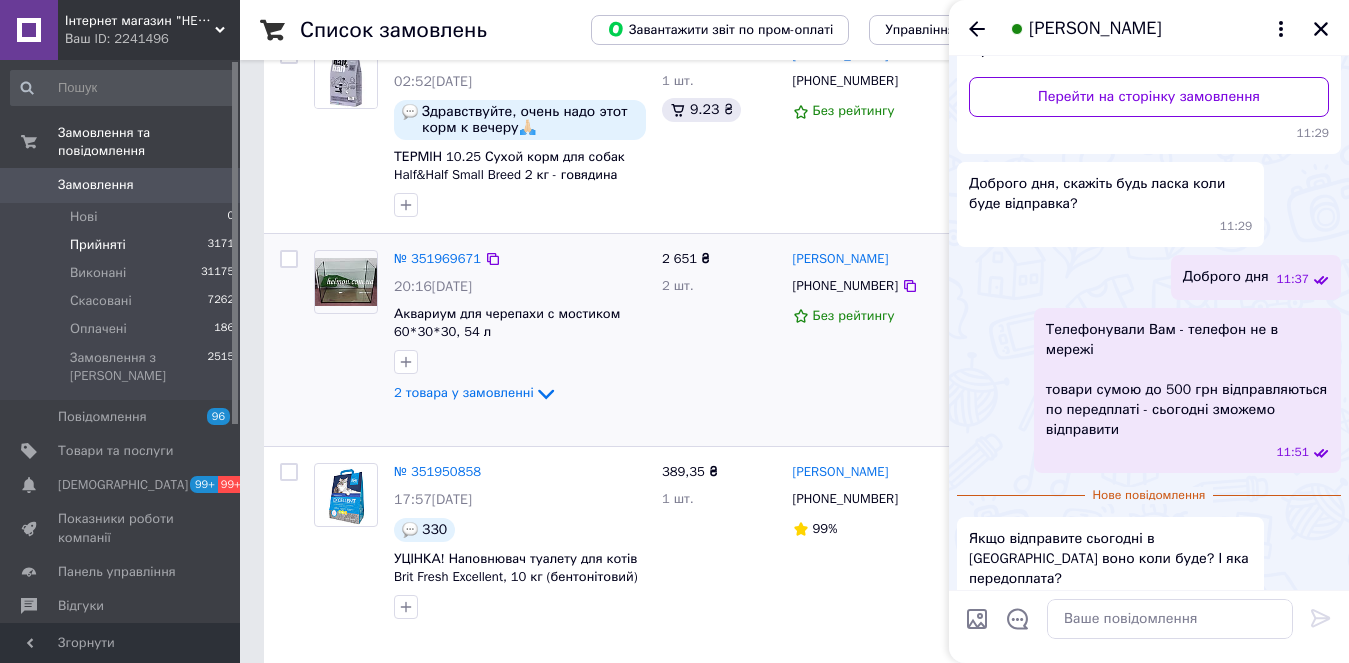 click on "2 651 ₴ 2 шт." at bounding box center [719, 340] 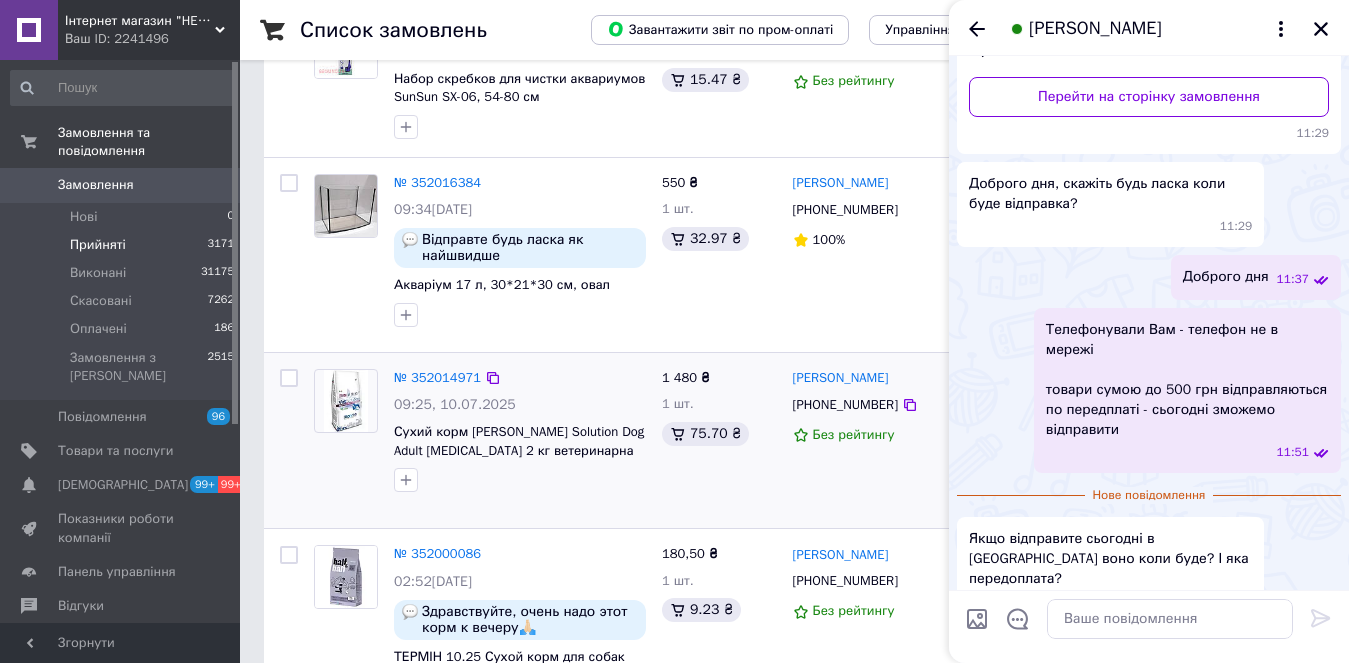 scroll, scrollTop: 900, scrollLeft: 0, axis: vertical 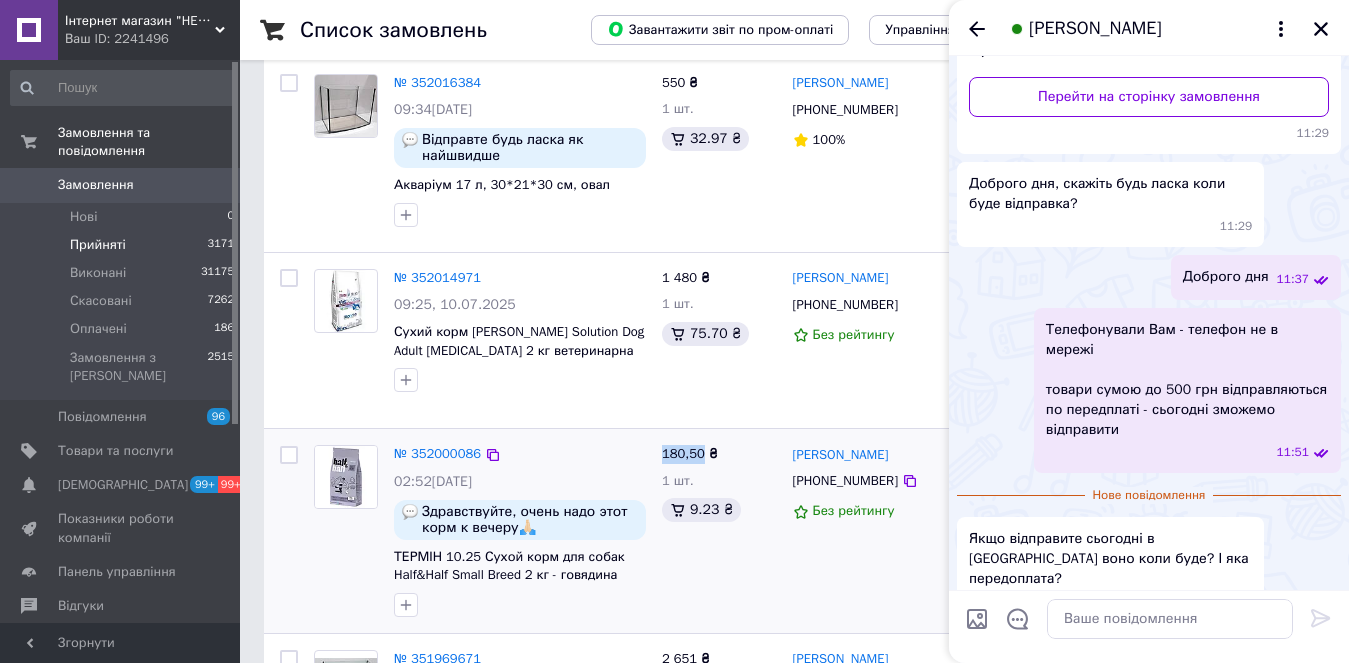 drag, startPoint x: 662, startPoint y: 412, endPoint x: 703, endPoint y: 409, distance: 41.109608 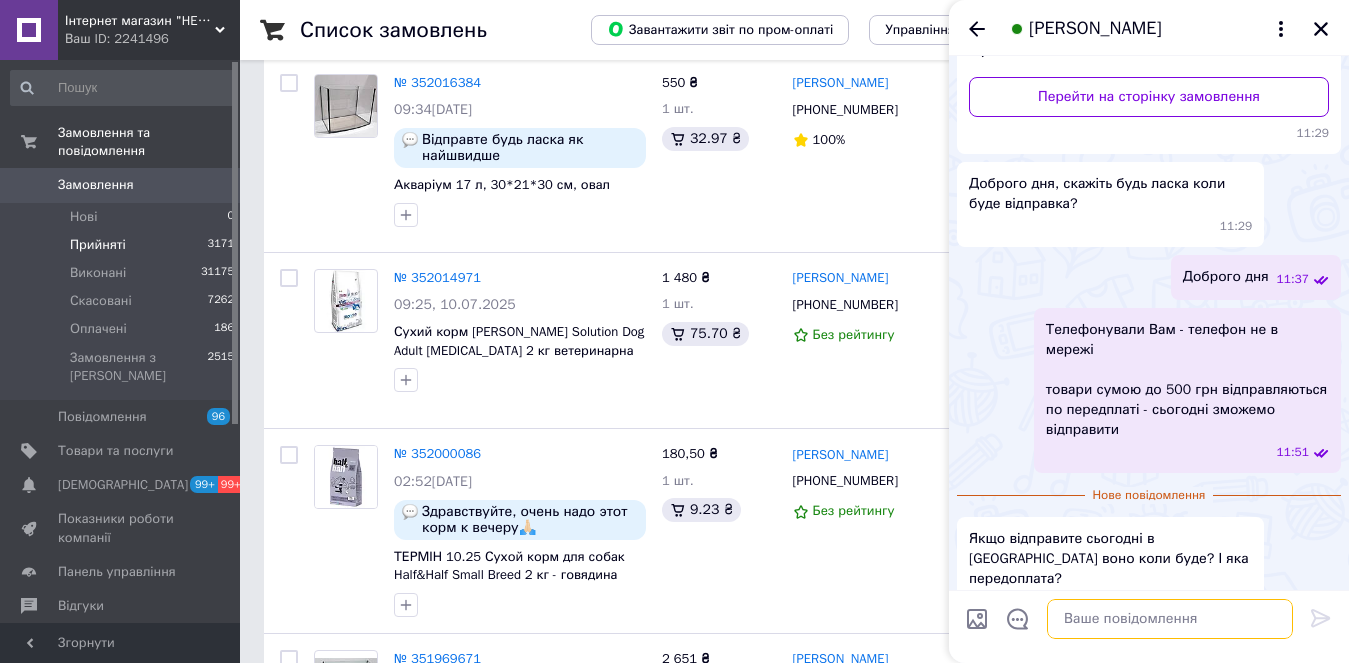 click at bounding box center [1170, 619] 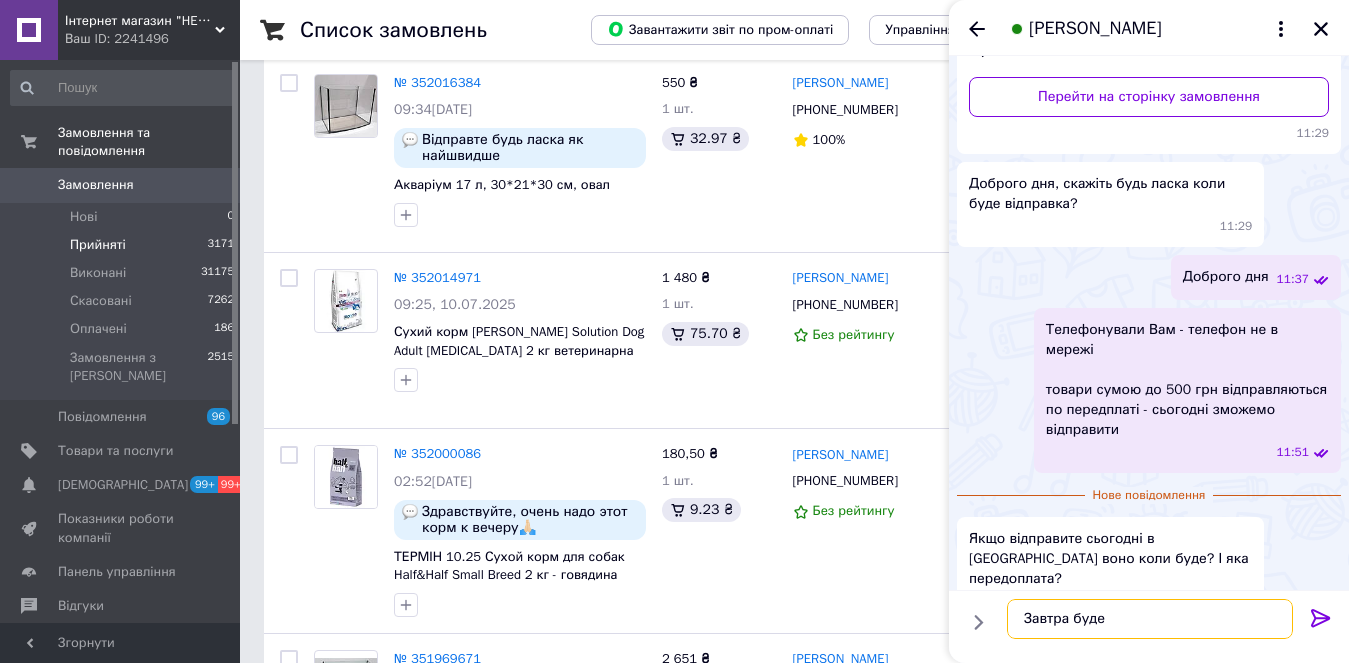 type on "Завтра буде" 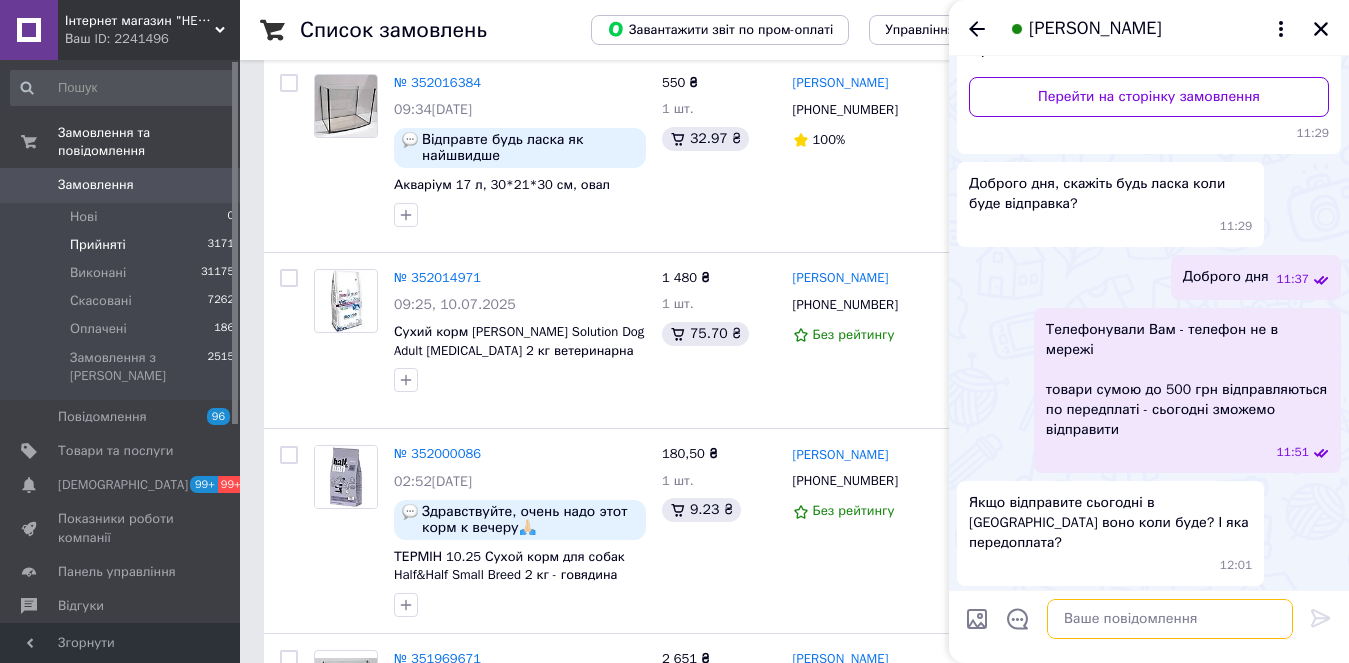 scroll, scrollTop: 267, scrollLeft: 0, axis: vertical 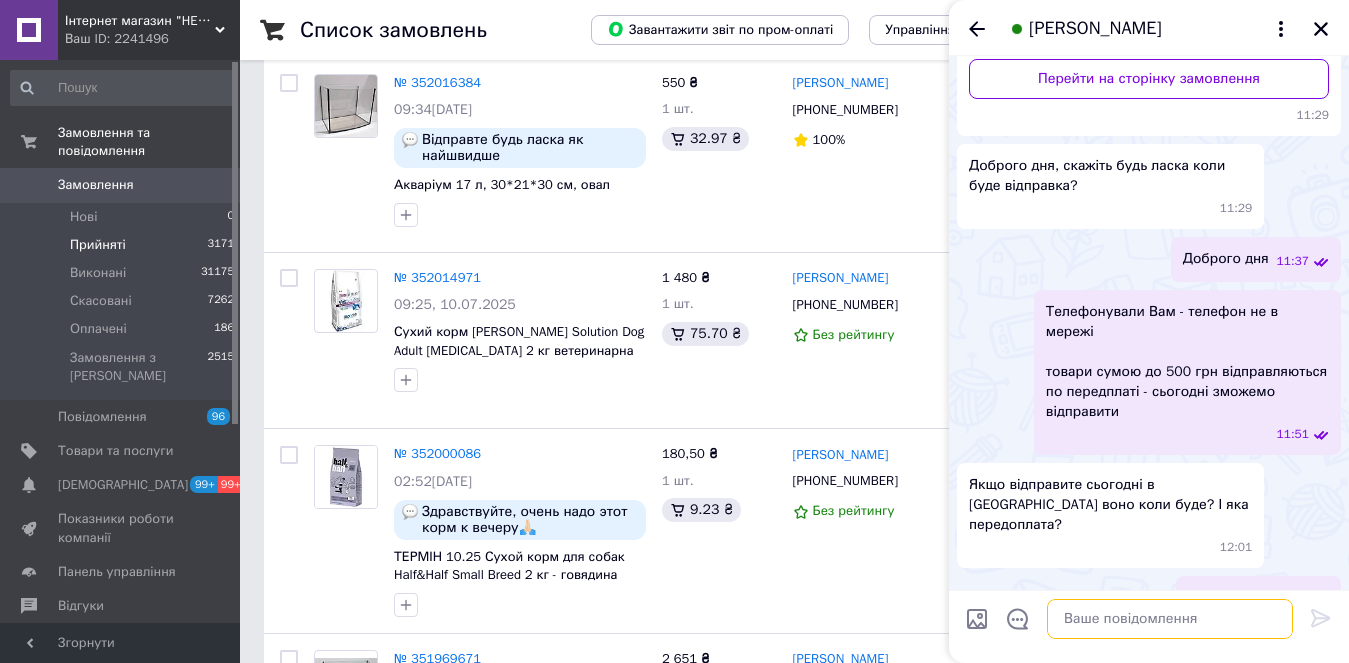 paste on "180,50" 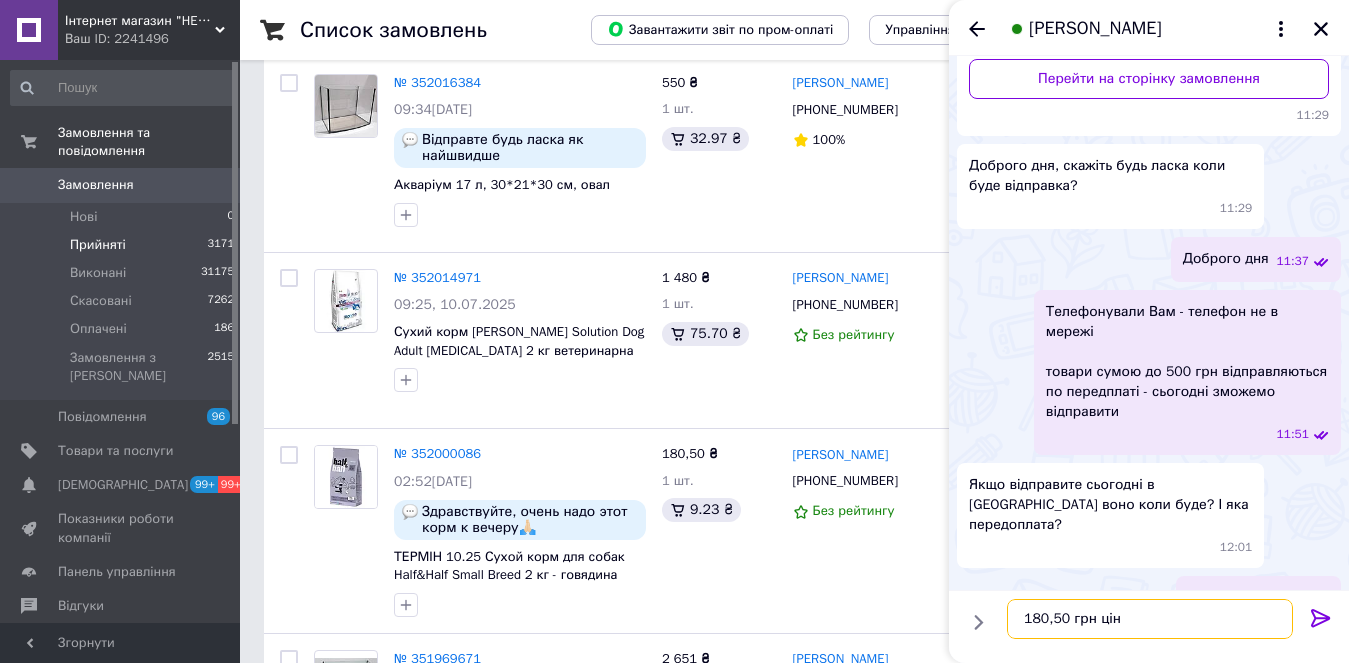 type on "180,50 грн ціна" 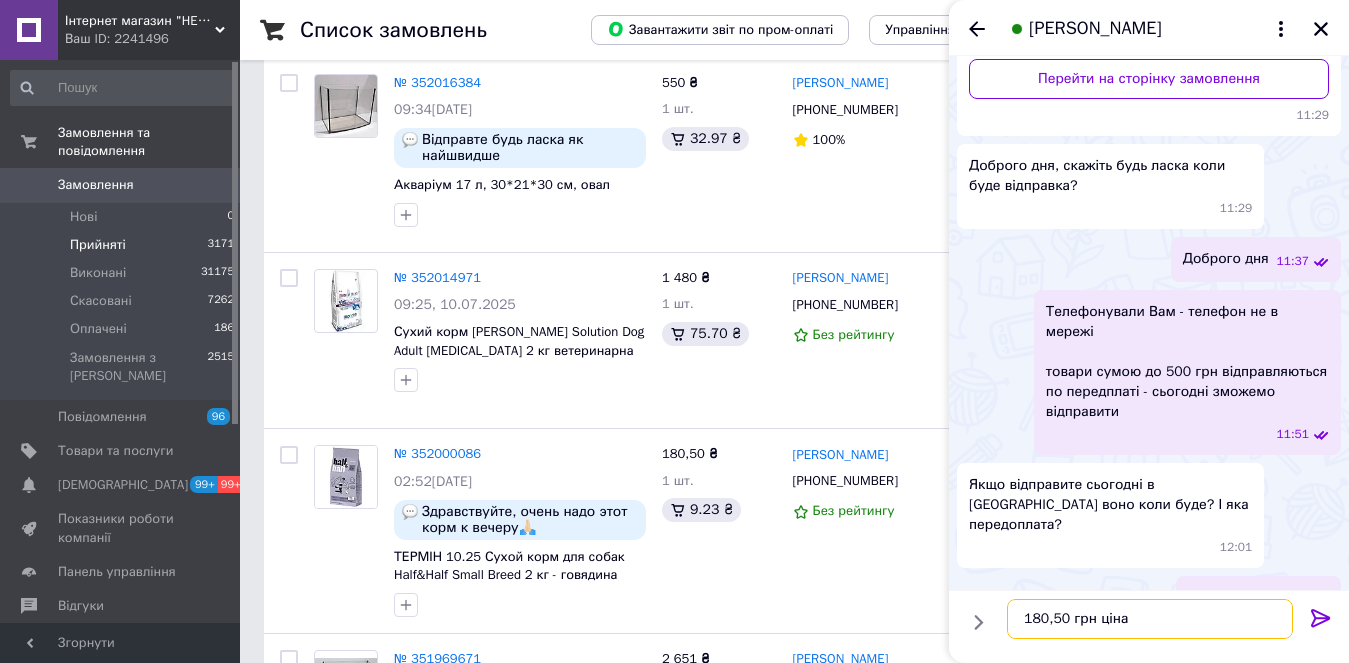type 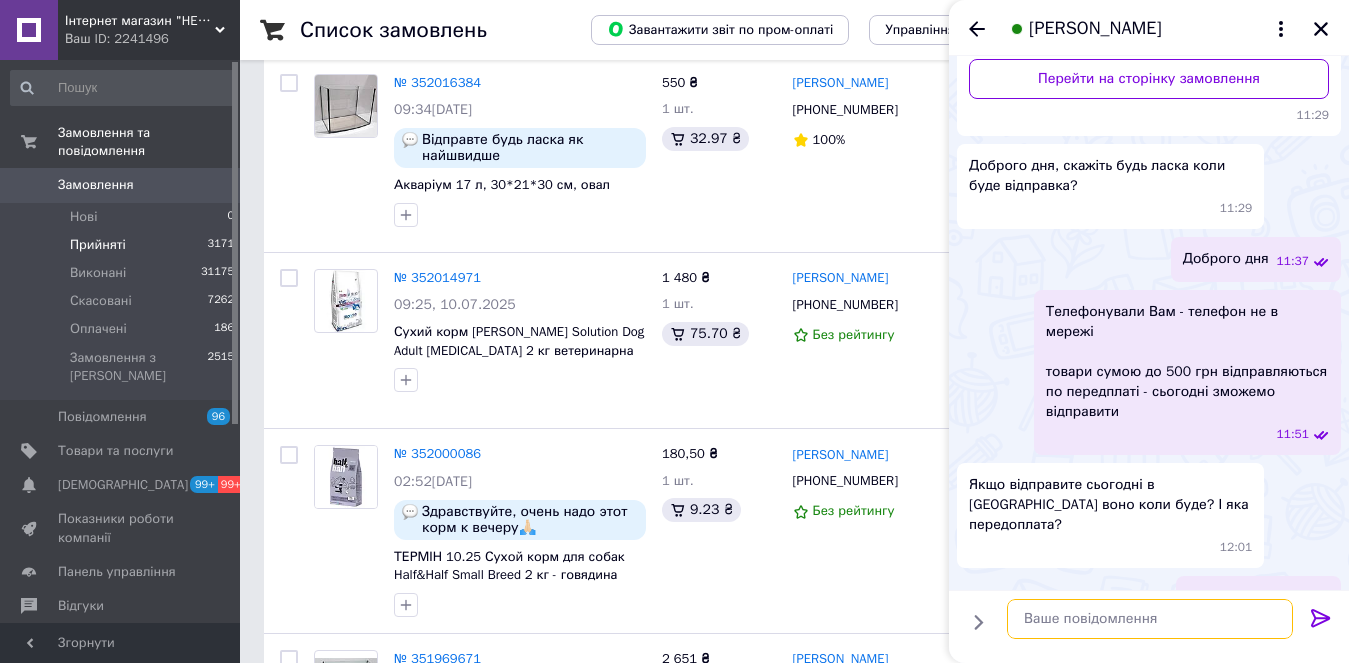 scroll, scrollTop: 320, scrollLeft: 0, axis: vertical 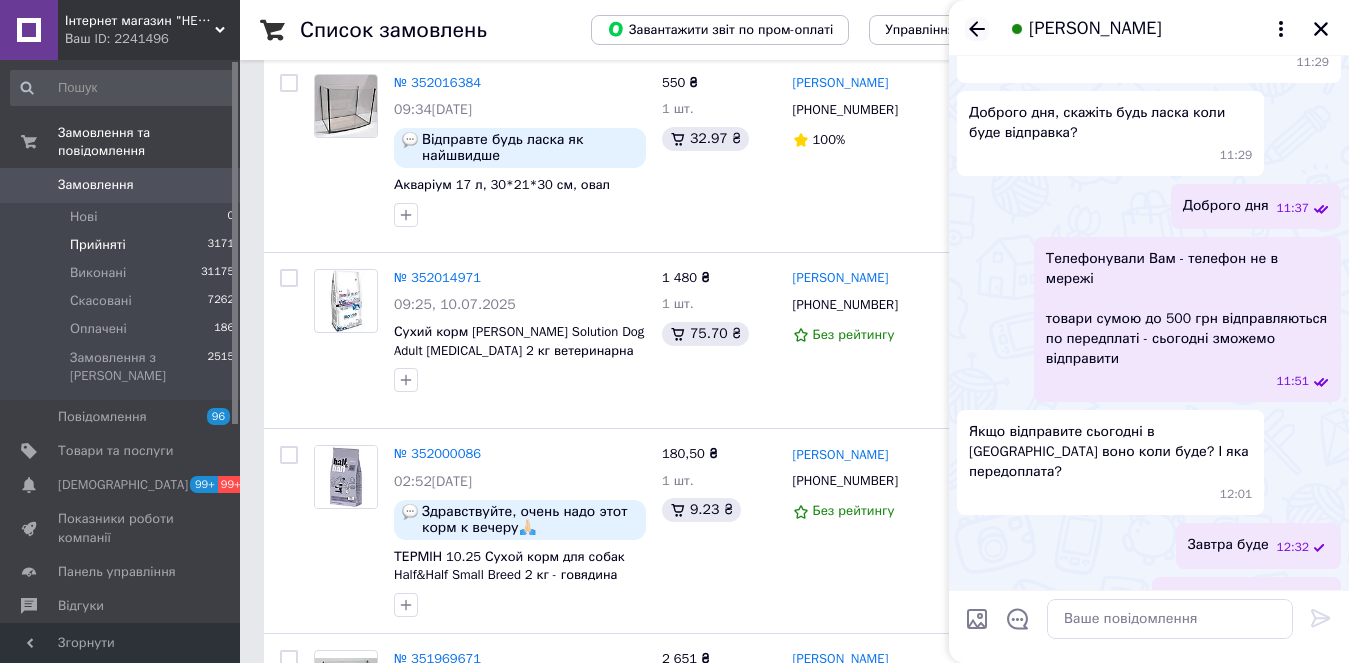 click 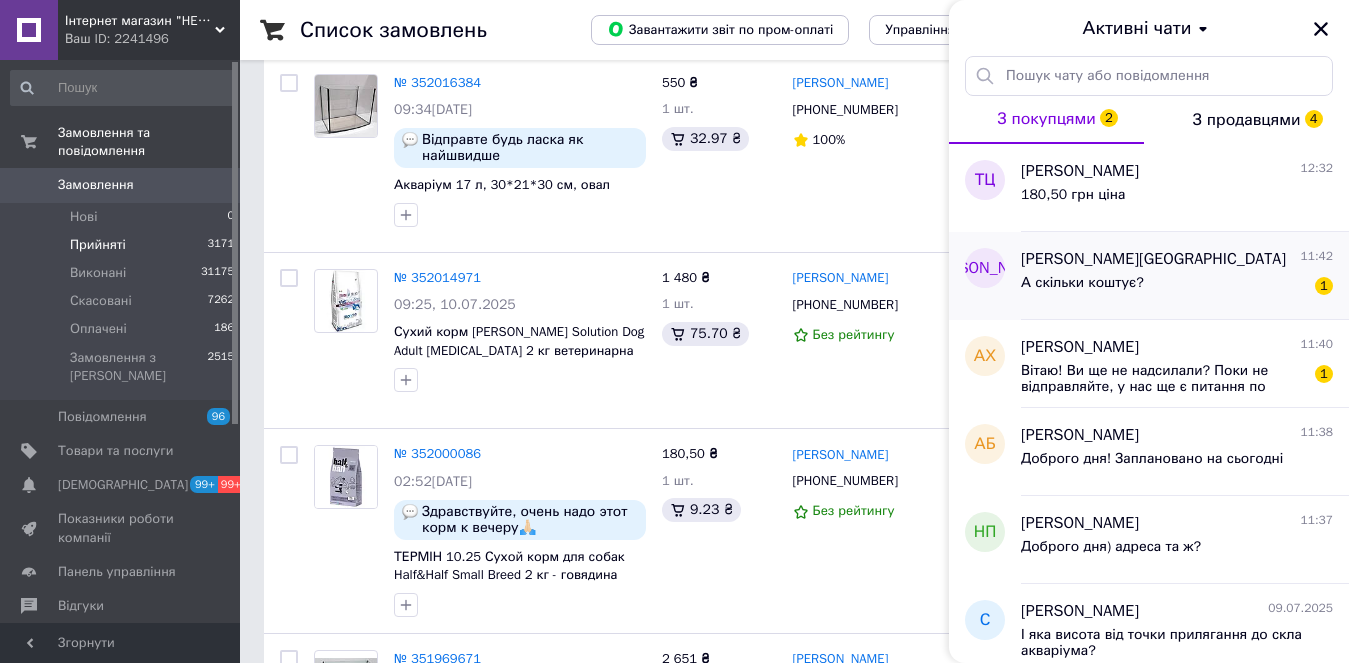 click on "А скільки коштує? 1" at bounding box center (1177, 287) 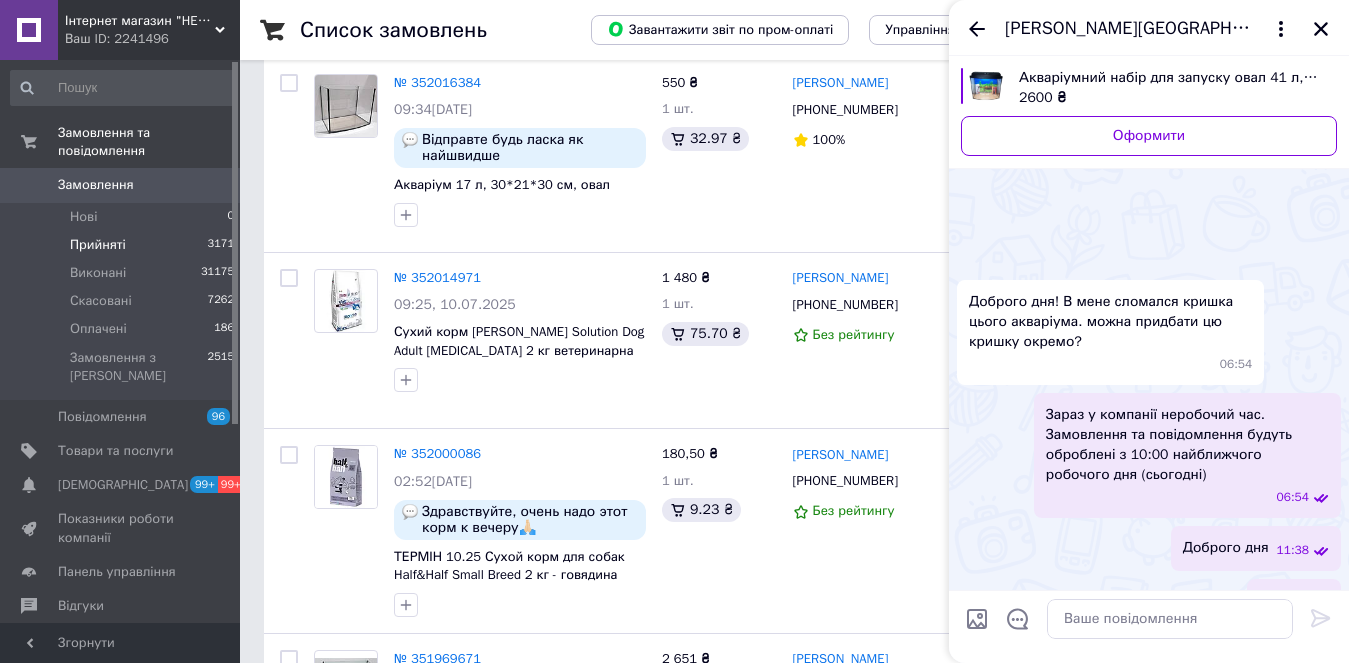 scroll, scrollTop: 132, scrollLeft: 0, axis: vertical 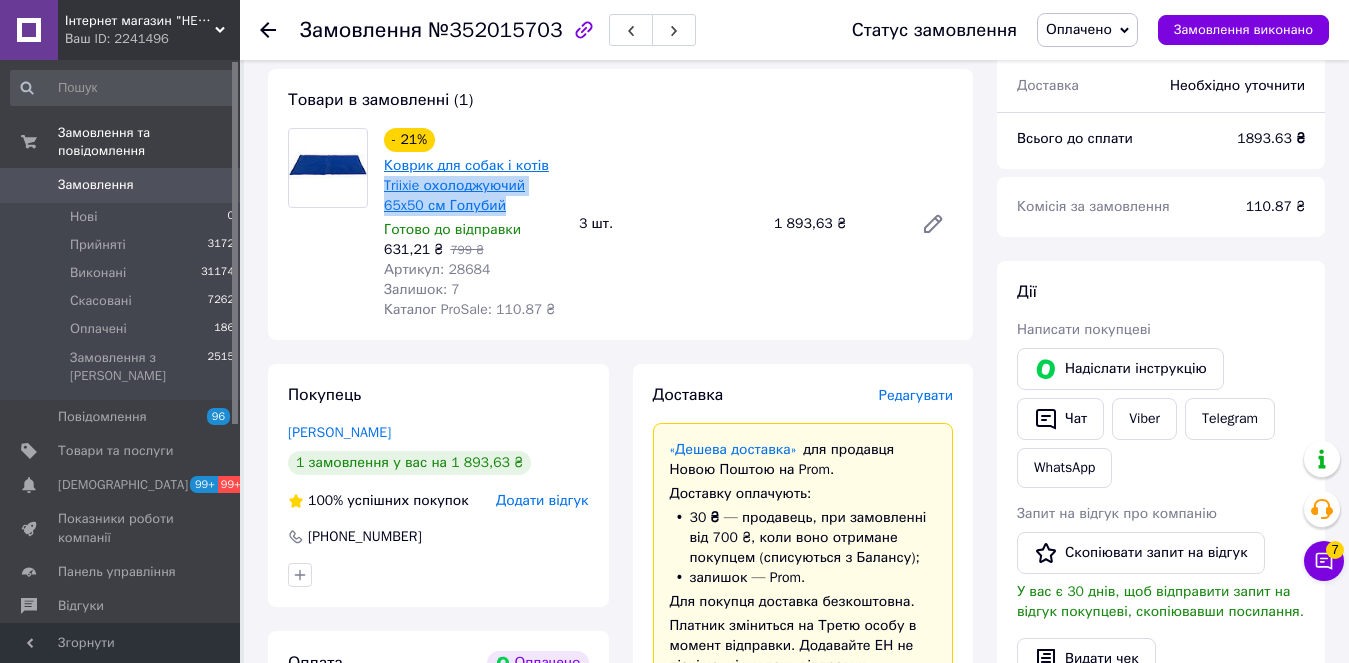 drag, startPoint x: 516, startPoint y: 186, endPoint x: 387, endPoint y: 168, distance: 130.24976 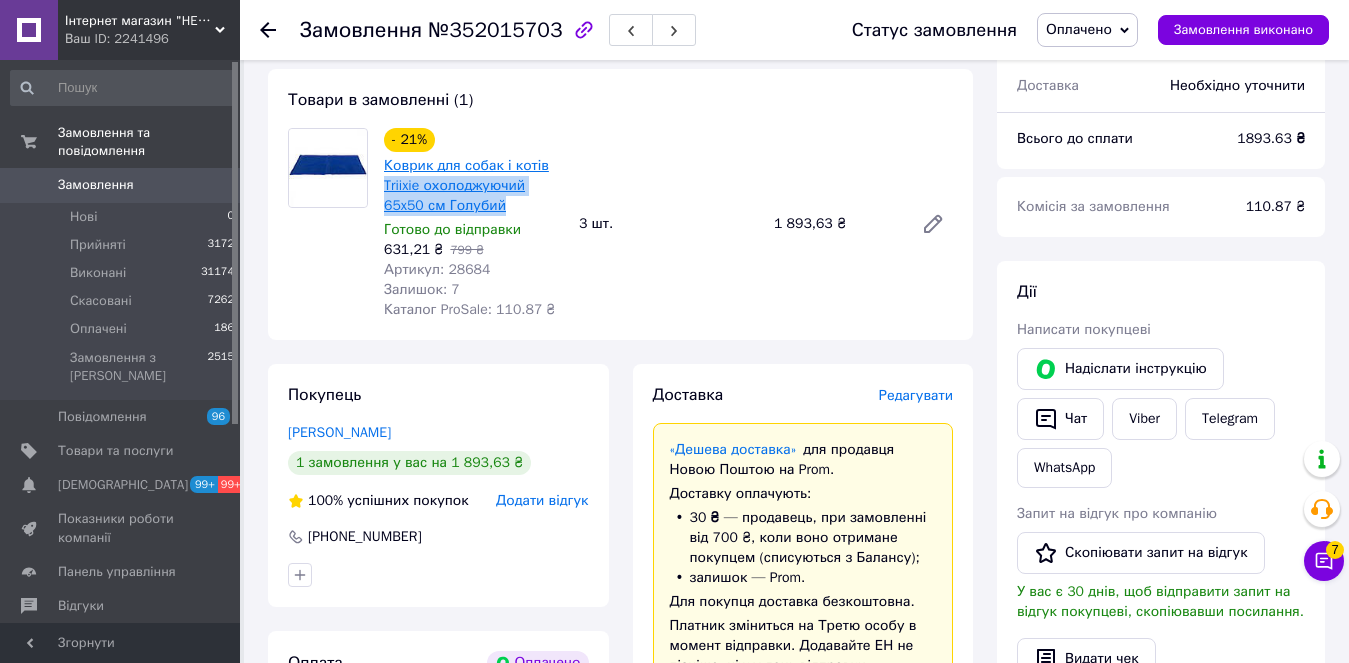 click on "Коврик для собак і котів Triixie охолоджуючий 65x50 см Голубий" at bounding box center [473, 186] 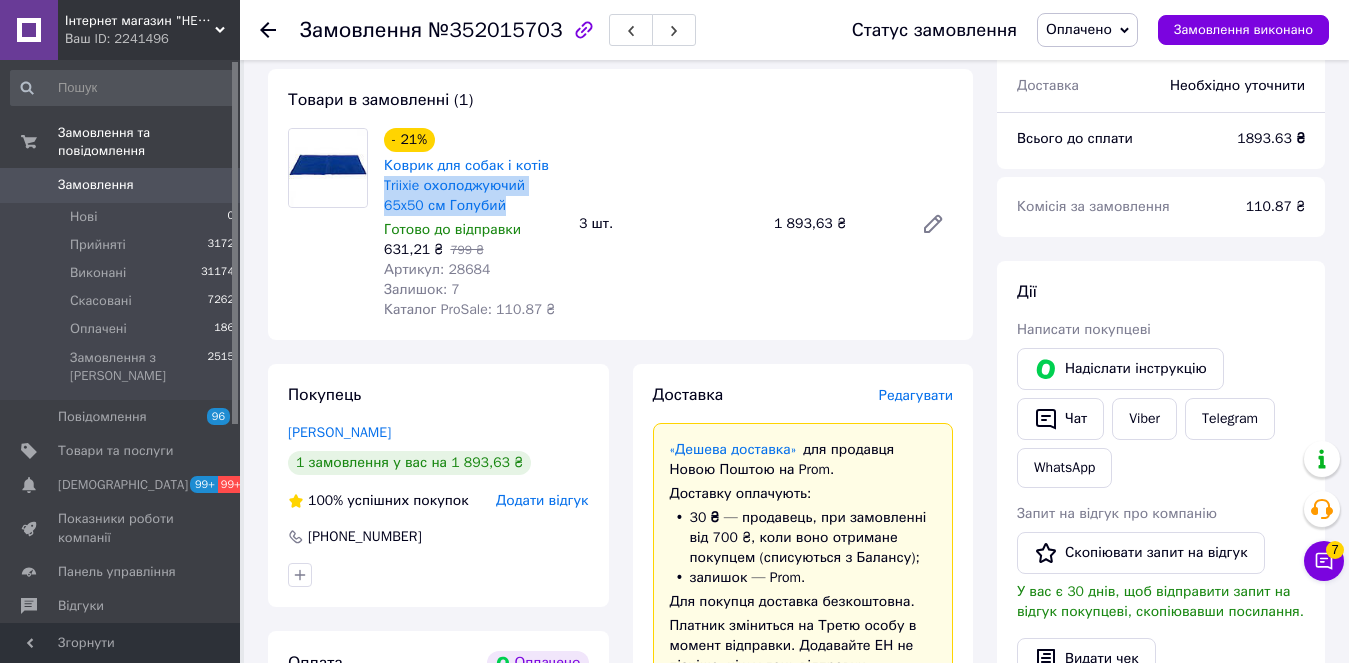 copy on "Triixie охолоджуючий 65x50 см Голубий" 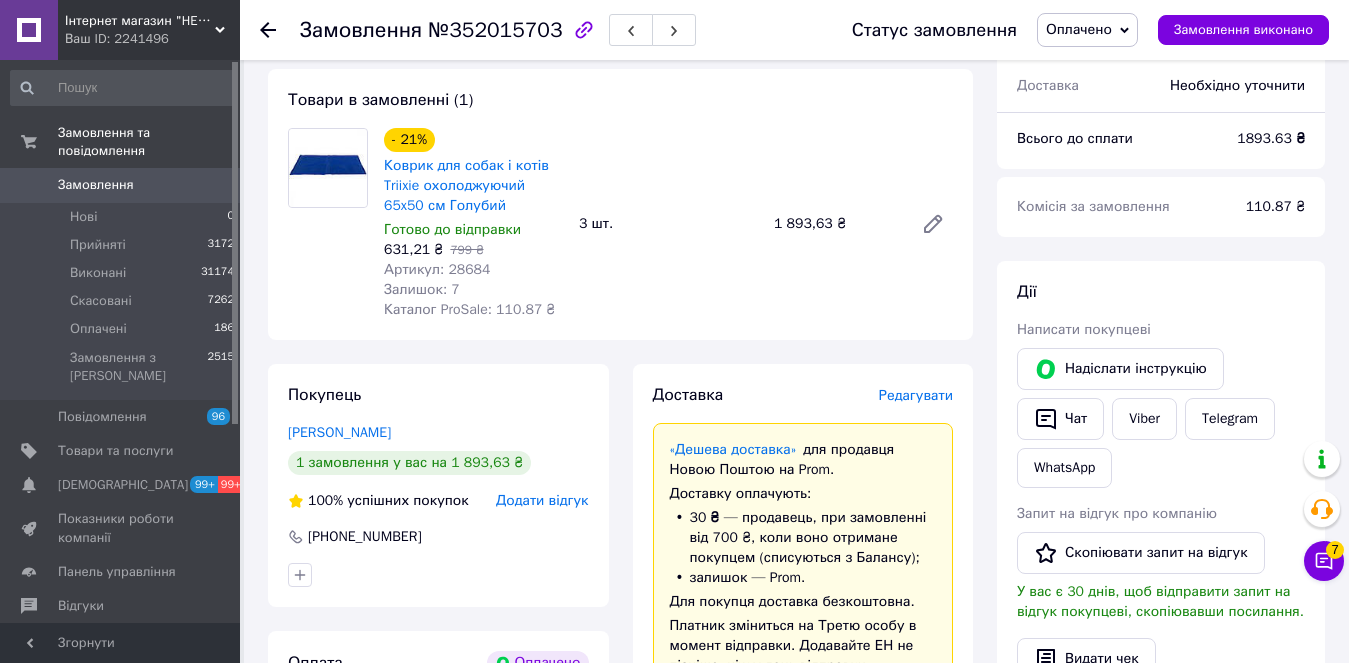 click on "Редагувати" at bounding box center [916, 395] 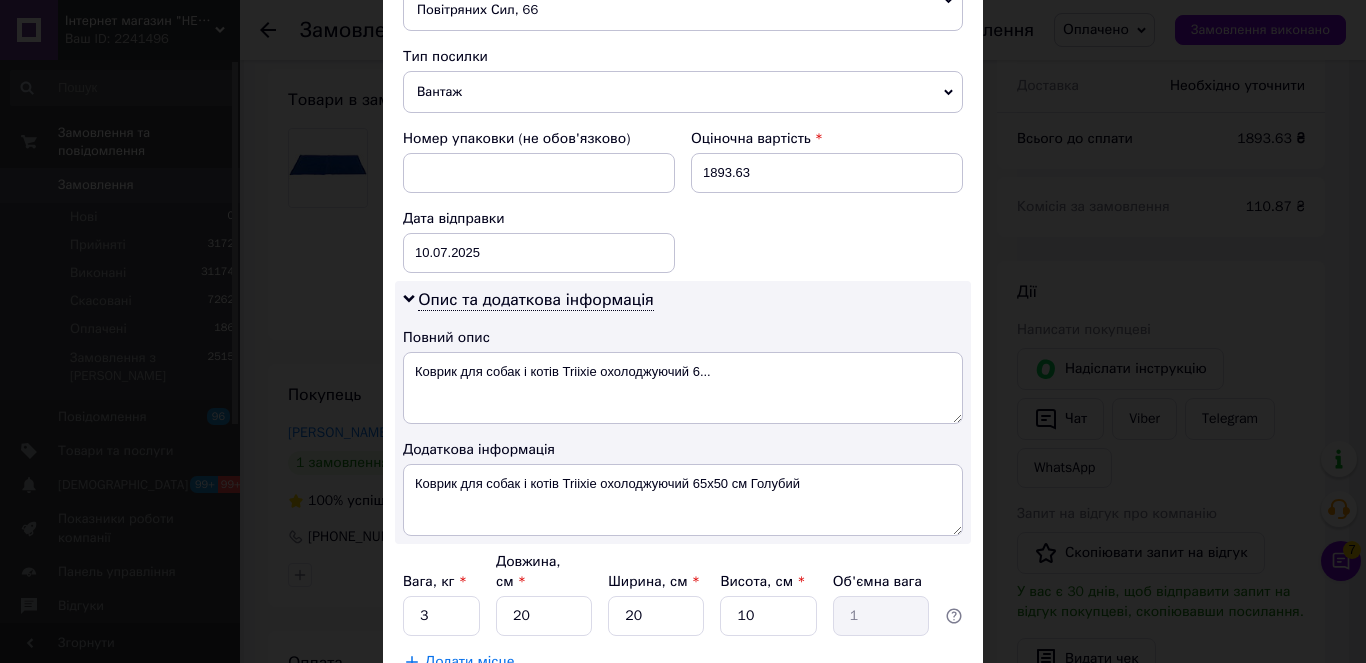 scroll, scrollTop: 800, scrollLeft: 0, axis: vertical 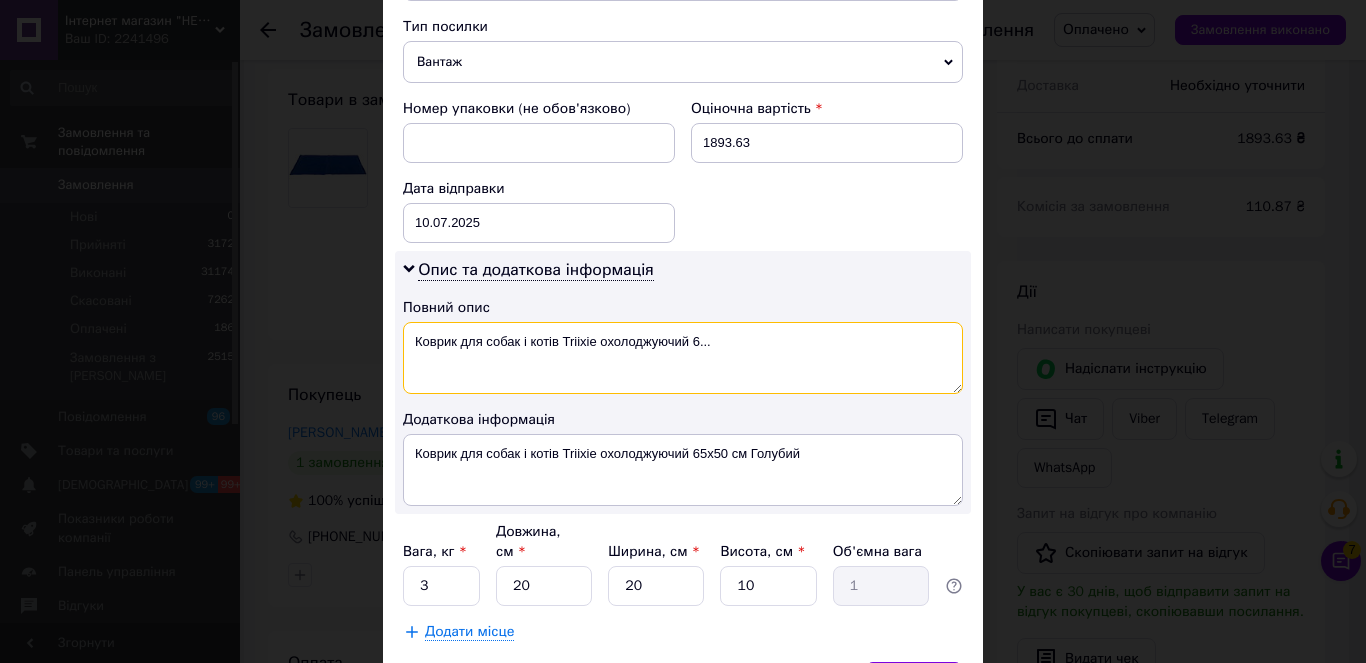 click on "Коврик для собак і котів Triixie охолоджуючий 6..." at bounding box center [683, 358] 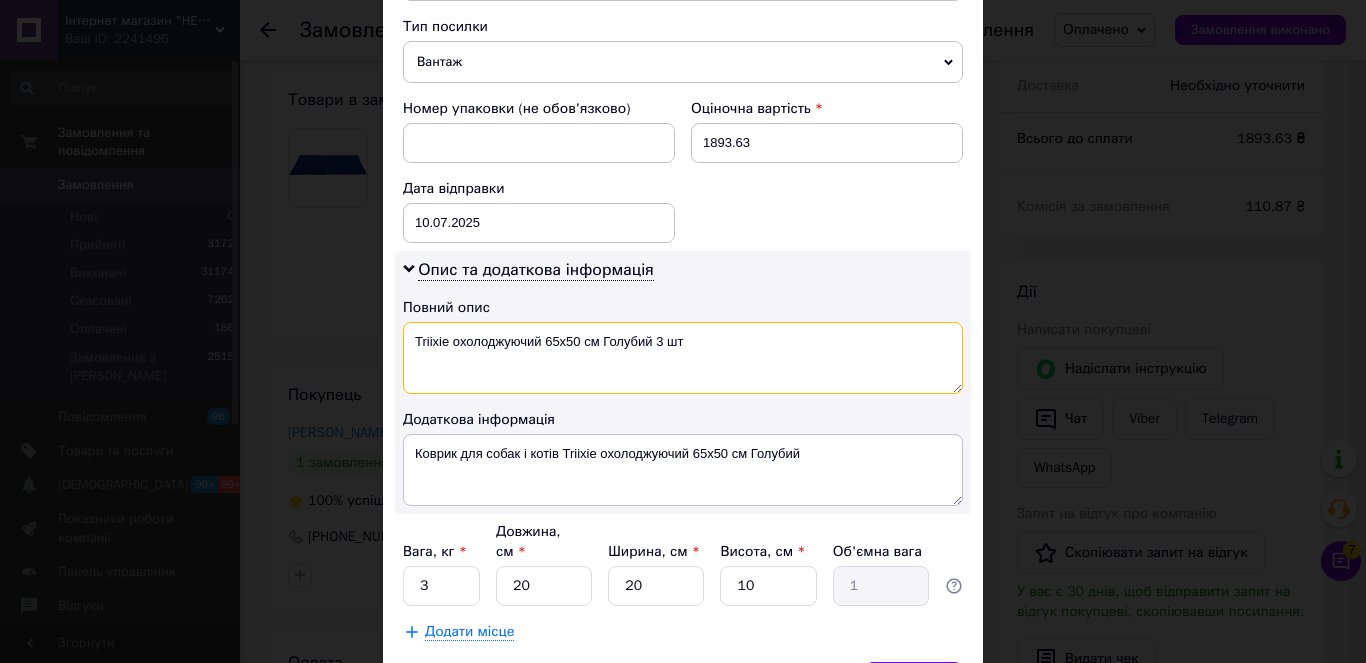 type on "Triixie охолоджуючий 65x50 см Голубий 3 шт" 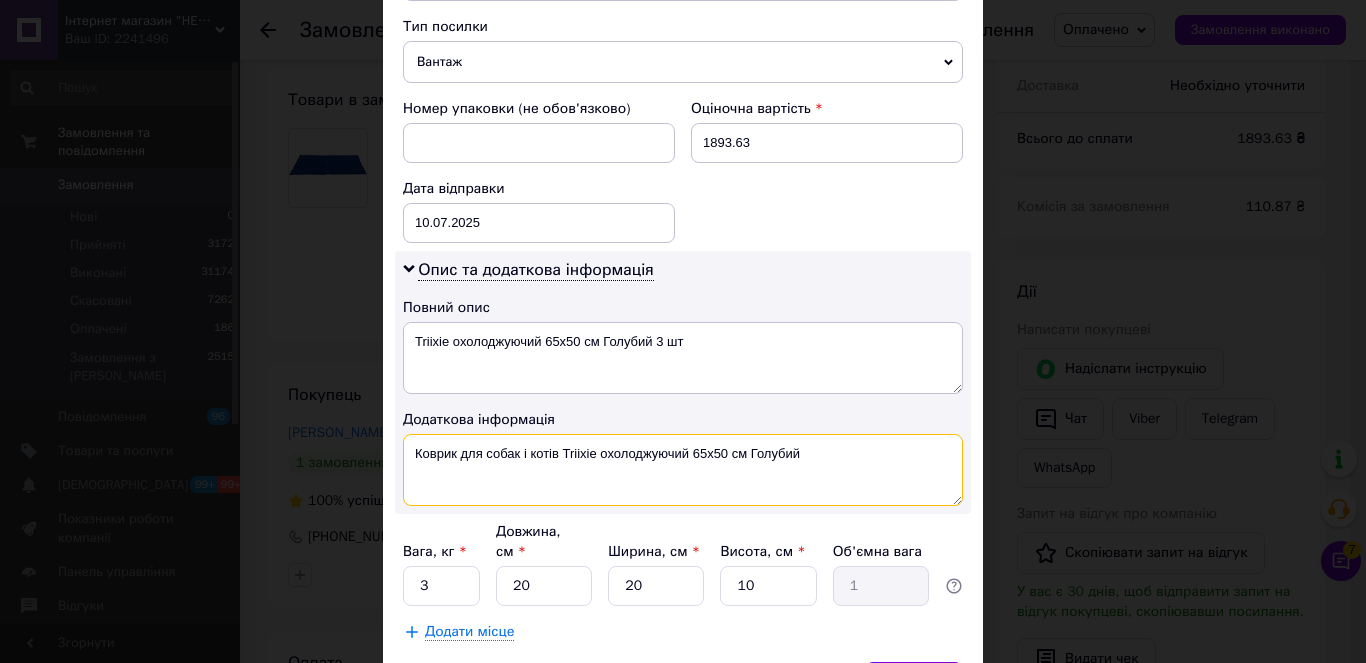 click on "Коврик для собак і котів Triixie охолоджуючий 65x50 см Голубий" at bounding box center (683, 470) 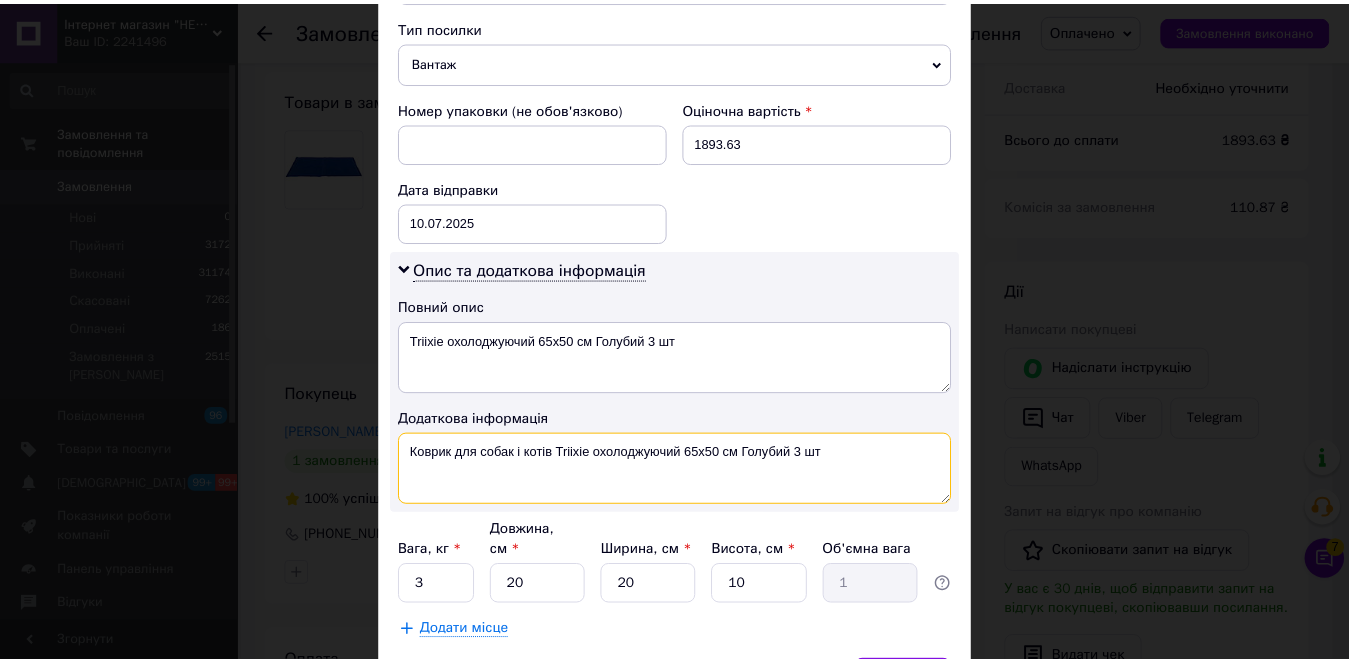 scroll, scrollTop: 889, scrollLeft: 0, axis: vertical 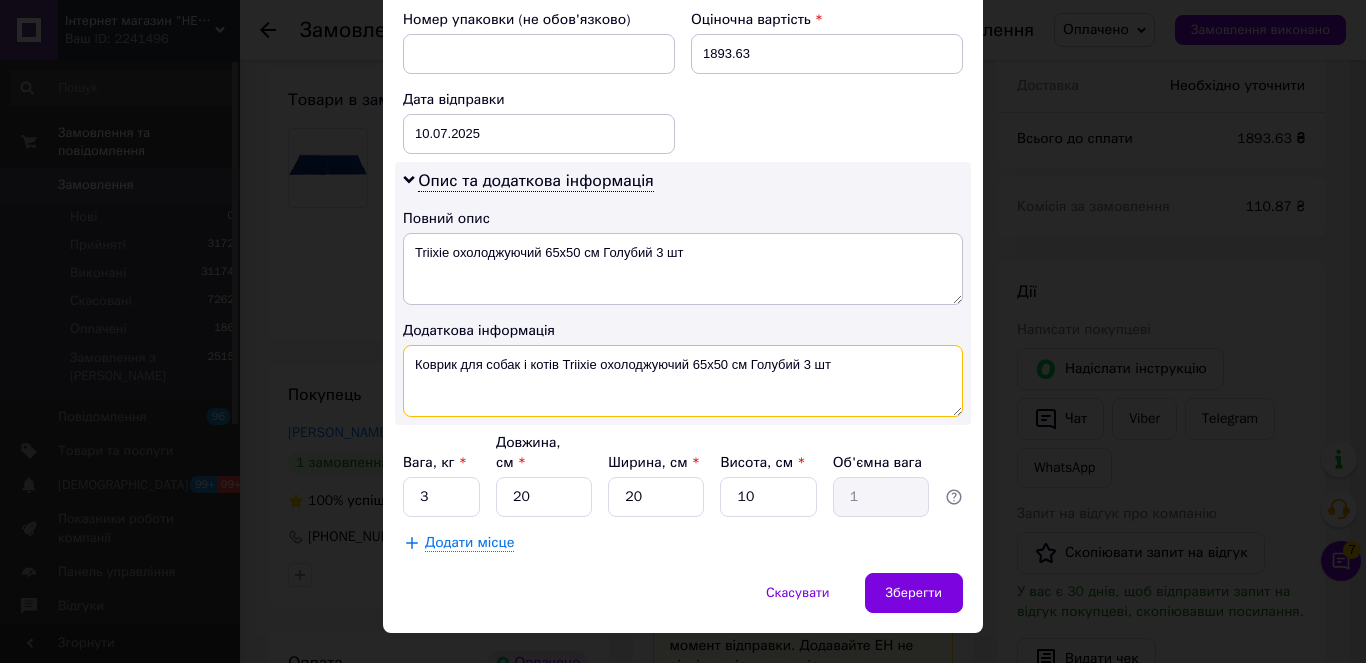 type on "Коврик для собак і котів Triixie охолоджуючий 65x50 см Голубий 3 шт" 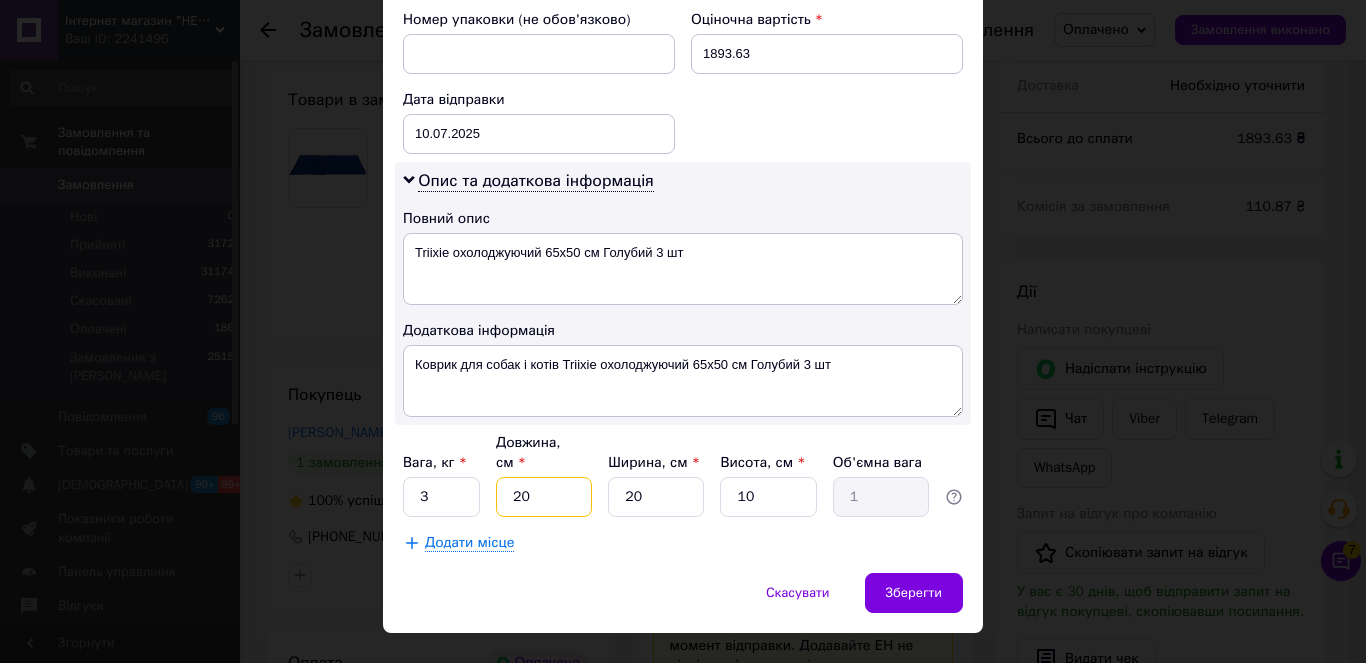 drag, startPoint x: 530, startPoint y: 452, endPoint x: 500, endPoint y: 454, distance: 30.066593 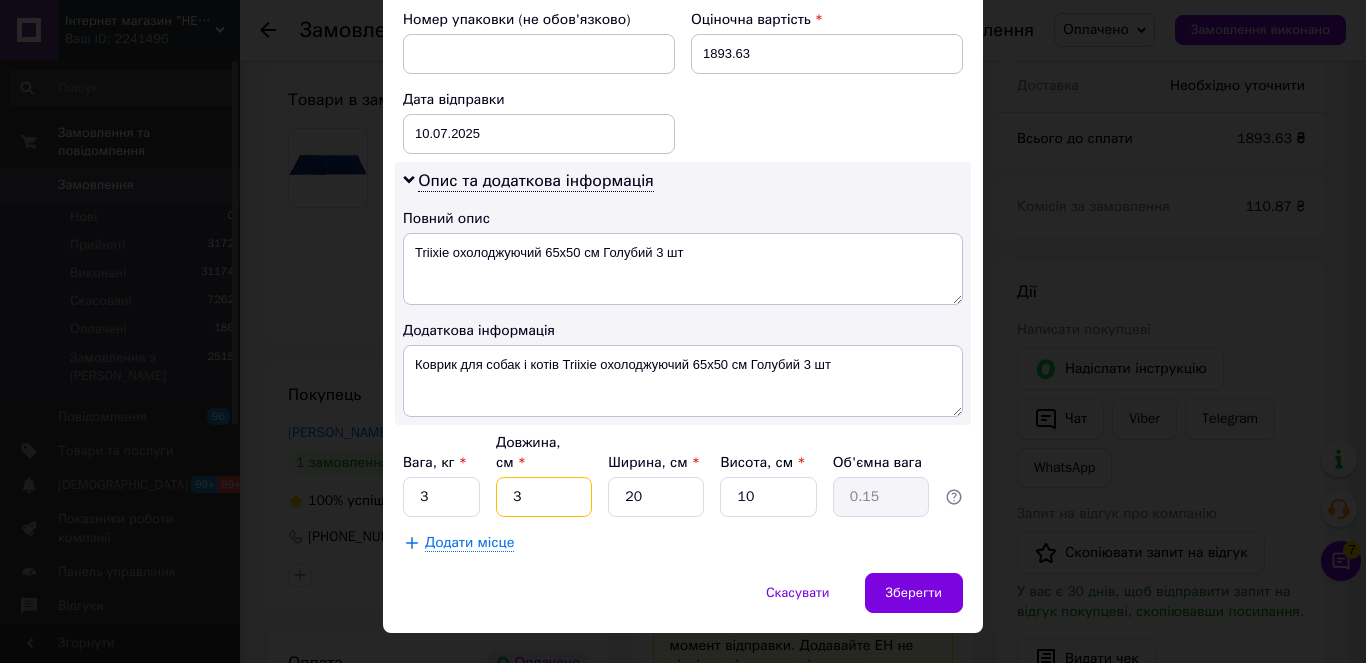type on "30" 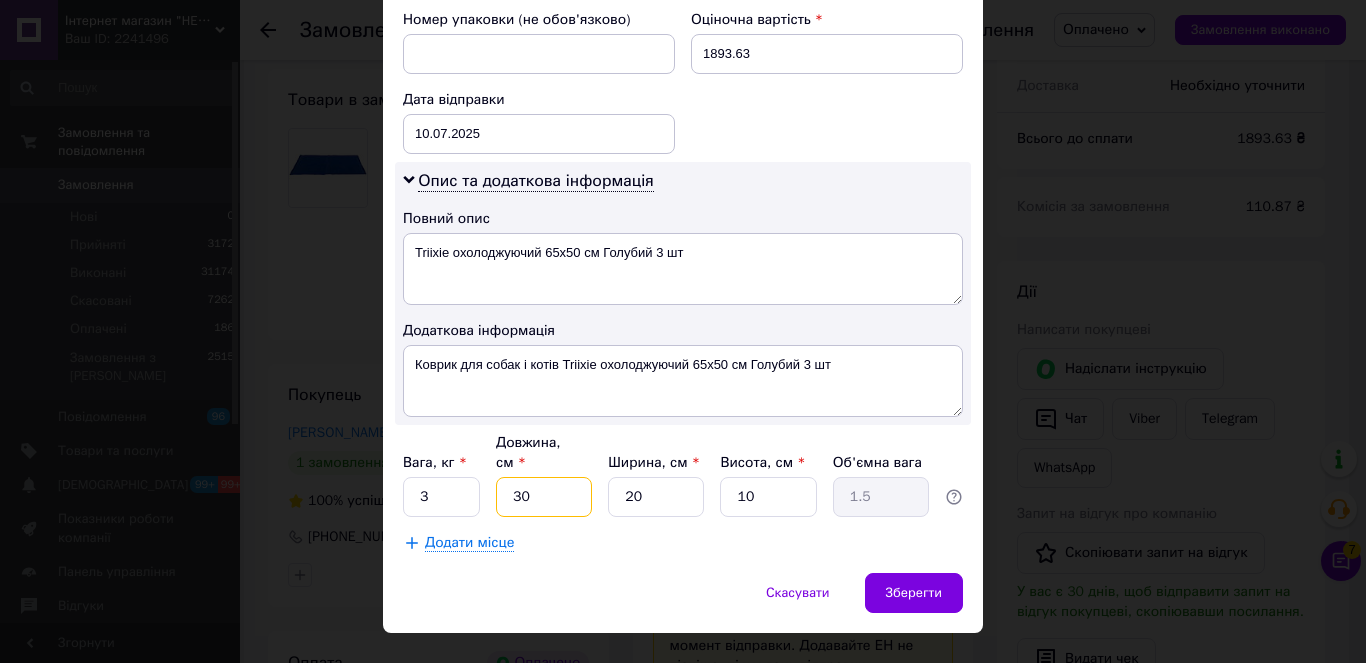 type on "30" 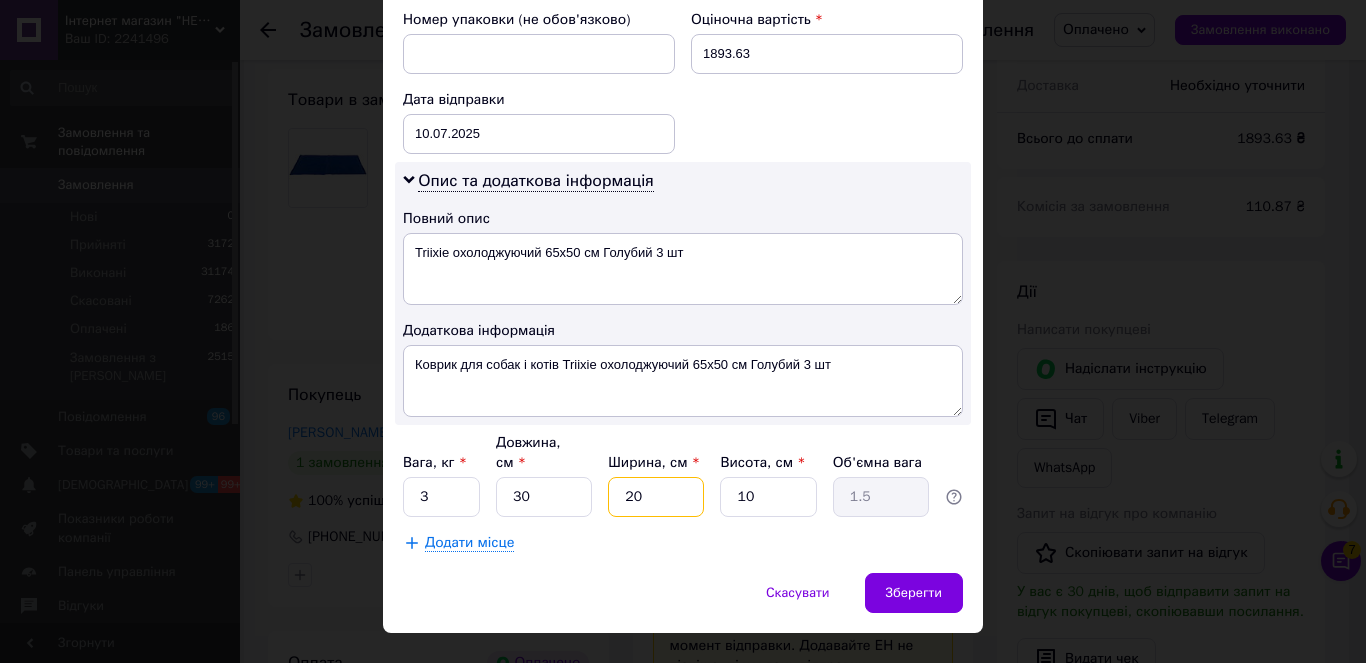 type on "2" 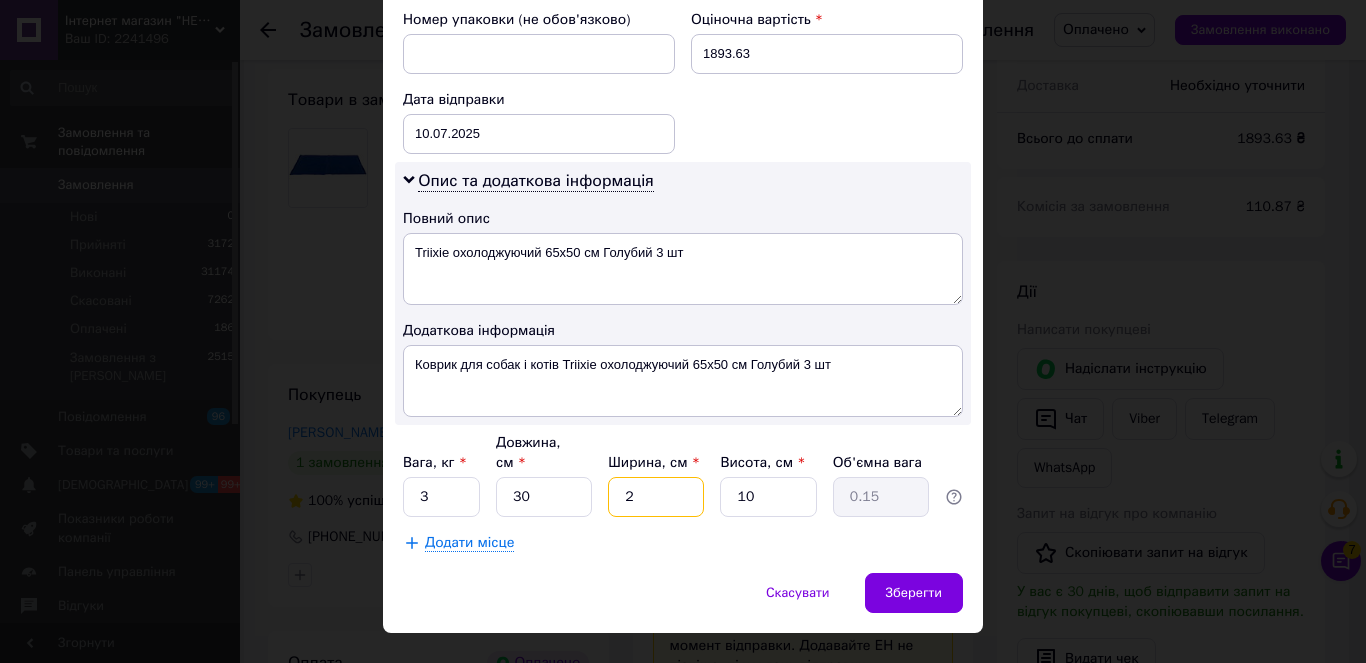 type on "20" 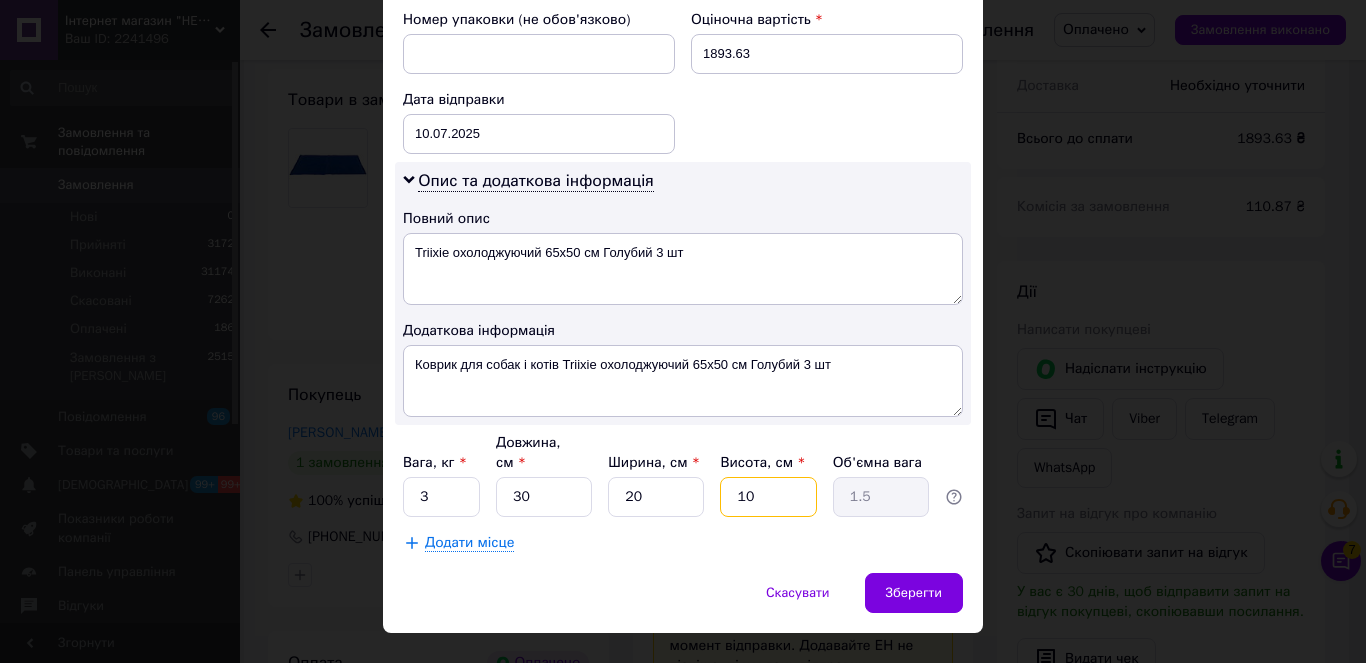 type on "2" 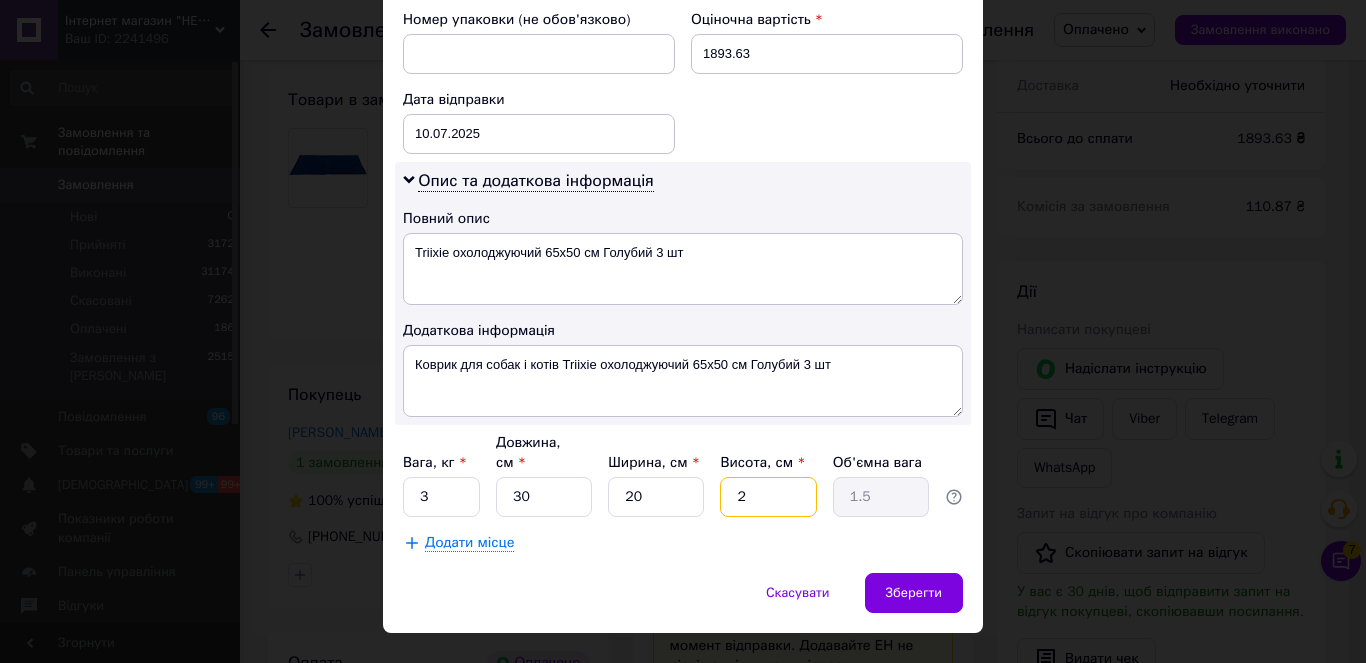 type on "0.3" 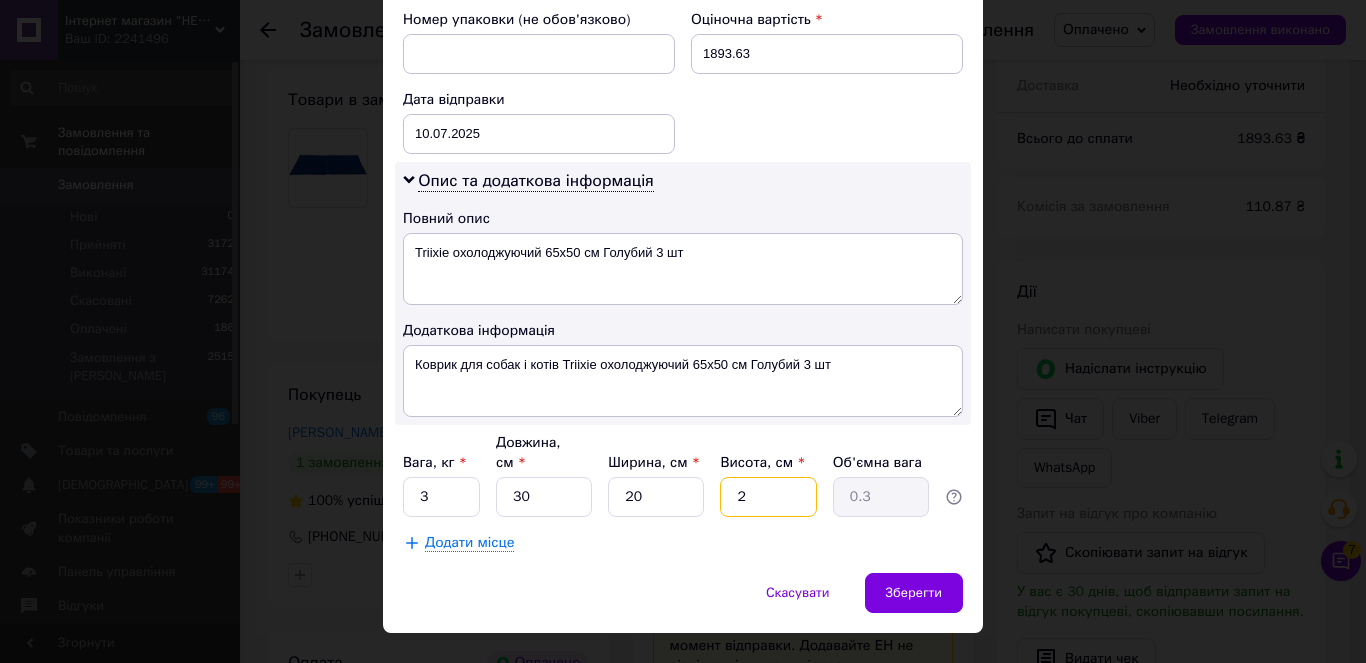 type on "20" 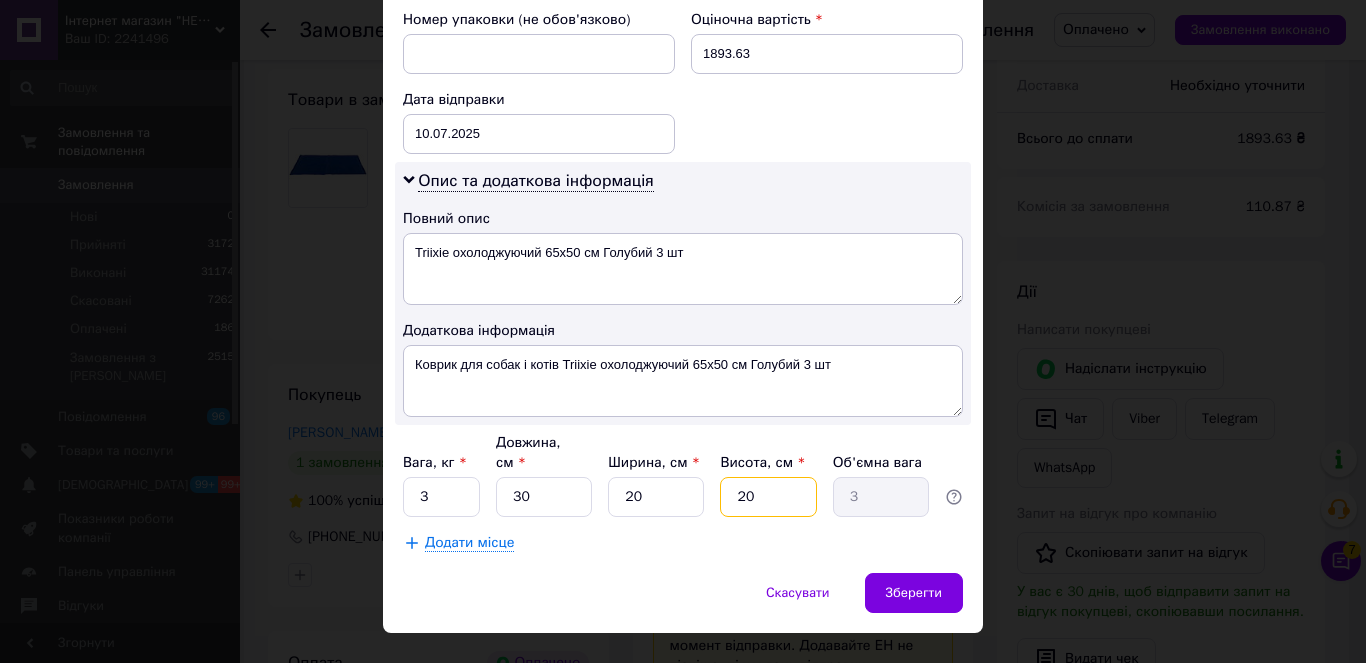 type on "20" 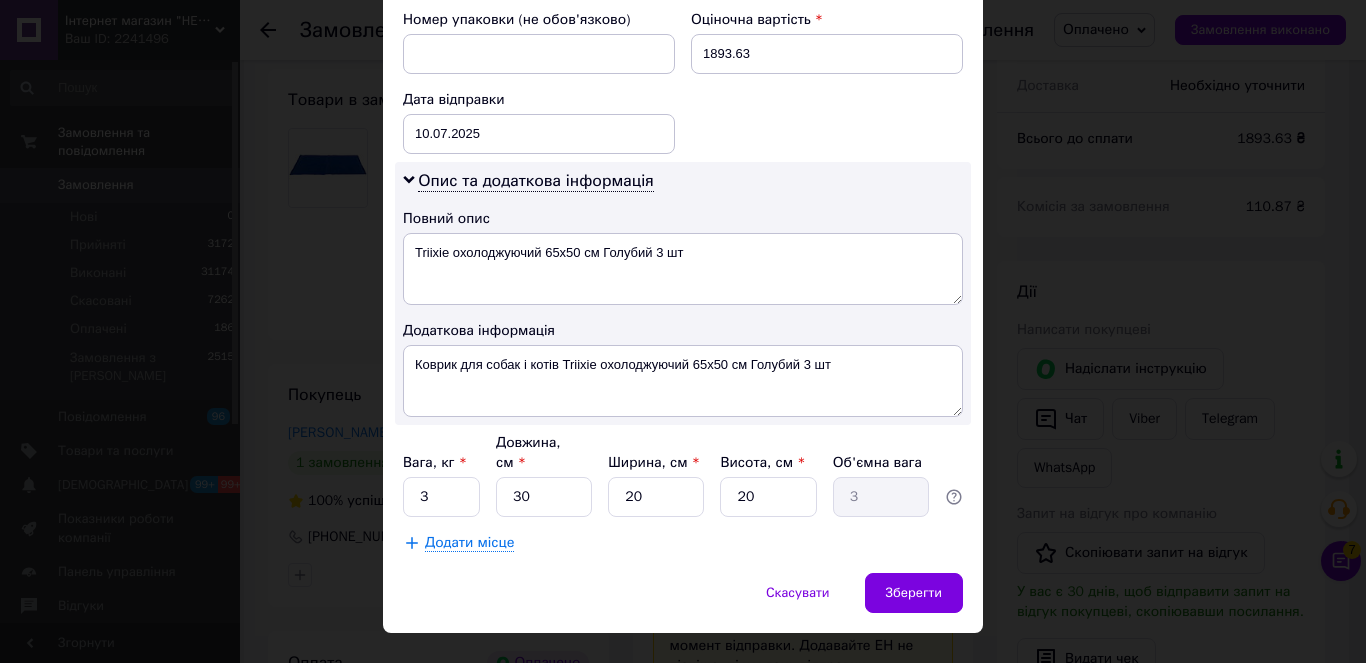 type 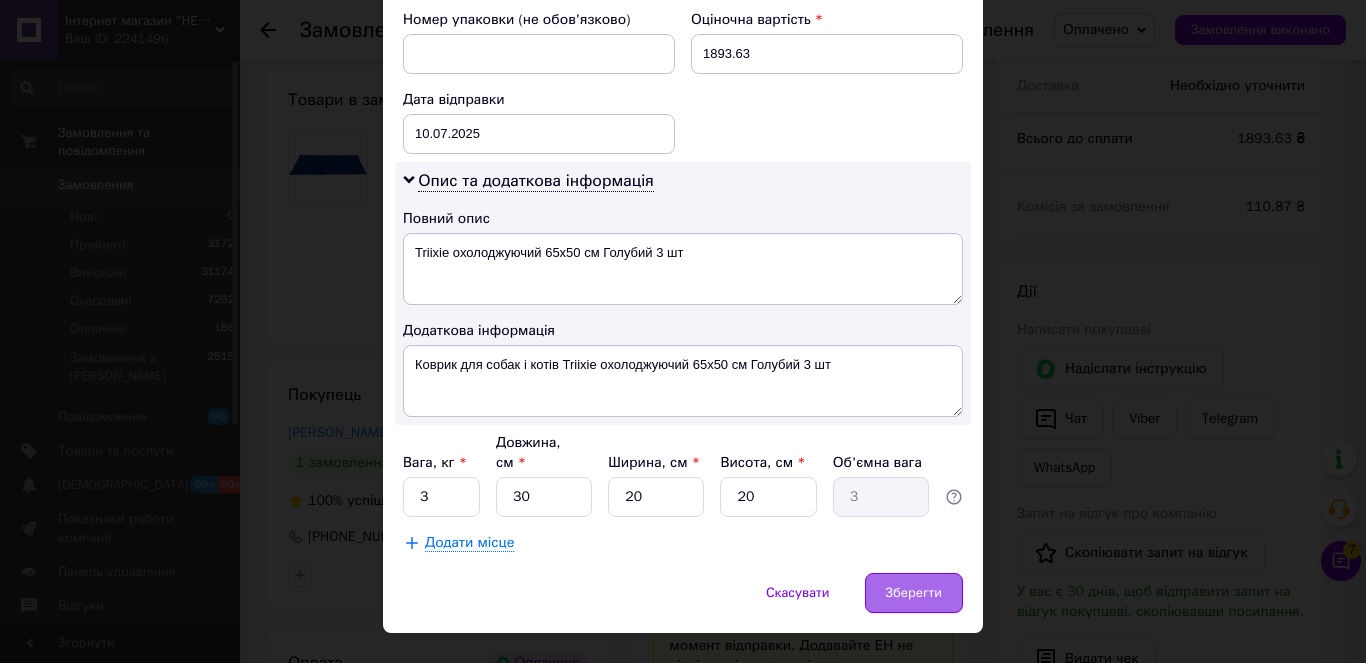 click on "Зберегти" at bounding box center (914, 593) 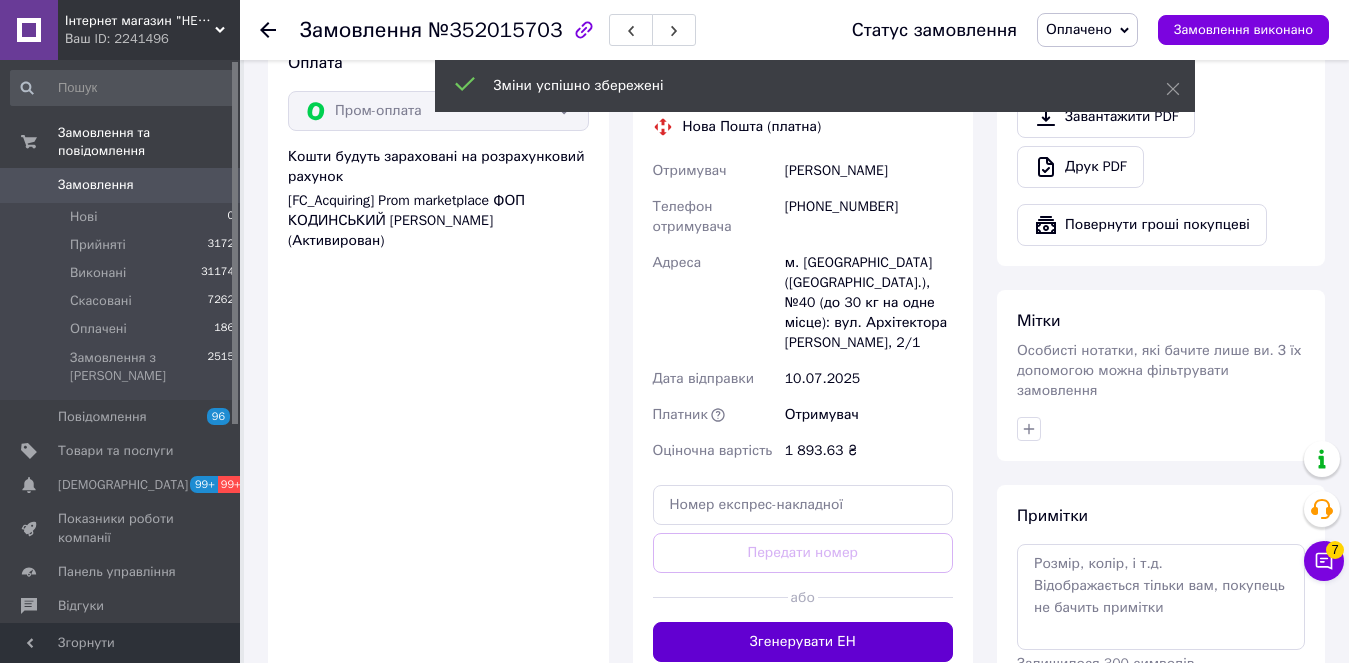 click on "Згенерувати ЕН" at bounding box center (803, 642) 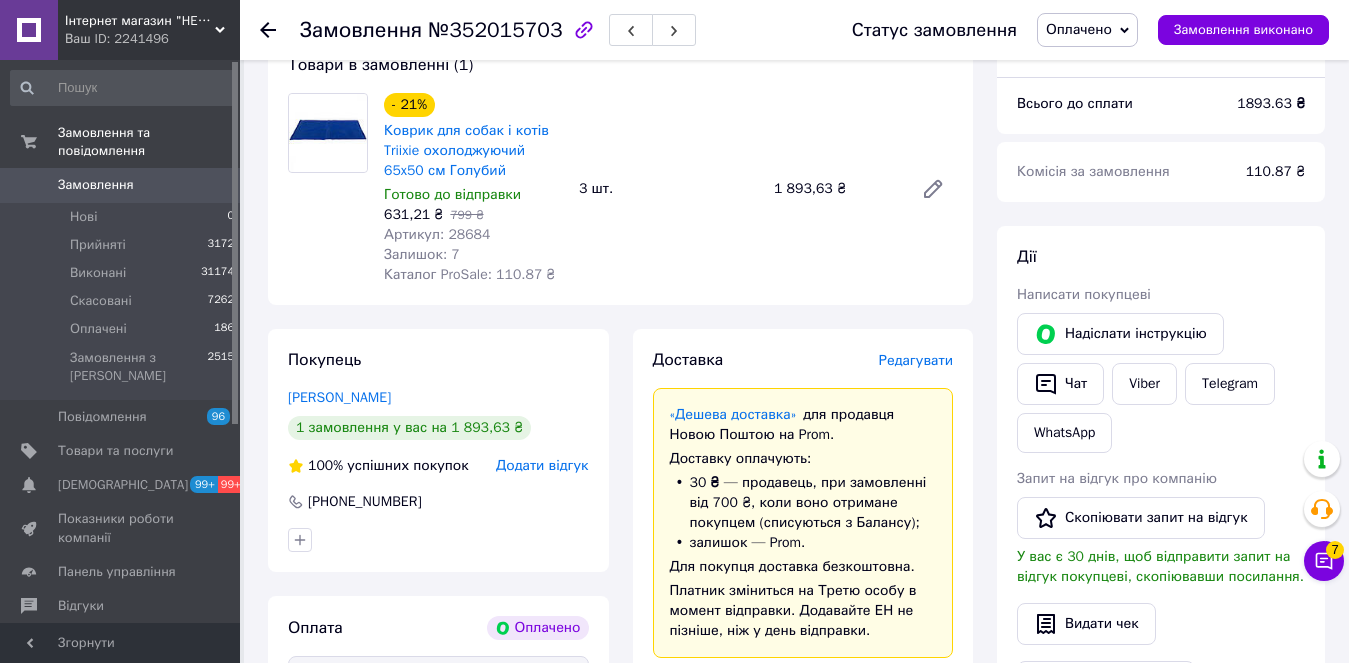 scroll, scrollTop: 400, scrollLeft: 0, axis: vertical 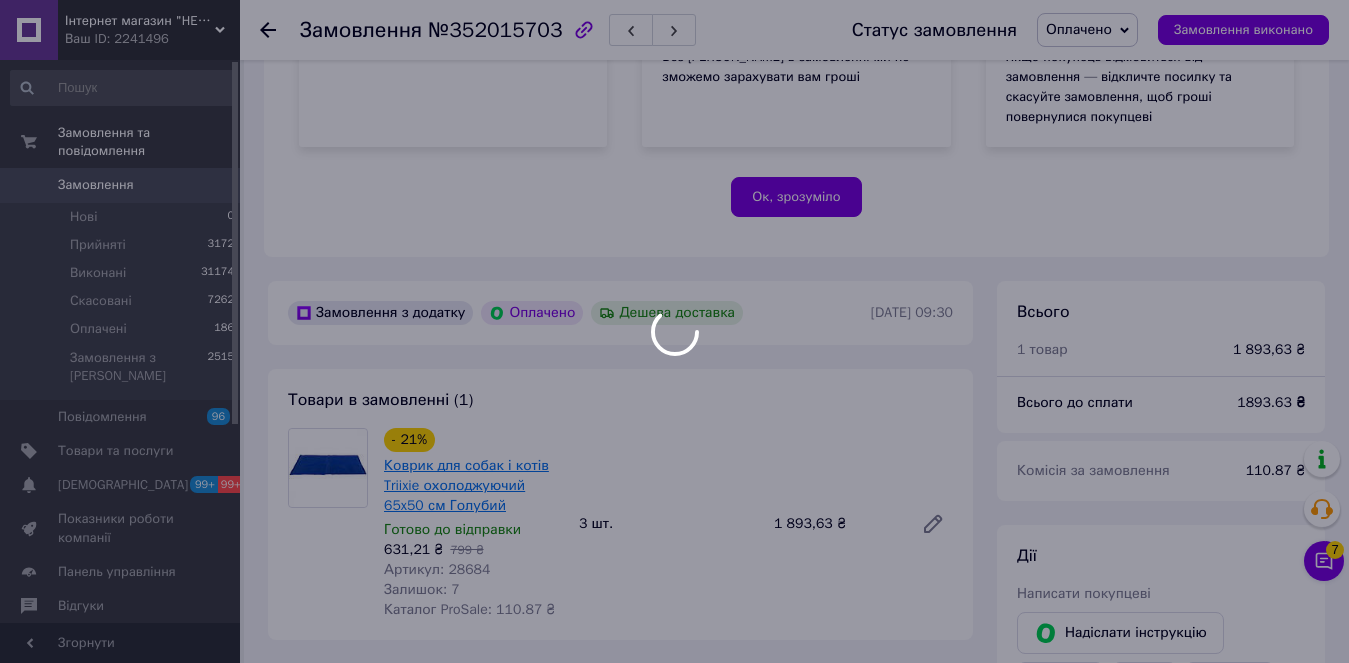 click on "Коврик для собак і котів Triixie охолоджуючий 65x50 см Голубий" at bounding box center (466, 485) 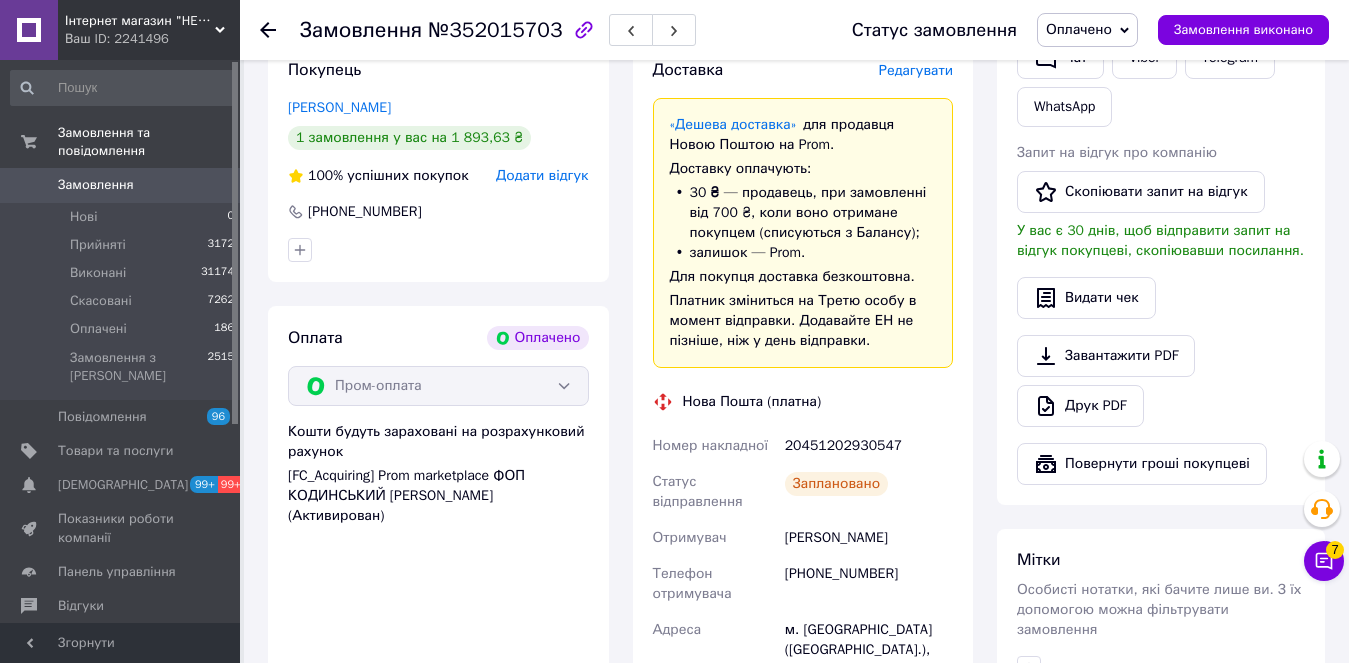 scroll, scrollTop: 1100, scrollLeft: 0, axis: vertical 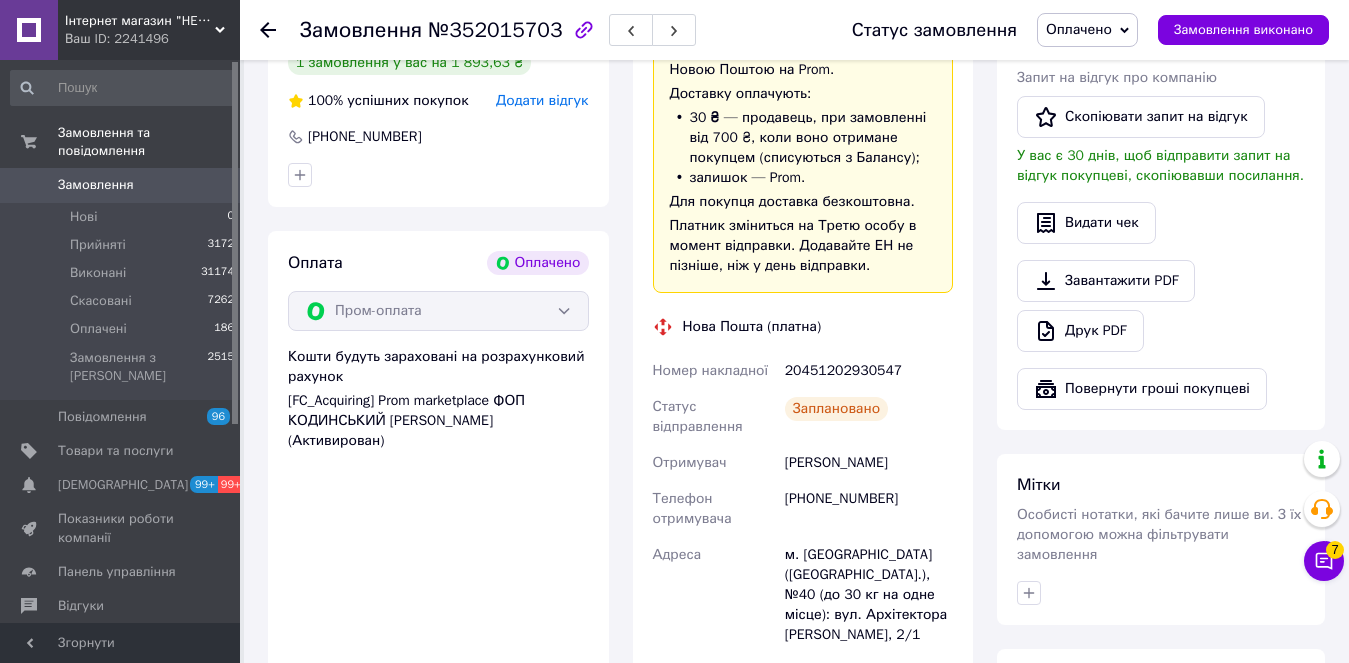 click on "20451202930547" at bounding box center [869, 371] 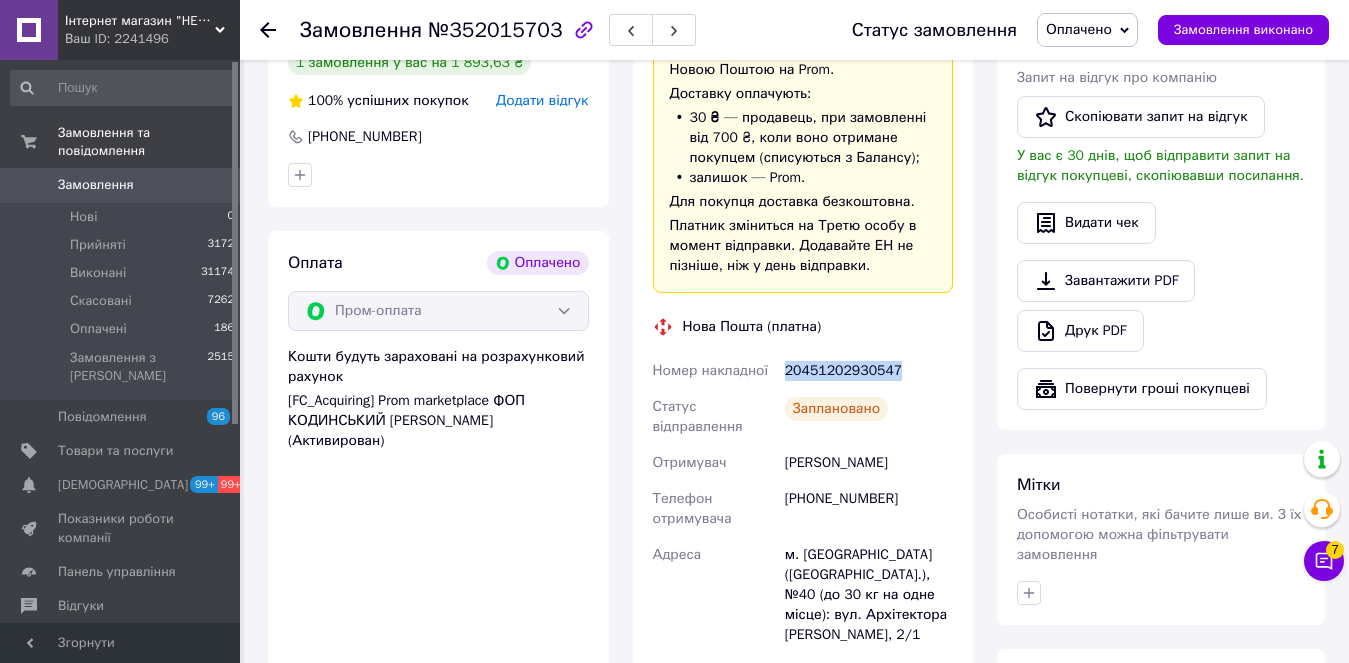 click on "20451202930547" at bounding box center (869, 371) 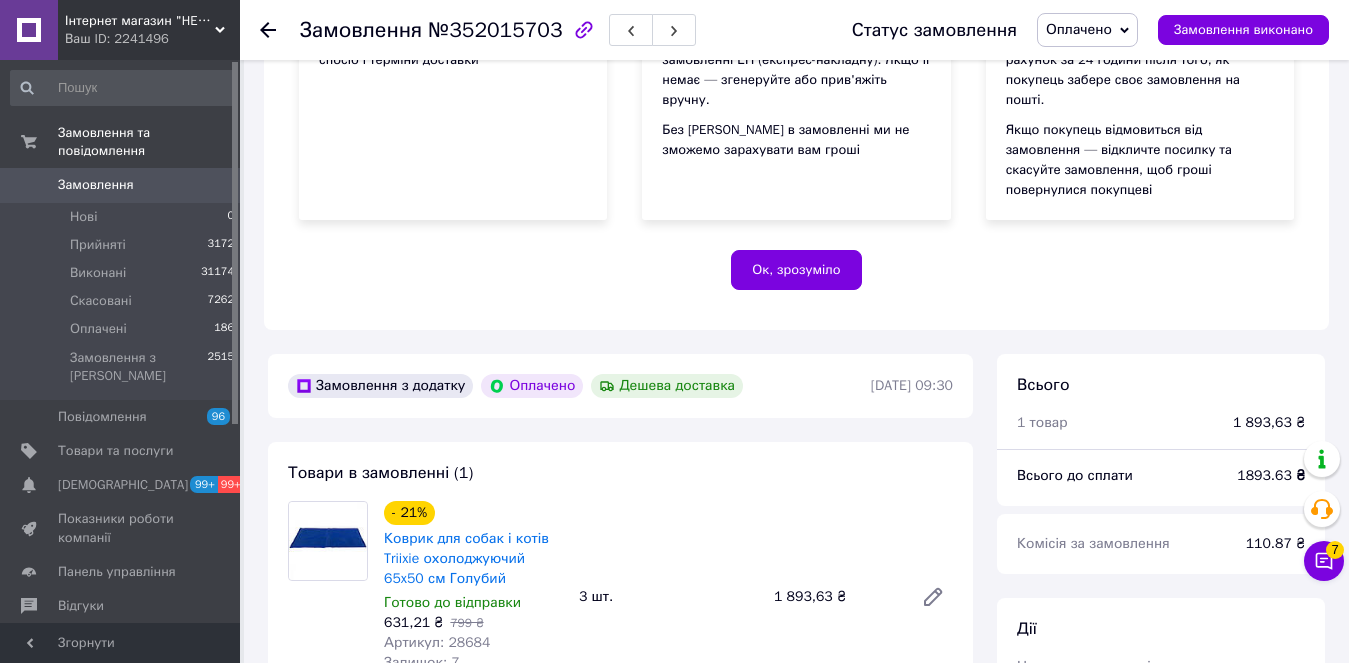 scroll, scrollTop: 100, scrollLeft: 0, axis: vertical 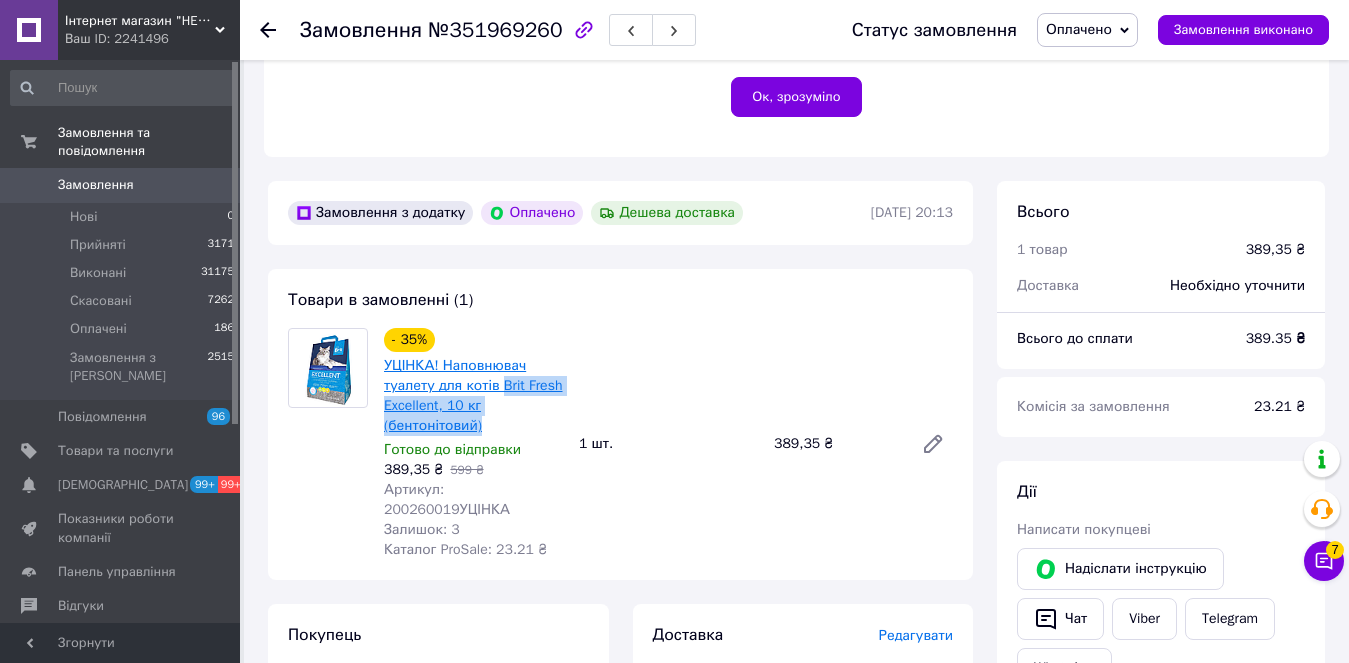 drag, startPoint x: 469, startPoint y: 397, endPoint x: 499, endPoint y: 363, distance: 45.343136 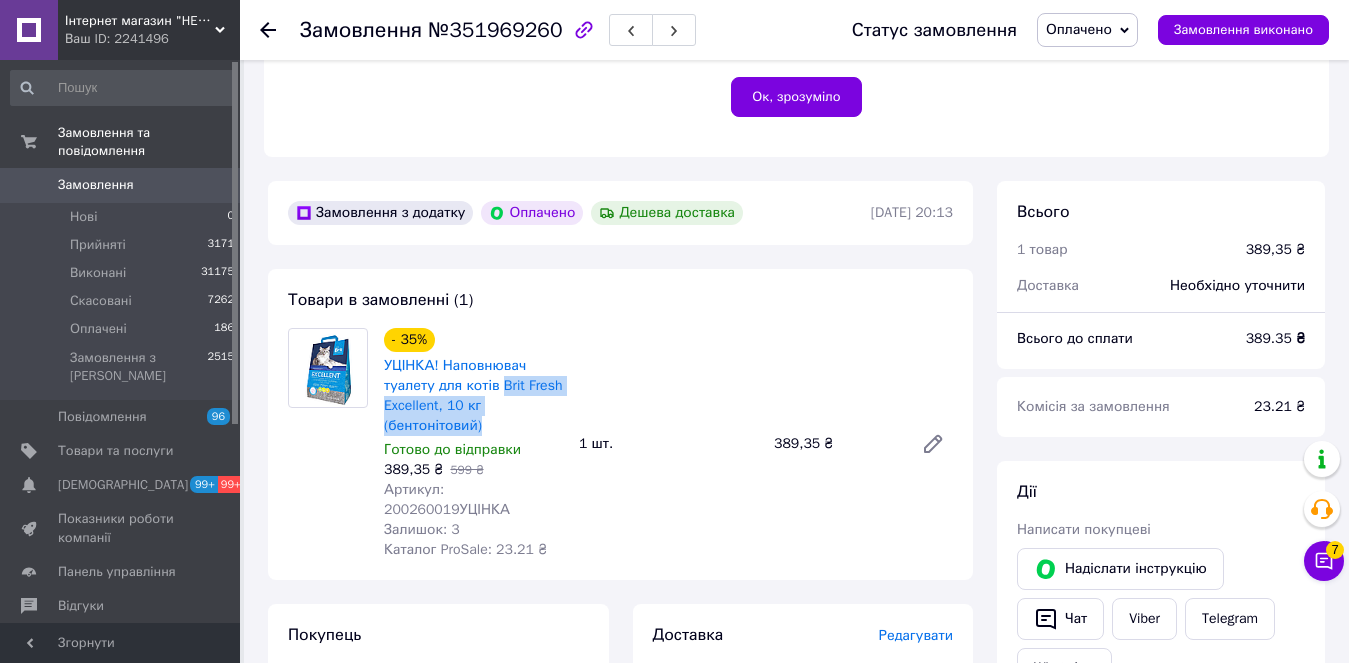 copy on "Brit Fresh Excellent, 10 кг (бентонітовий)" 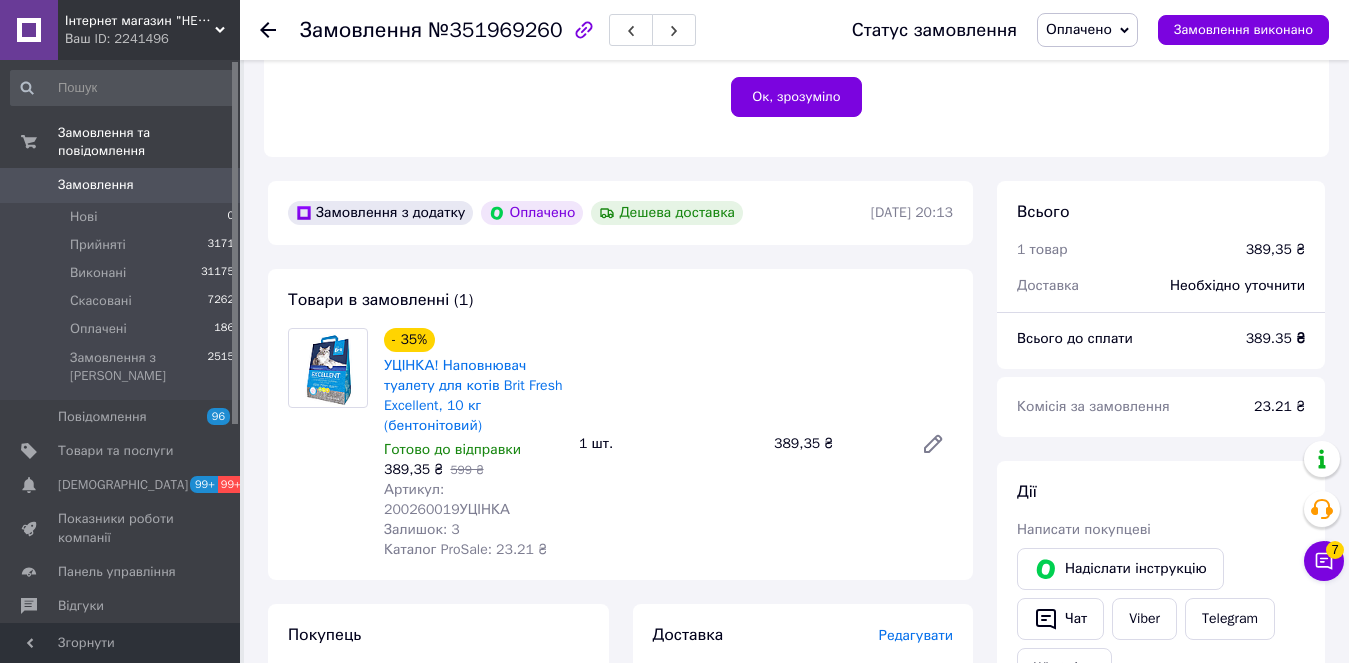 click on "Редагувати" at bounding box center [916, 635] 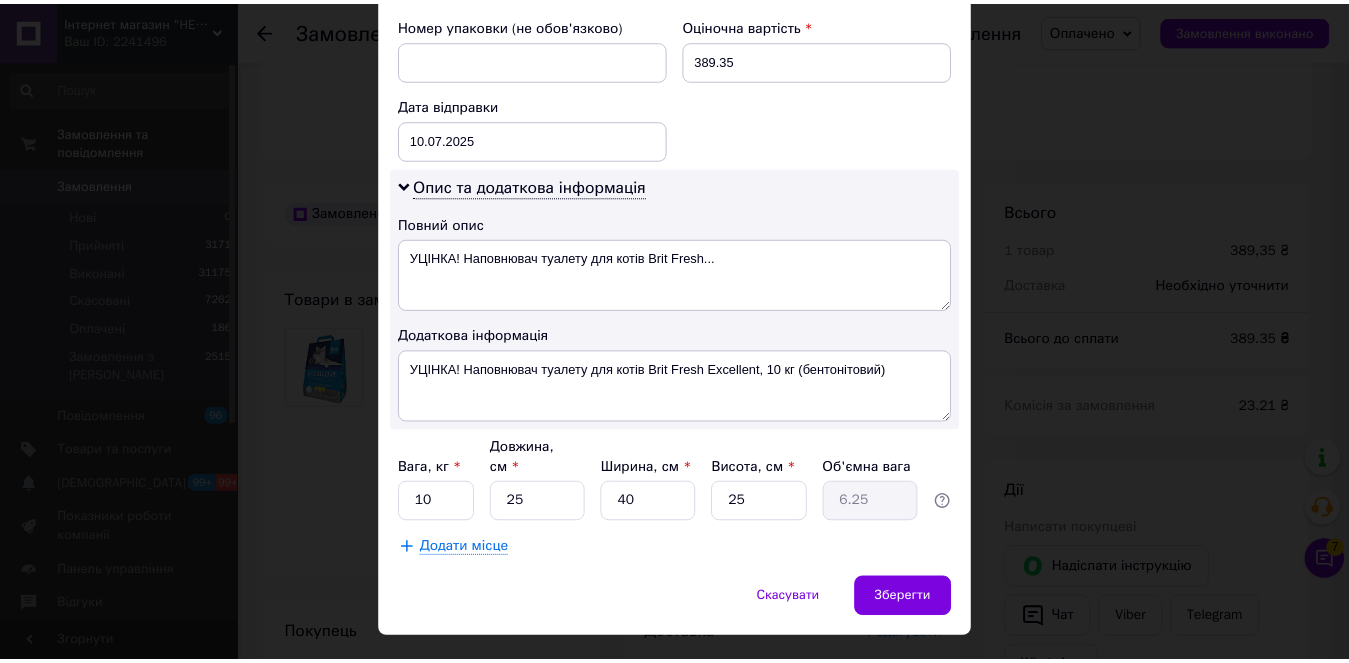 scroll, scrollTop: 911, scrollLeft: 0, axis: vertical 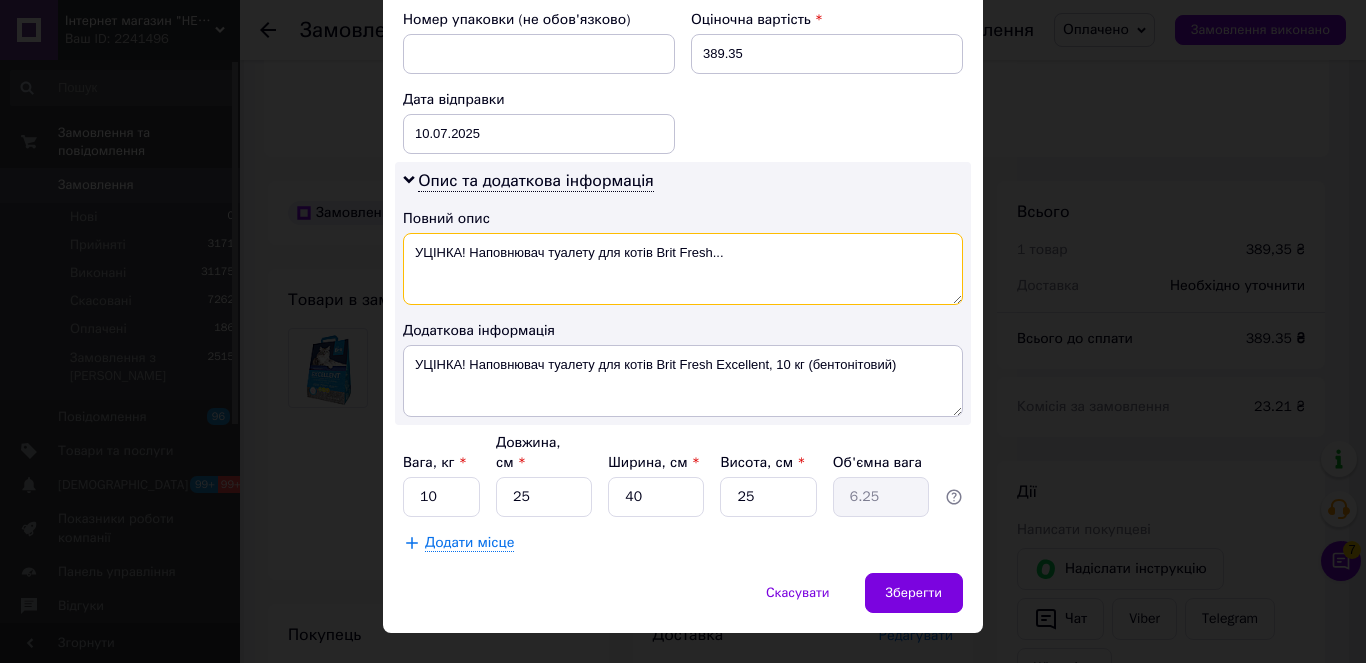 click on "УЦІНКА! Наповнювач туалету для котів Brit Fresh..." at bounding box center (683, 269) 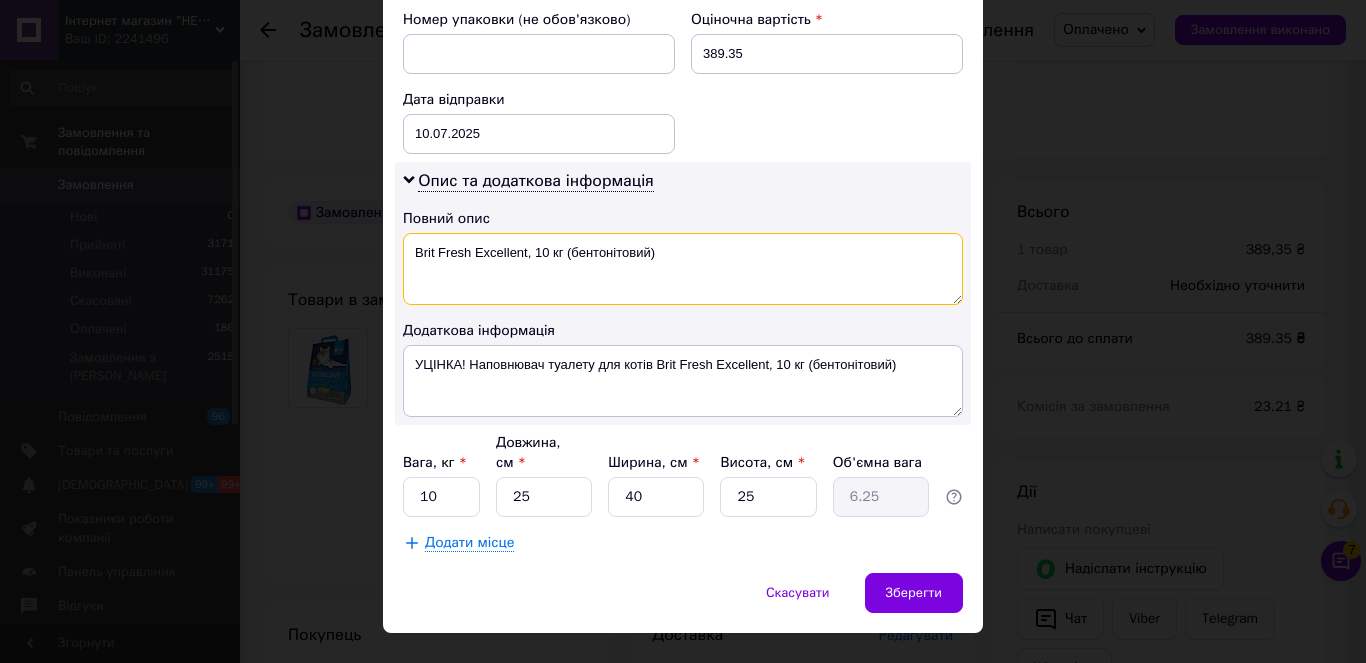 type on "Brit Fresh Excellent, 10 кг (бентонітовий)" 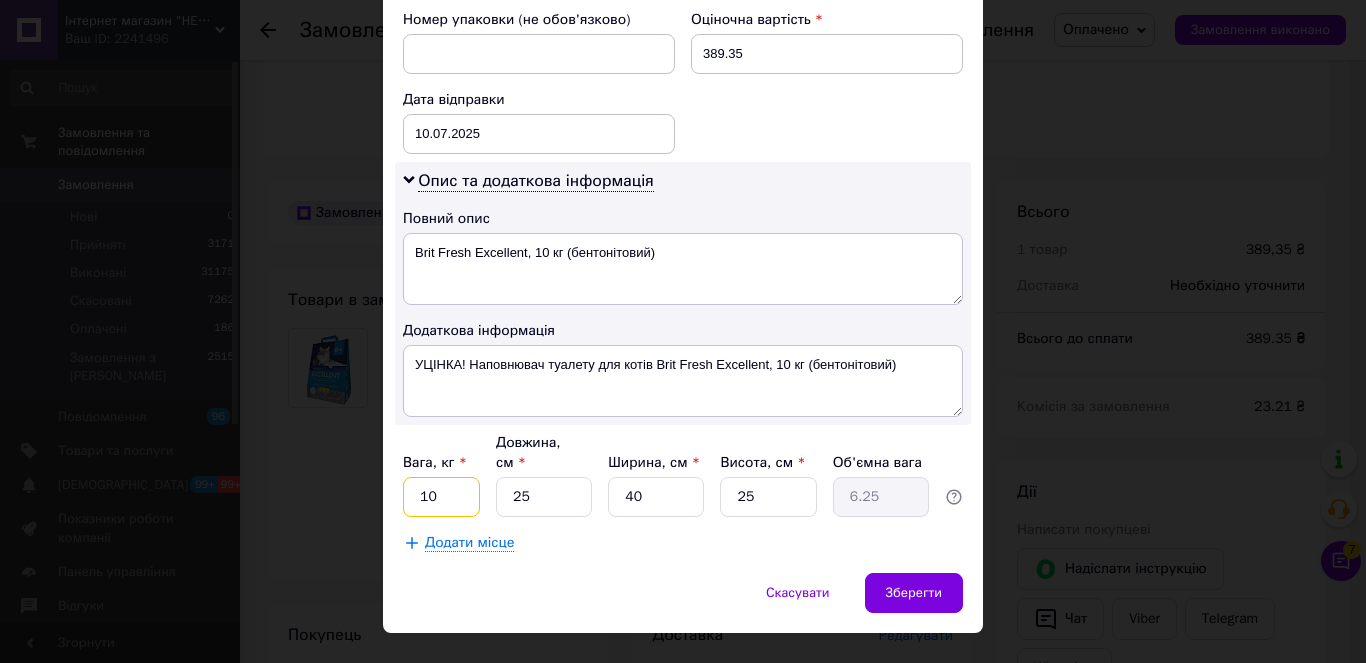drag, startPoint x: 444, startPoint y: 449, endPoint x: 416, endPoint y: 450, distance: 28.01785 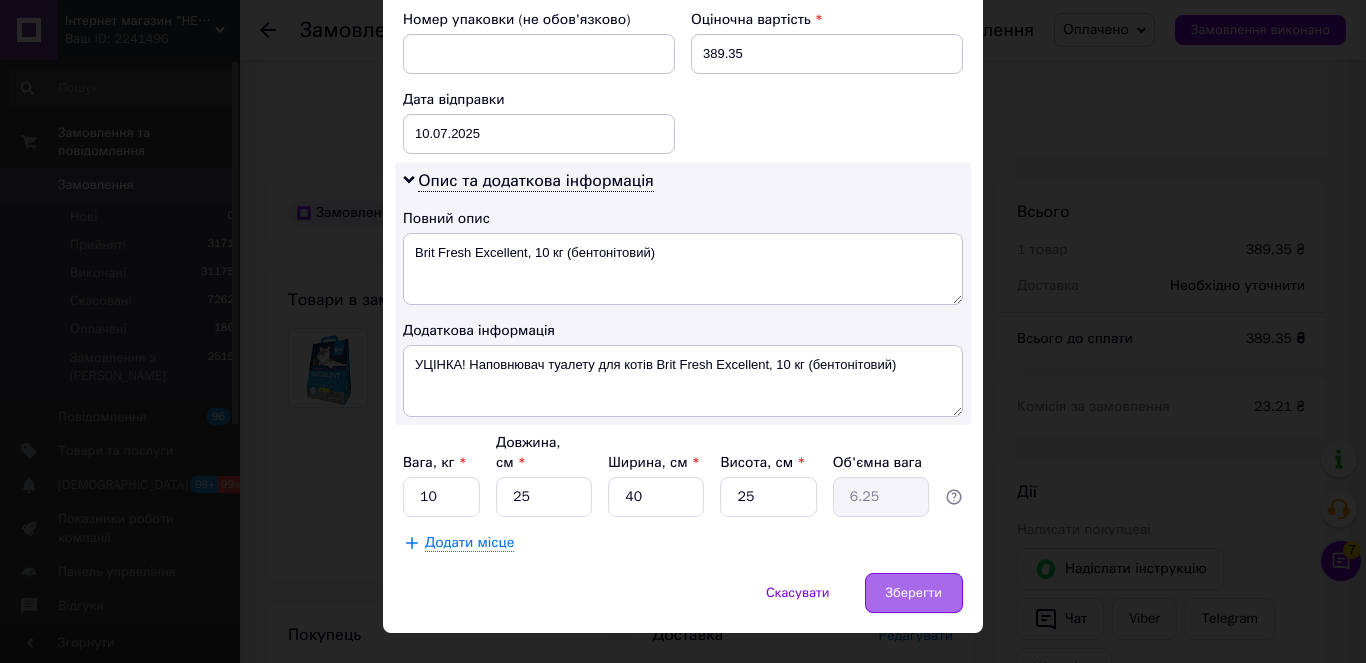 click on "Зберегти" at bounding box center (914, 593) 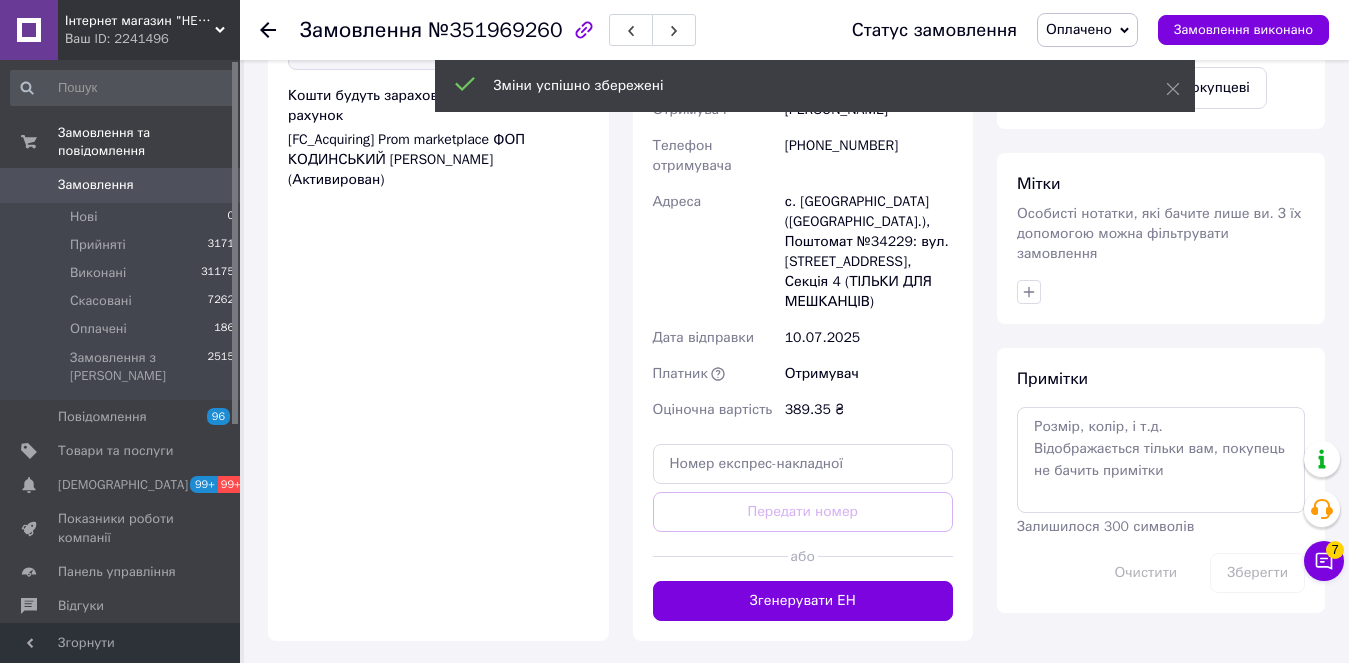 scroll, scrollTop: 1700, scrollLeft: 0, axis: vertical 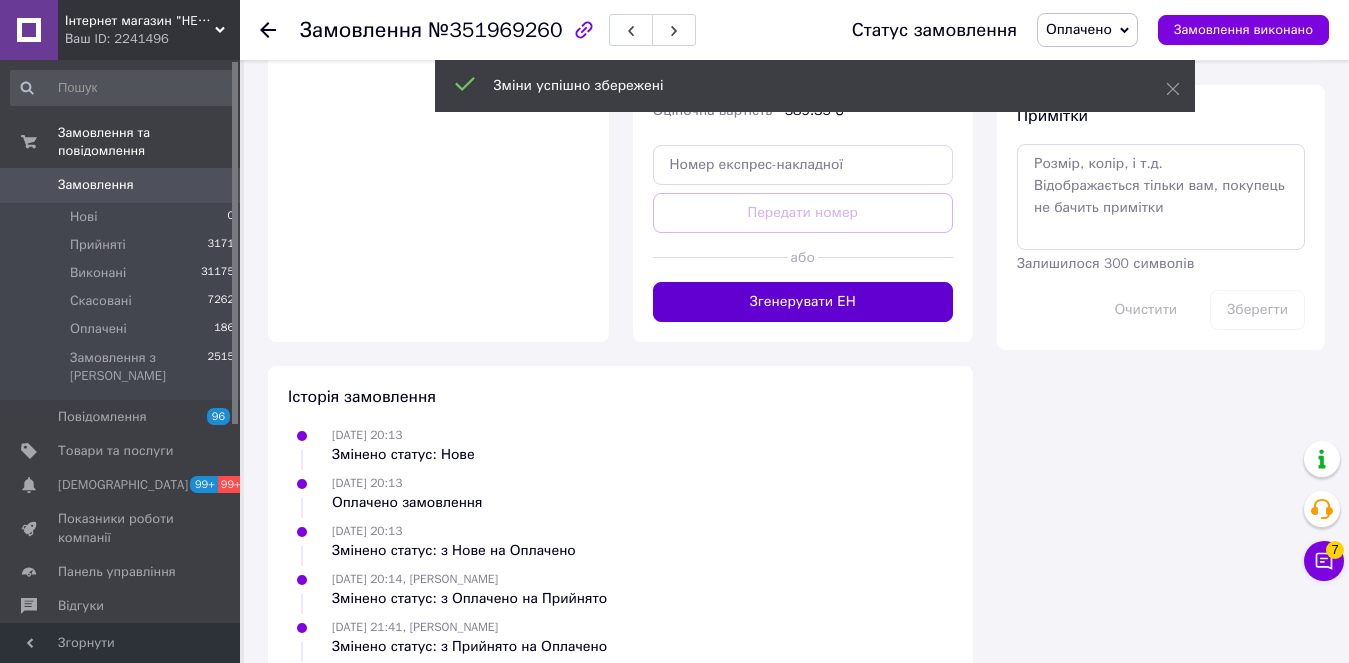 click on "Згенерувати ЕН" at bounding box center [803, 302] 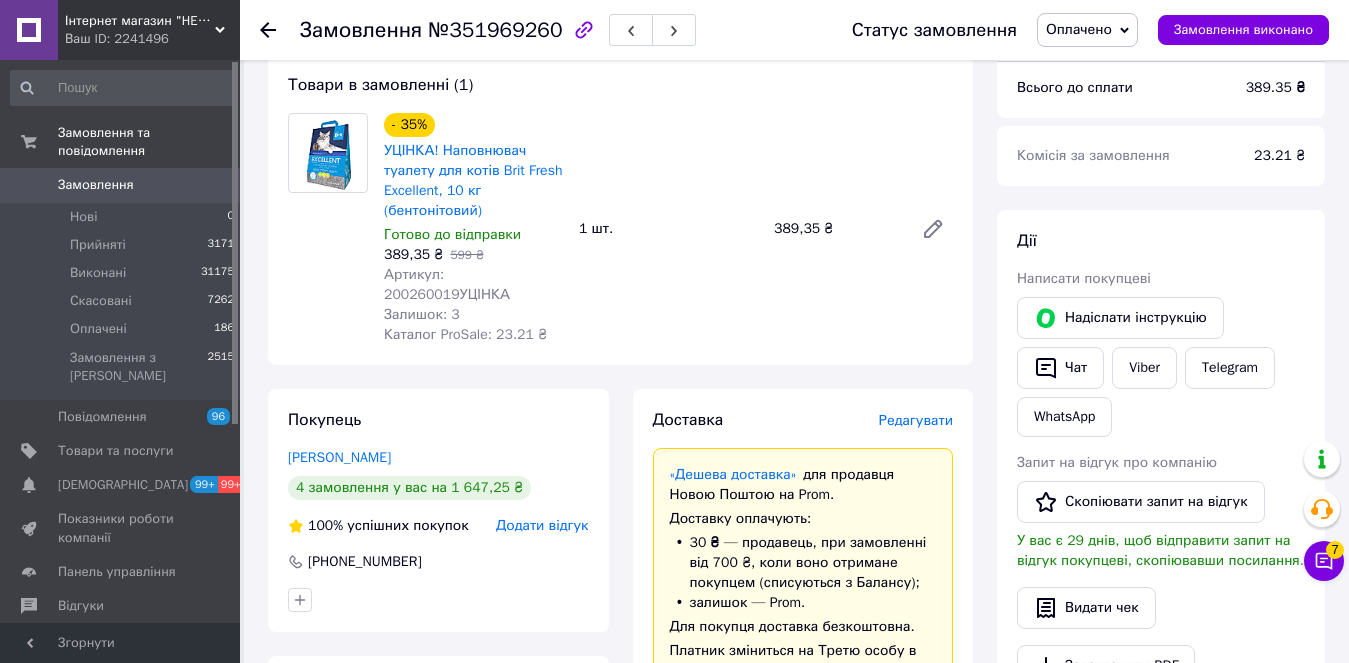 scroll, scrollTop: 500, scrollLeft: 0, axis: vertical 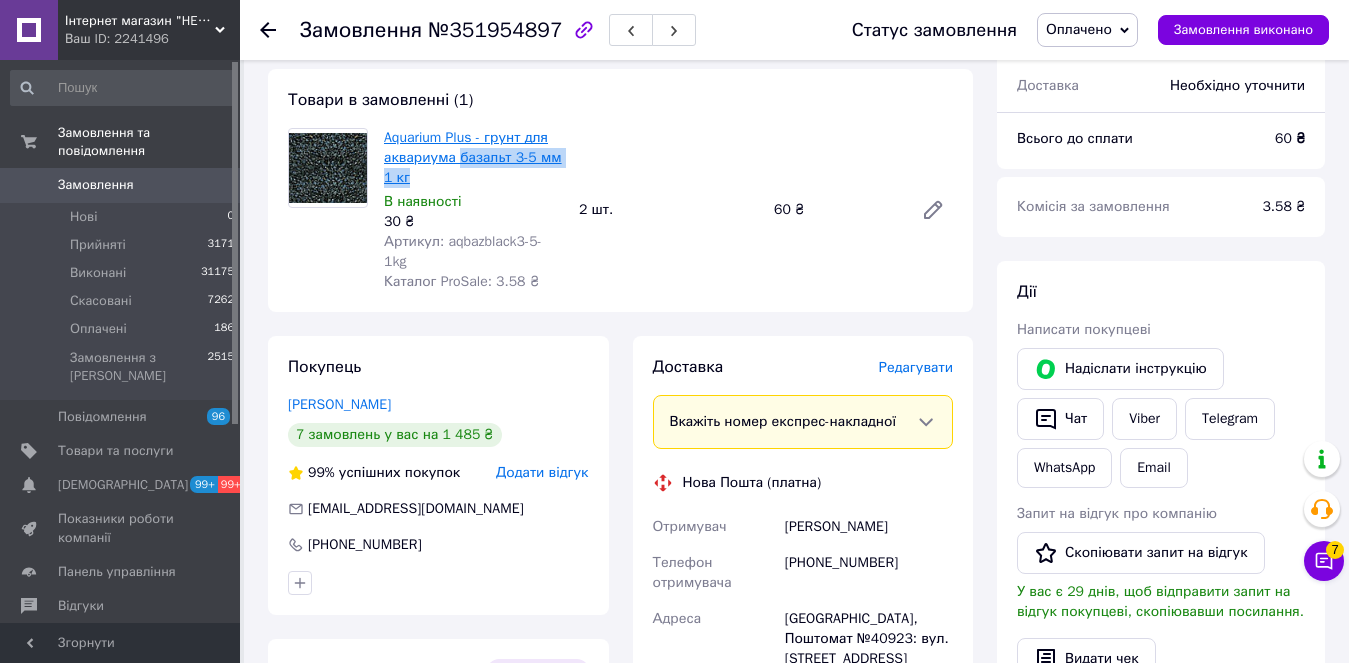 drag, startPoint x: 456, startPoint y: 153, endPoint x: 459, endPoint y: 141, distance: 12.369317 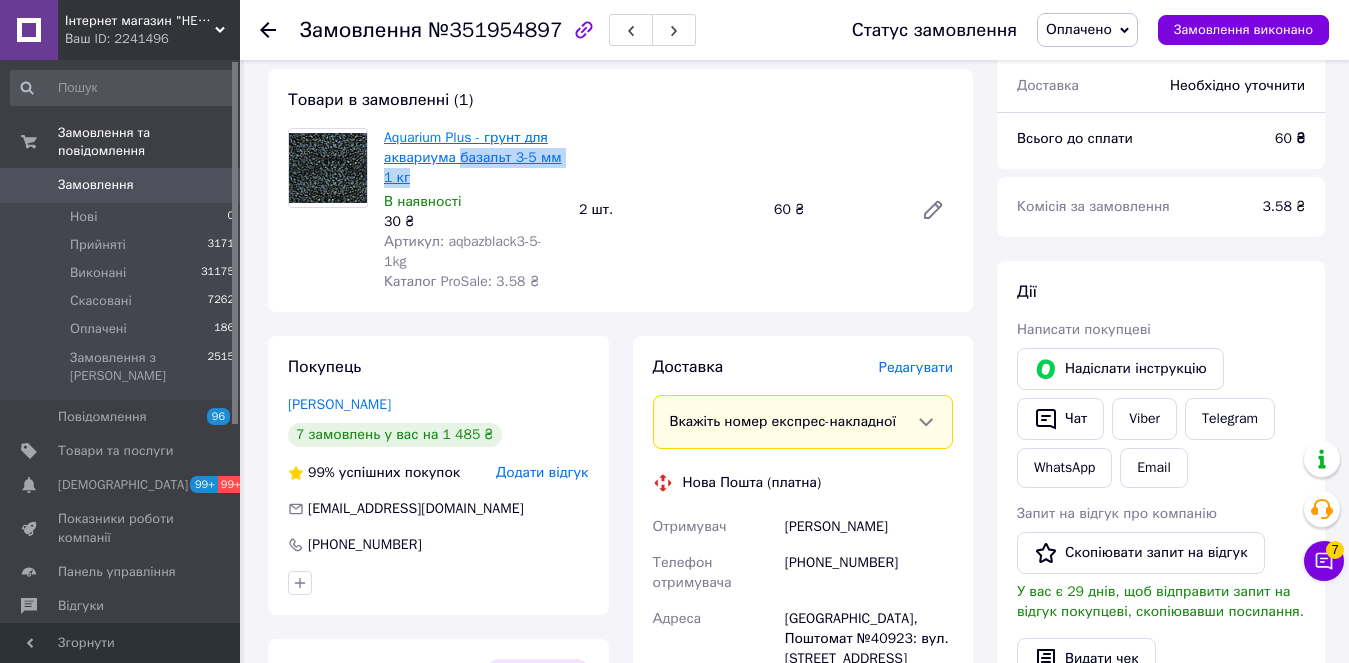 click on "Aquarium Plus - грунт для аквариума базальт 3-5 мм 1 кг" at bounding box center [473, 158] 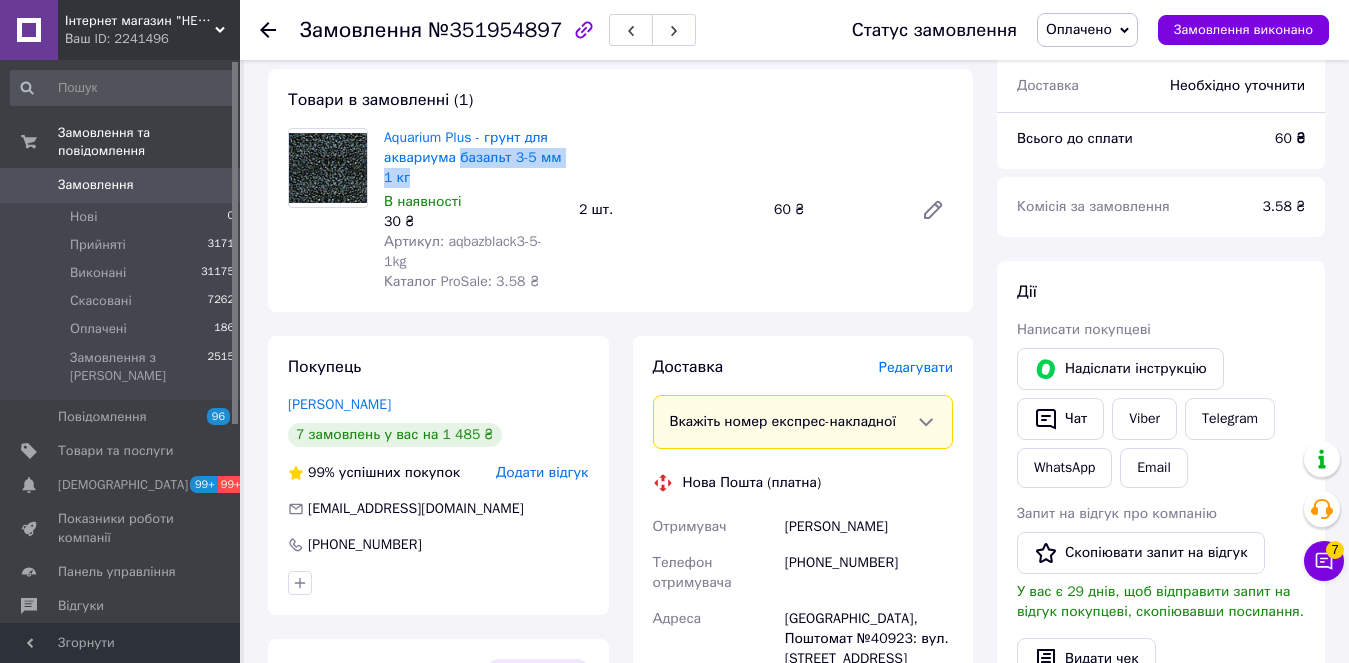 copy on "базальт 3-5 мм 1 кг" 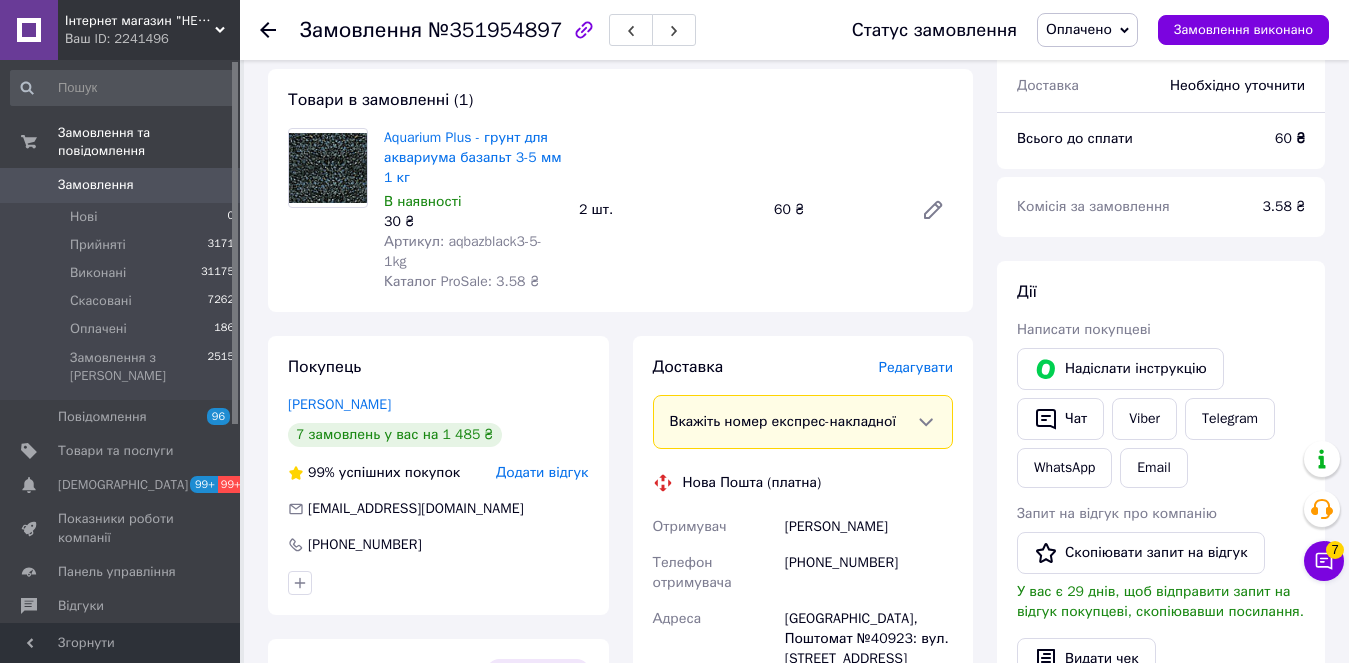 click on "Редагувати" at bounding box center [916, 367] 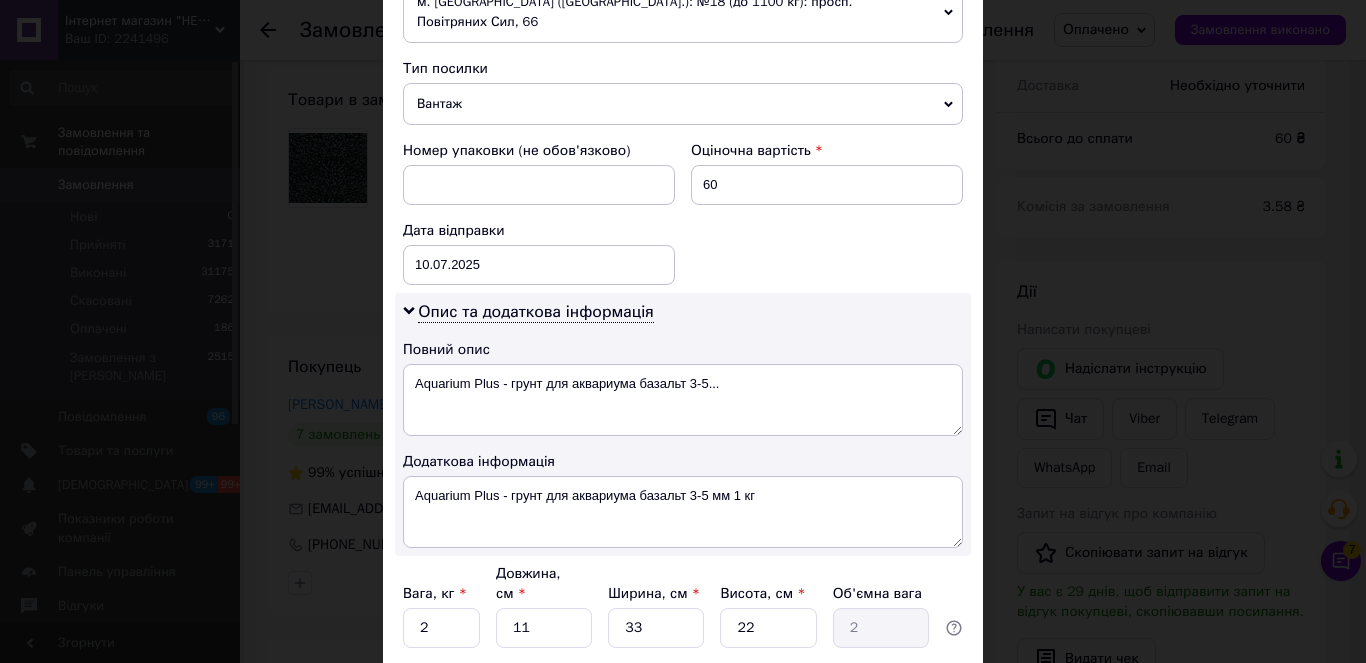scroll, scrollTop: 911, scrollLeft: 0, axis: vertical 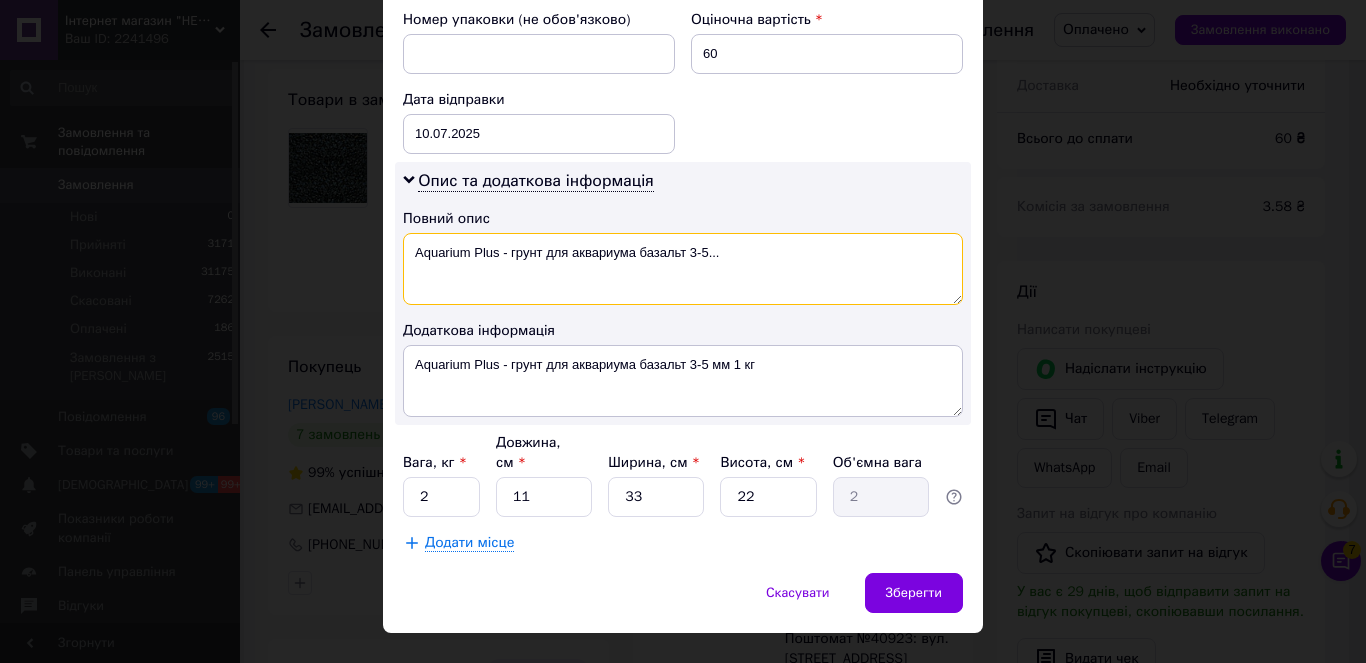 click on "Aquarium Plus - грунт для аквариума базальт 3-5..." at bounding box center [683, 269] 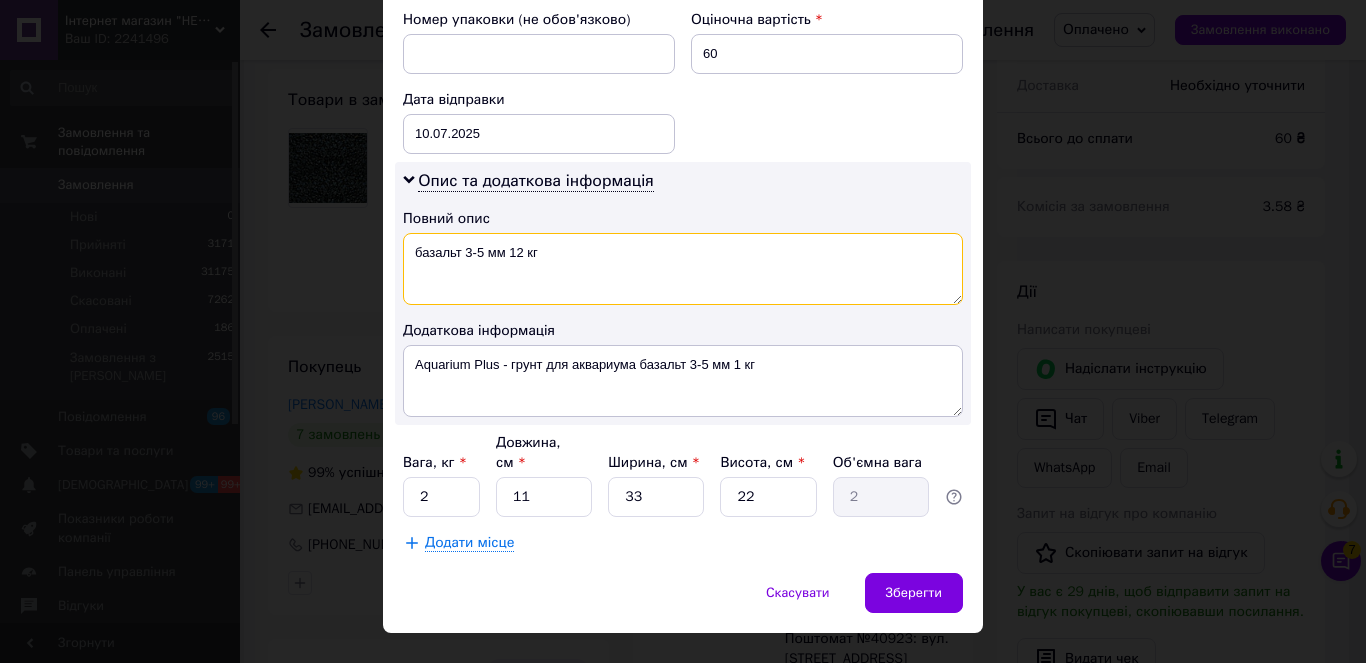 click on "базальт 3-5 мм 12 кг" at bounding box center (683, 269) 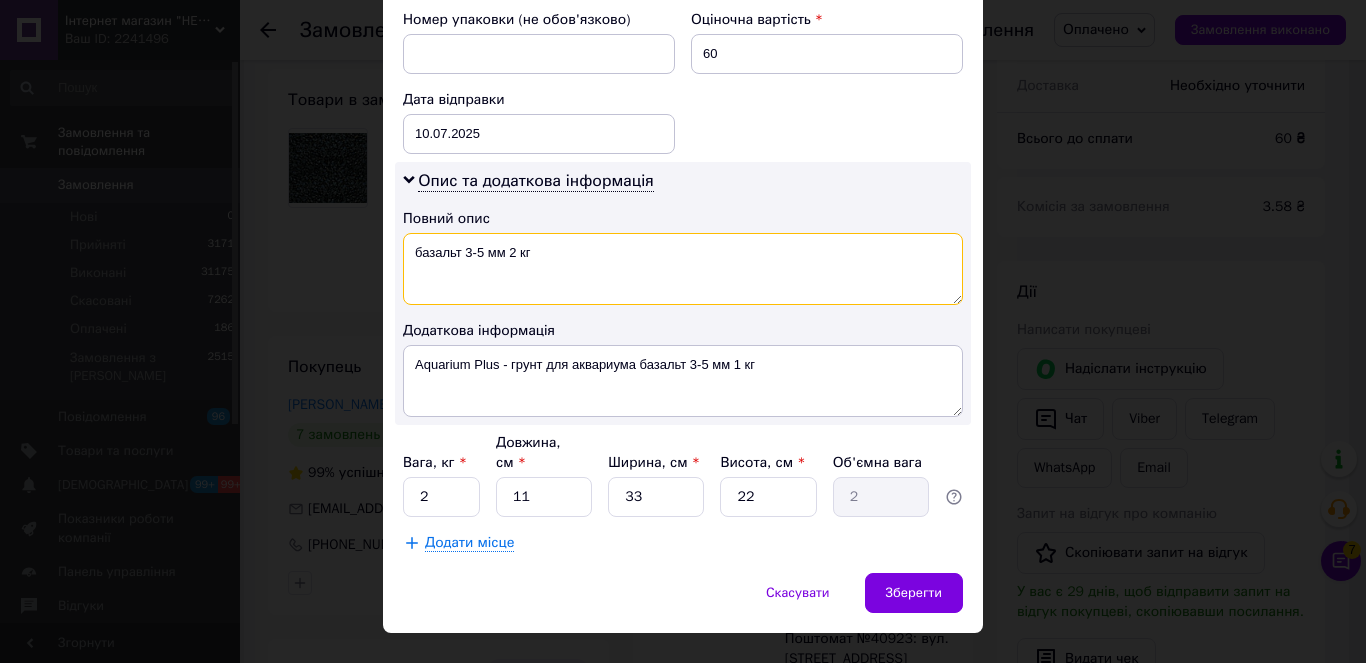 type on "базальт 3-5 мм 2 кг" 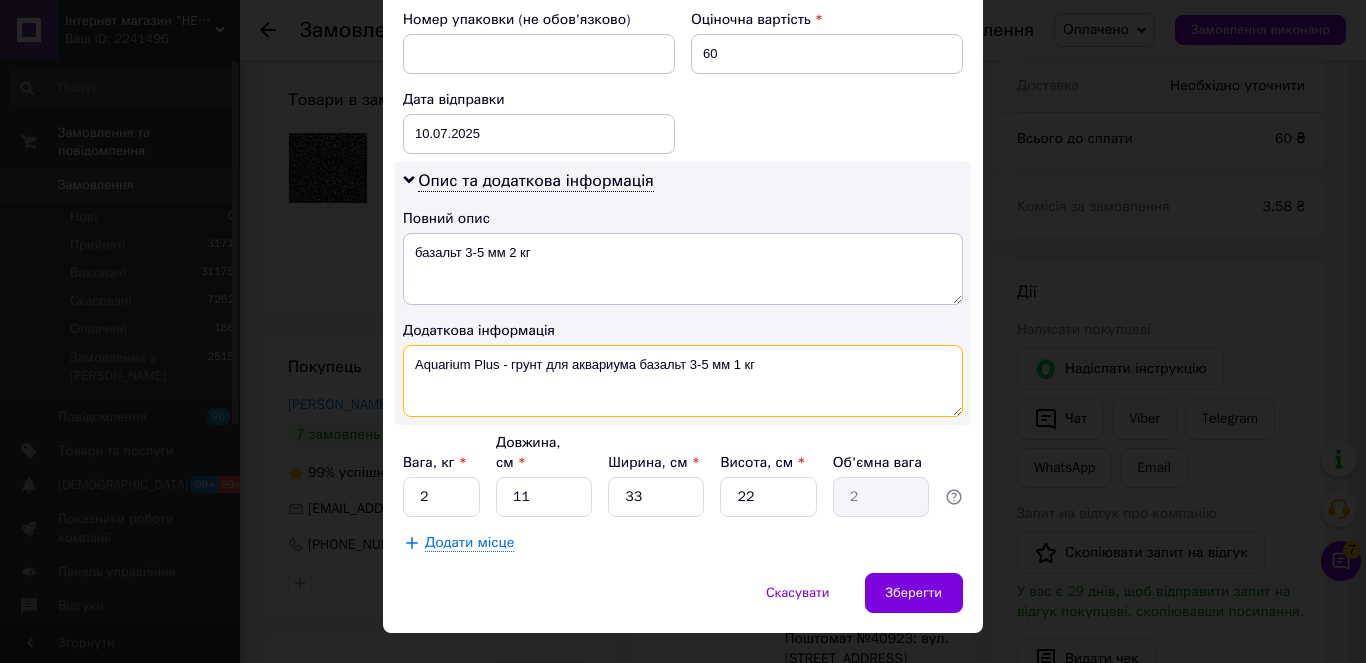 drag, startPoint x: 726, startPoint y: 340, endPoint x: 737, endPoint y: 340, distance: 11 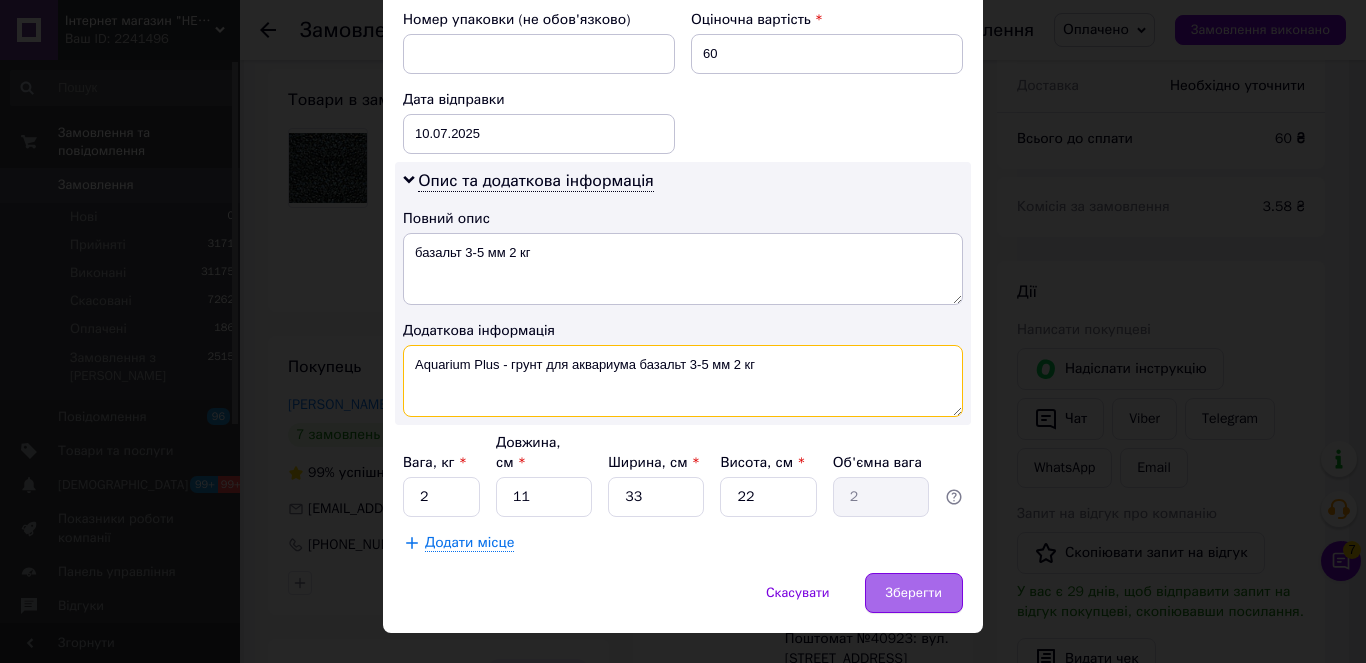 type on "Aquarium Plus - грунт для аквариума базальт 3-5 мм 2 кг" 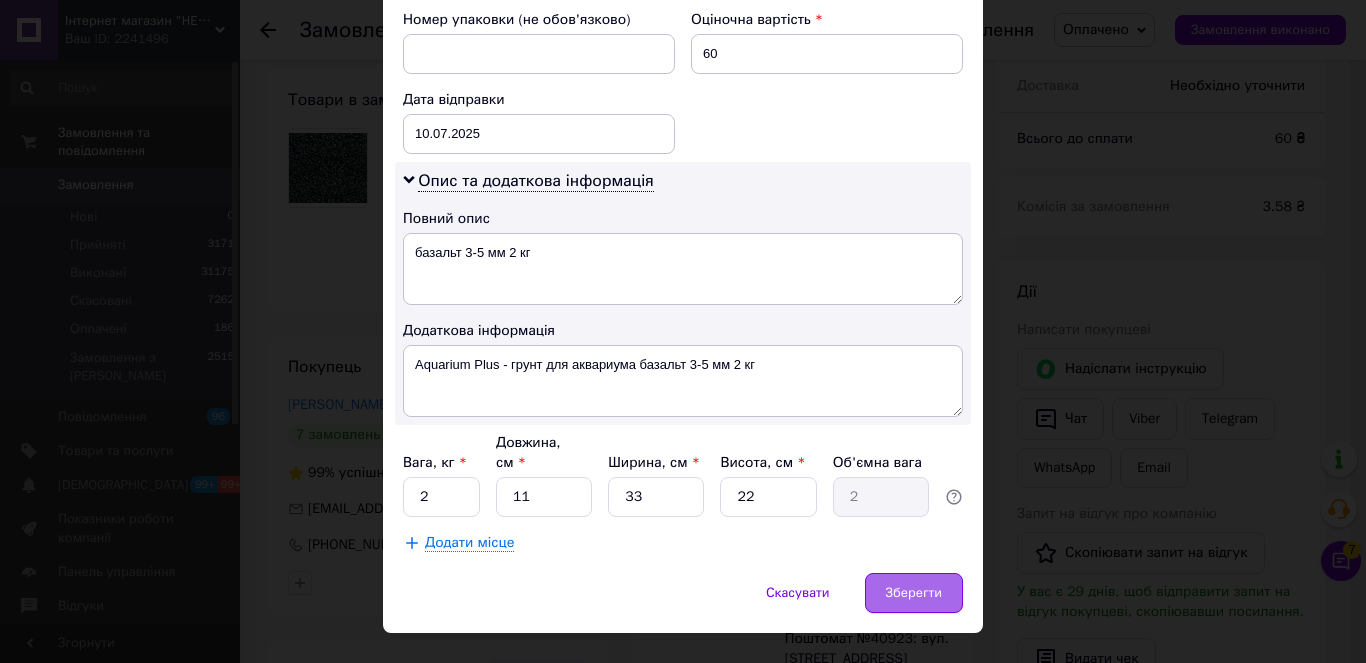 click on "Зберегти" at bounding box center (914, 593) 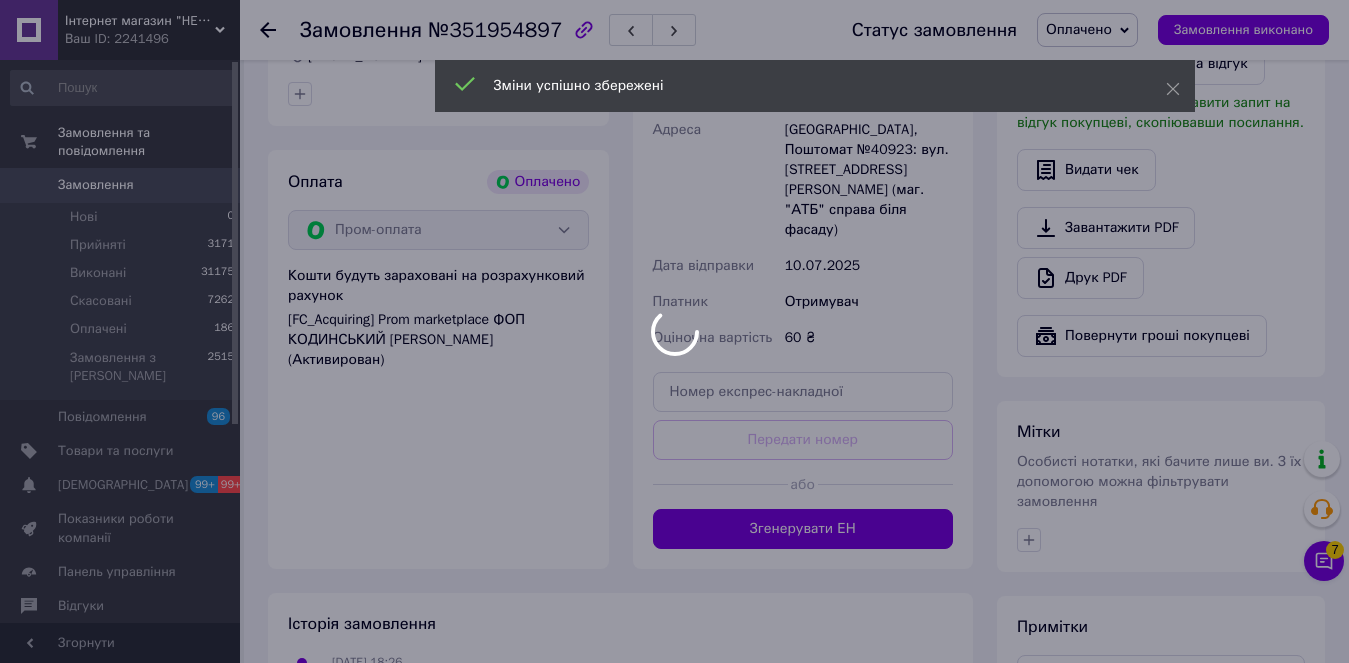 scroll, scrollTop: 1374, scrollLeft: 0, axis: vertical 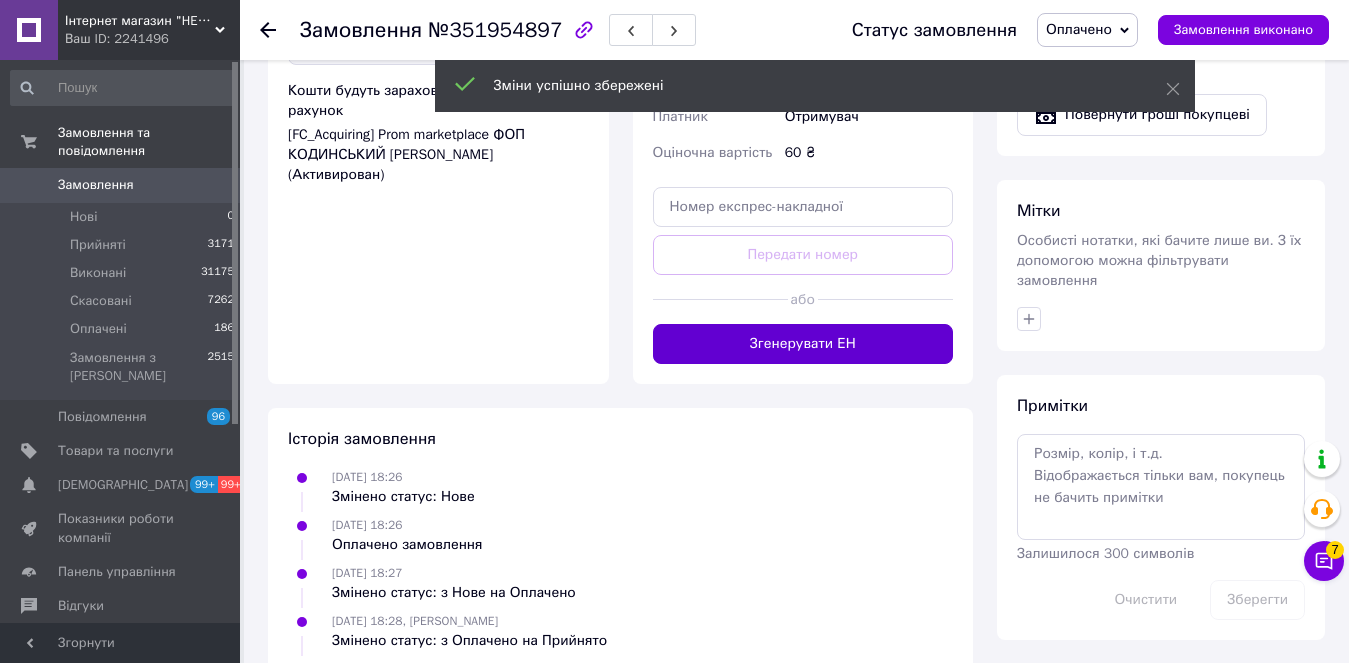 click on "Згенерувати ЕН" at bounding box center (803, 344) 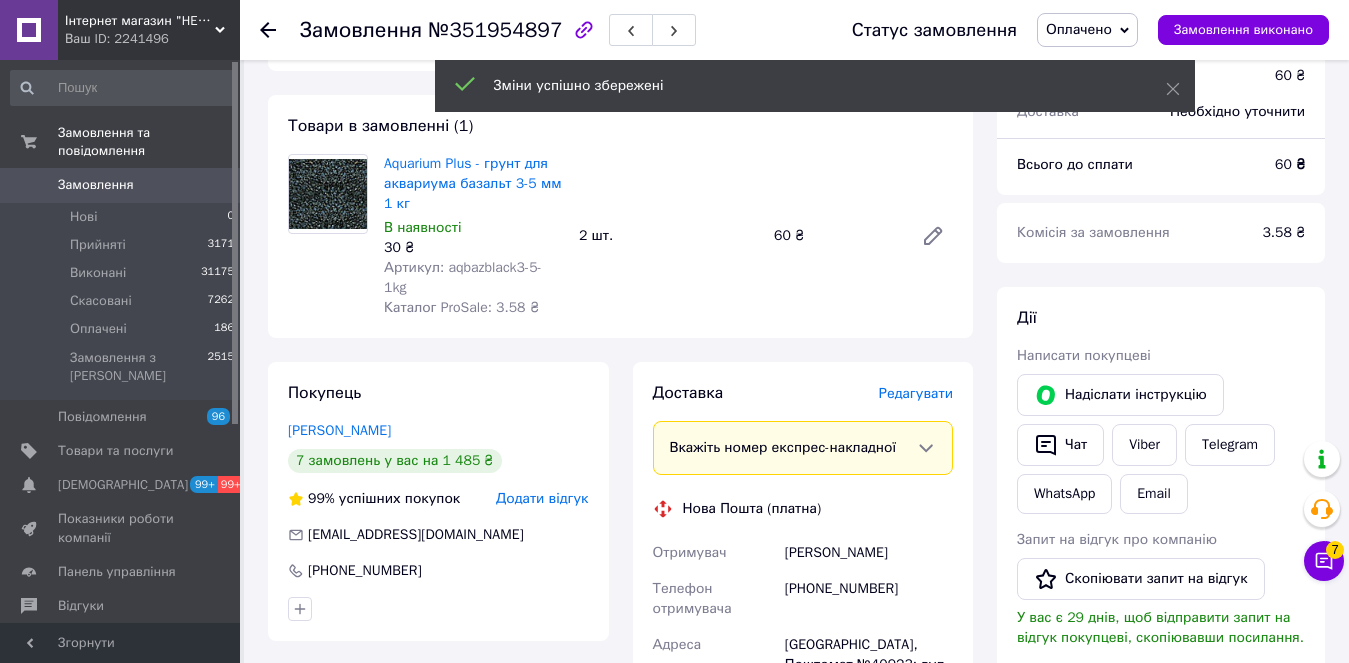 scroll, scrollTop: 374, scrollLeft: 0, axis: vertical 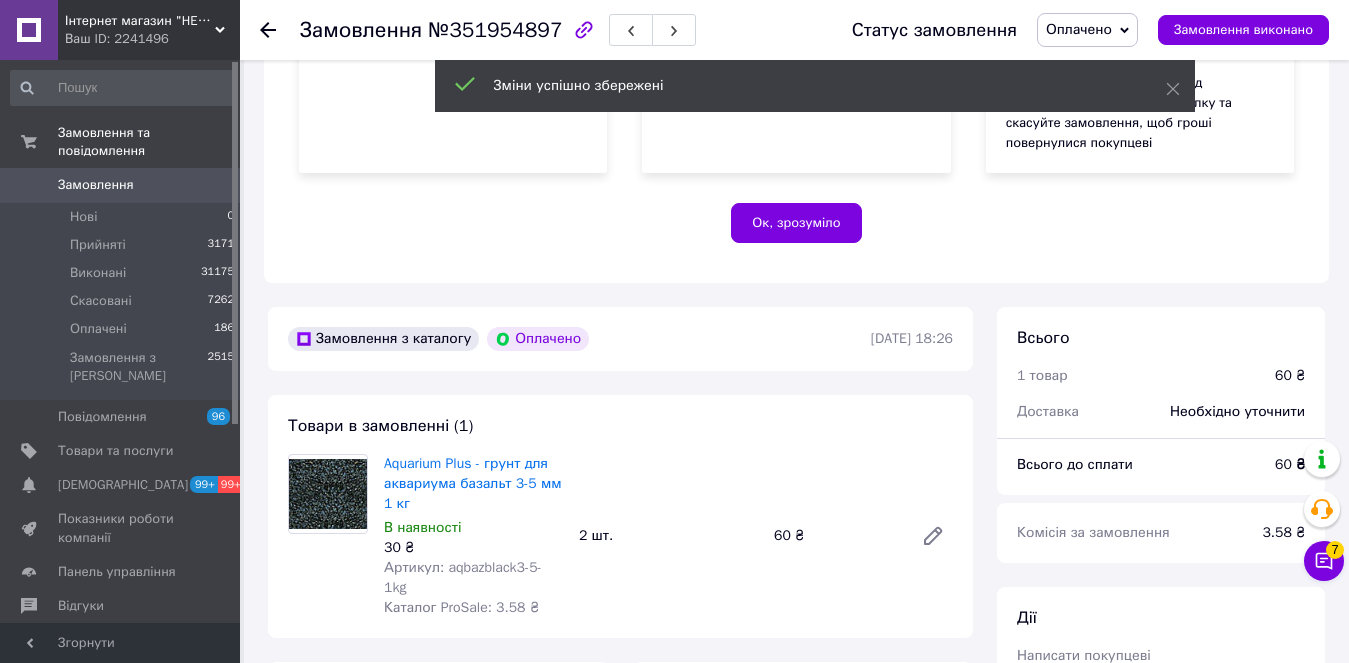 click on "Aquarium Plus - грунт для аквариума базальт 3-5 мм 1 кг" at bounding box center [473, 483] 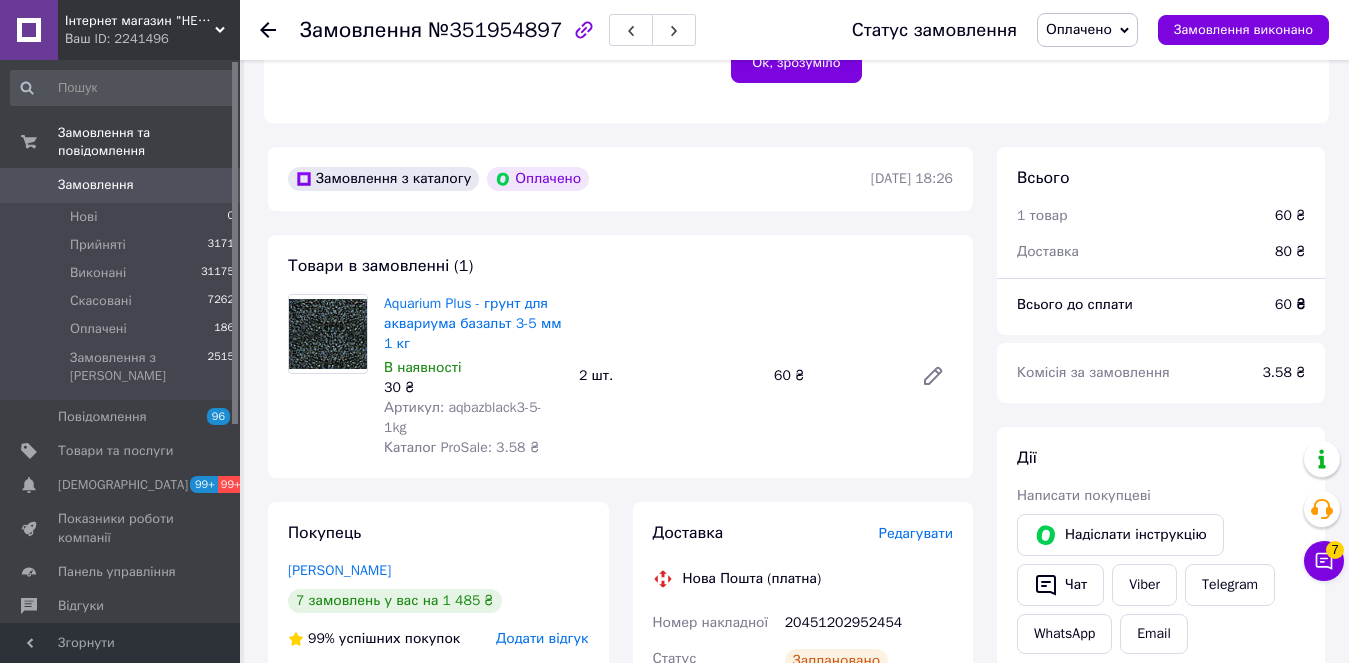 scroll, scrollTop: 874, scrollLeft: 0, axis: vertical 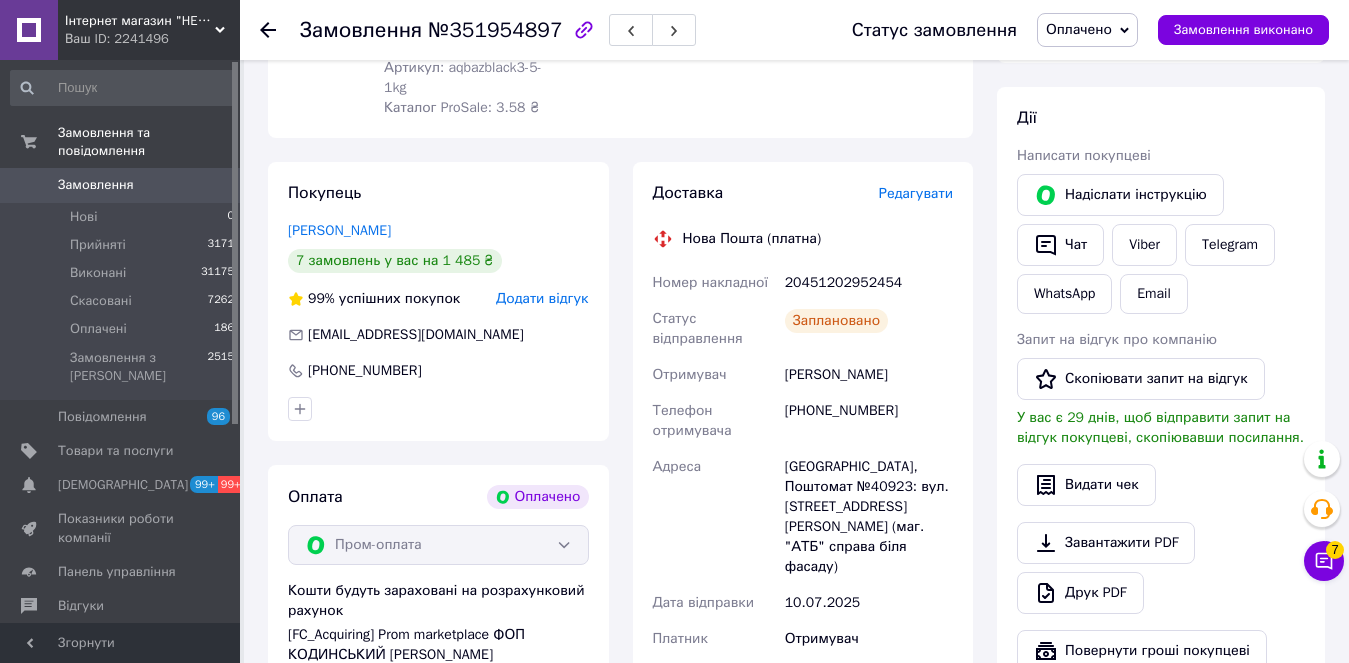 click on "20451202952454" at bounding box center [869, 283] 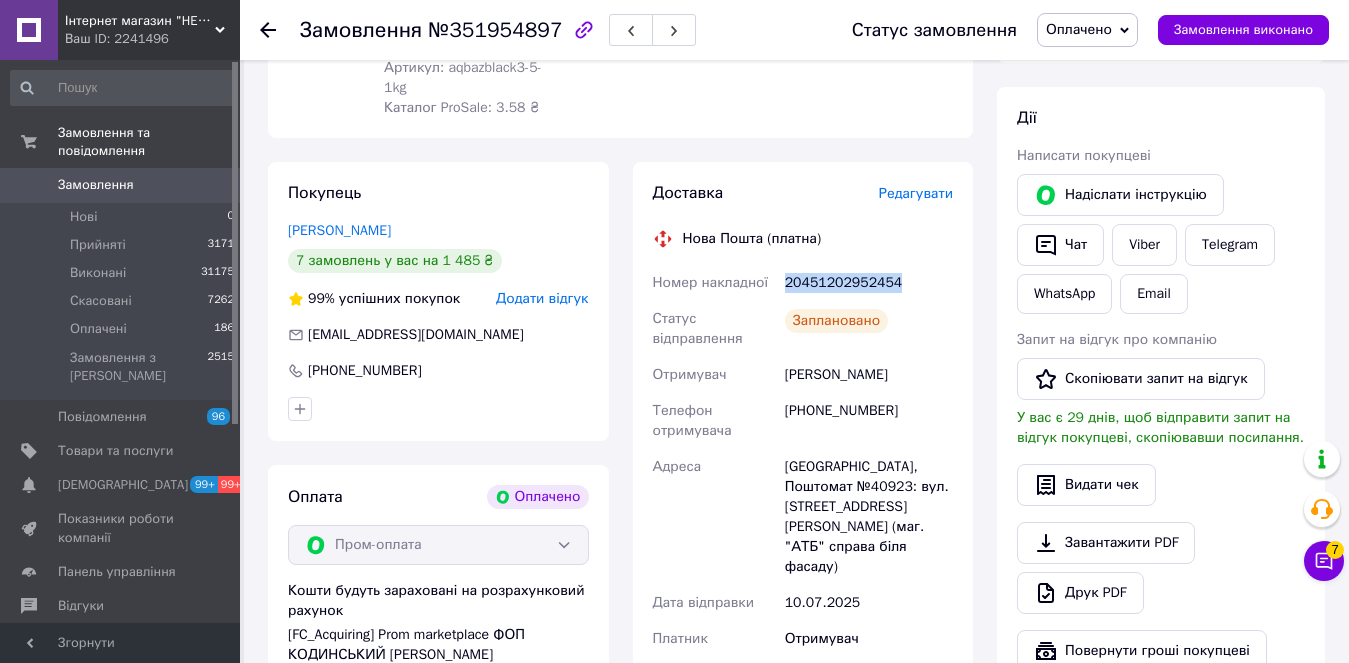 click on "20451202952454" at bounding box center [869, 283] 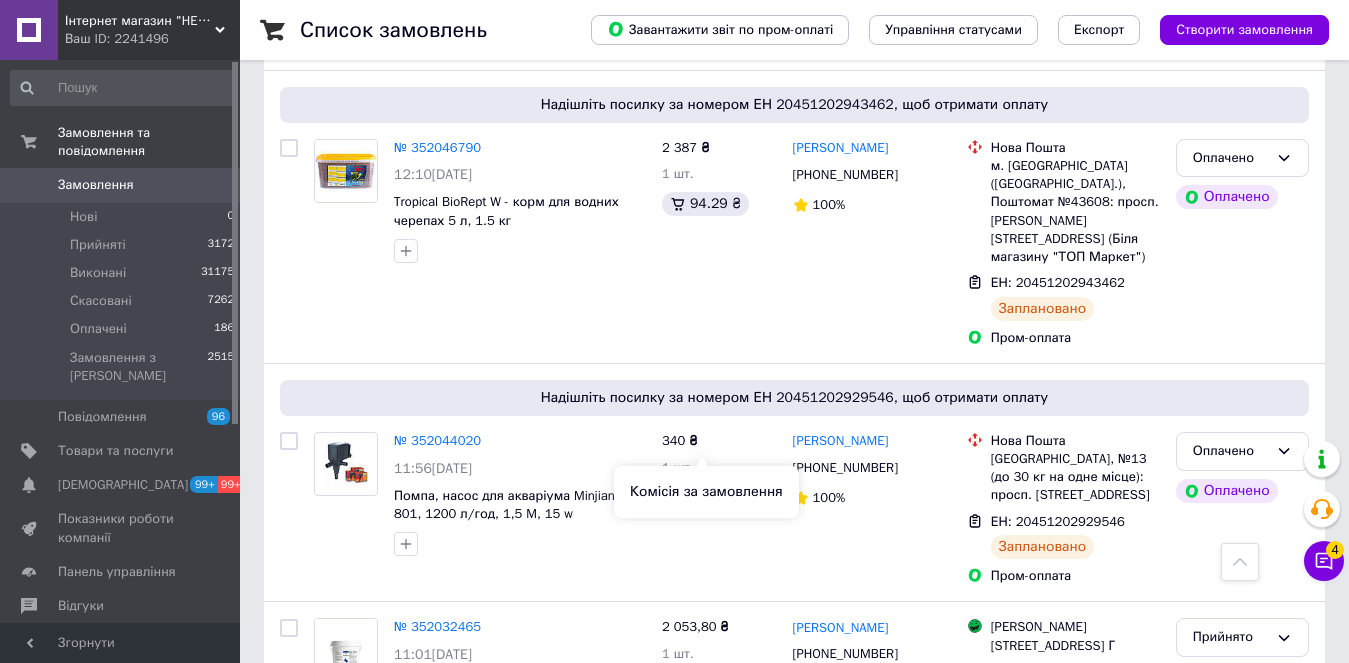 scroll, scrollTop: 1300, scrollLeft: 0, axis: vertical 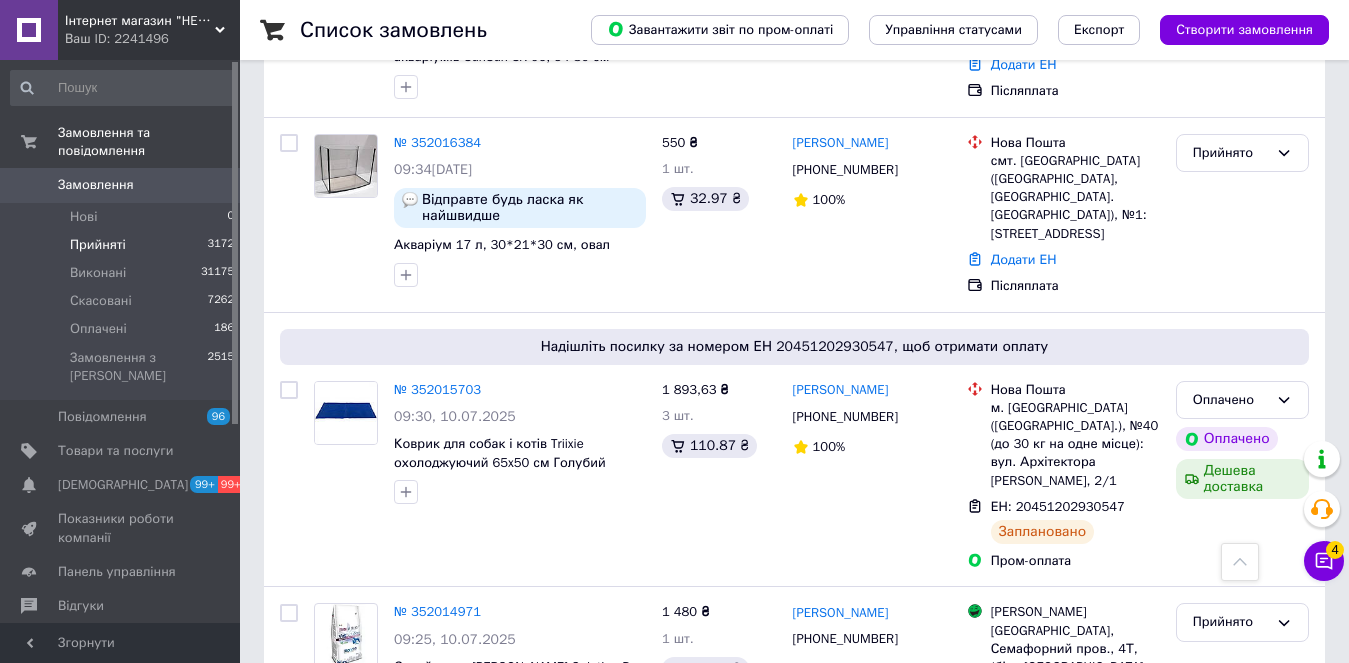 click on "Прийняті 3172" at bounding box center (123, 245) 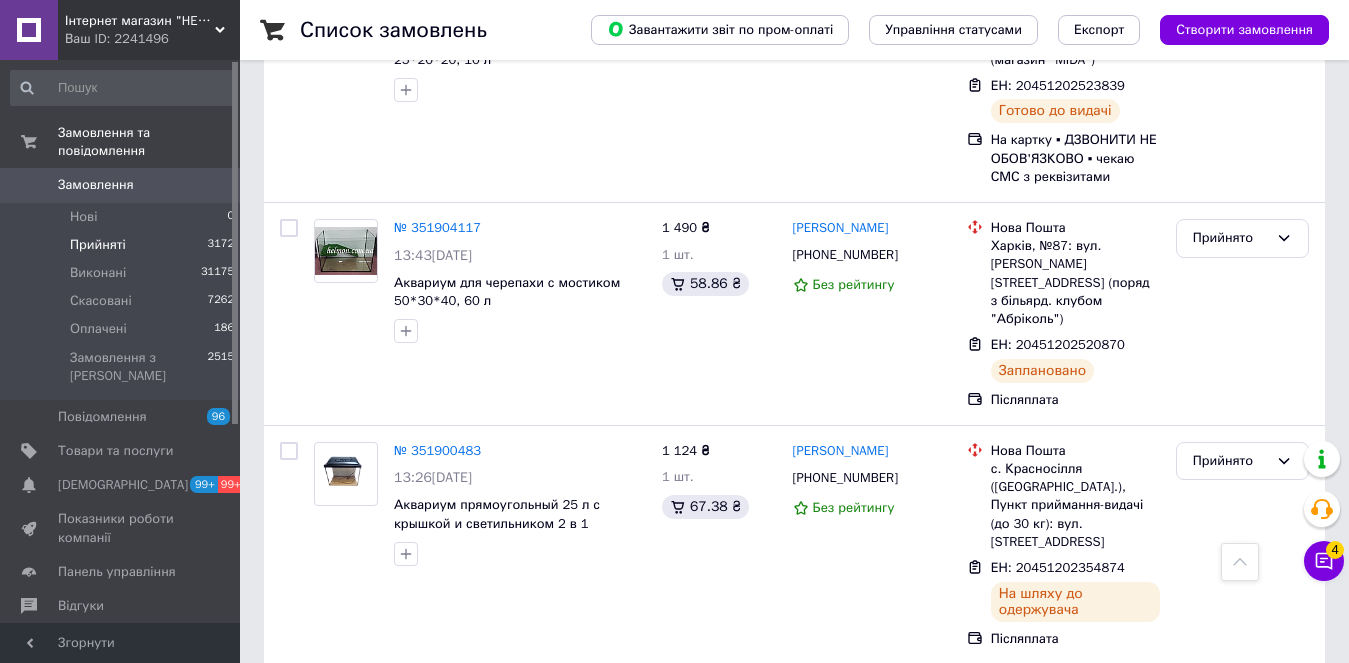 scroll, scrollTop: 3729, scrollLeft: 0, axis: vertical 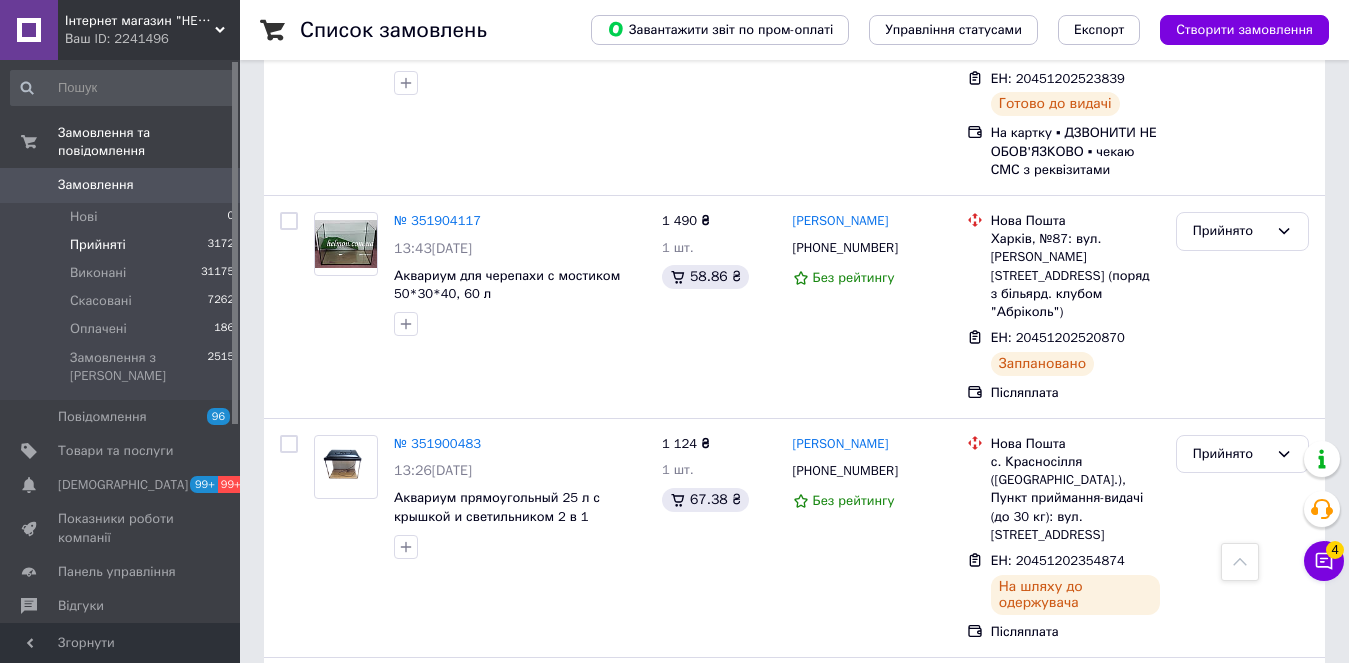 click on "2" at bounding box center [327, 860] 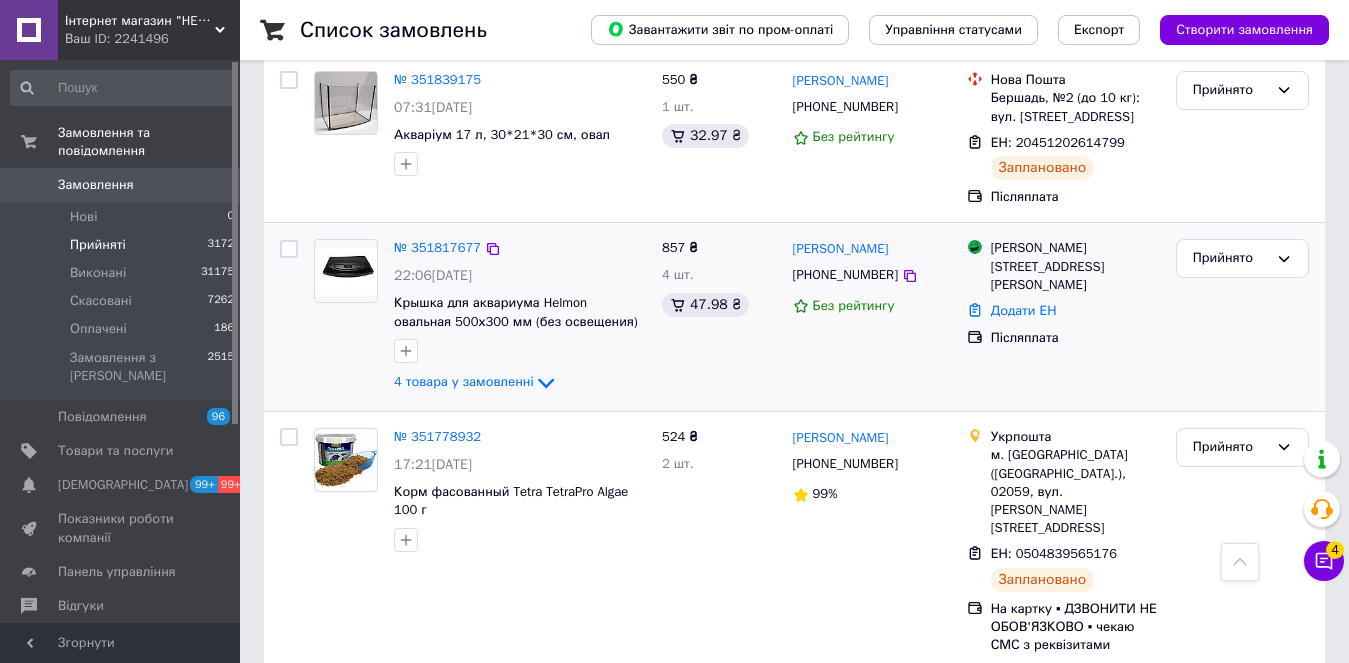 scroll, scrollTop: 800, scrollLeft: 0, axis: vertical 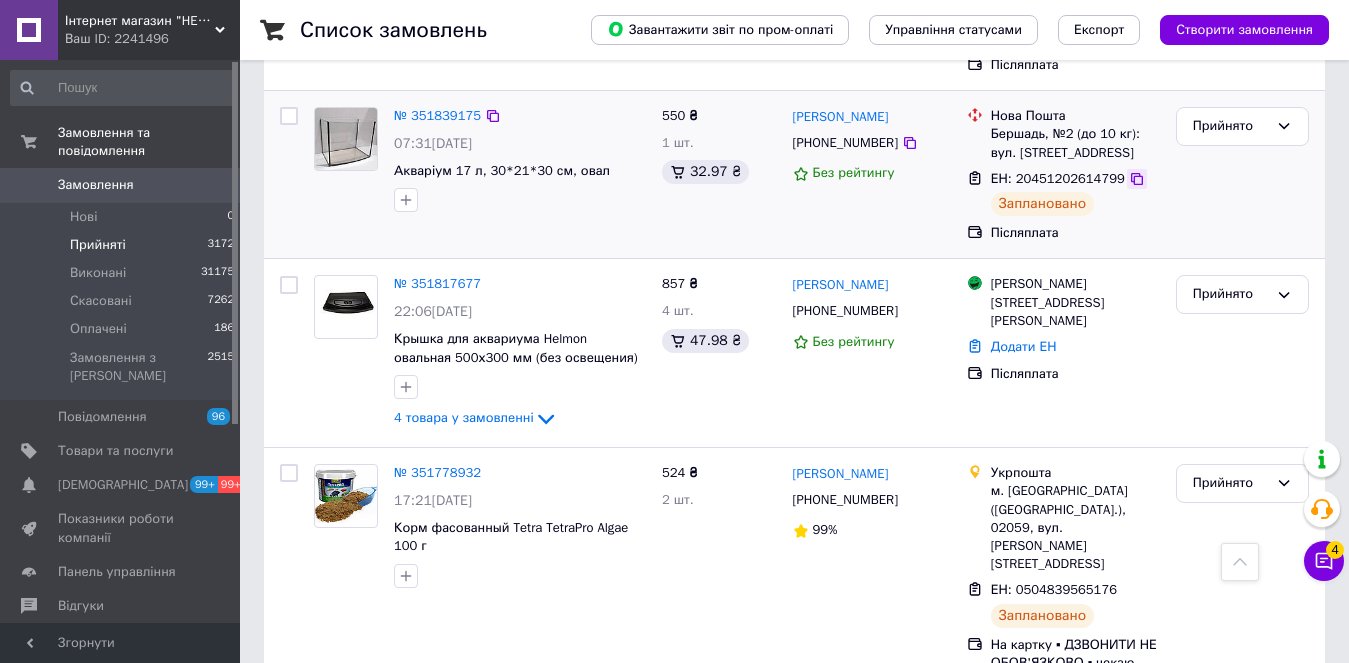 click 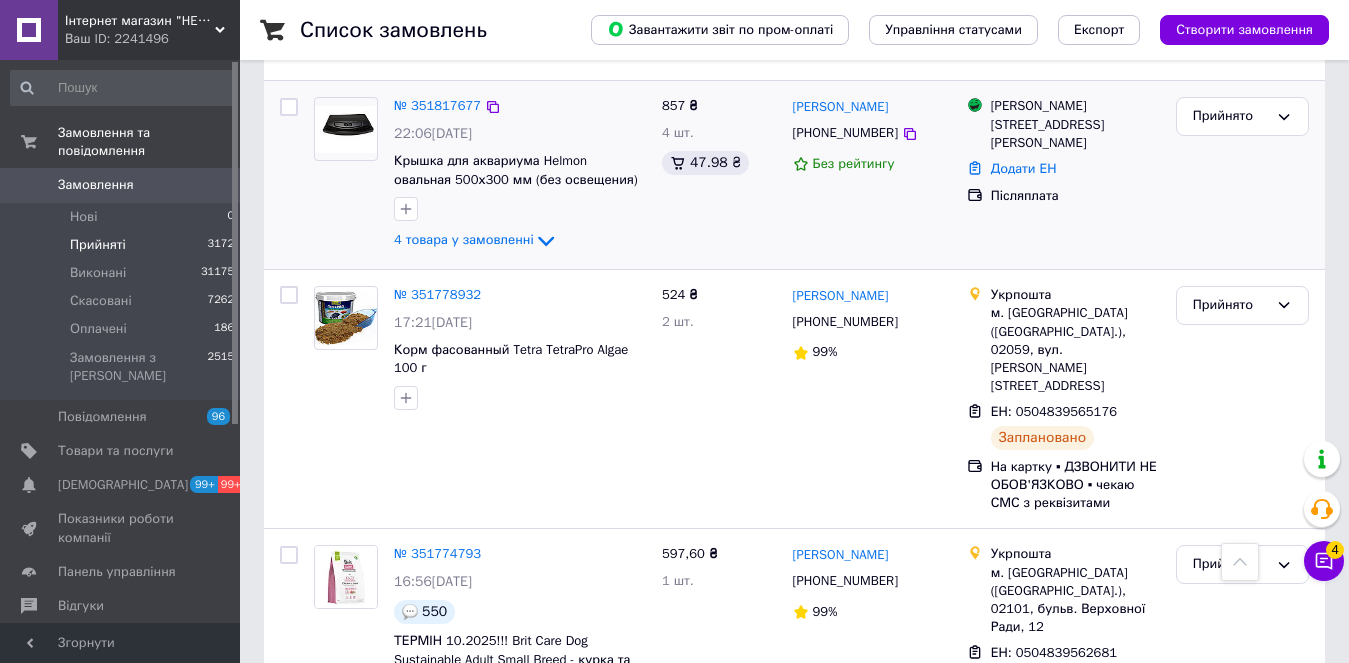 scroll, scrollTop: 900, scrollLeft: 0, axis: vertical 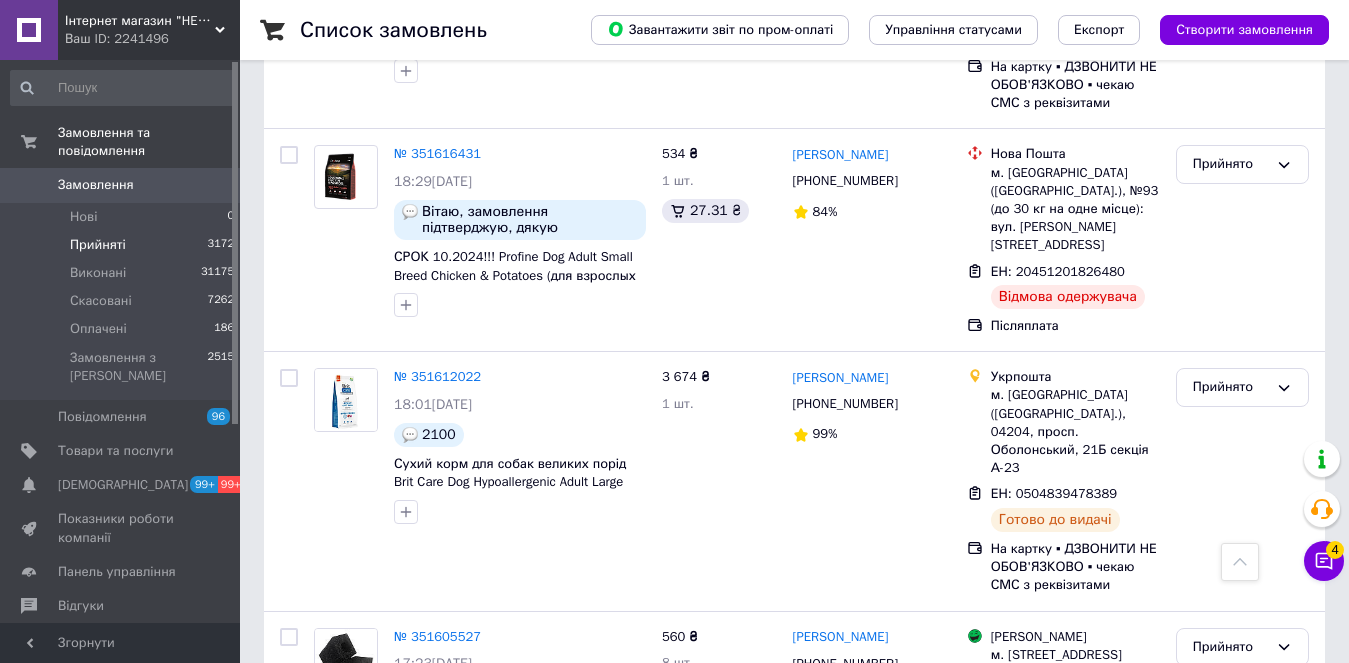 drag, startPoint x: 501, startPoint y: 610, endPoint x: 520, endPoint y: 611, distance: 19.026299 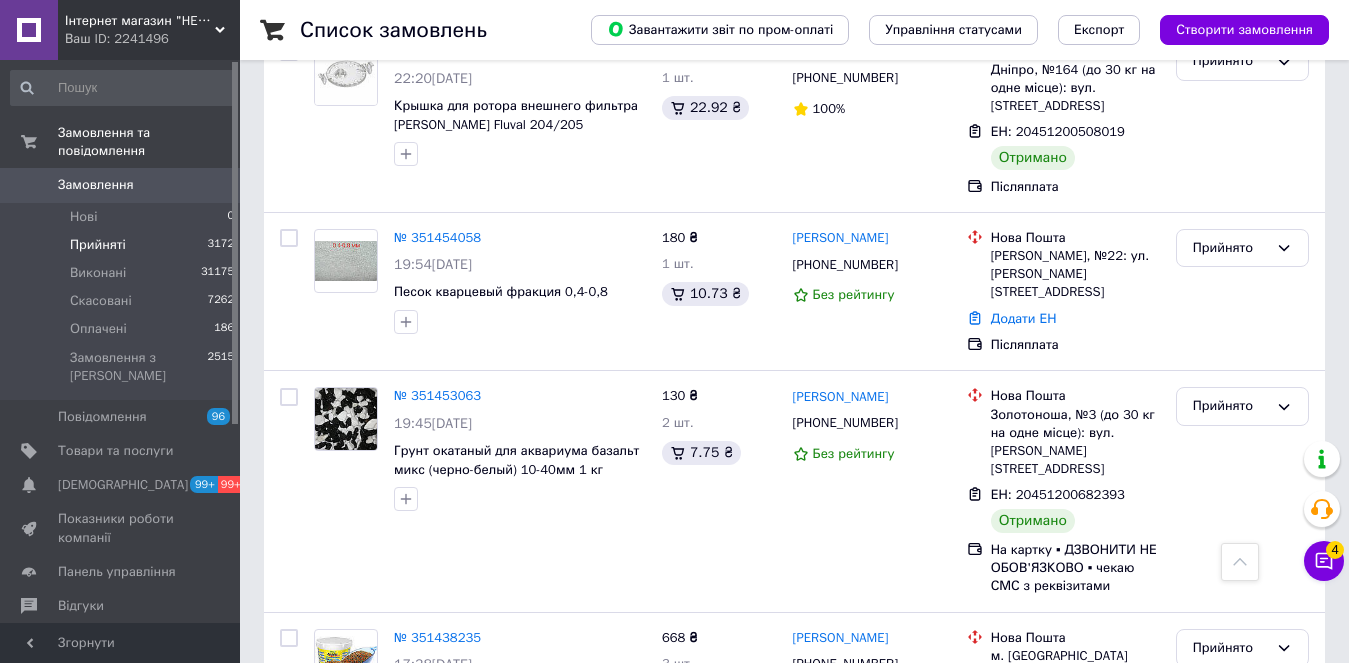scroll, scrollTop: 2500, scrollLeft: 0, axis: vertical 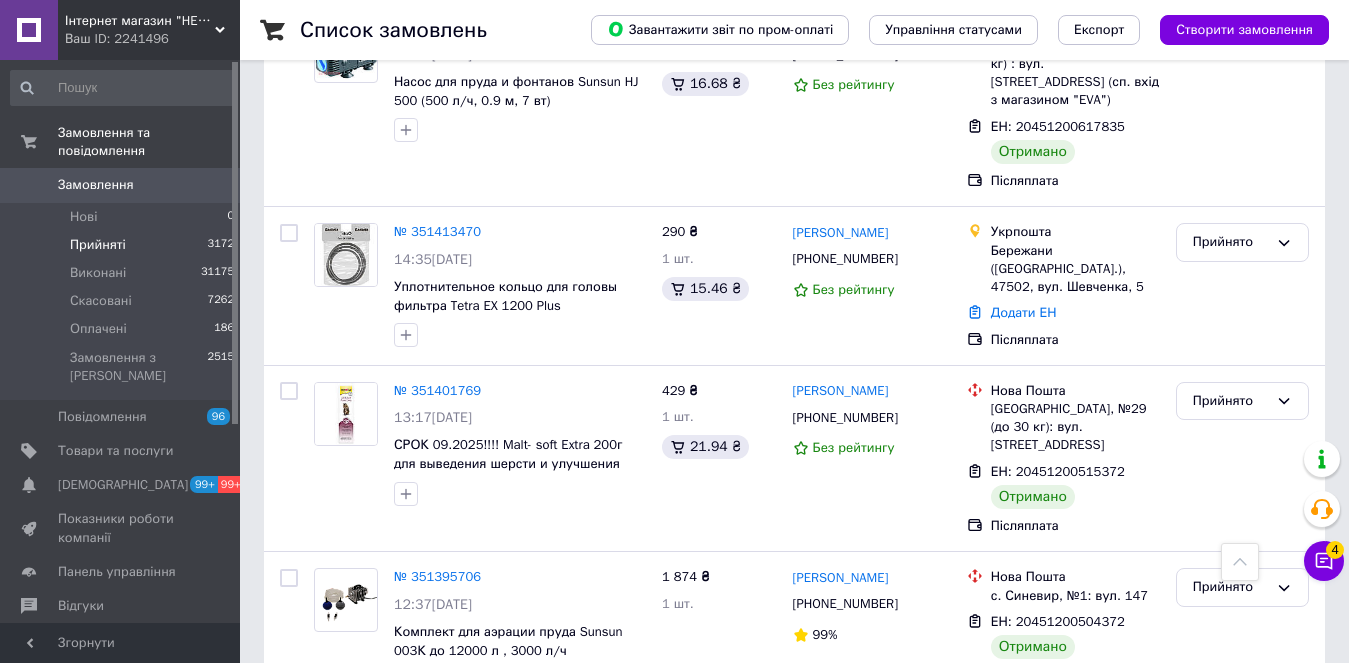 click on "4" at bounding box center (539, 783) 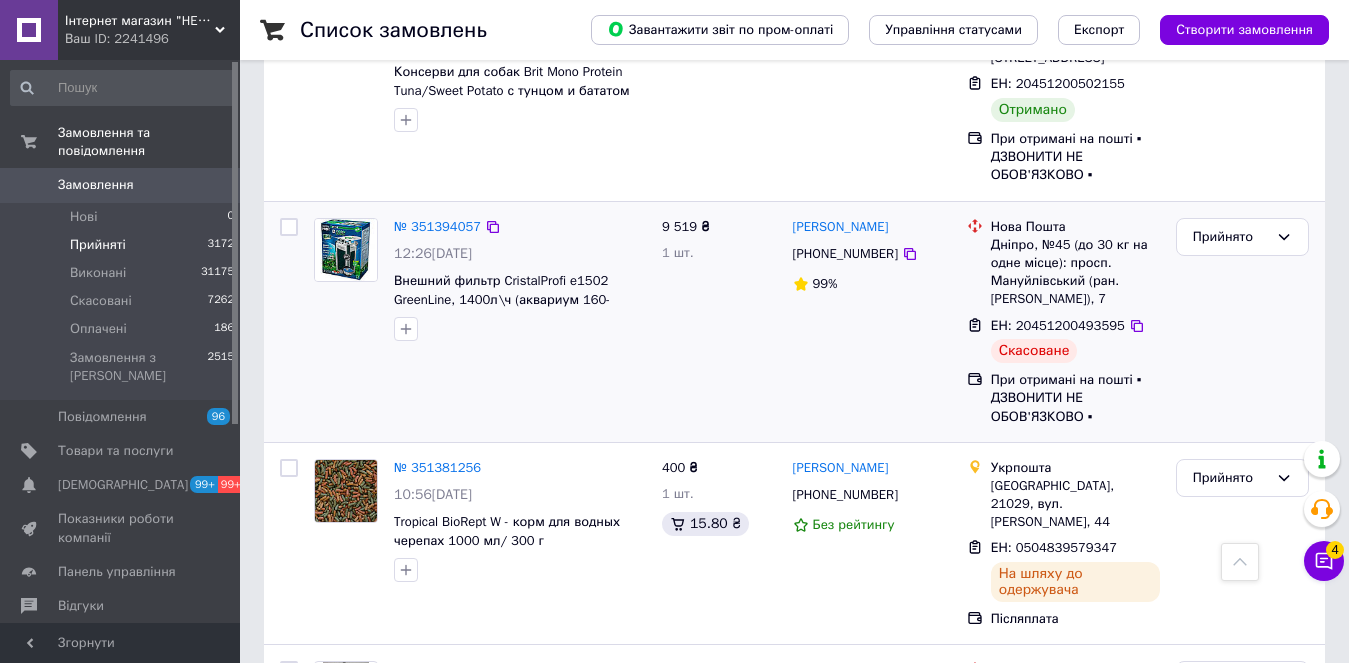 scroll, scrollTop: 600, scrollLeft: 0, axis: vertical 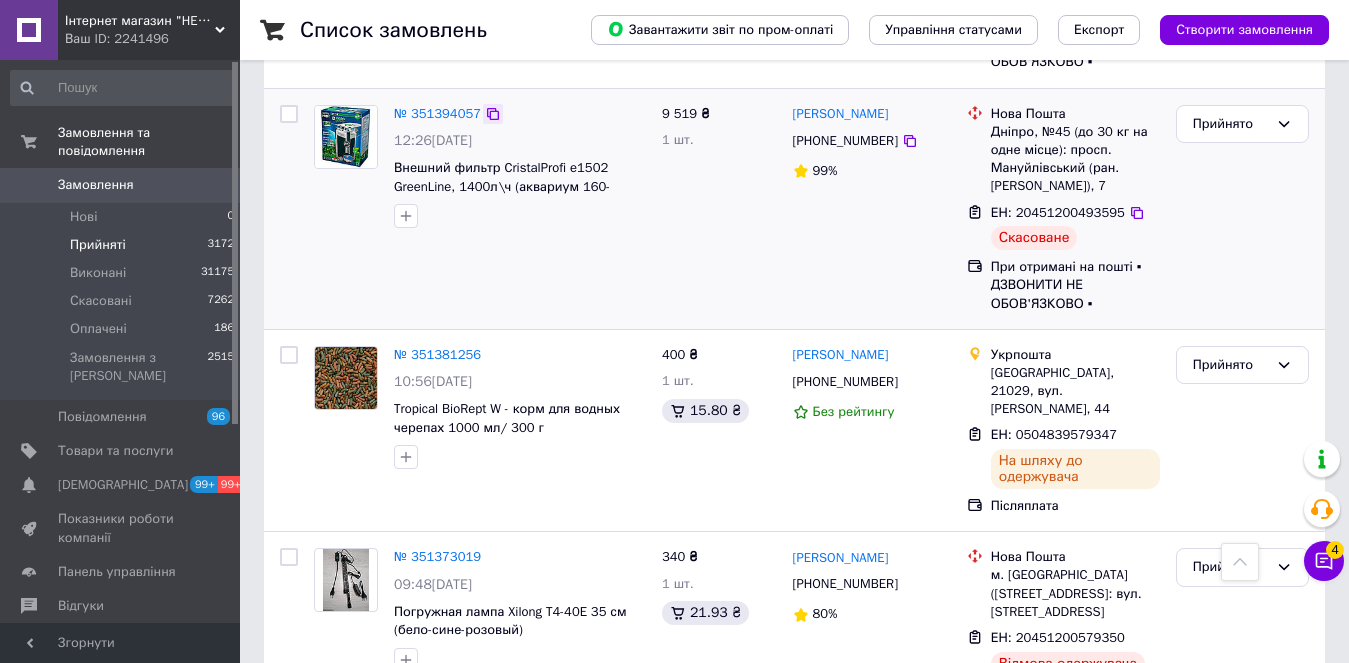 click 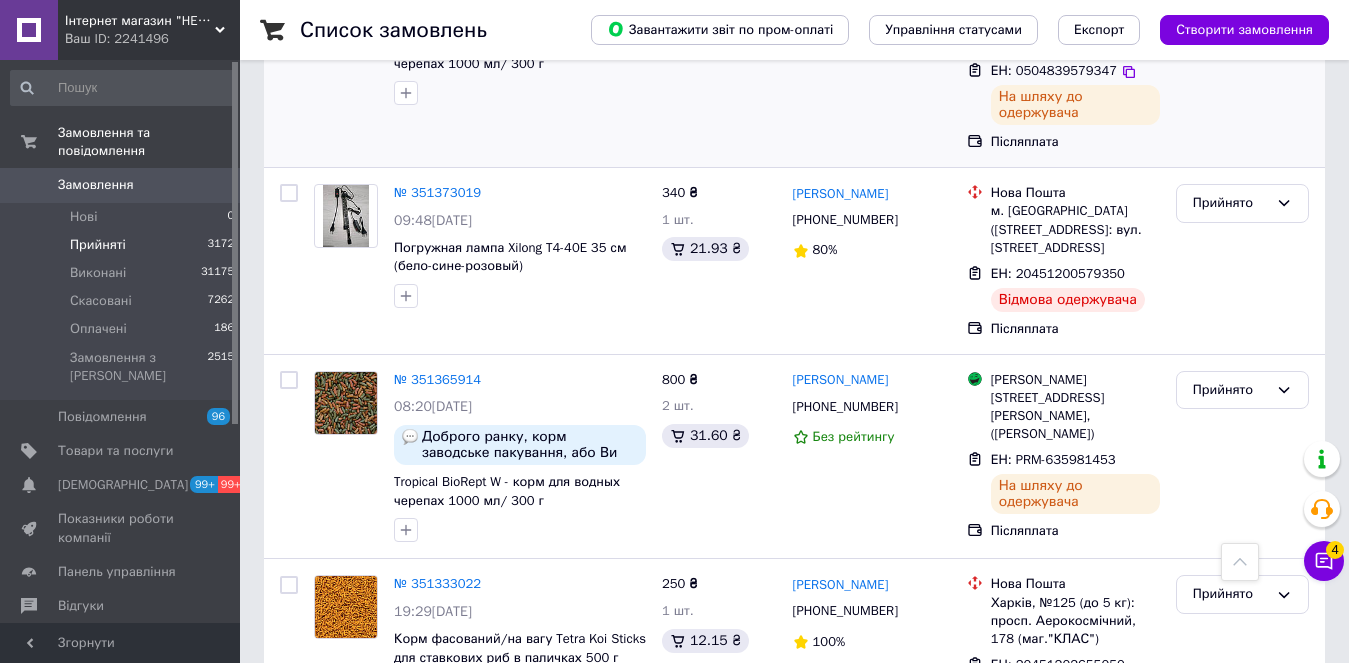 scroll, scrollTop: 1000, scrollLeft: 0, axis: vertical 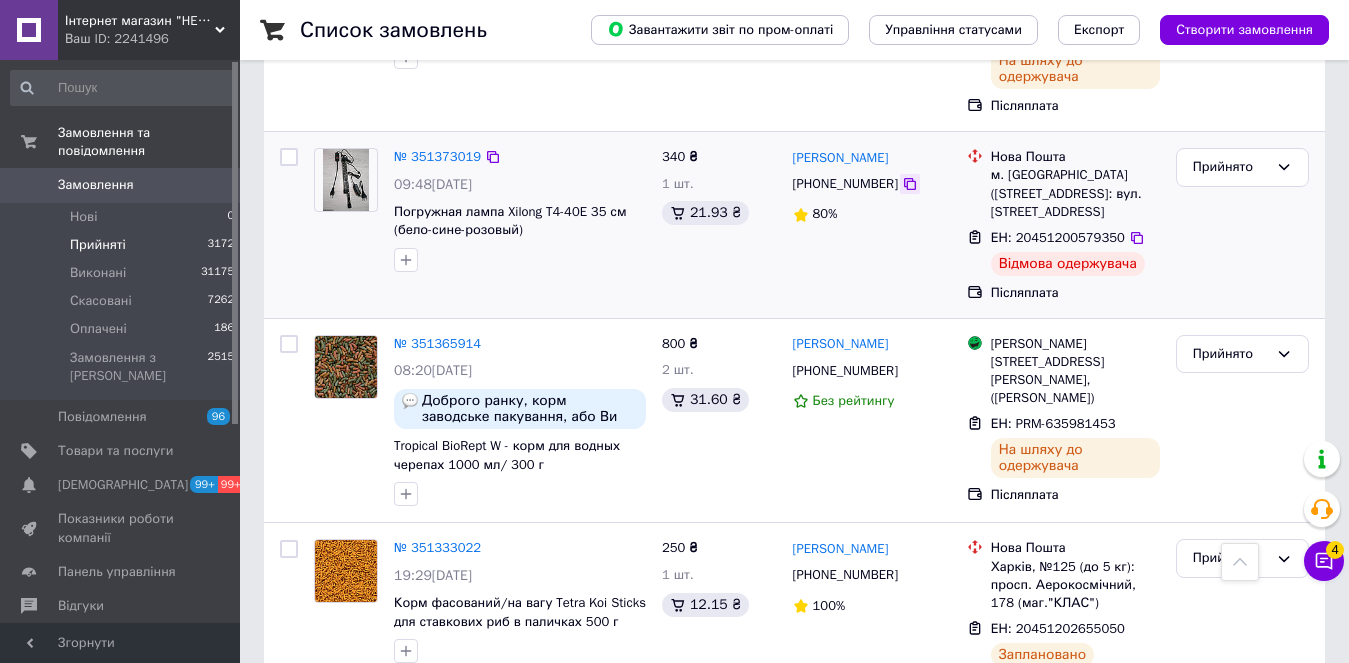 click 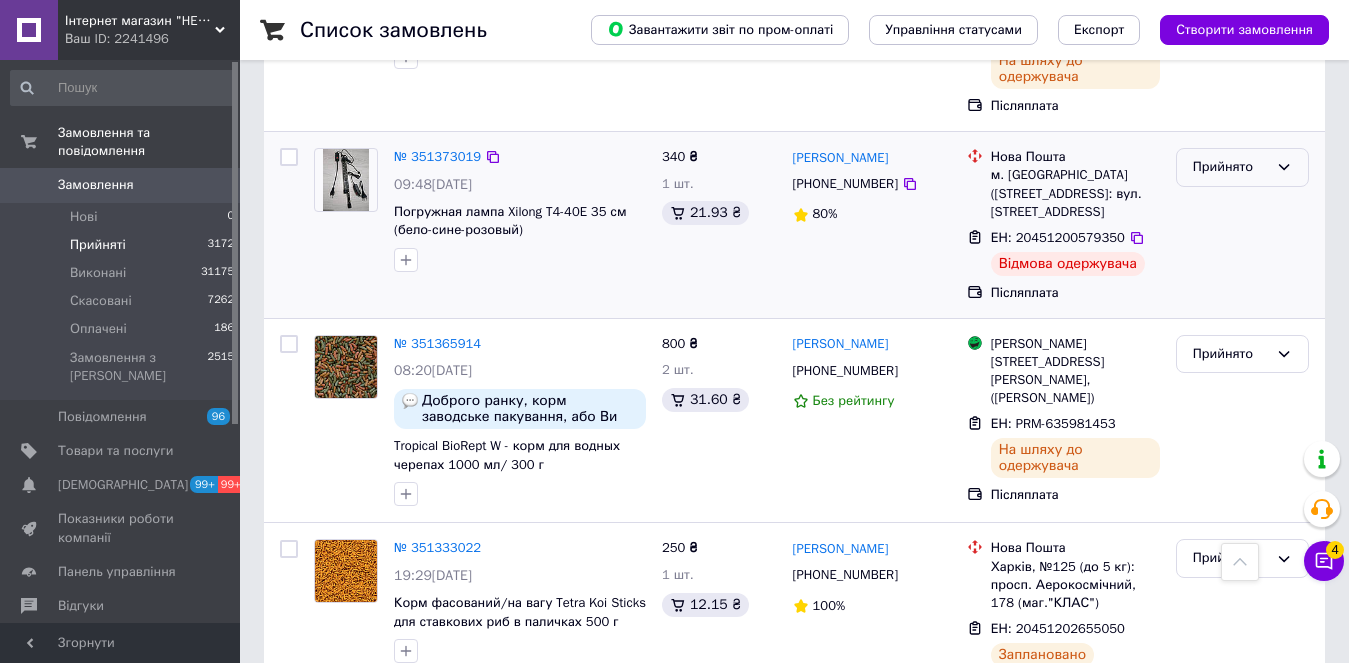 click on "Прийнято" at bounding box center [1230, 167] 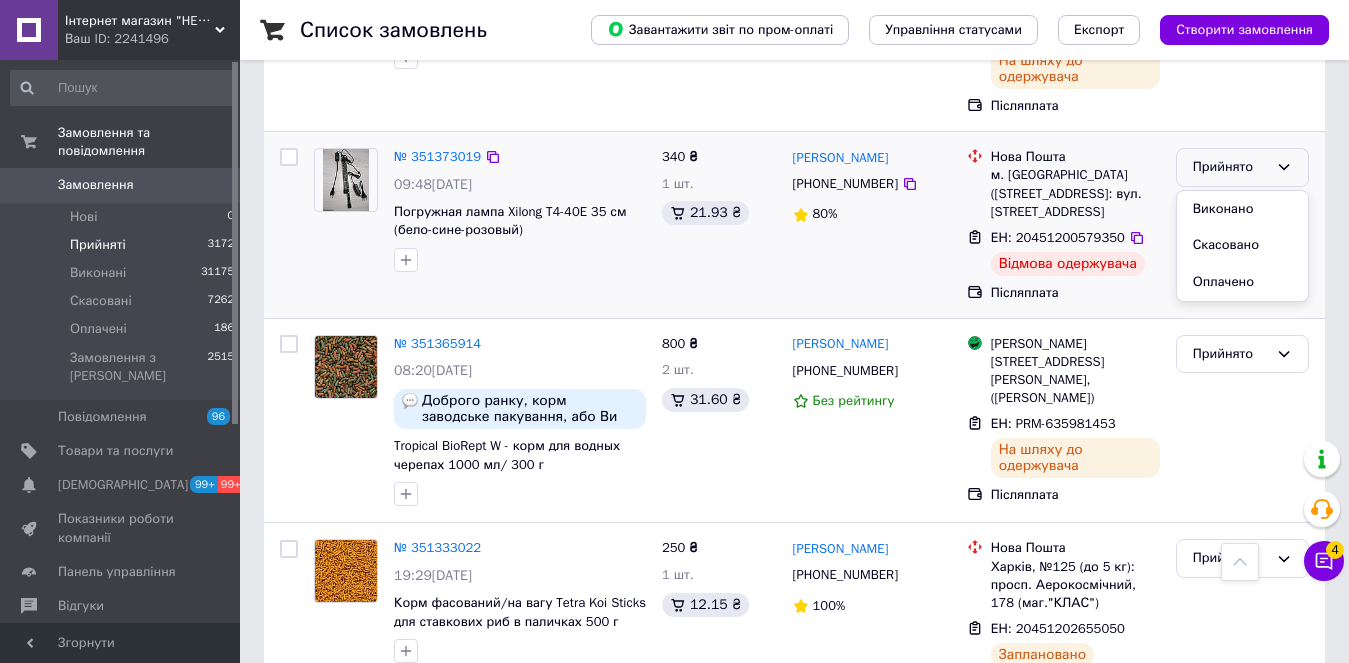 click on "Виконано" at bounding box center [1242, 209] 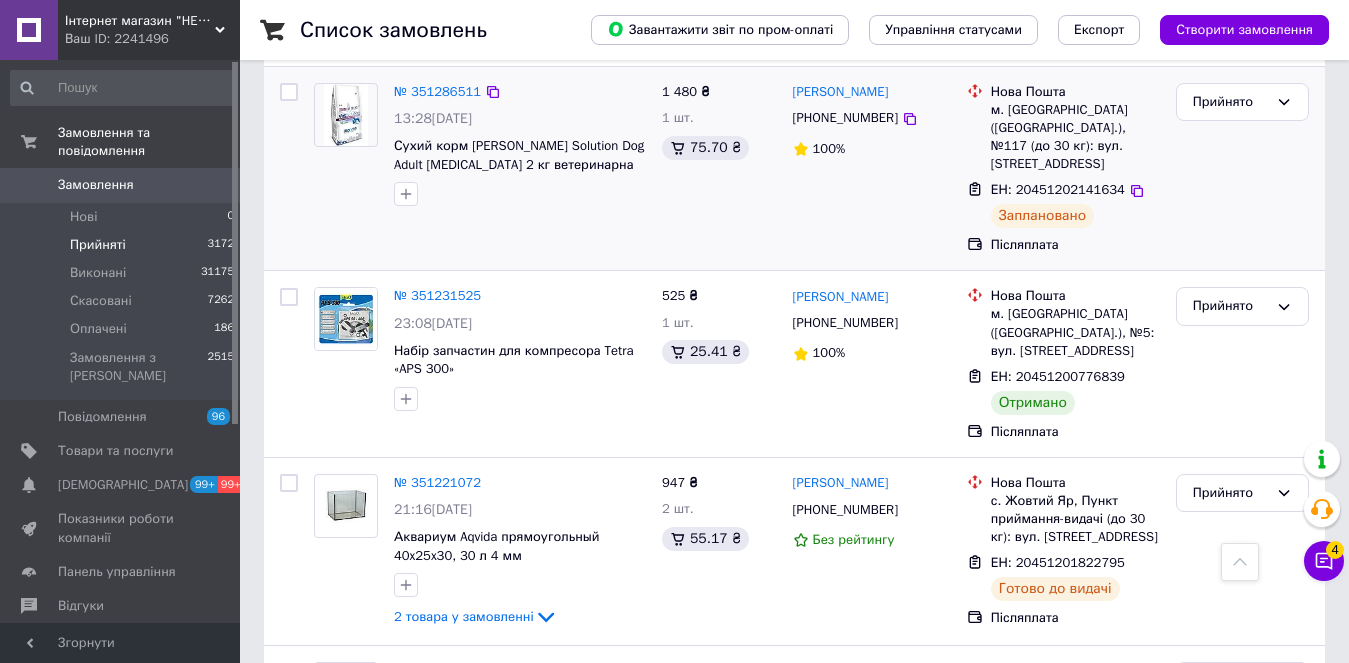 scroll, scrollTop: 2200, scrollLeft: 0, axis: vertical 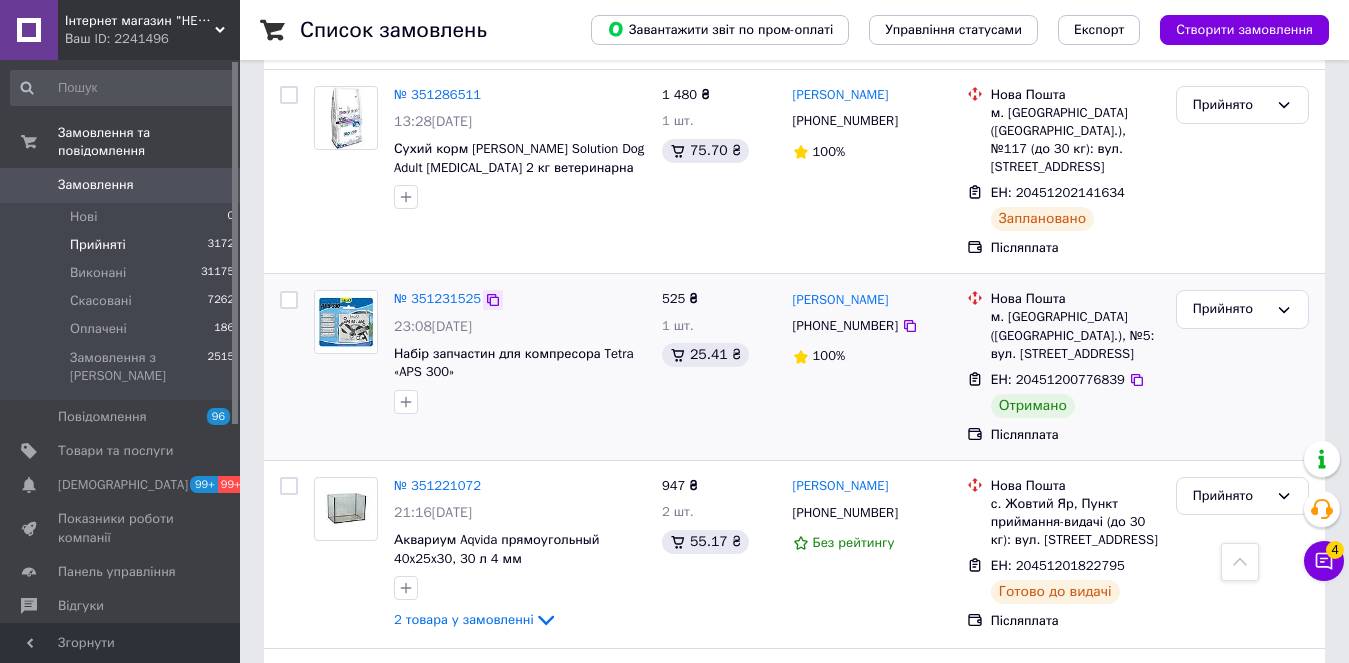 click 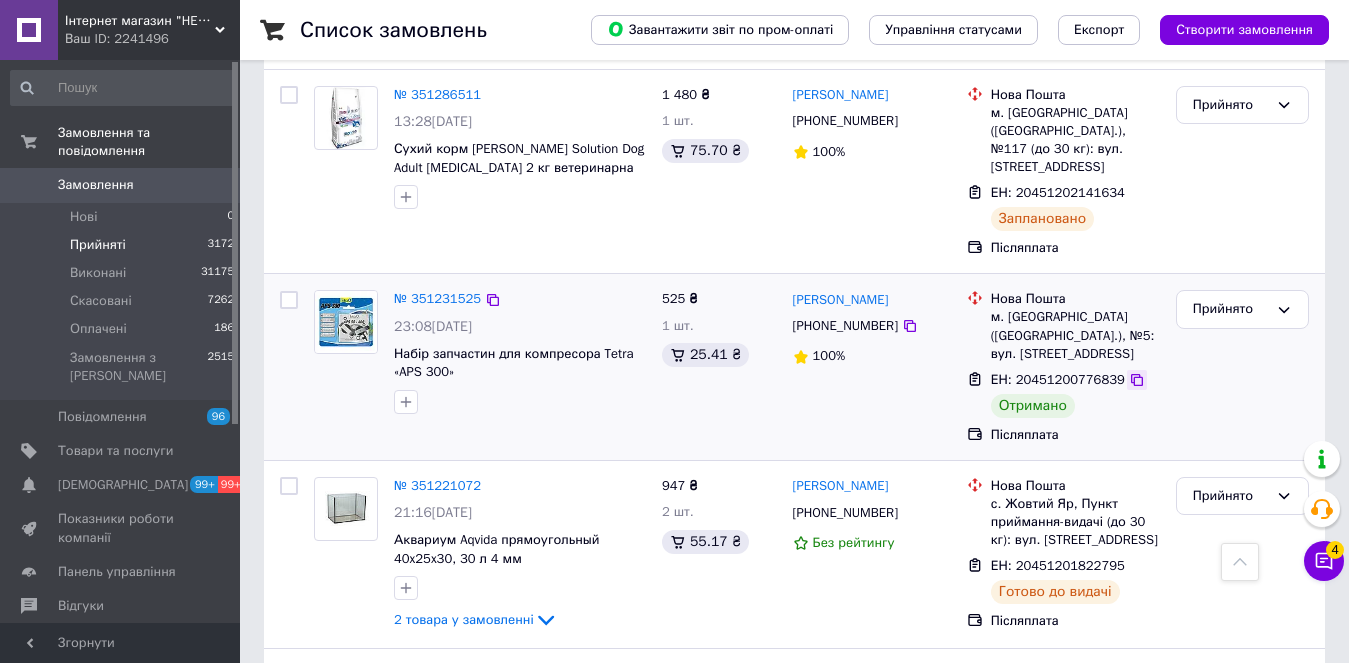 click 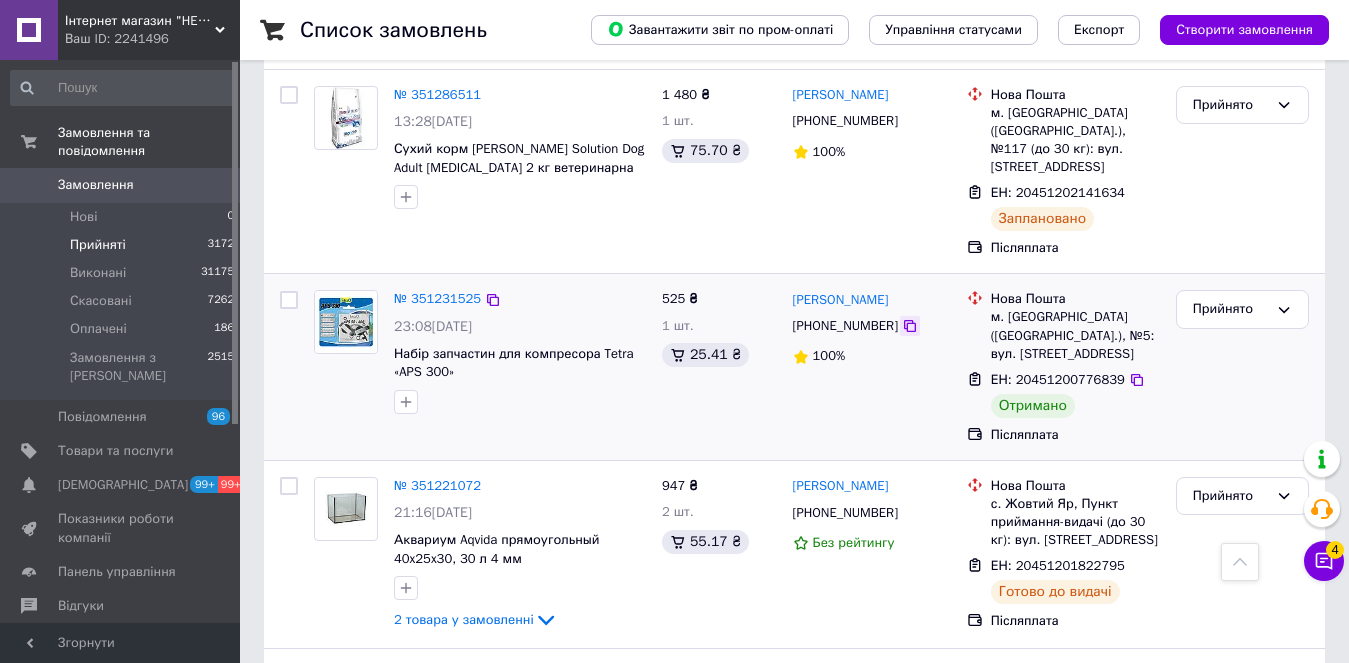 click 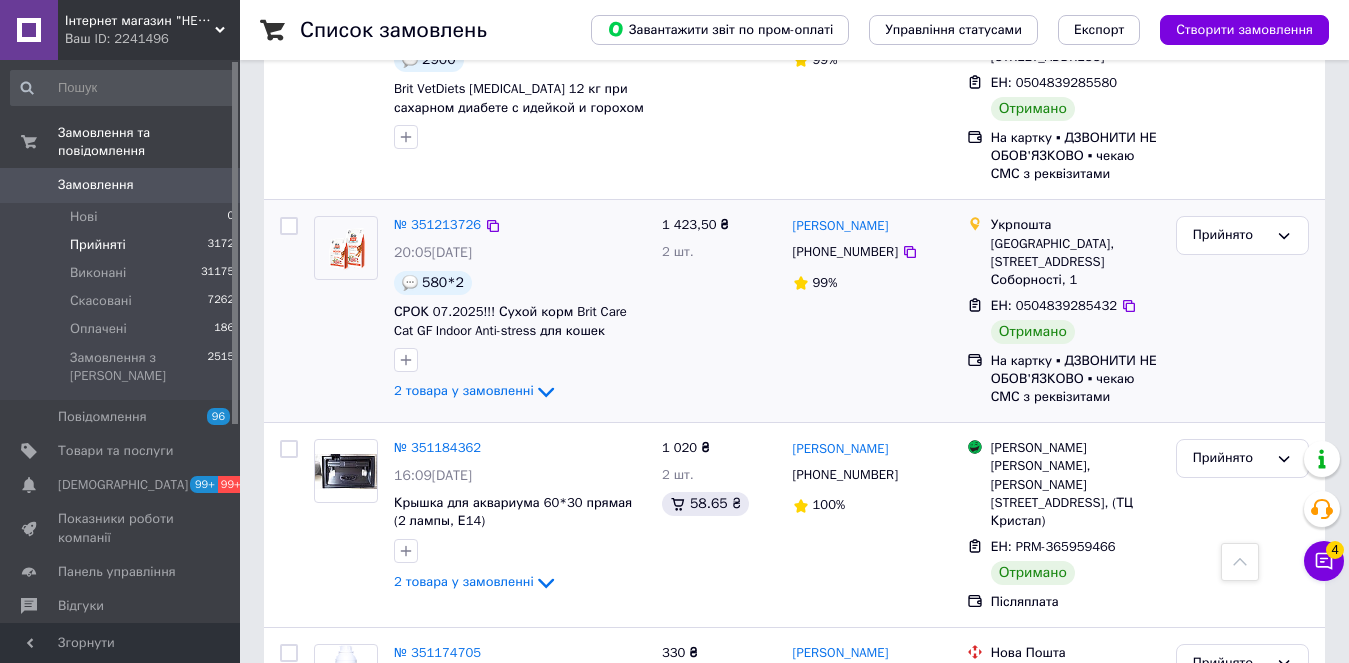 scroll, scrollTop: 2900, scrollLeft: 0, axis: vertical 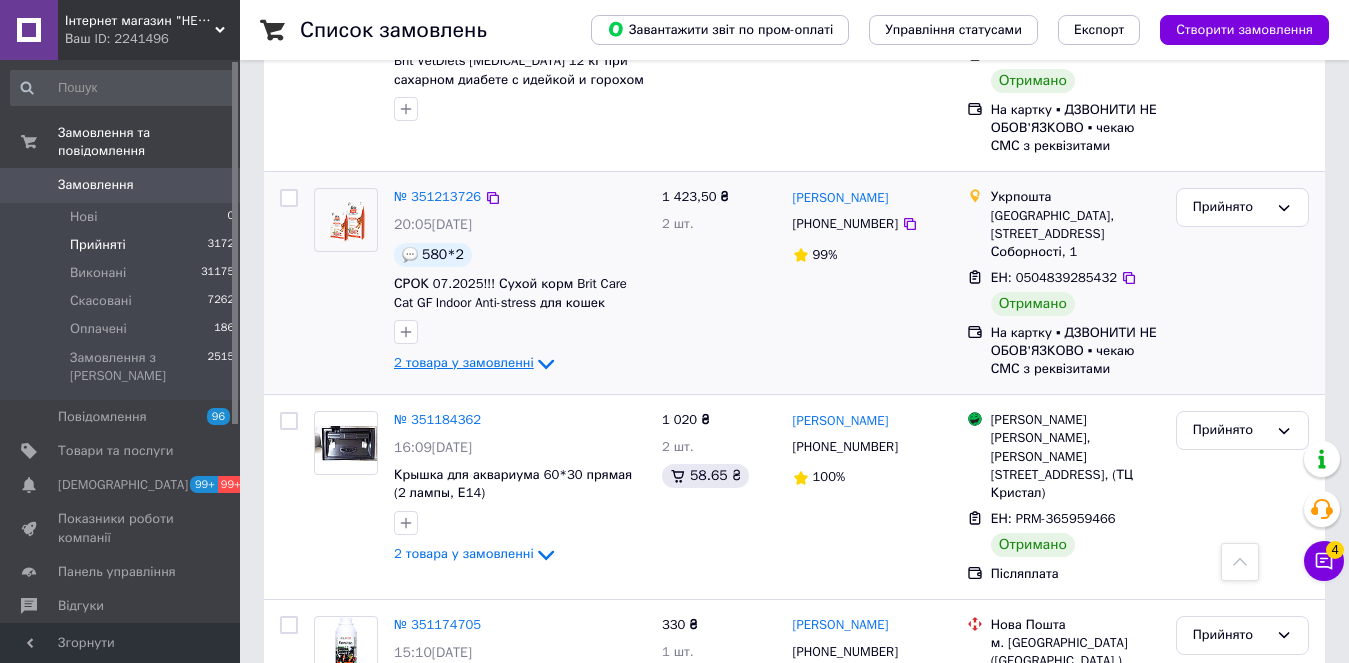 click on "2 товара у замовленні" at bounding box center (464, 363) 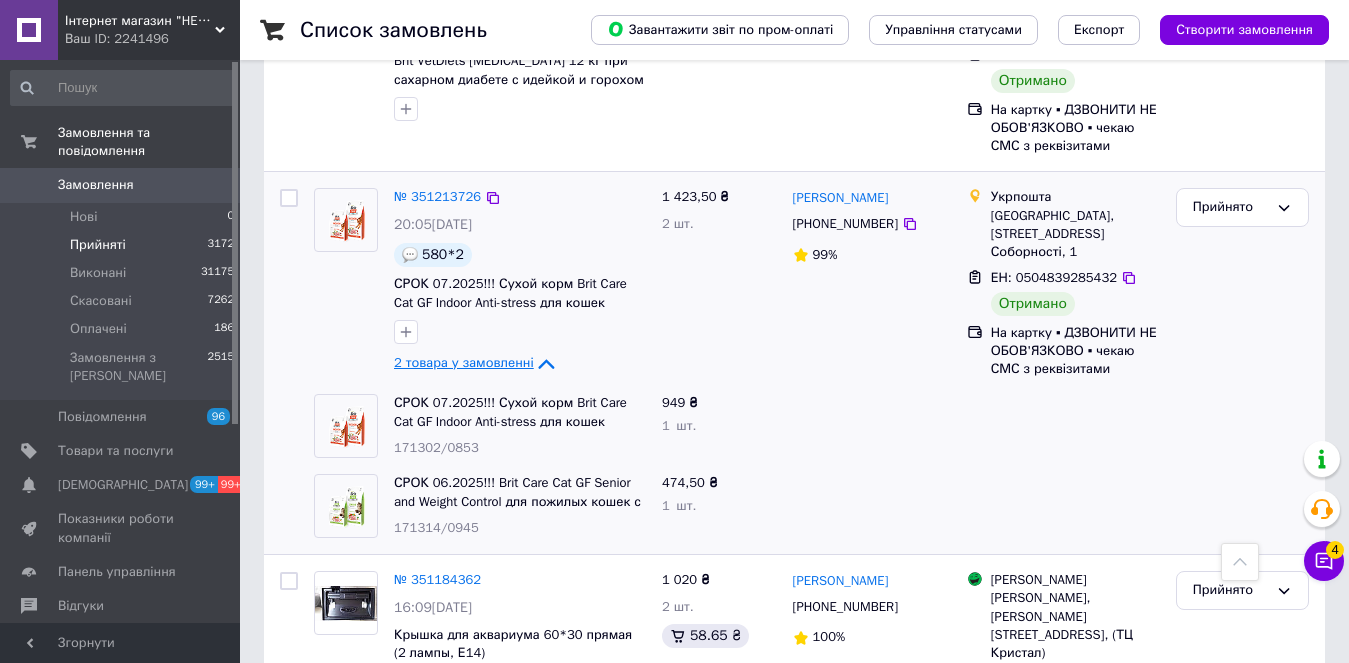 click on "2 товара у замовленні" at bounding box center (464, 363) 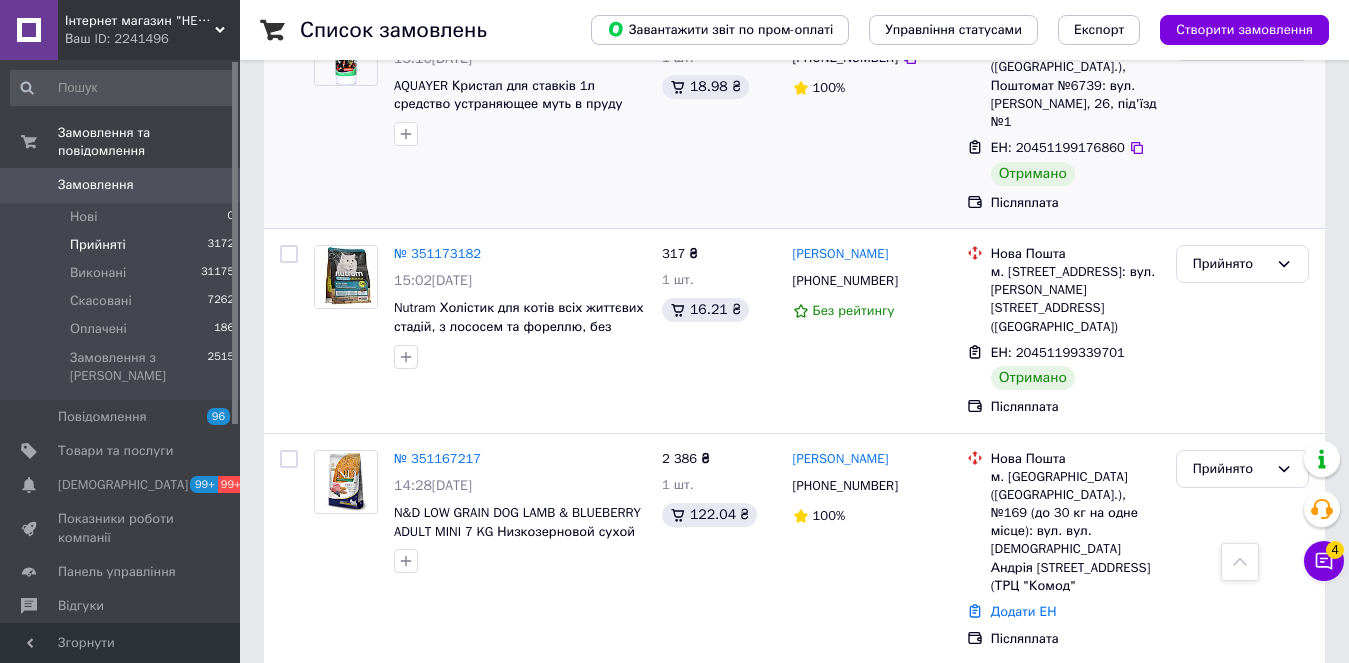 scroll, scrollTop: 3500, scrollLeft: 0, axis: vertical 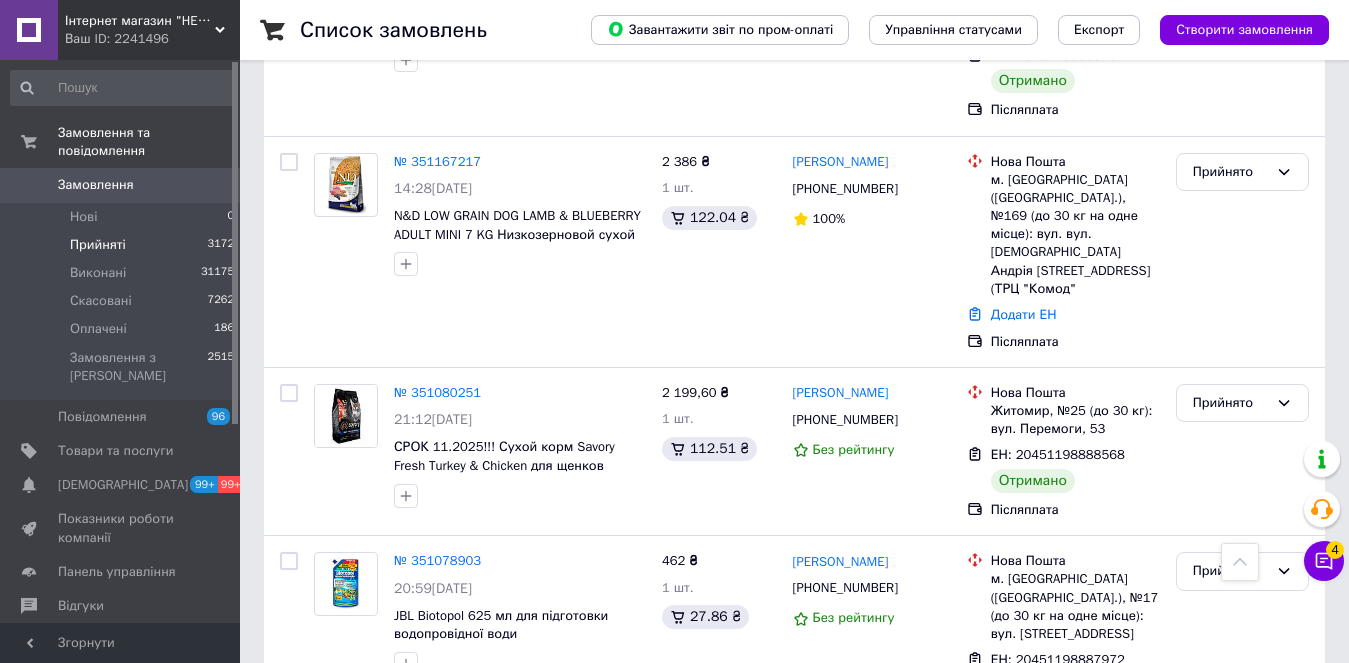 click on "5" at bounding box center [584, 785] 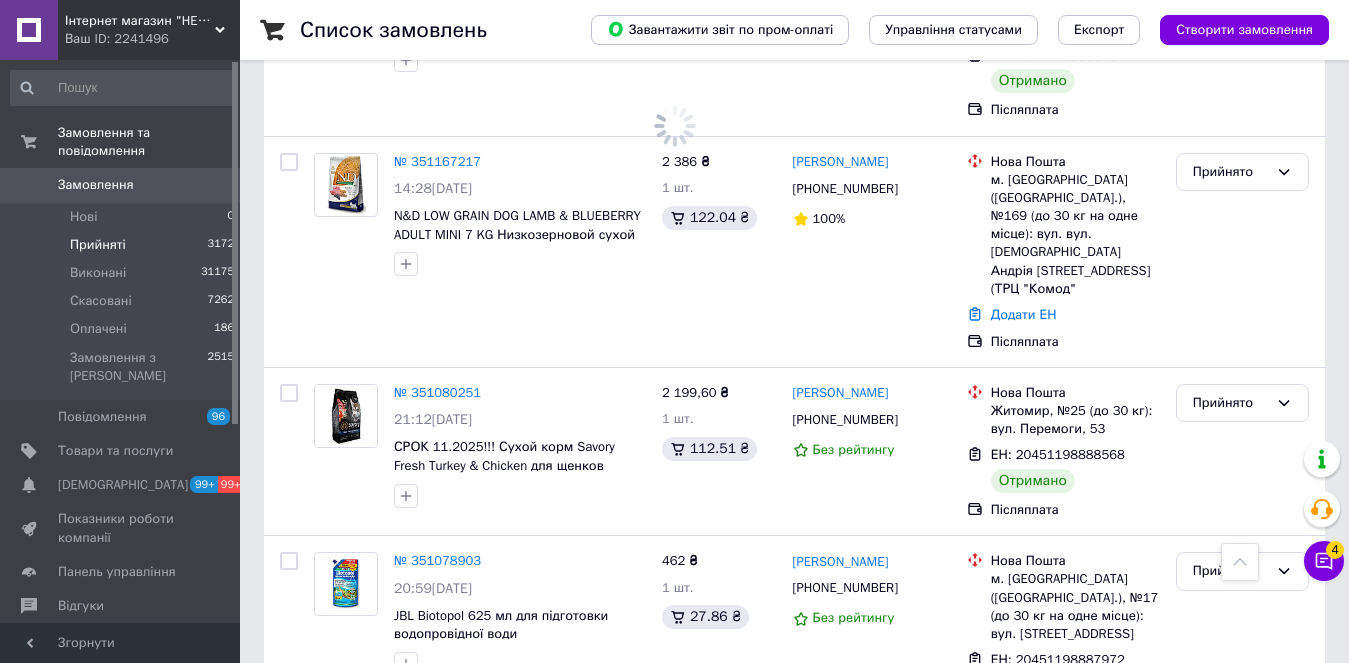 click on "Список замовлень   Завантажити звіт по пром-оплаті Управління статусами Експорт Створити замовлення -507.02 ₴ реальних коштів на балансі Поповнити баланс Через 4 дні товари стануть неактивні Поповніть Баланс ,  щоб продовжити отримувати замовлення 1 Фільтри Збережені фільтри: Прийняті (3173) Статус: Прийняті Cкинути все Замовлення Cума Покупець Доставка та оплата Статус № 351394471 12:29, 06.07.2025 По 110 Консерви для собак Brit Mono Protein Tuna/Sweet Potato с тунцом и бататом 400 г 1 968 ₴ 12 шт. Маргарита Ніколаєва  +380994790059 99% Нова Пошта ЕН: 20451200502155 Отримано Прийнято № 351394057 12:26, 06.07.2025 9 519 ₴" at bounding box center (794, -1483) 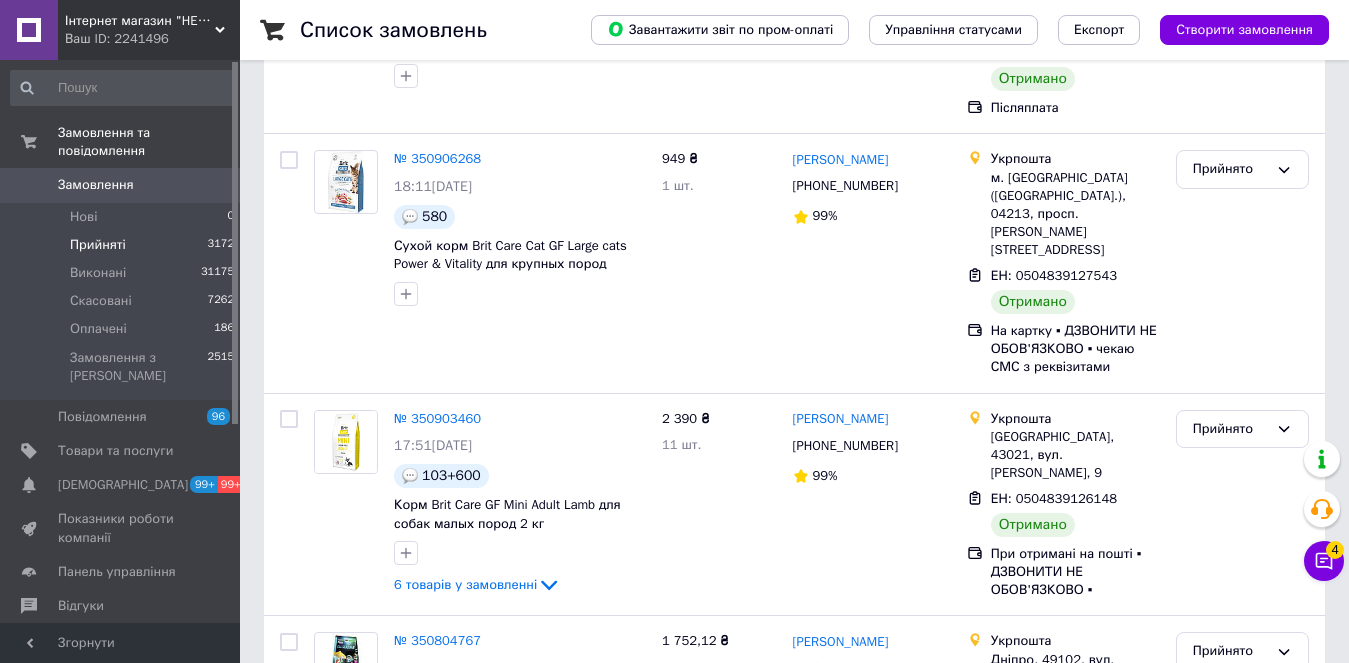 scroll, scrollTop: 0, scrollLeft: 0, axis: both 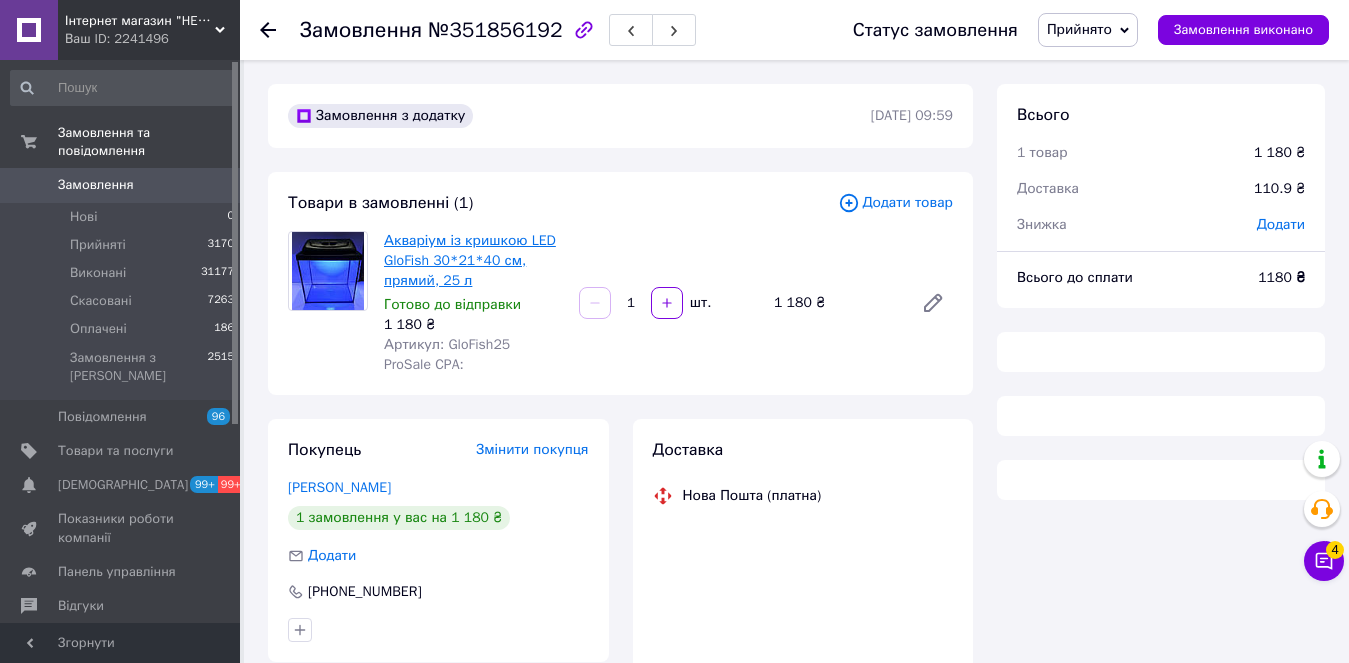 click on "Акваріум із кришкою LED GloFish 30*21*40 см, прямий, 25 л" at bounding box center [470, 260] 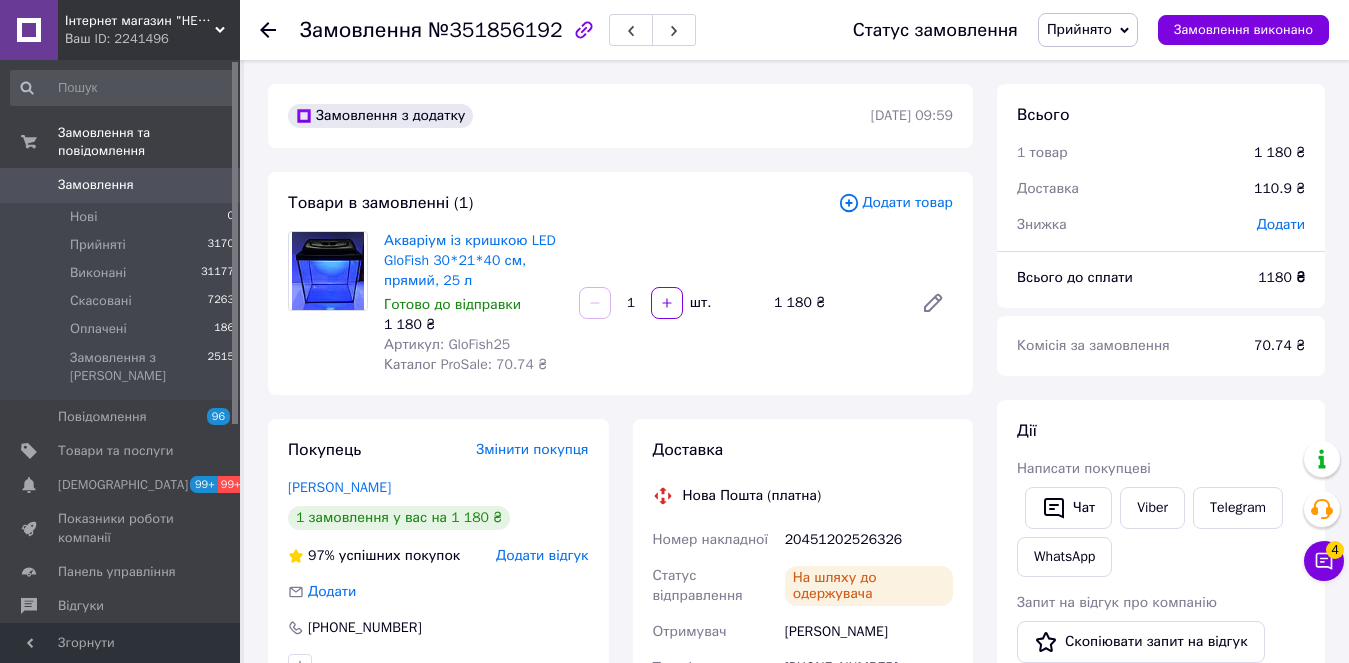 click on "20451202526326" at bounding box center (869, 540) 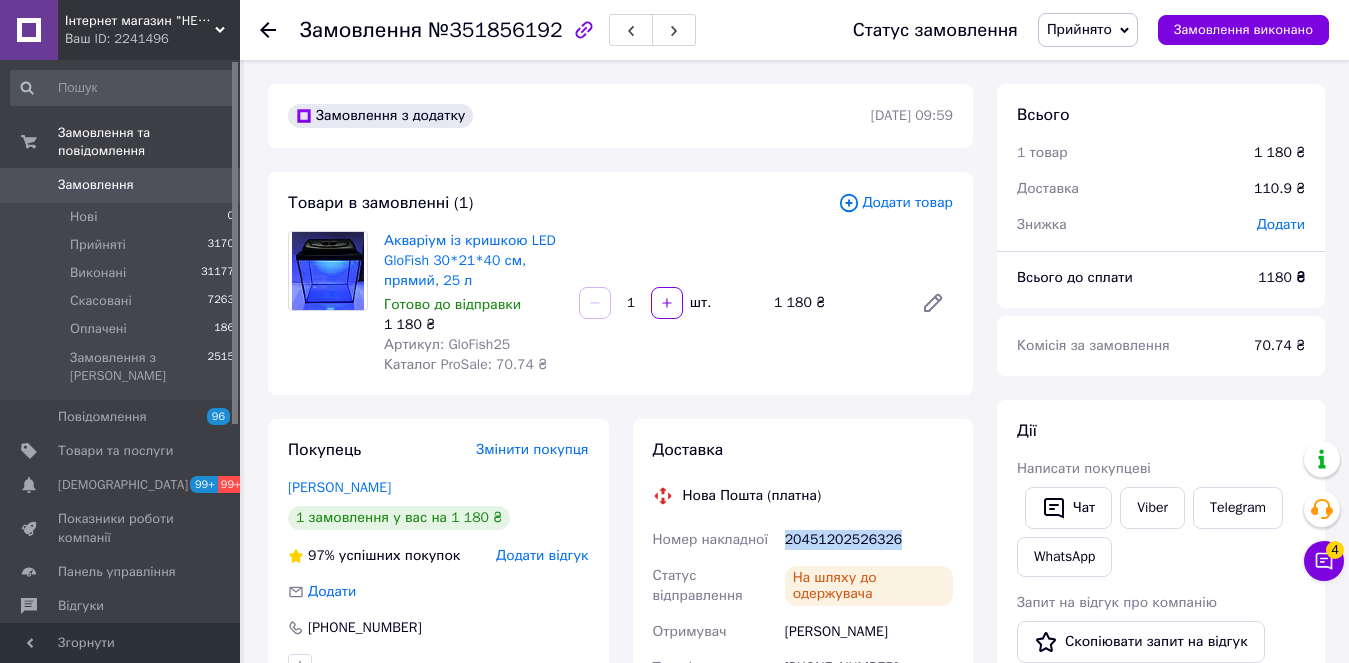 click on "20451202526326" at bounding box center [869, 540] 